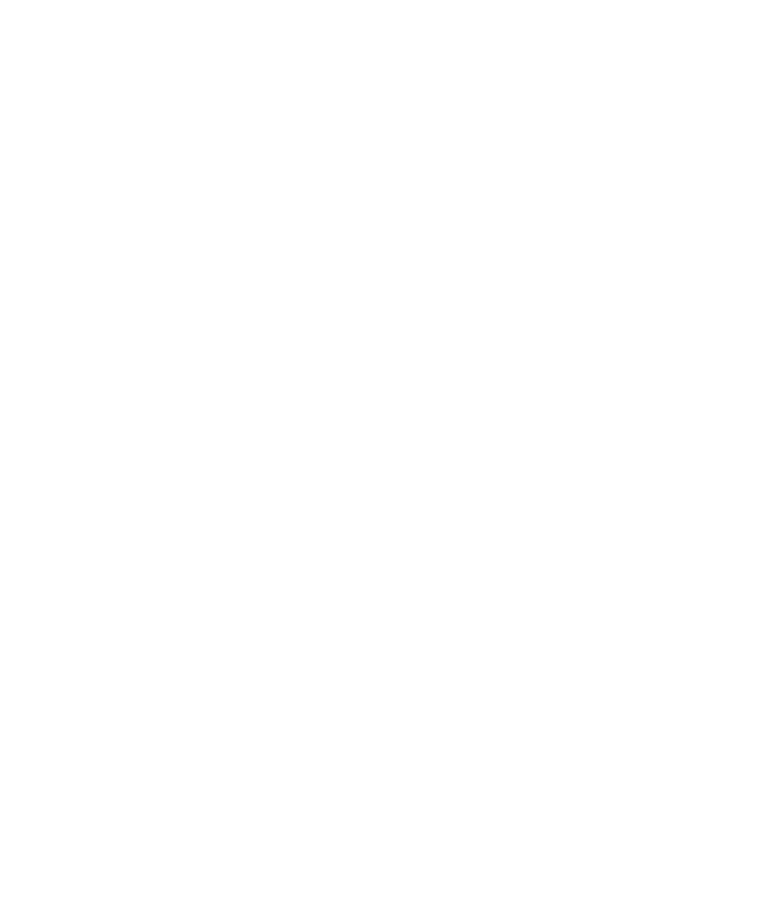 scroll, scrollTop: 0, scrollLeft: 0, axis: both 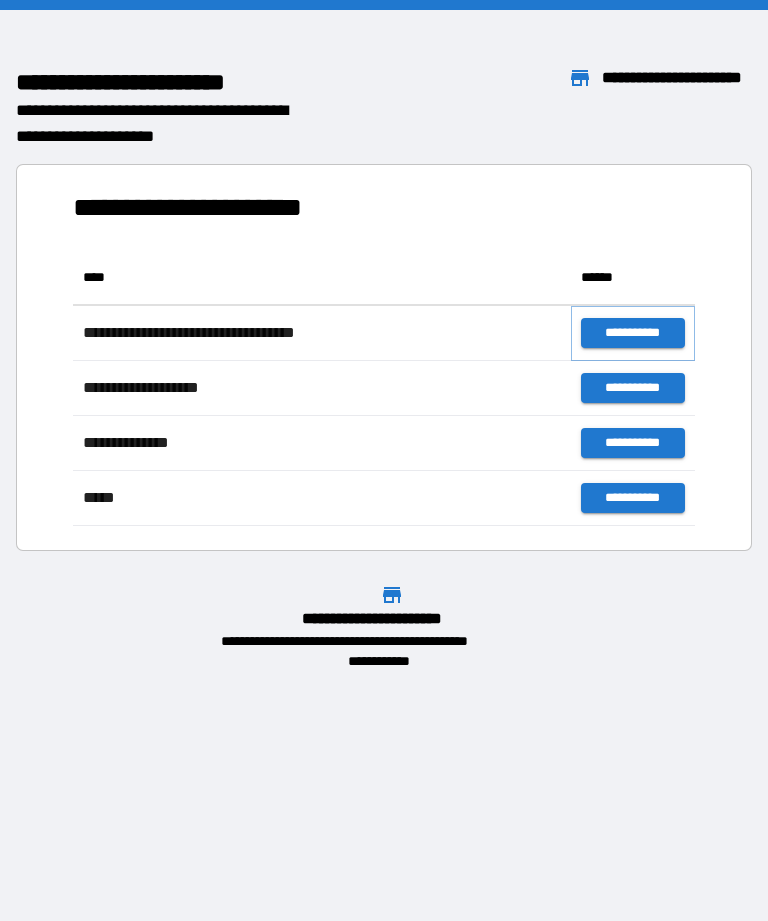 click on "**********" at bounding box center [633, 333] 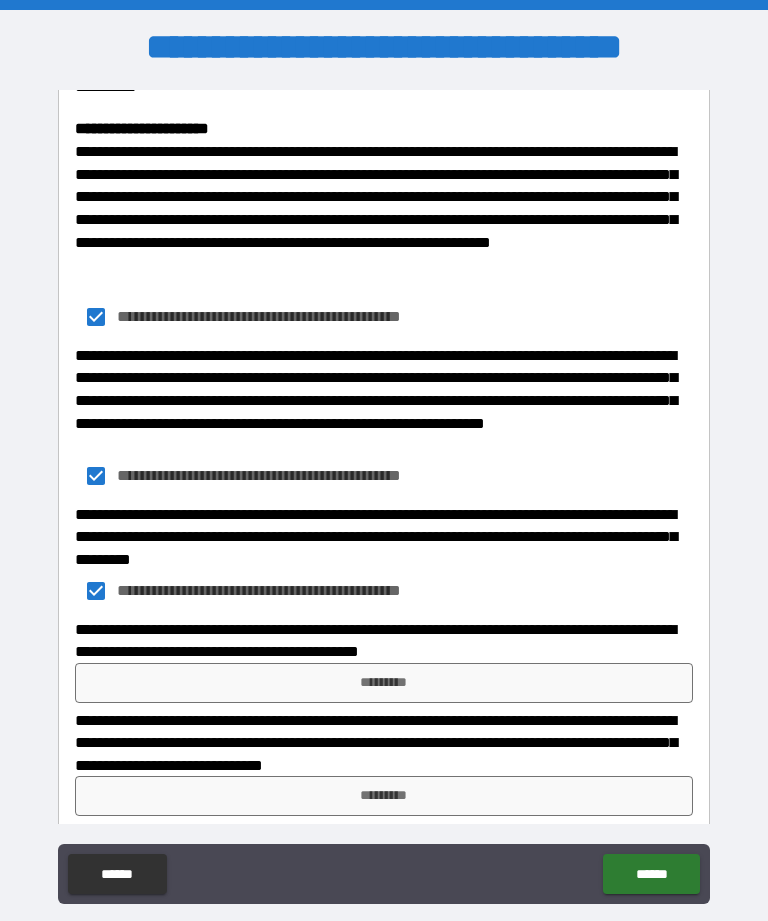 scroll, scrollTop: 1785, scrollLeft: 0, axis: vertical 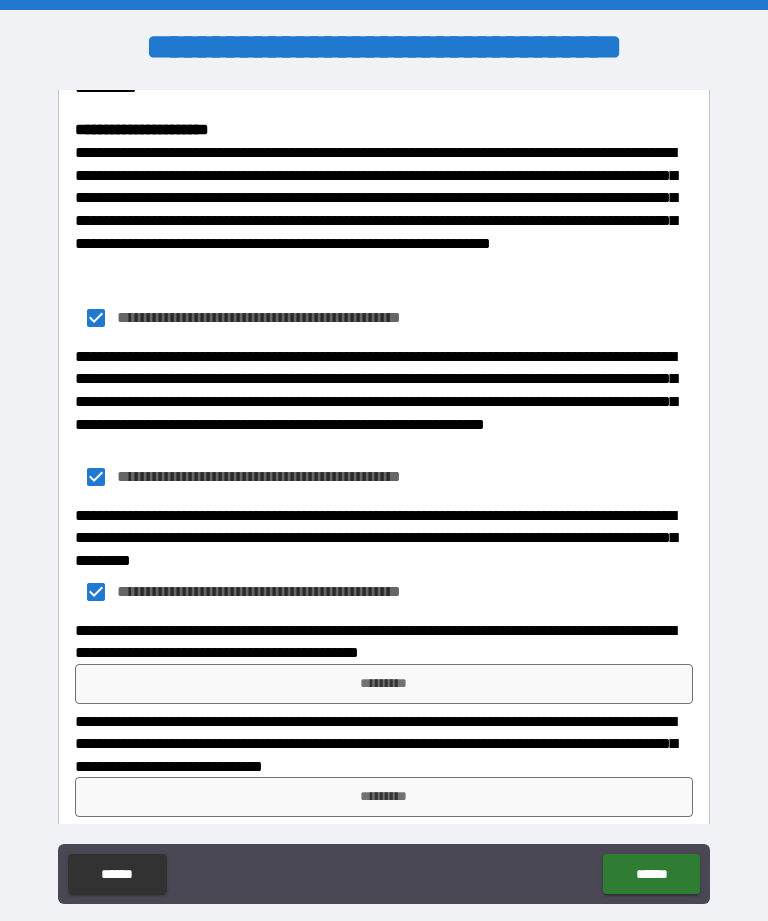 click on "*********" at bounding box center (384, 684) 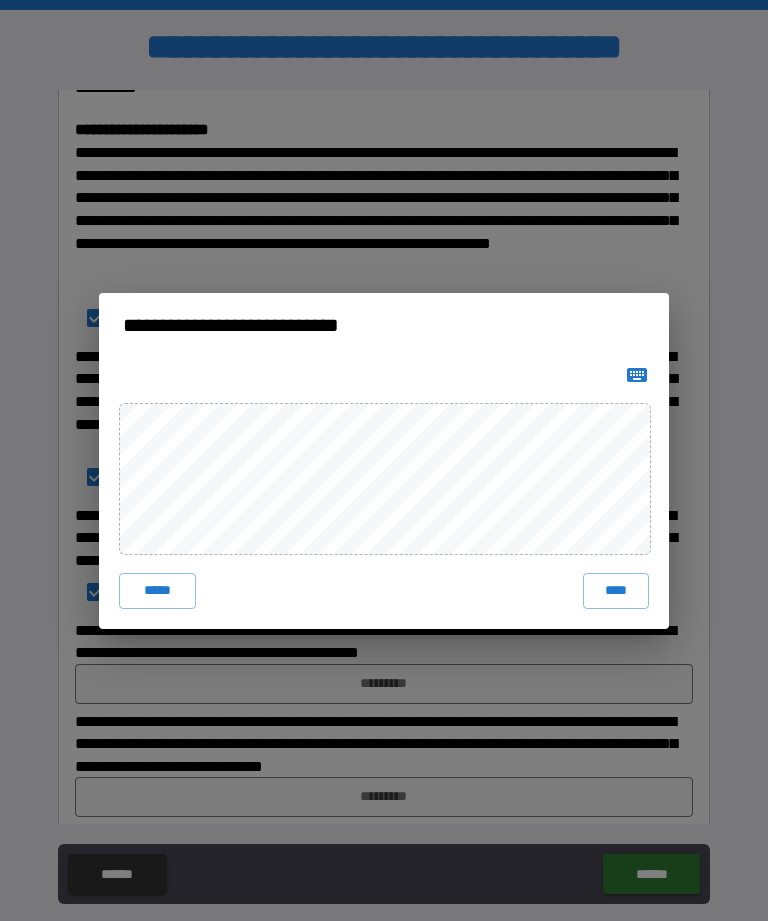 click on "*****" at bounding box center (157, 591) 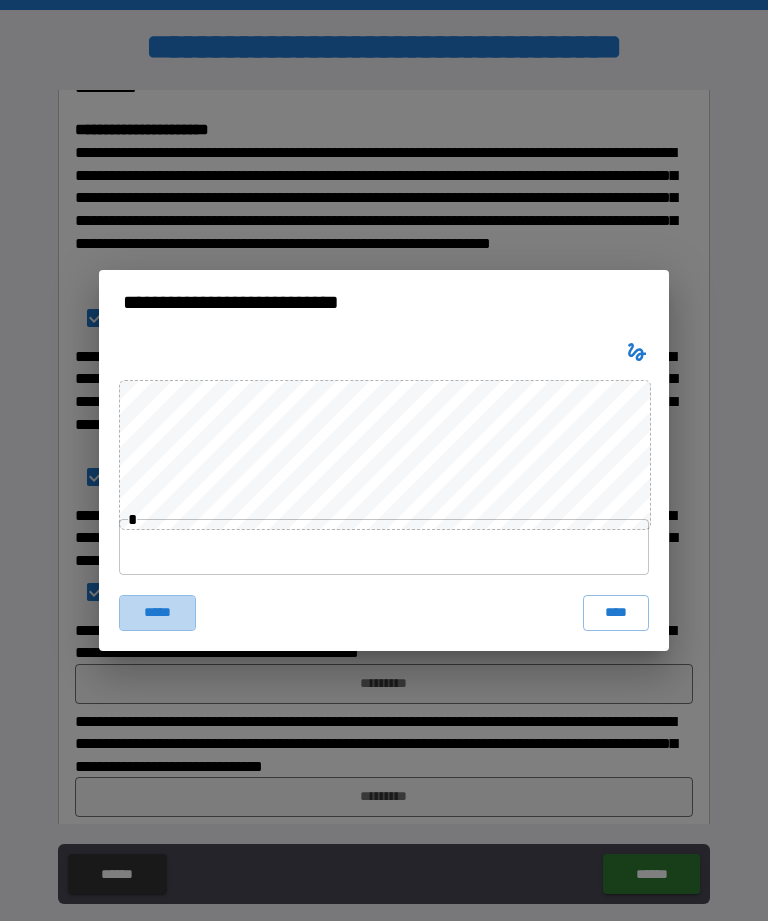 click on "*****" at bounding box center (157, 613) 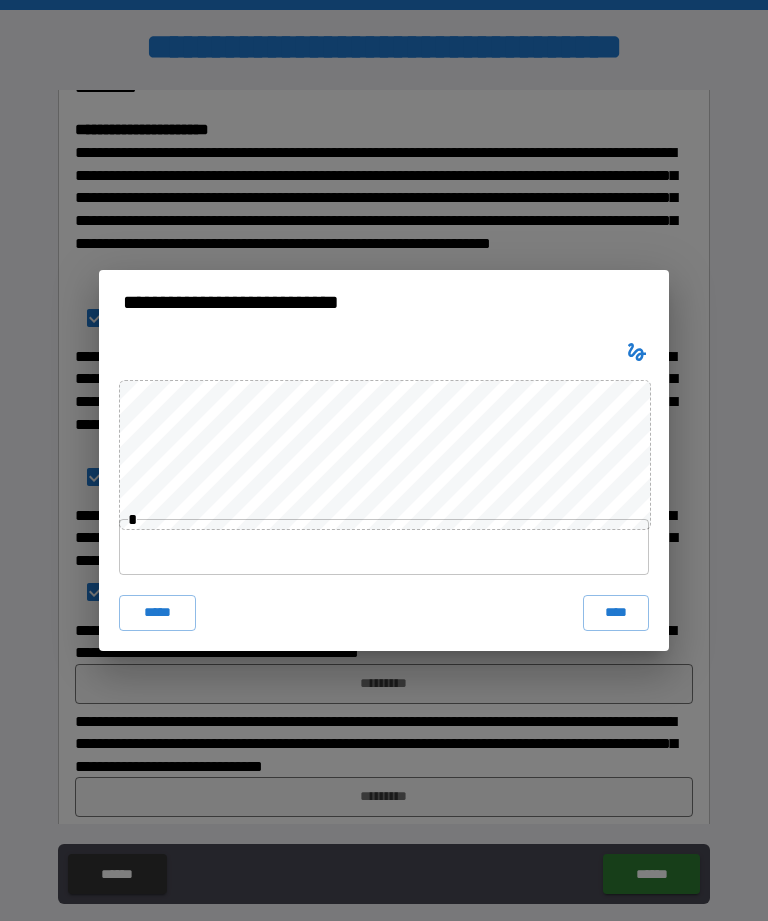 click at bounding box center [384, 547] 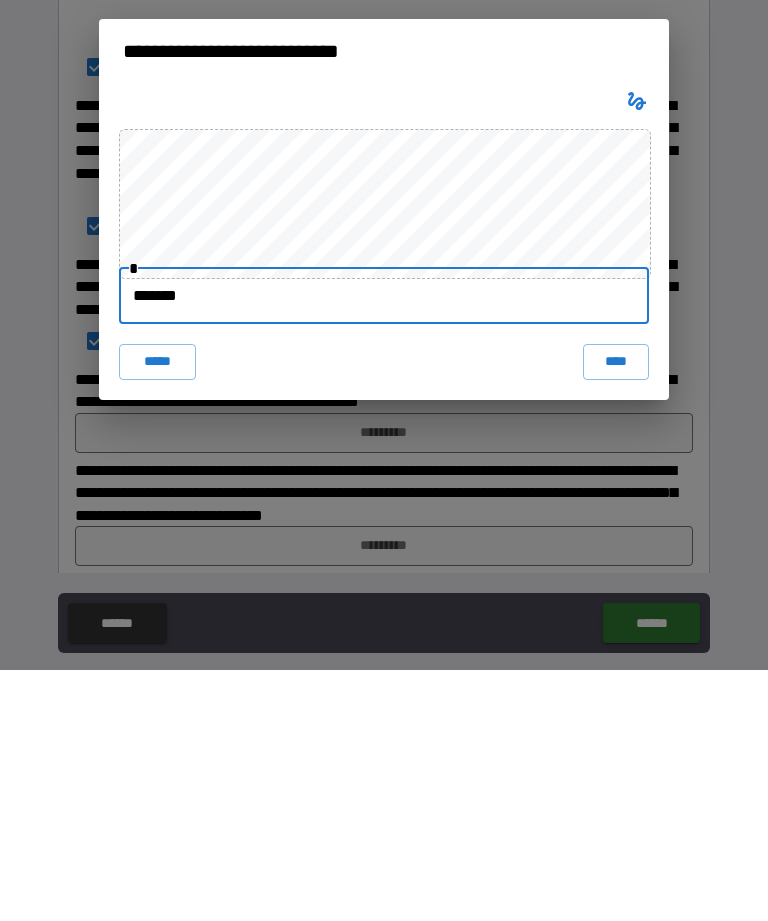 type on "********" 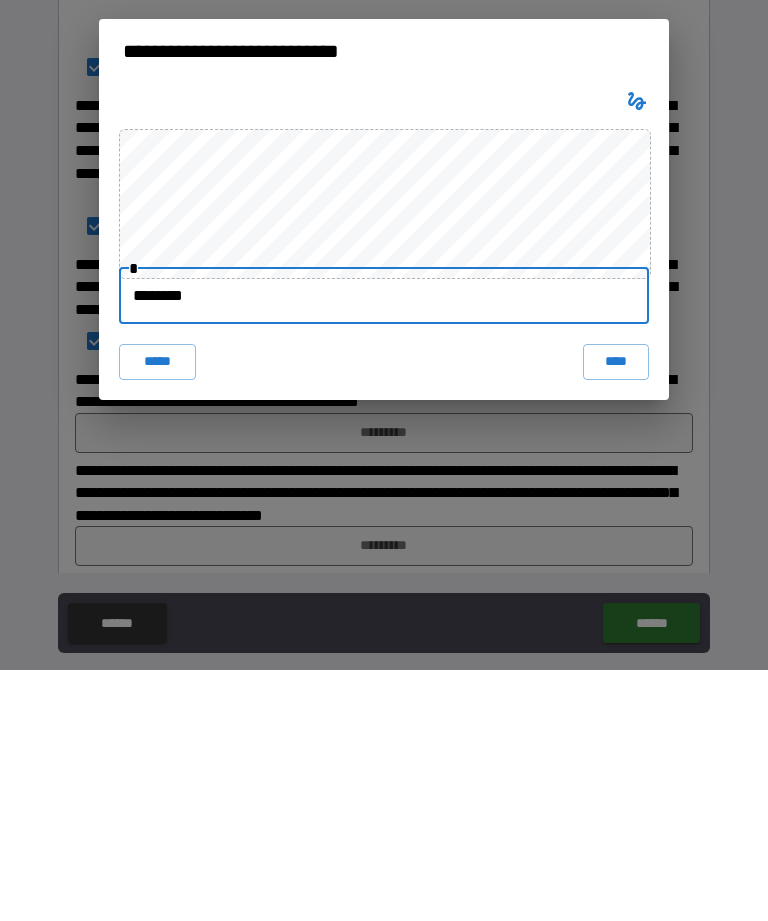 click on "****" at bounding box center [616, 613] 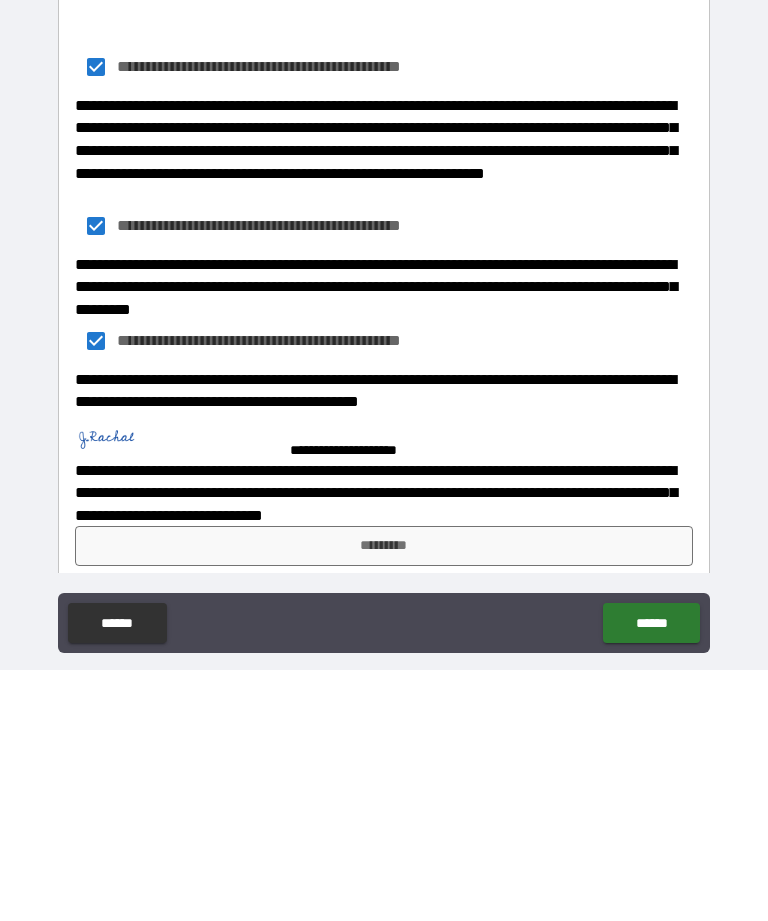 scroll, scrollTop: 64, scrollLeft: 0, axis: vertical 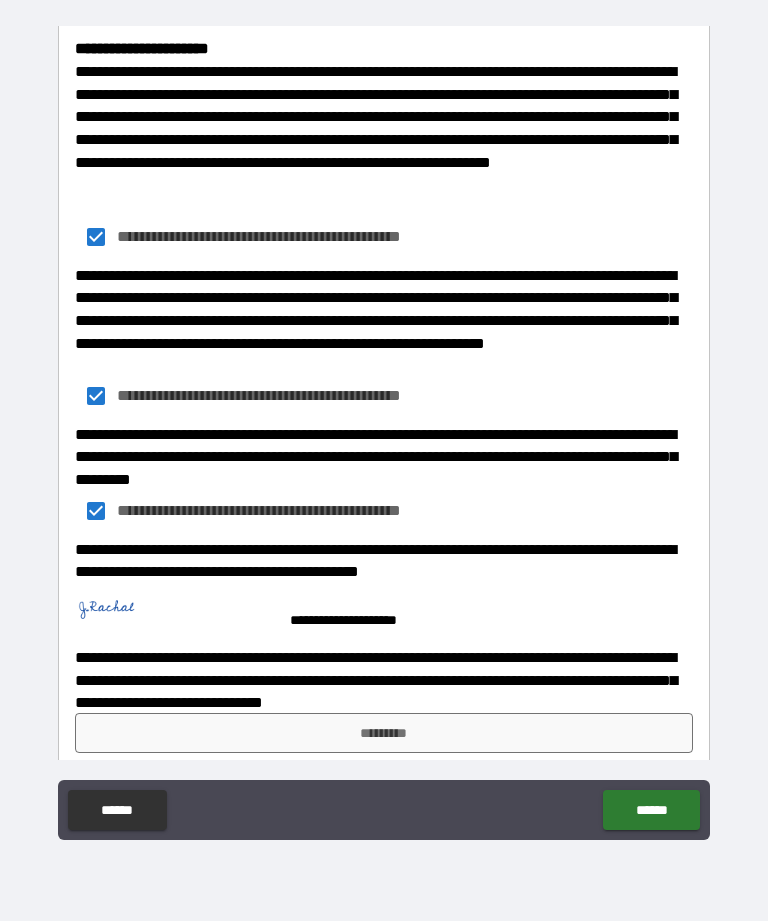 click on "*********" at bounding box center [384, 733] 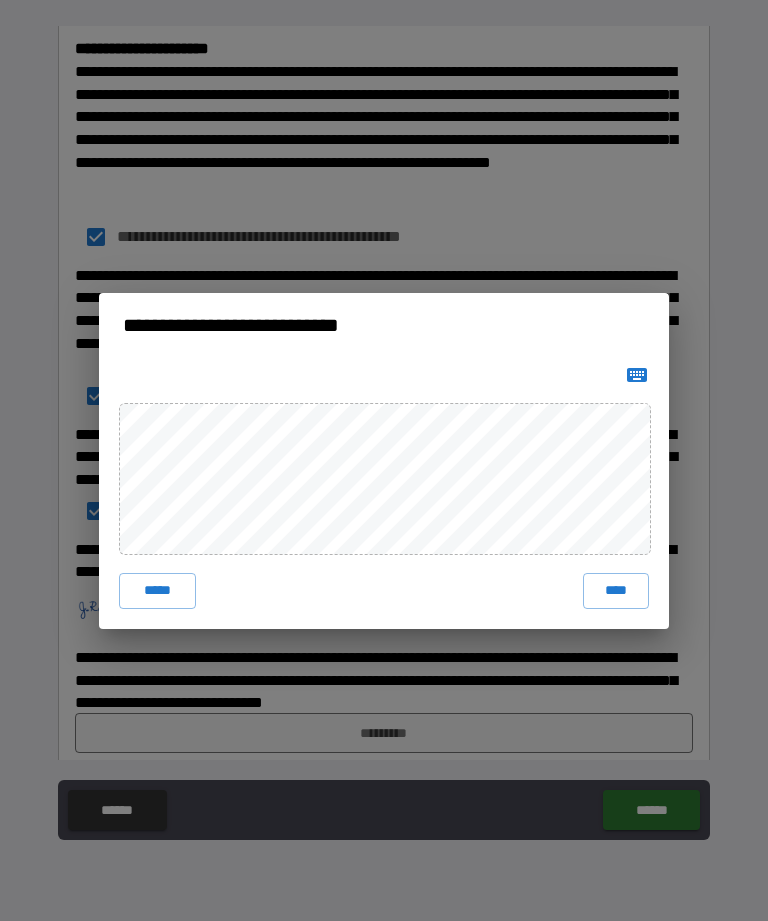 click 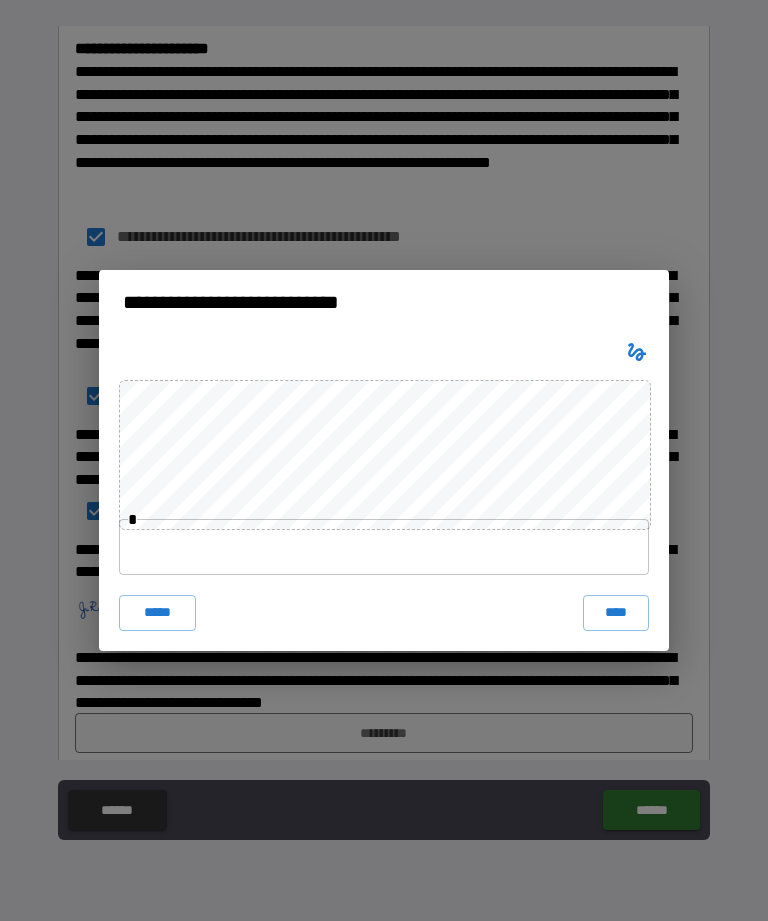 click at bounding box center [384, 547] 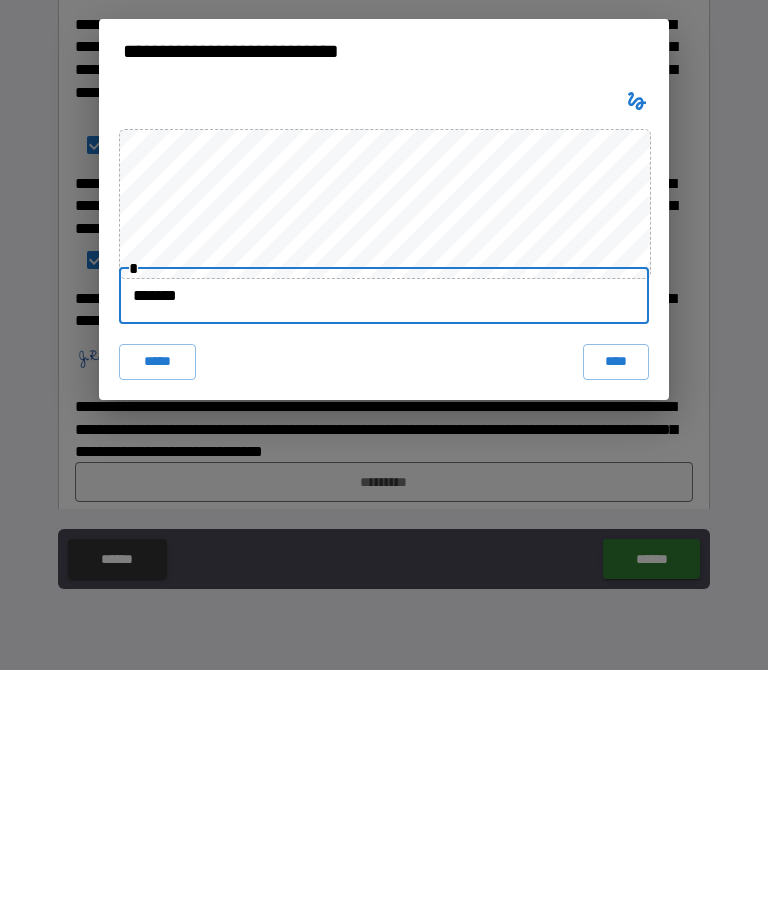 type on "********" 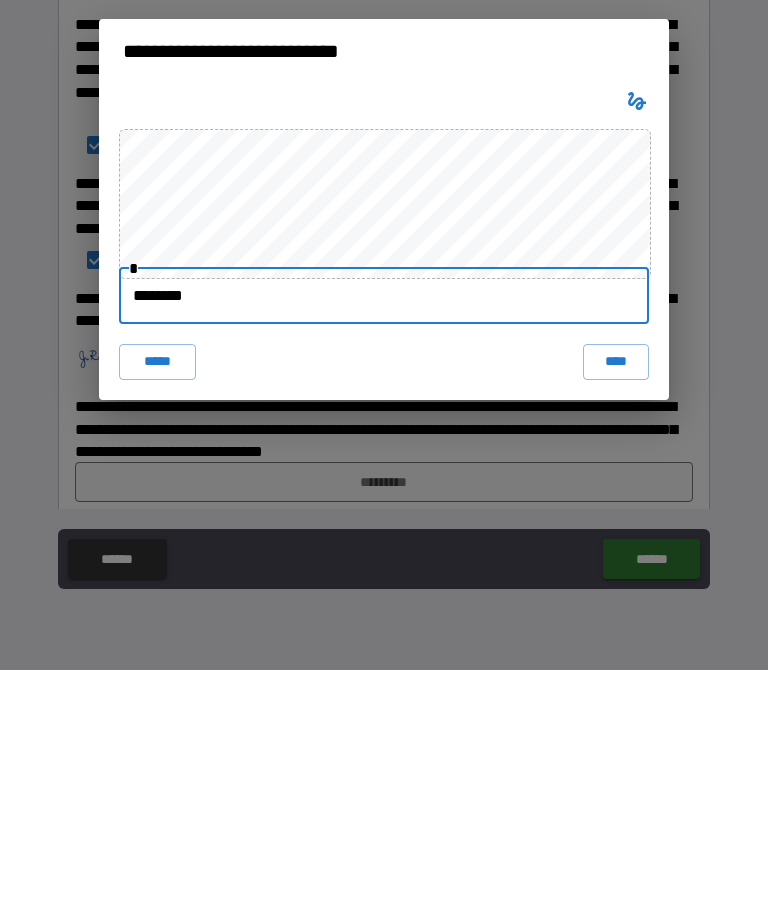 click on "****" at bounding box center [616, 613] 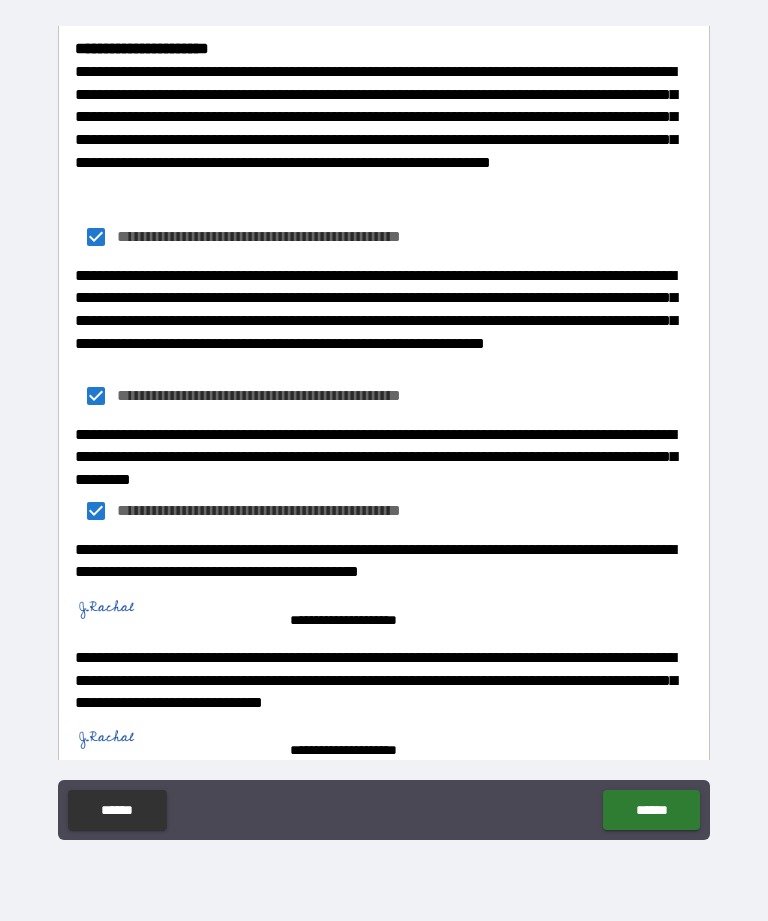 click on "******" at bounding box center [651, 810] 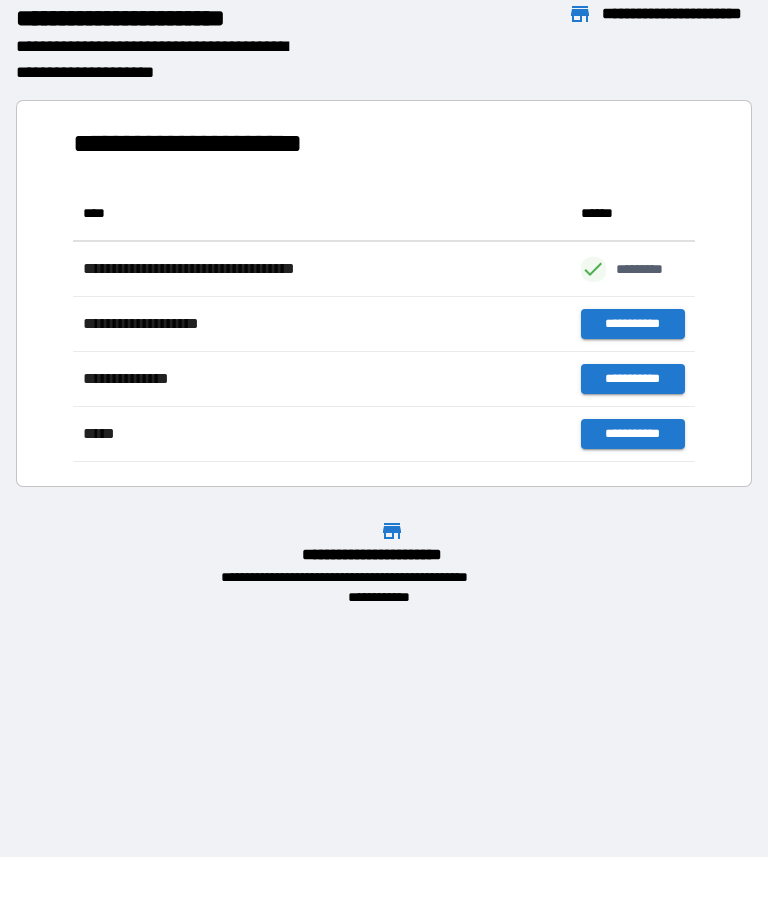 scroll, scrollTop: 1, scrollLeft: 1, axis: both 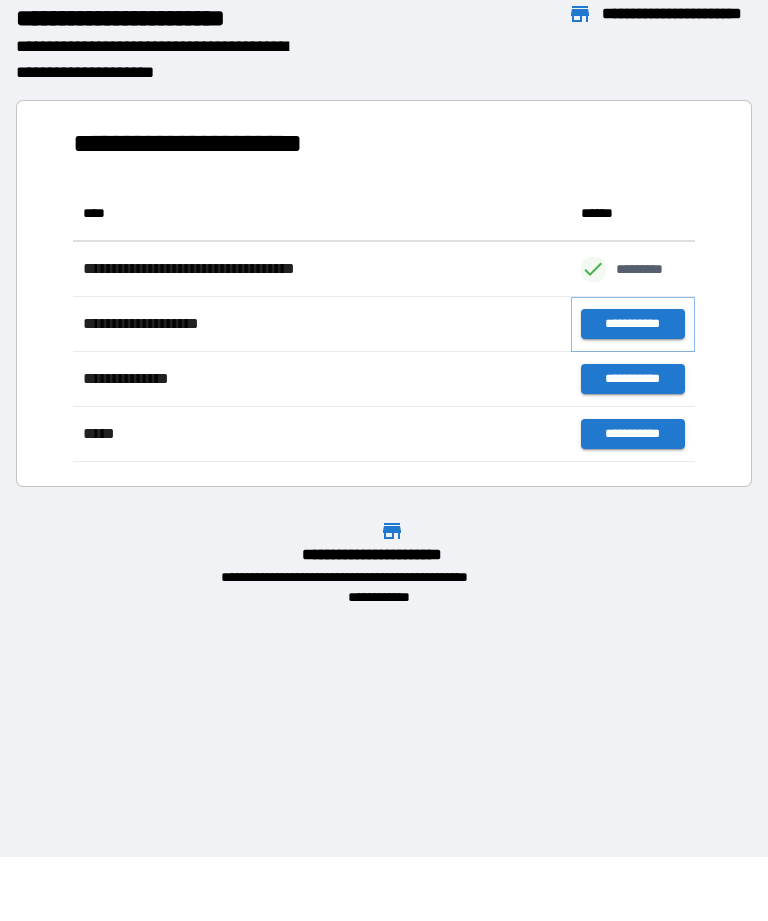 click on "**********" at bounding box center [633, 324] 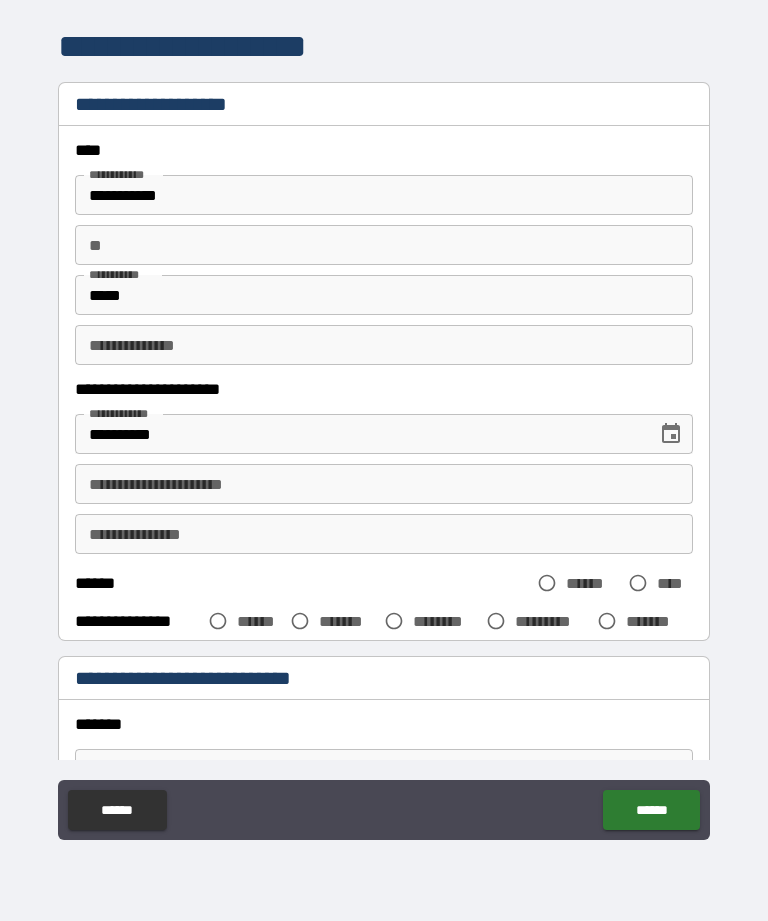 click on "**********" at bounding box center (384, 484) 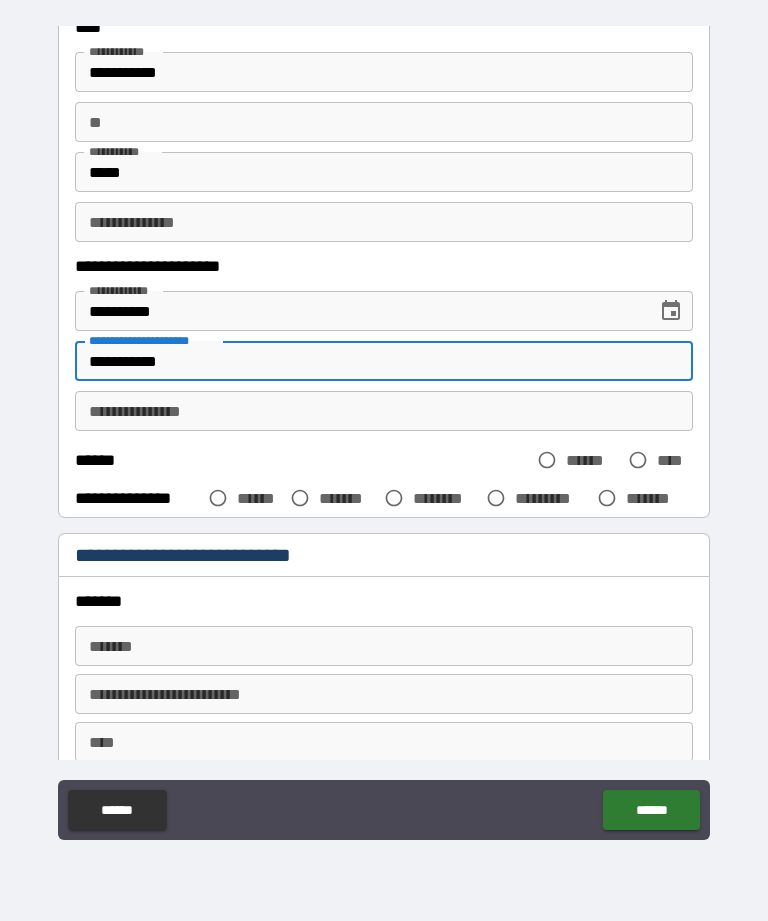 scroll, scrollTop: 134, scrollLeft: 0, axis: vertical 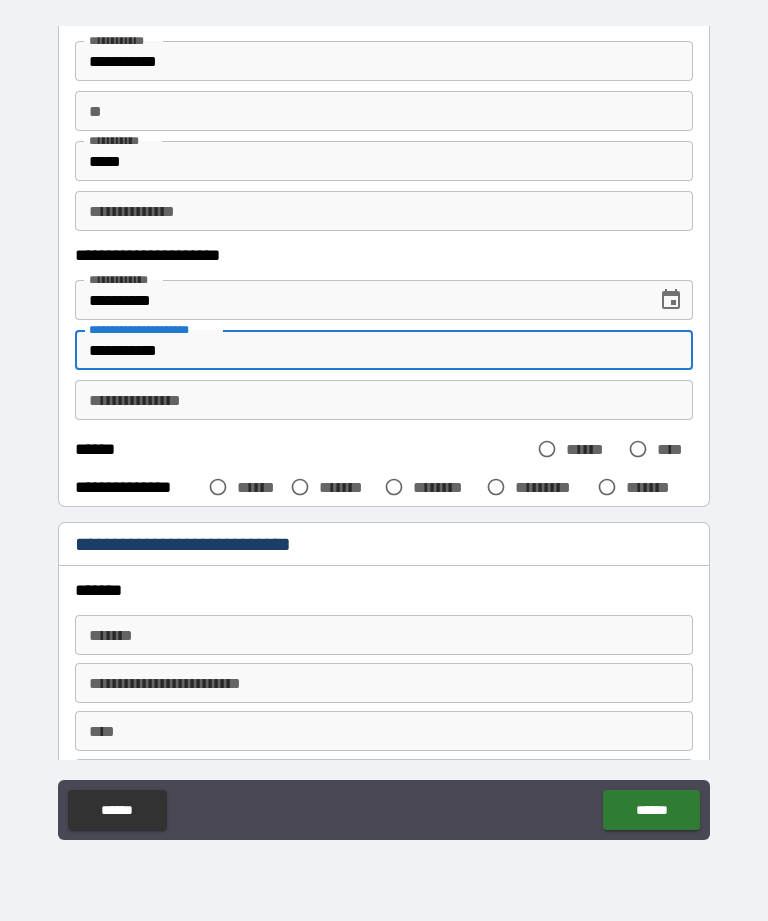 type on "**********" 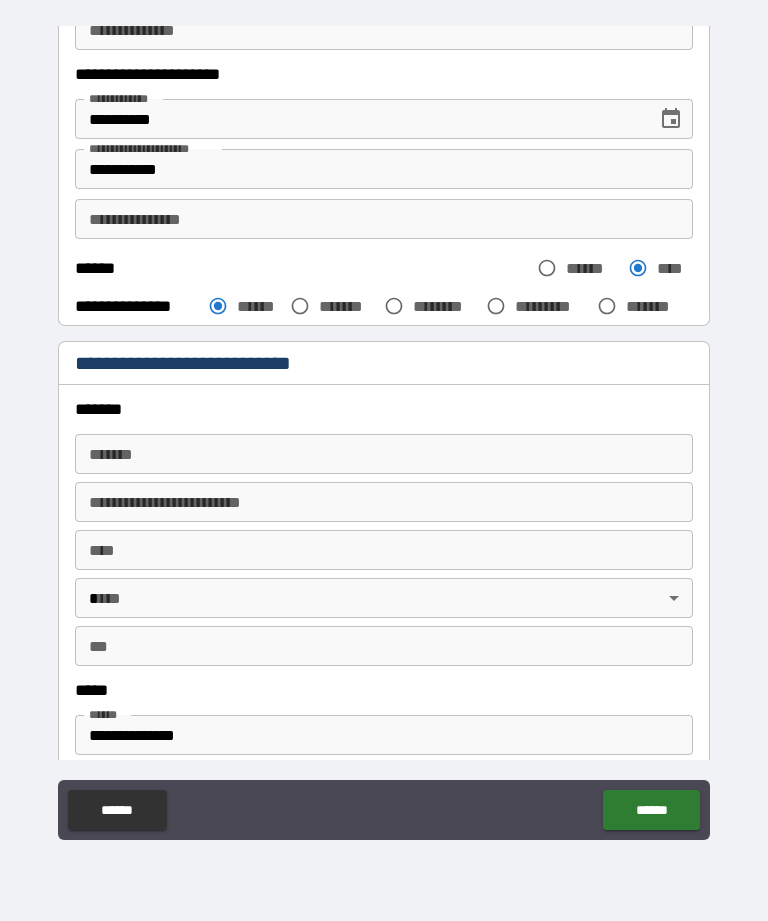 scroll, scrollTop: 327, scrollLeft: 0, axis: vertical 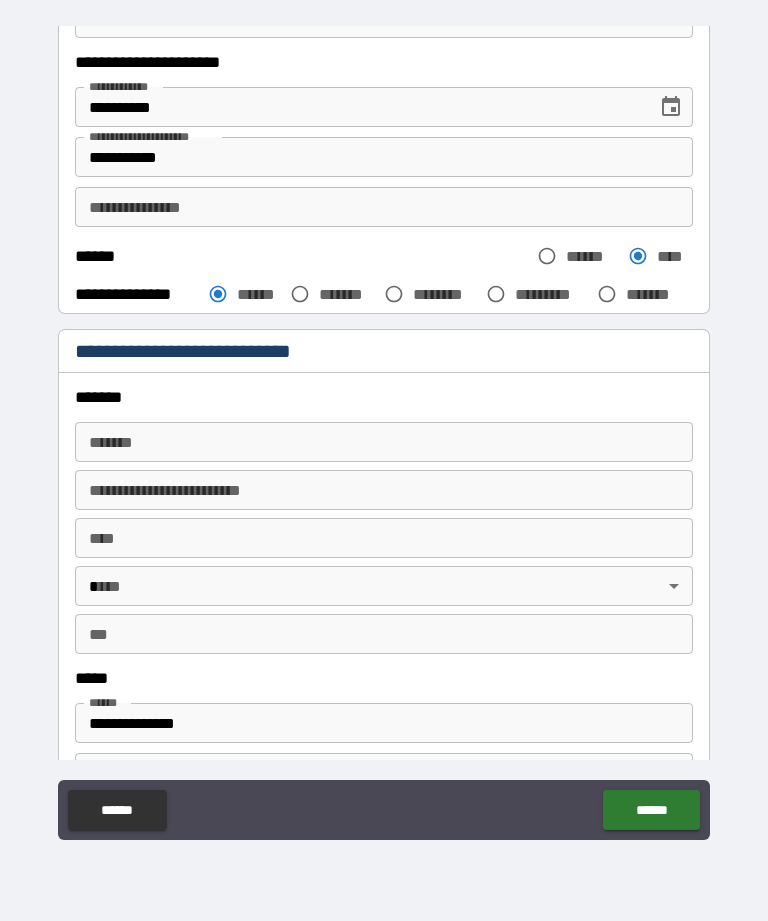 click on "*******" at bounding box center (384, 442) 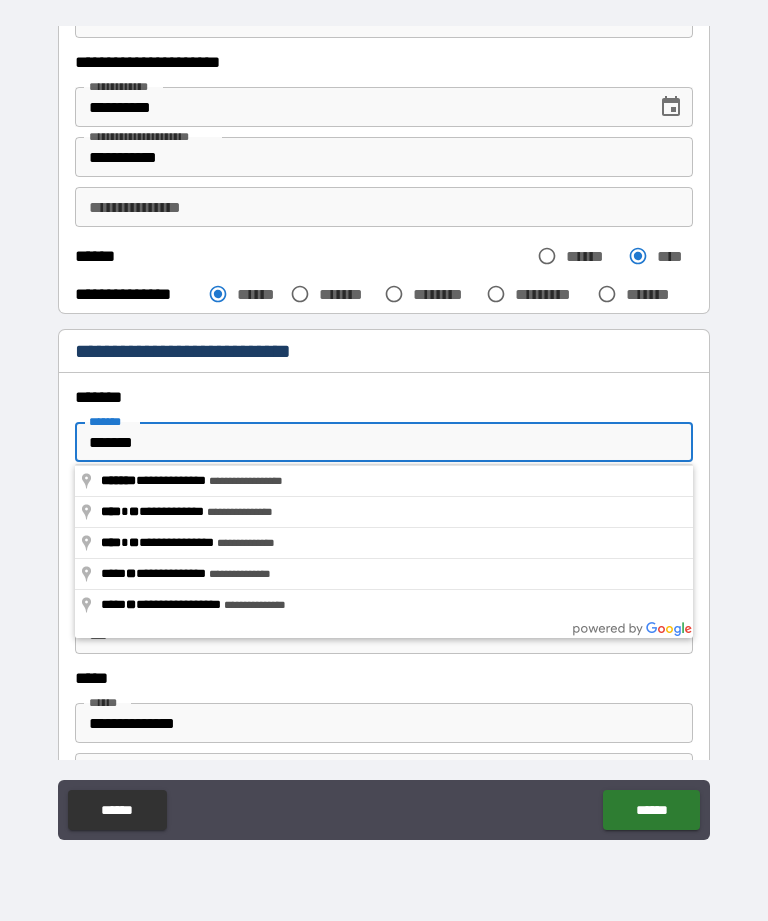 type on "**********" 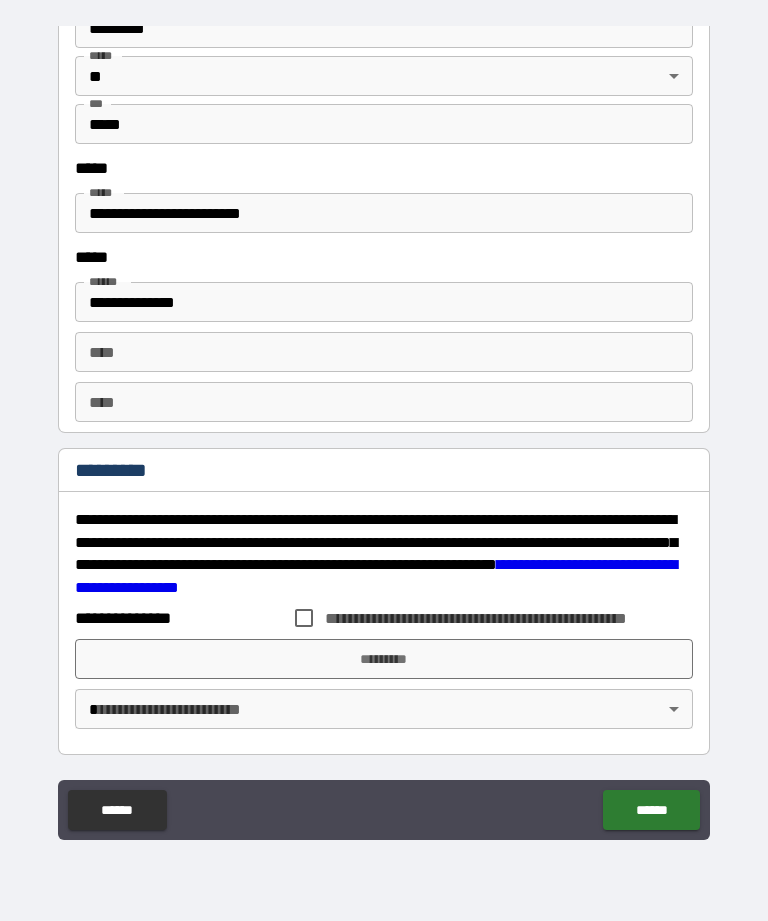 scroll, scrollTop: 2422, scrollLeft: 0, axis: vertical 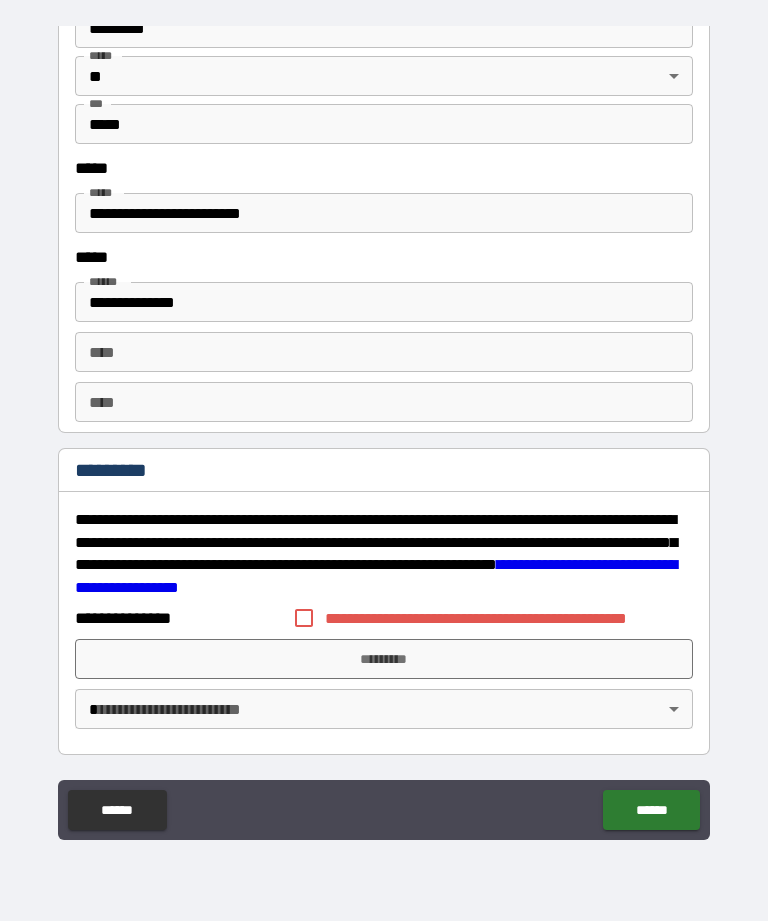 click on "*********" at bounding box center [384, 659] 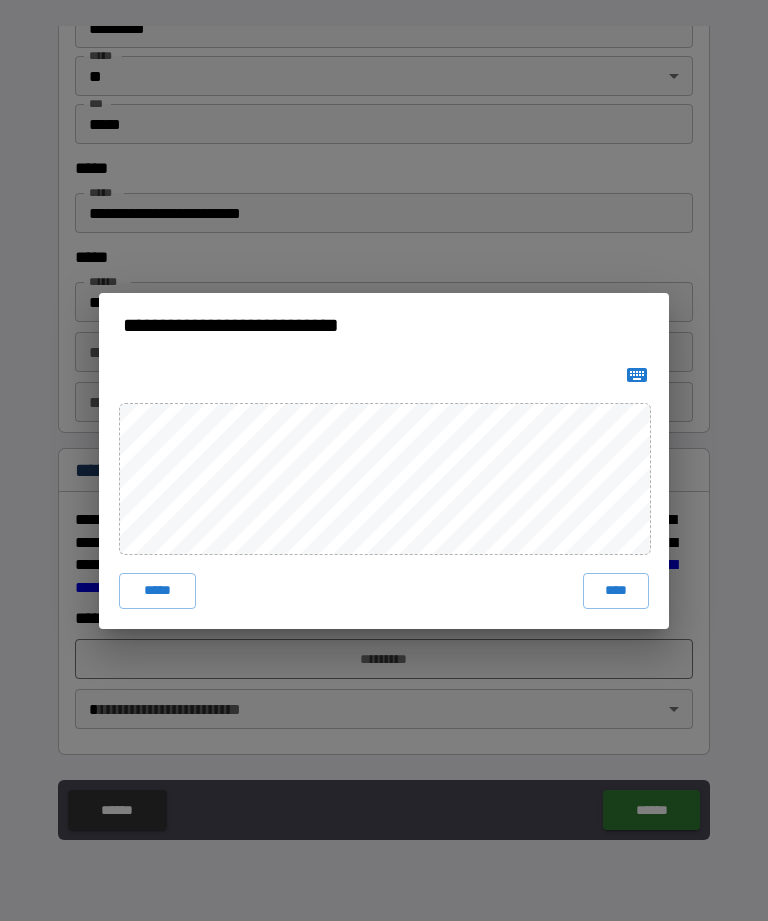 click 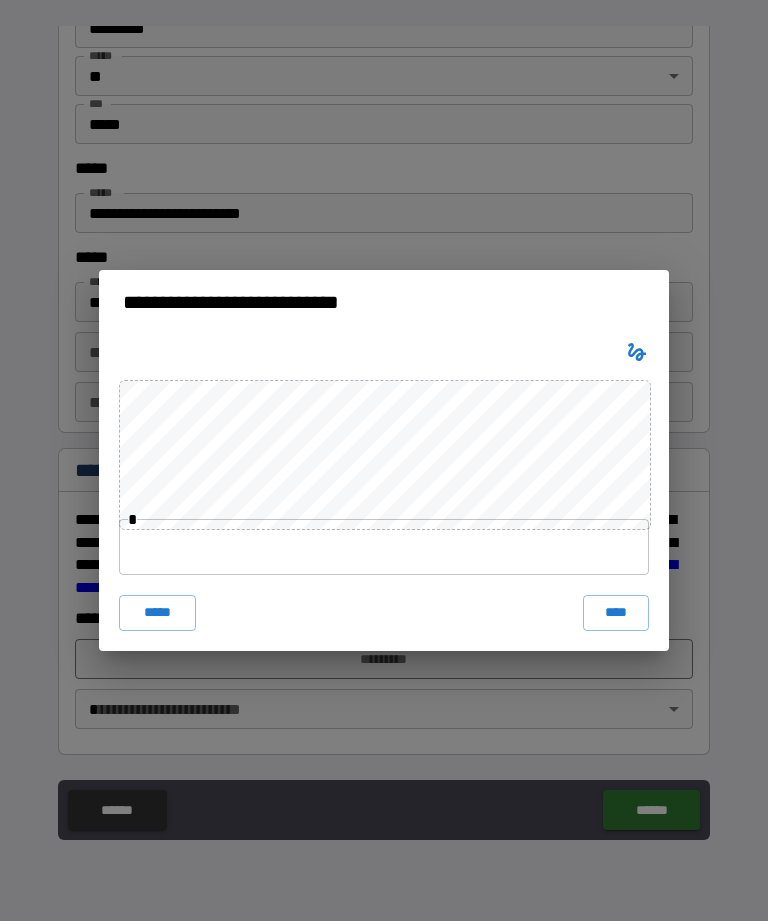 click at bounding box center [384, 547] 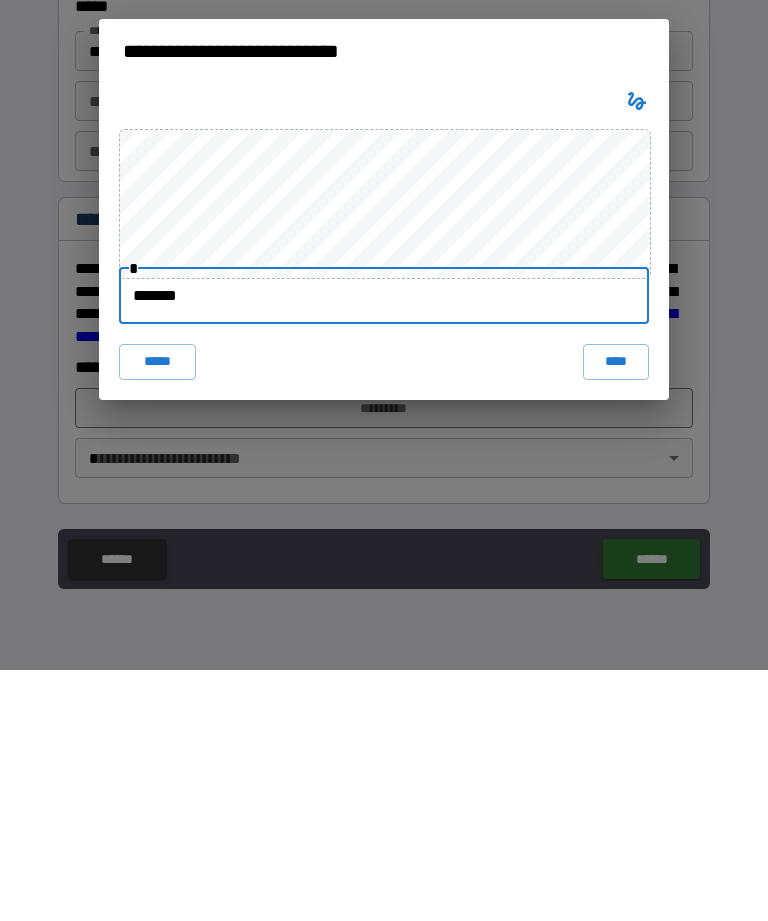 type on "********" 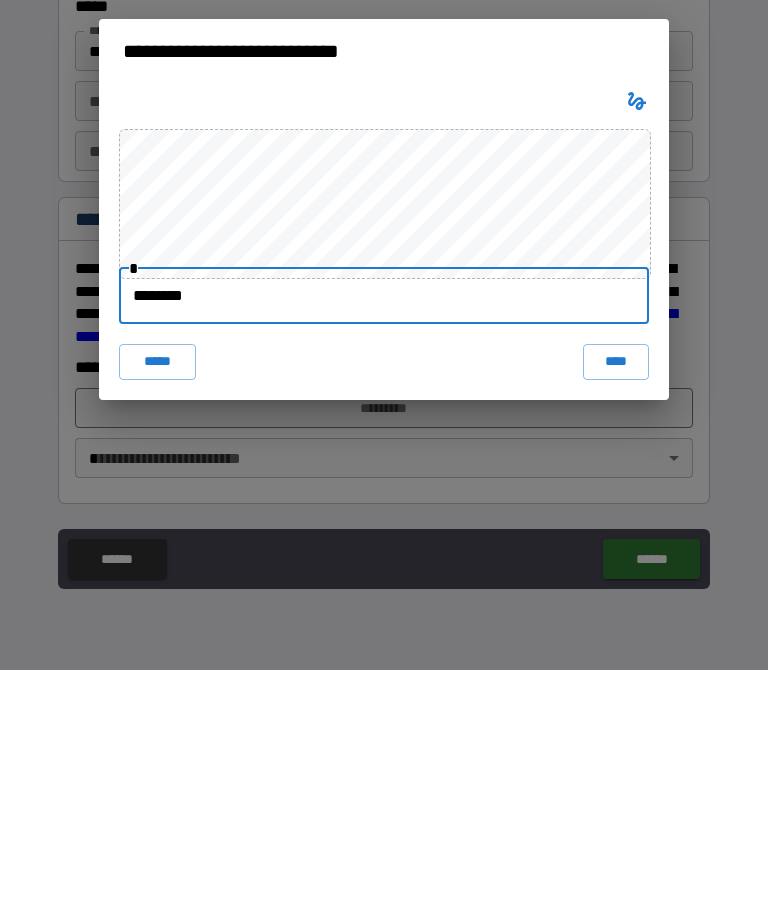 click on "****" at bounding box center (616, 613) 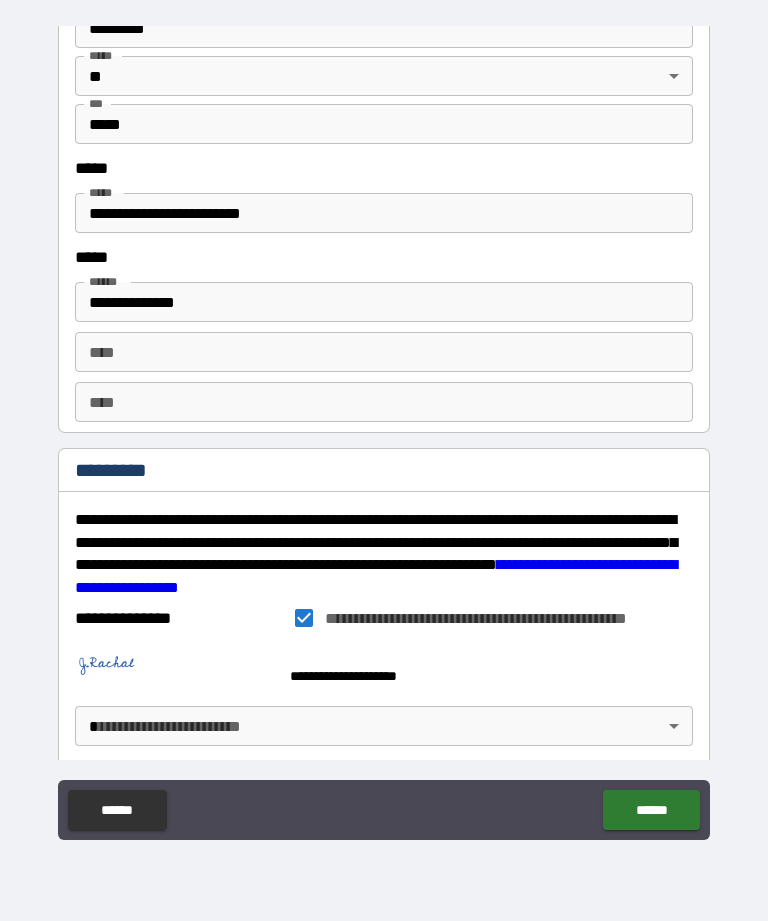 click on "**********" at bounding box center (384, 428) 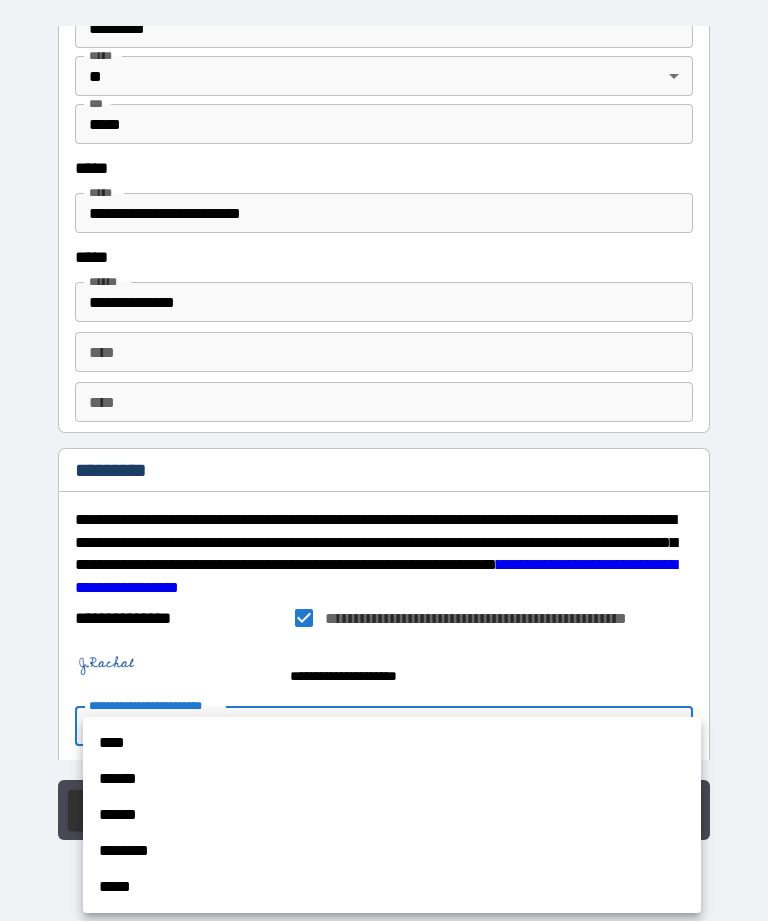 click on "******" at bounding box center [392, 779] 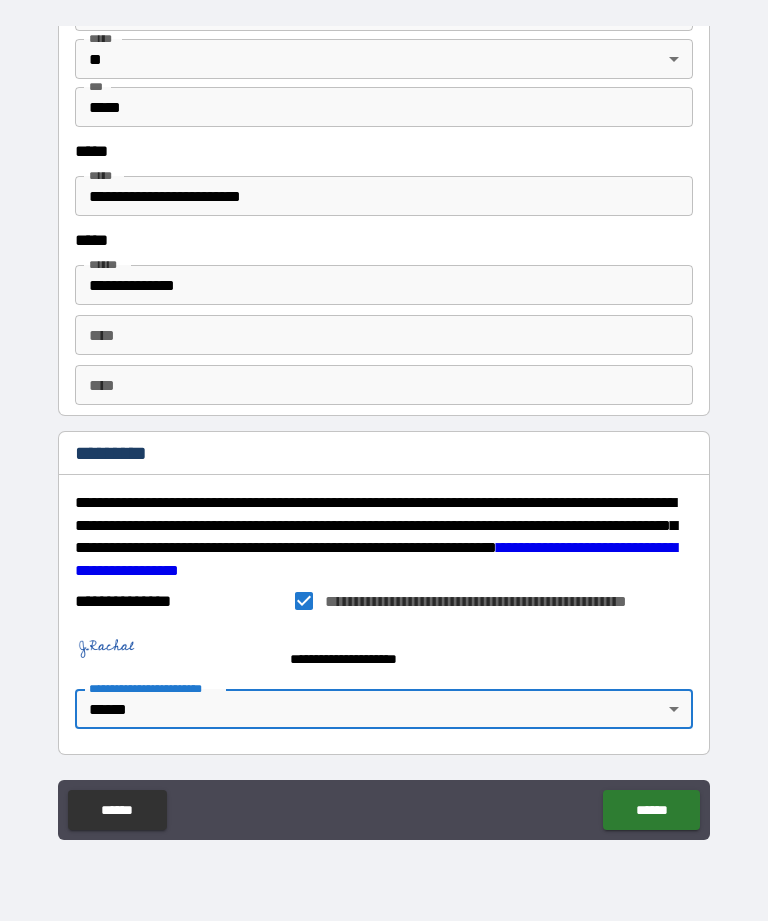 scroll, scrollTop: 2439, scrollLeft: 0, axis: vertical 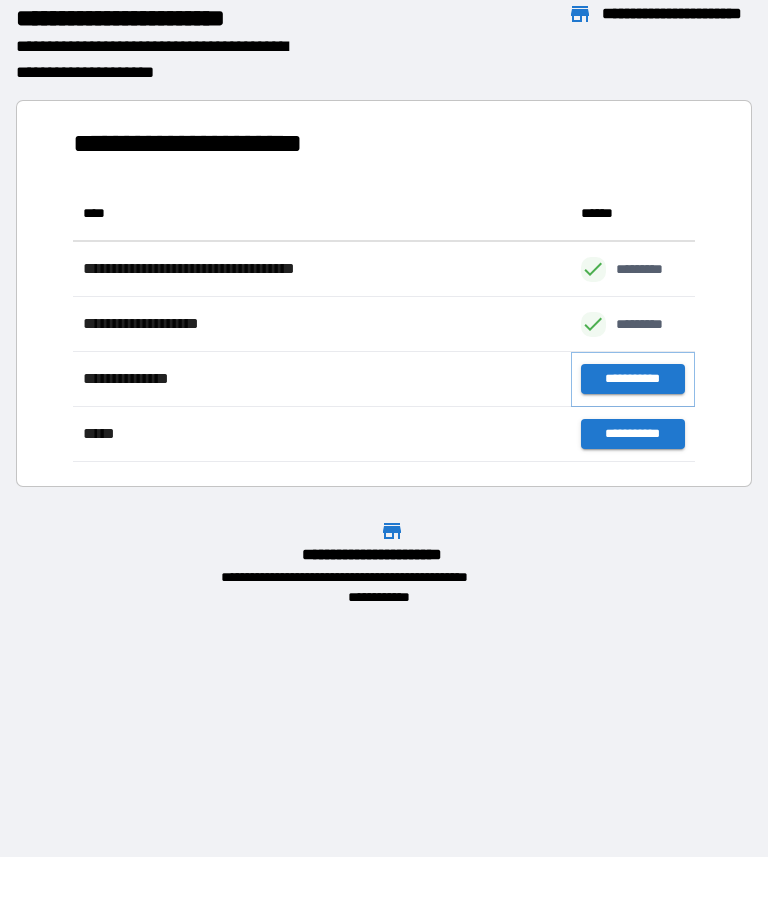 click on "**********" at bounding box center (633, 379) 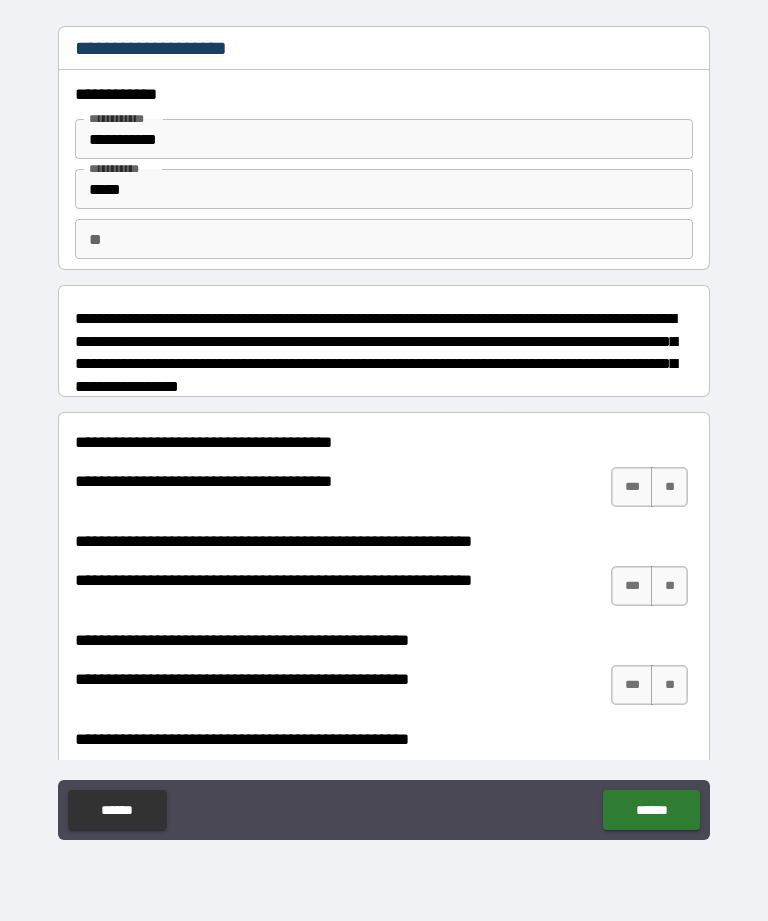 click on "**" at bounding box center (669, 487) 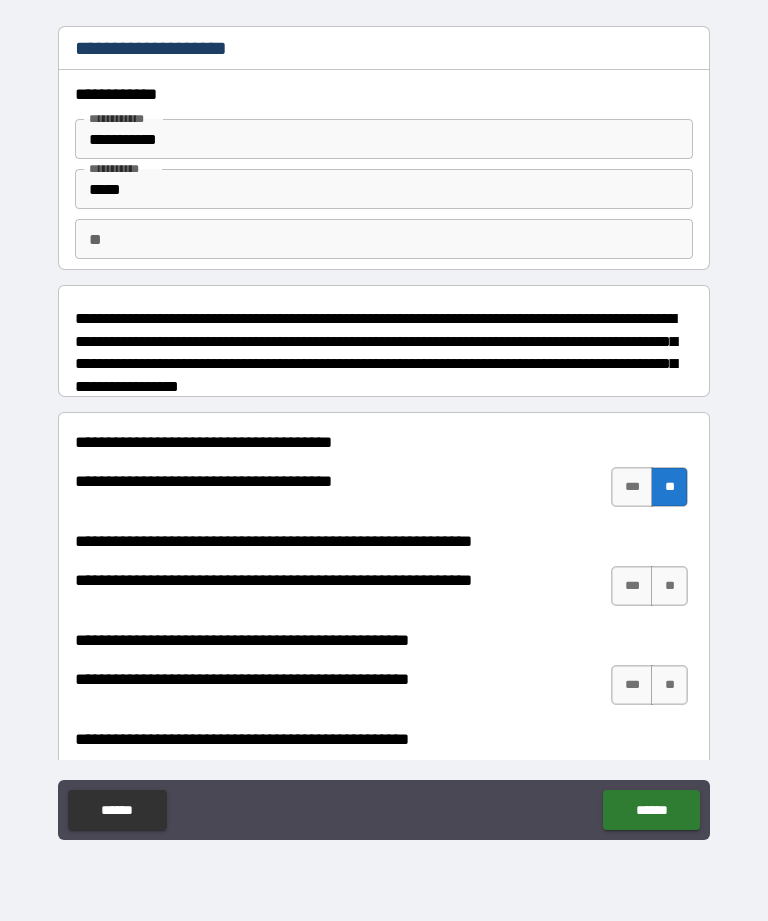 click on "**" at bounding box center [669, 586] 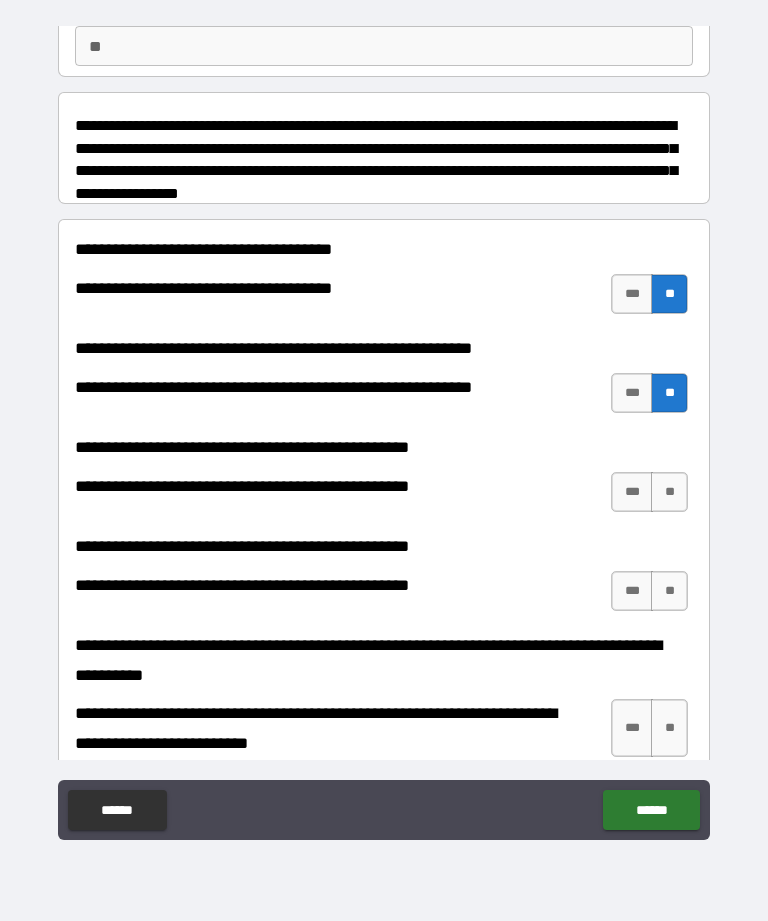 scroll, scrollTop: 193, scrollLeft: 0, axis: vertical 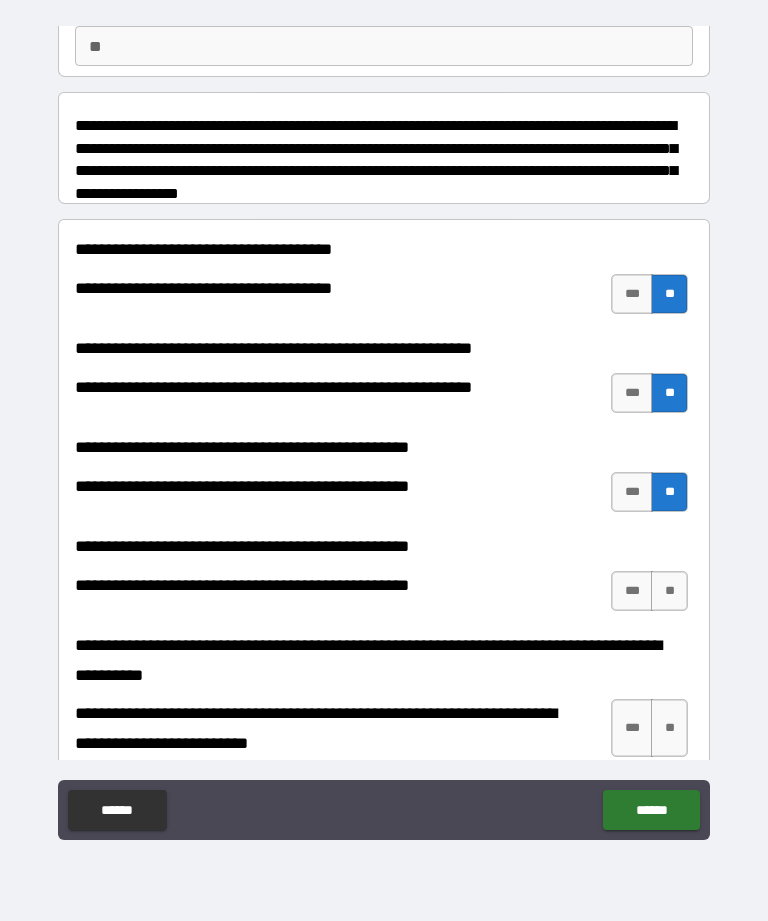 click on "**" at bounding box center [669, 591] 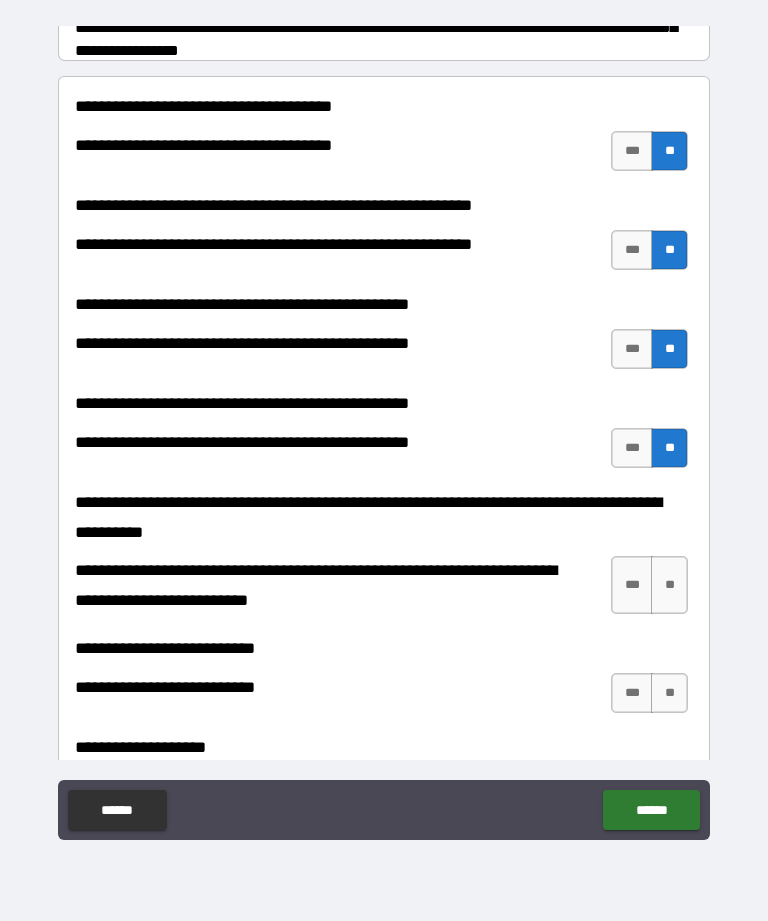 scroll, scrollTop: 367, scrollLeft: 0, axis: vertical 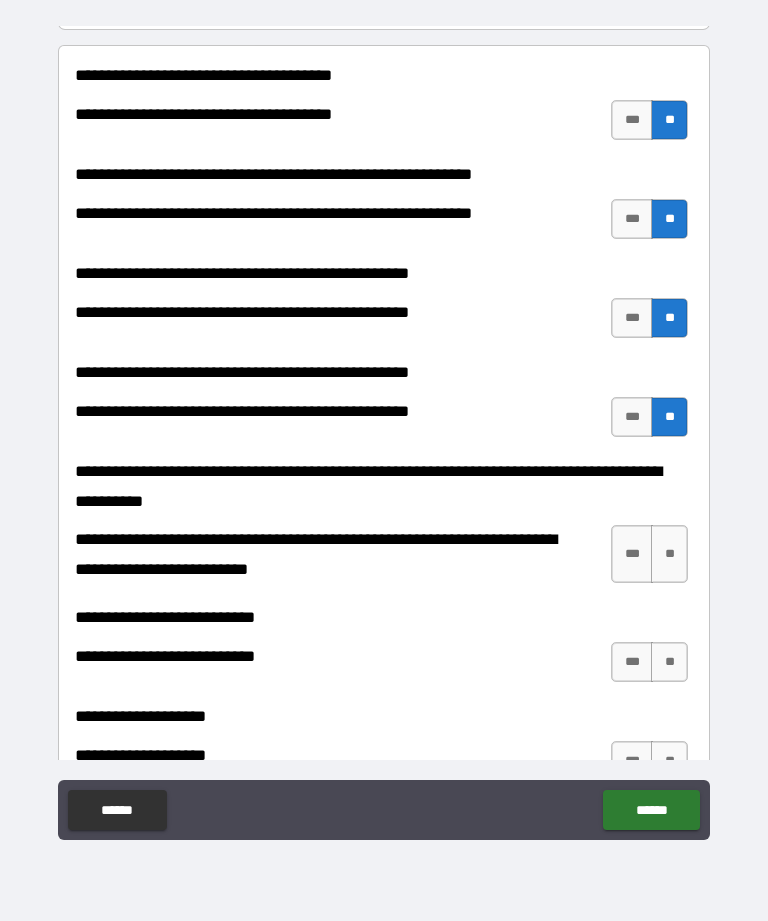 click on "**" at bounding box center (669, 554) 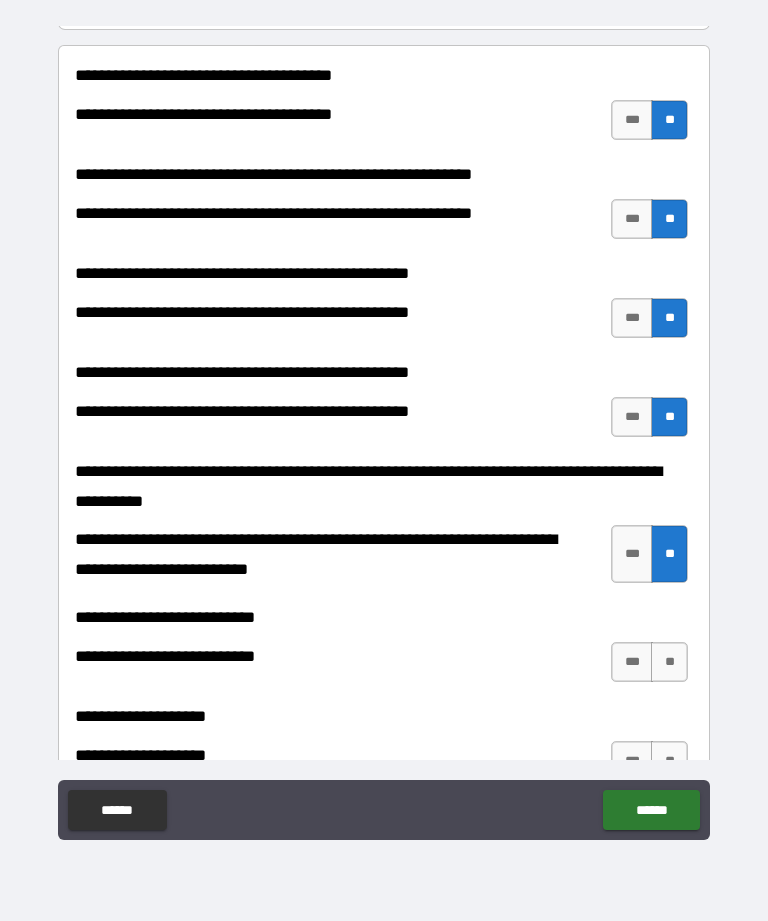 click on "**" at bounding box center [669, 662] 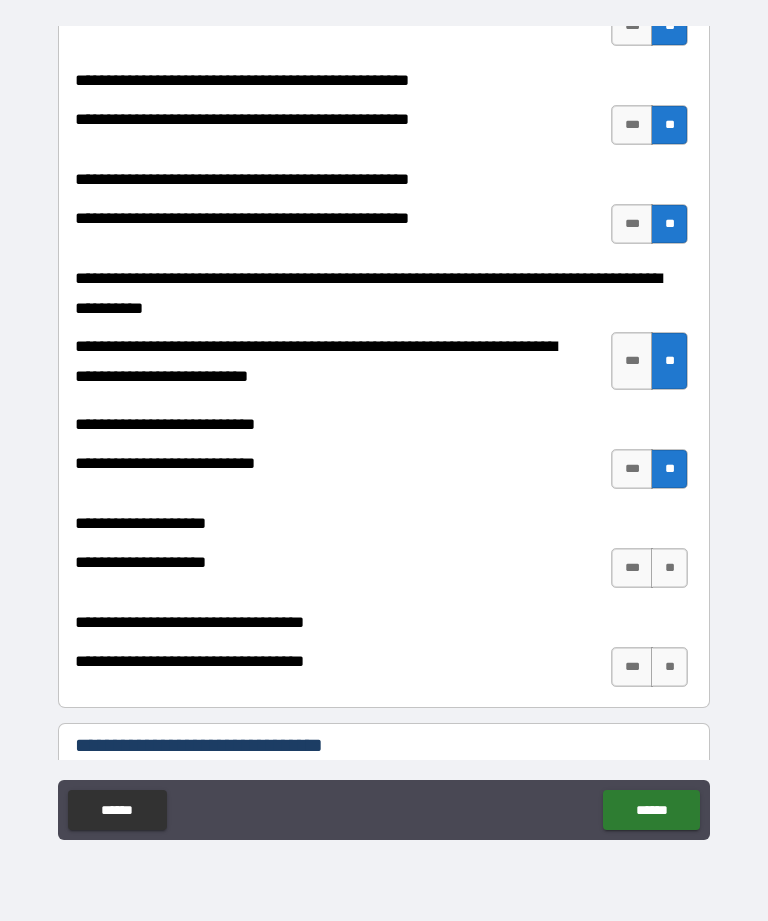 scroll, scrollTop: 581, scrollLeft: 0, axis: vertical 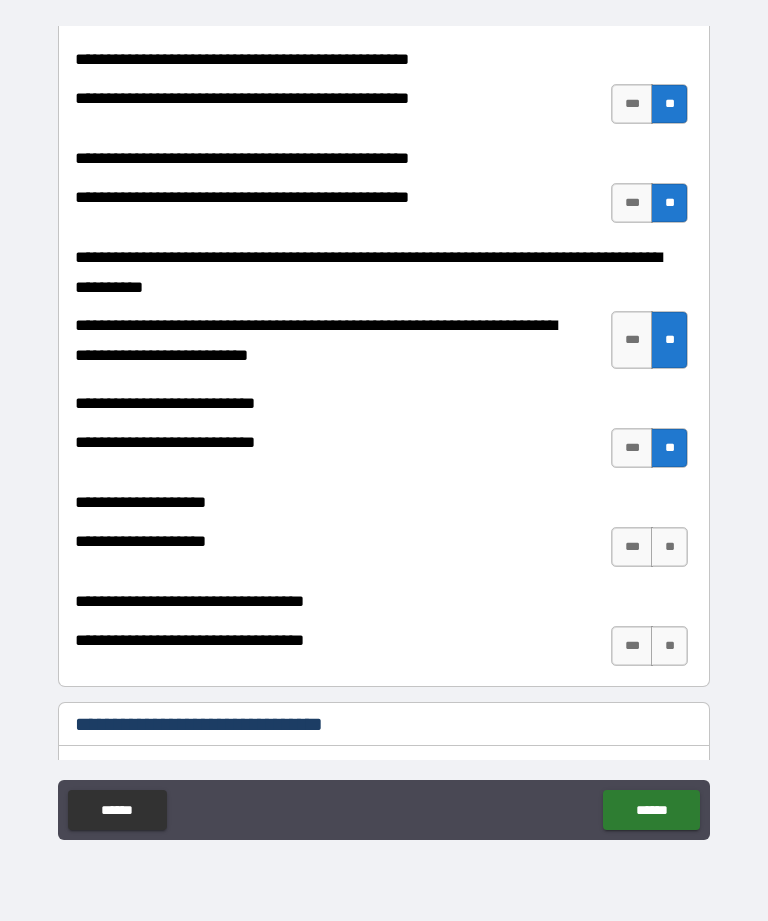 click on "**" at bounding box center (669, 547) 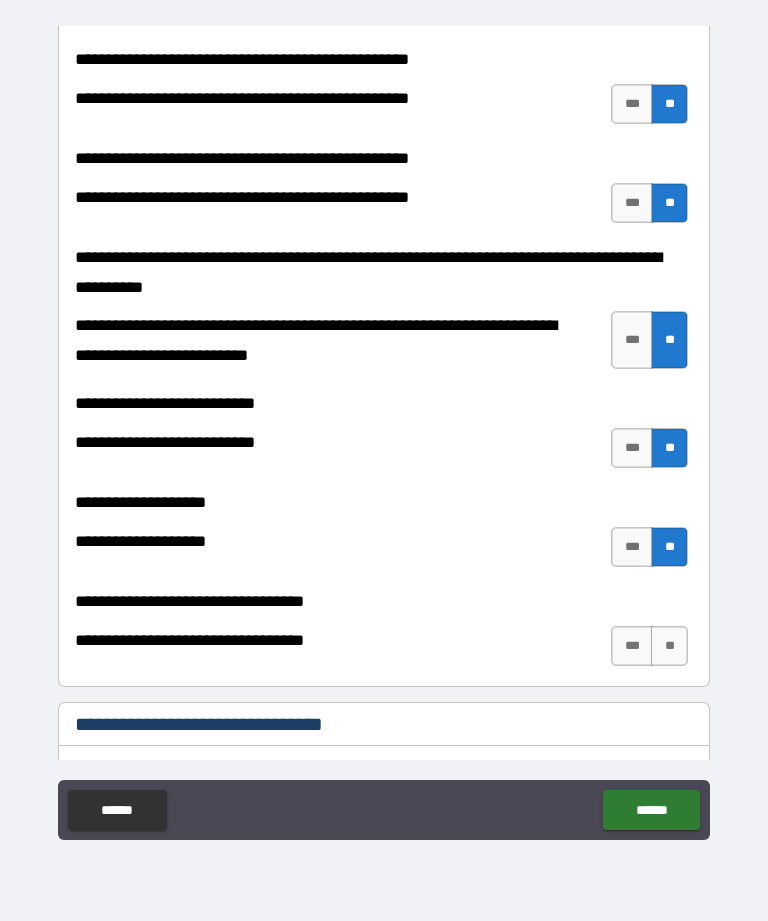 click on "**" at bounding box center [669, 646] 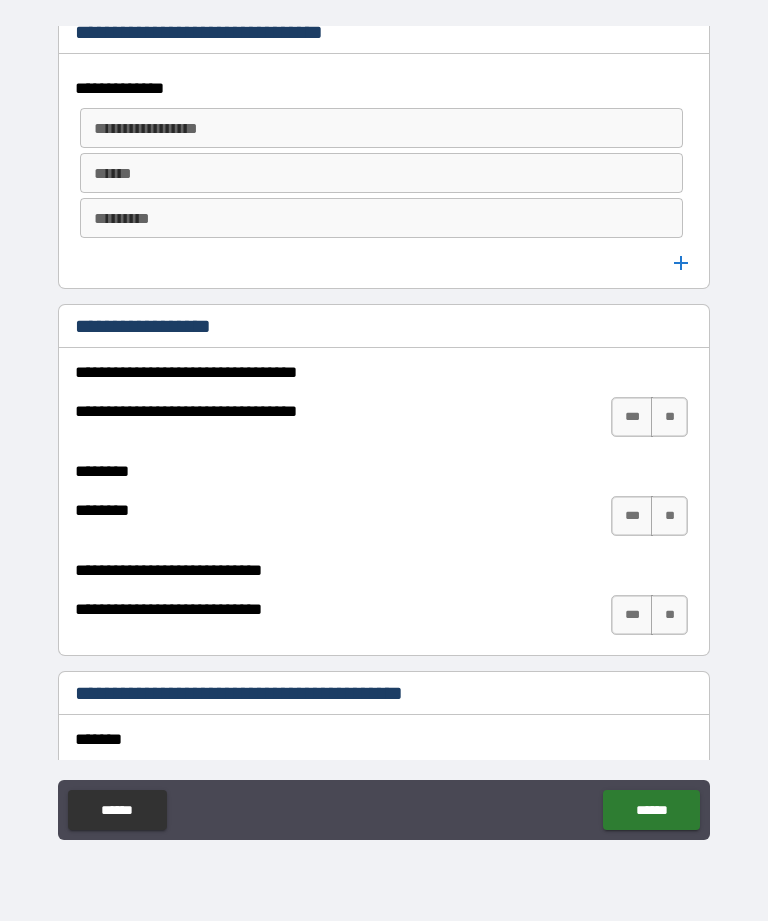 scroll, scrollTop: 1276, scrollLeft: 0, axis: vertical 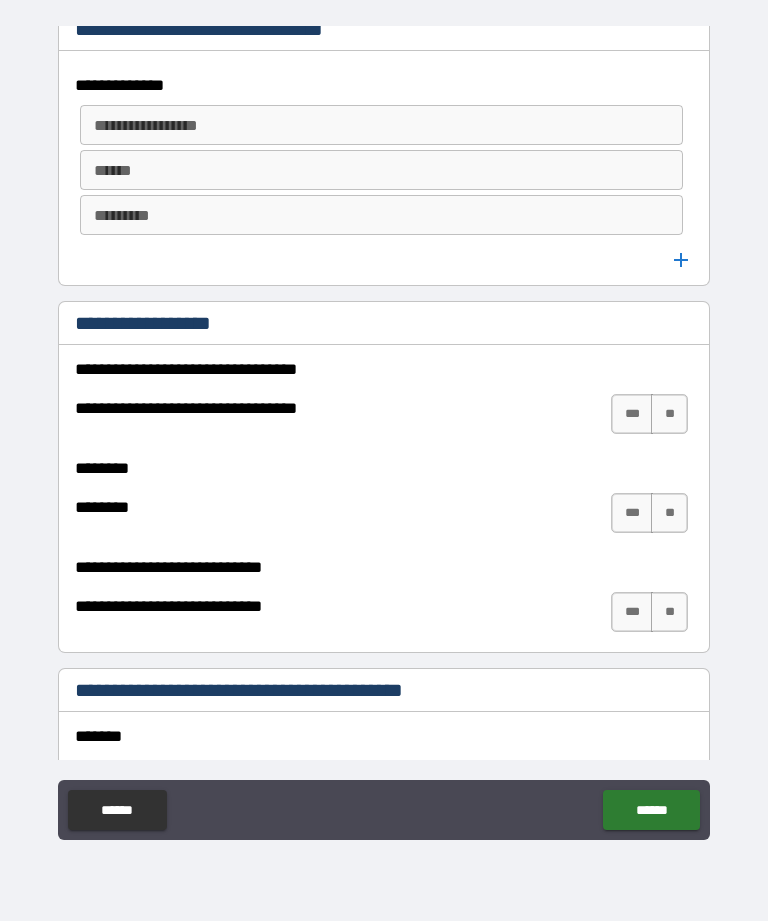 click on "**" at bounding box center (669, 414) 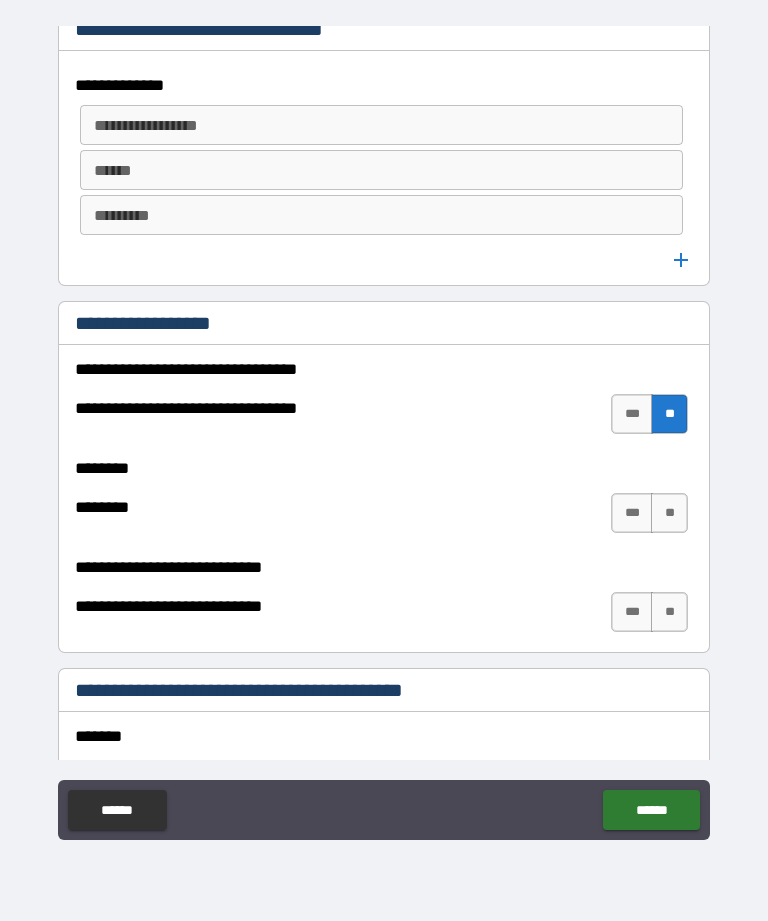 click on "**" at bounding box center (669, 513) 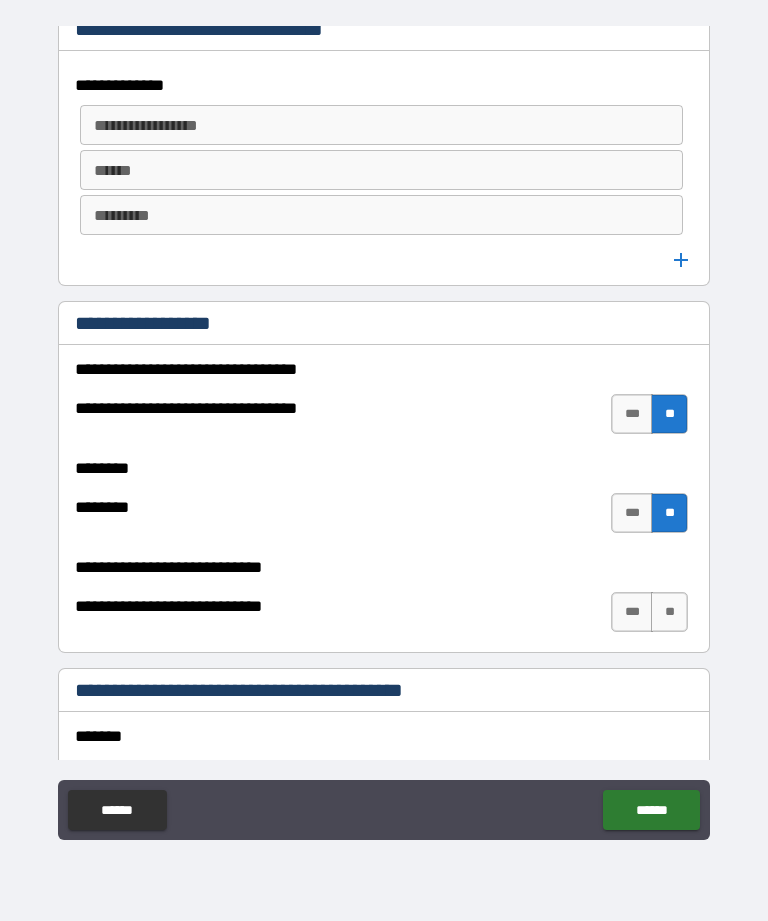 click on "**" at bounding box center [669, 612] 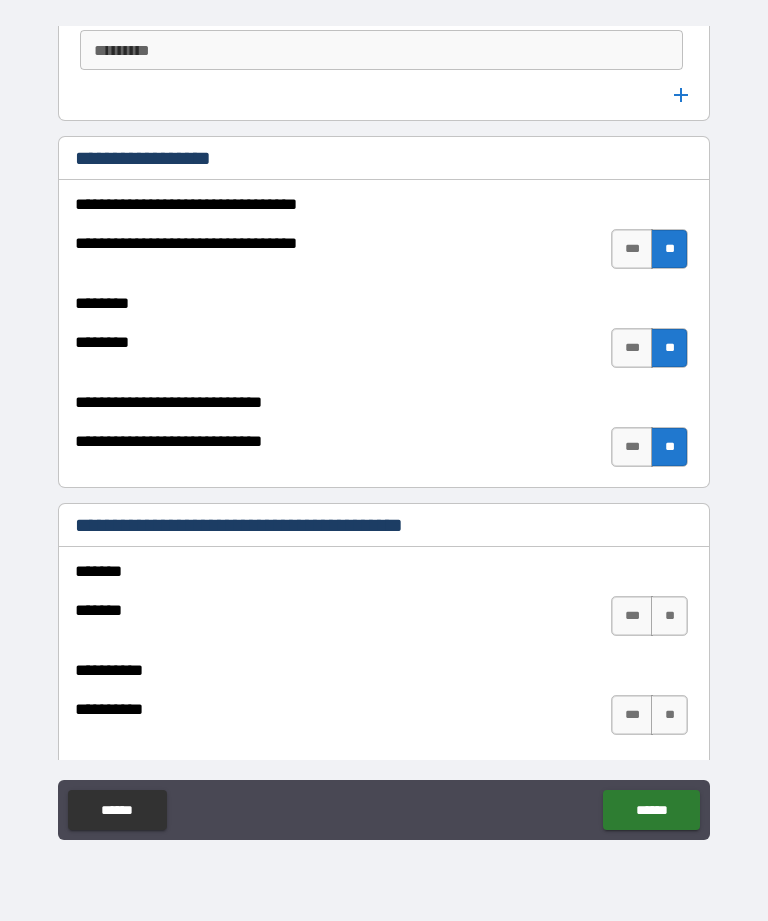 scroll, scrollTop: 1475, scrollLeft: 0, axis: vertical 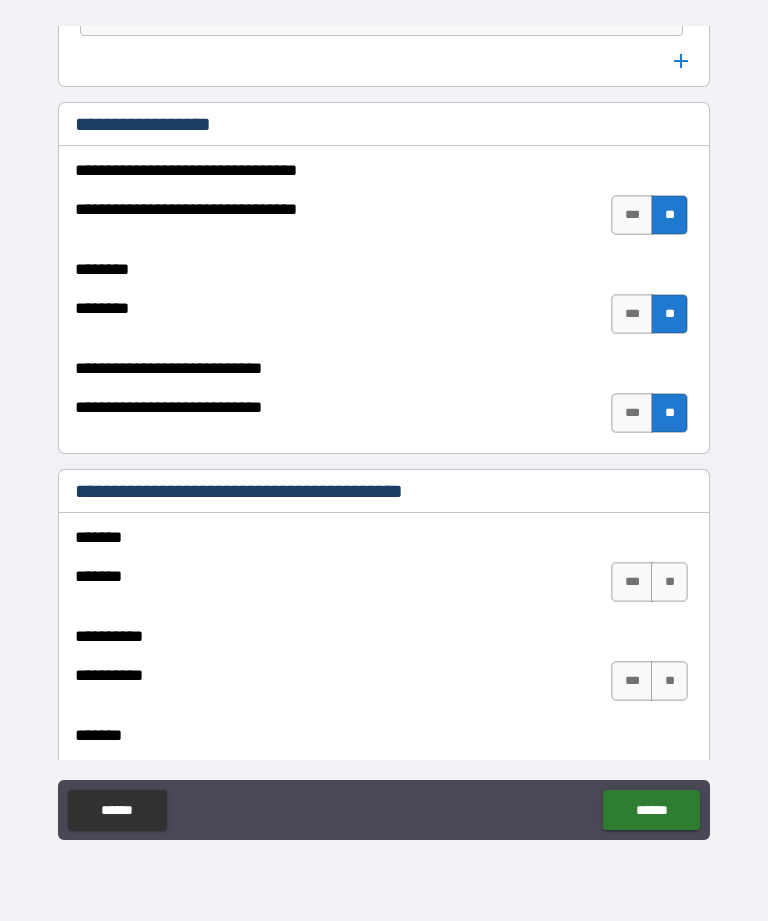 click on "**" at bounding box center [669, 582] 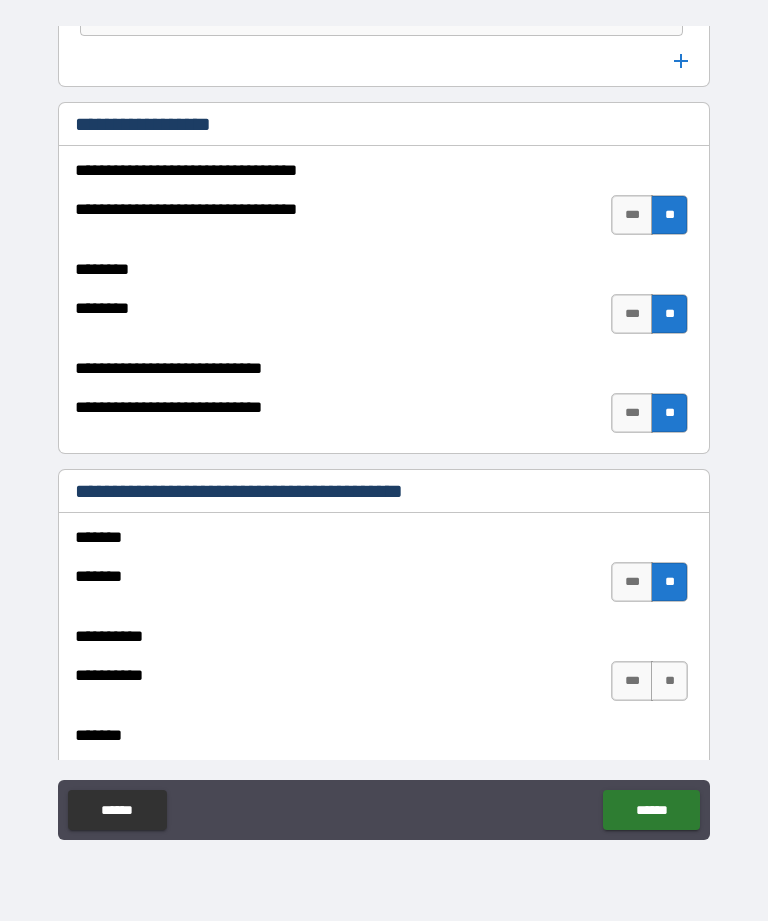 click on "**" at bounding box center [669, 681] 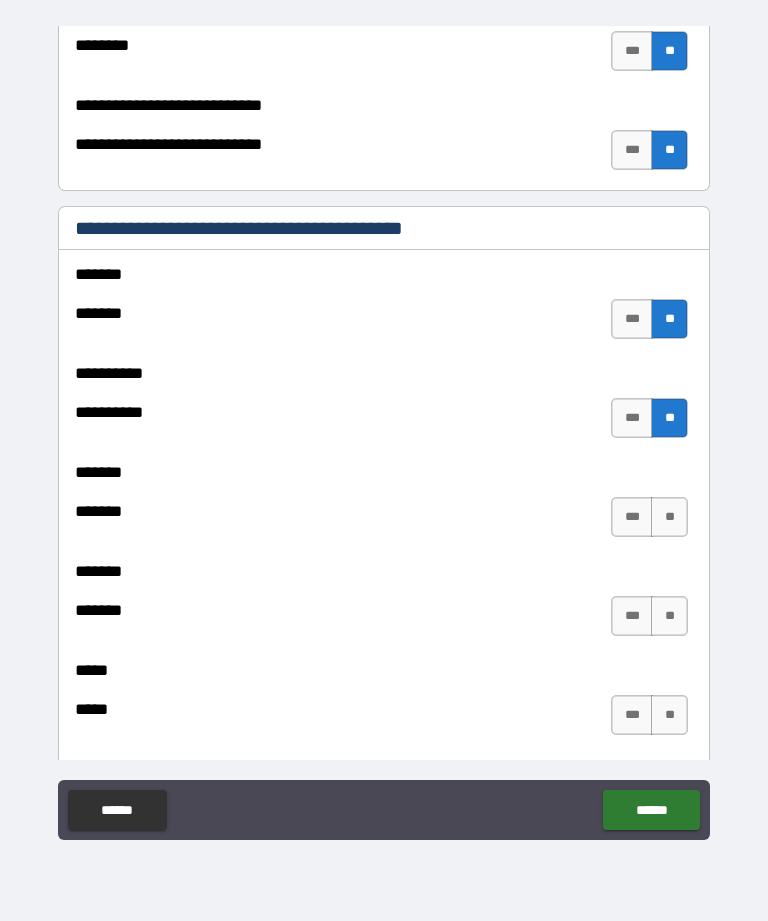scroll, scrollTop: 1782, scrollLeft: 0, axis: vertical 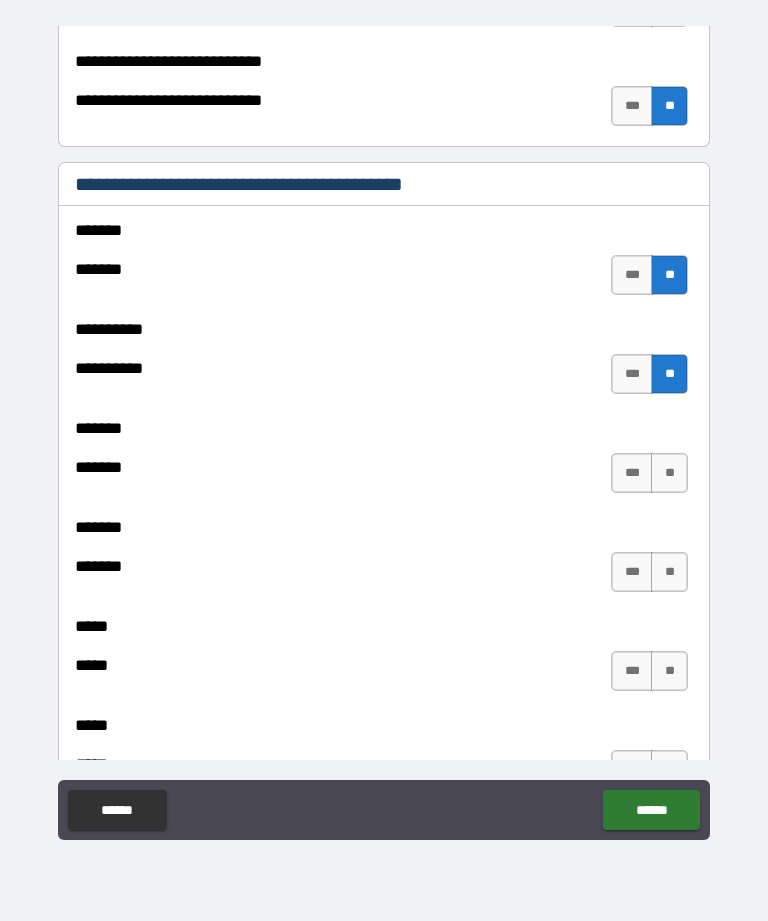 click on "**" at bounding box center (669, 473) 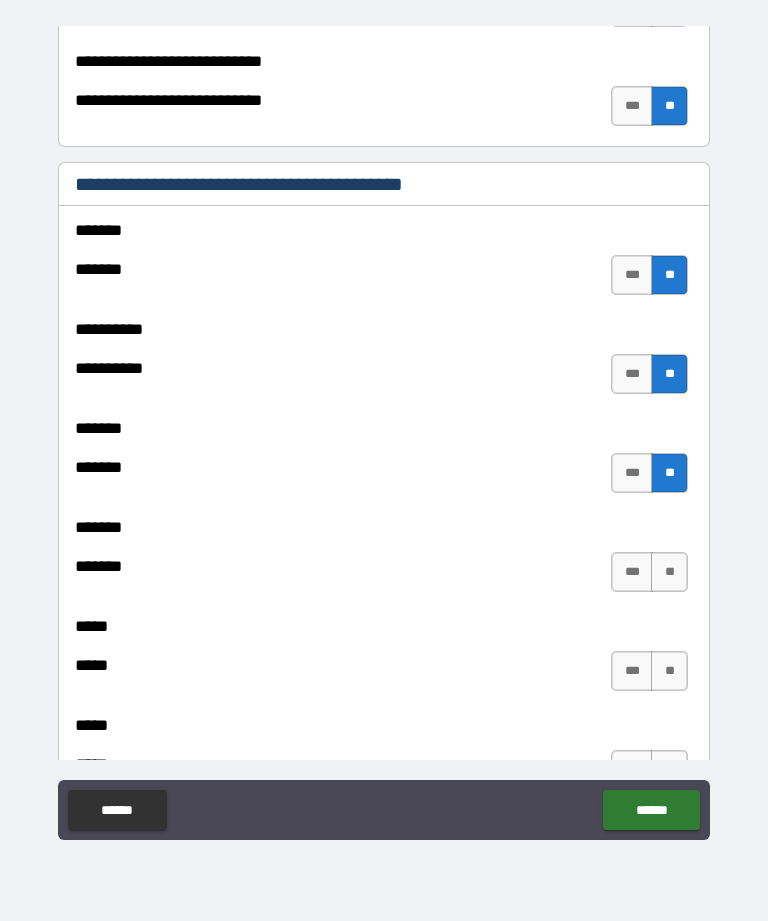 click on "**" at bounding box center [669, 572] 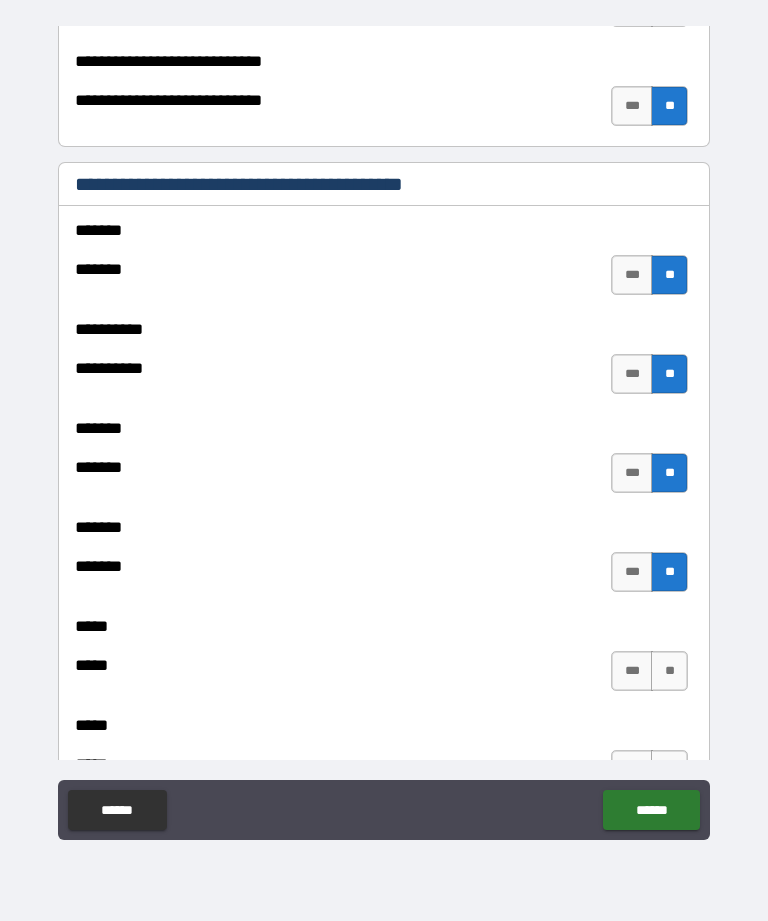 click on "**" at bounding box center [669, 671] 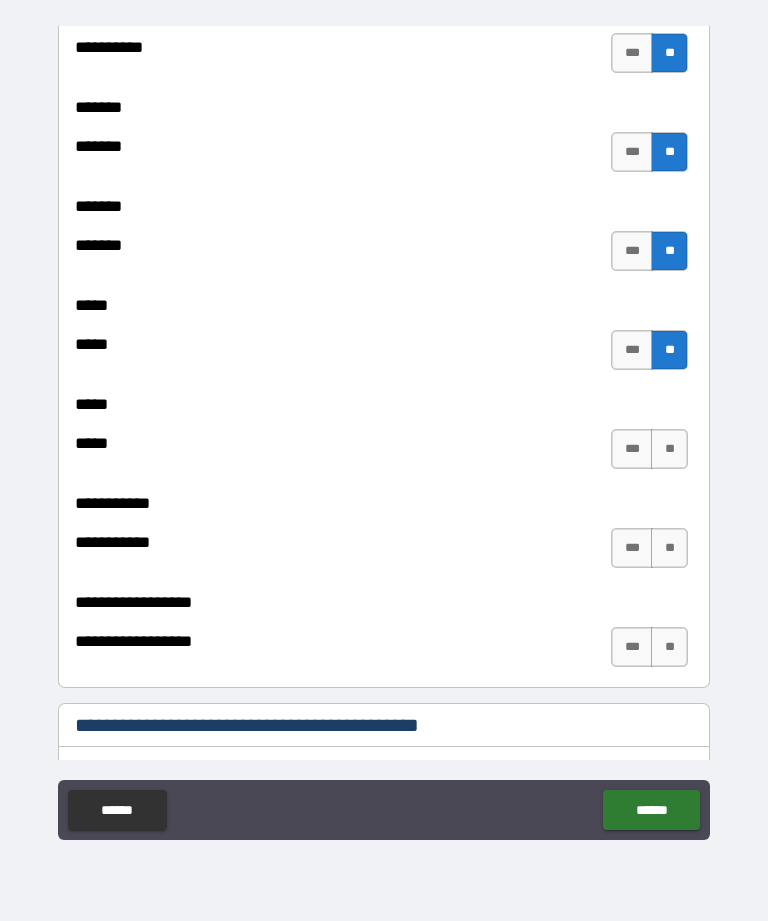 scroll, scrollTop: 2129, scrollLeft: 0, axis: vertical 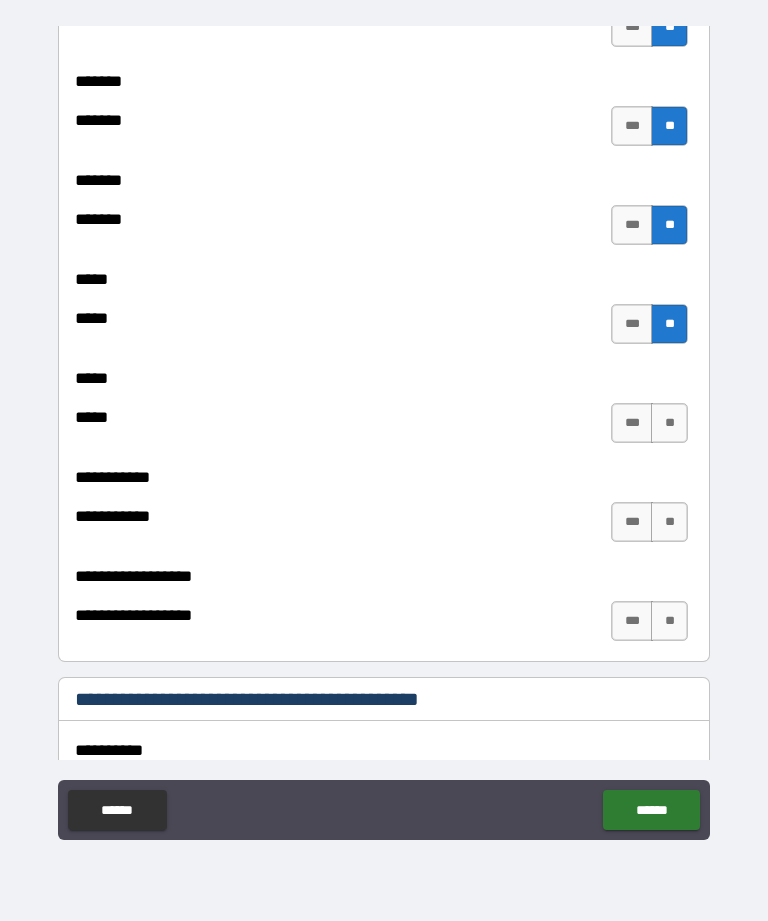 click on "**" at bounding box center (669, 423) 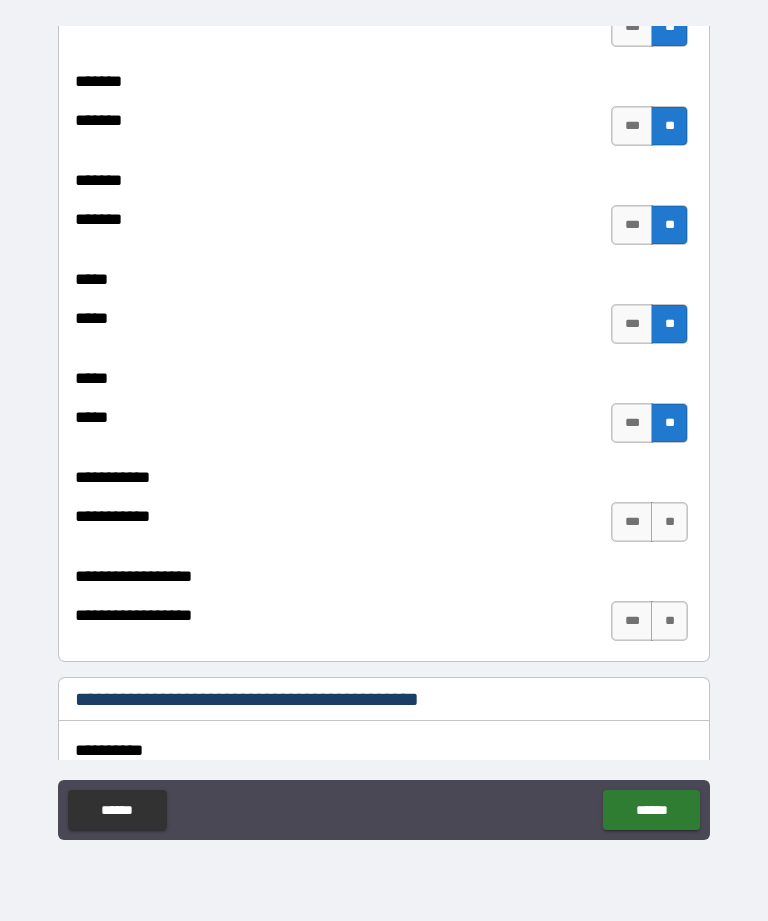 click on "**" at bounding box center [669, 522] 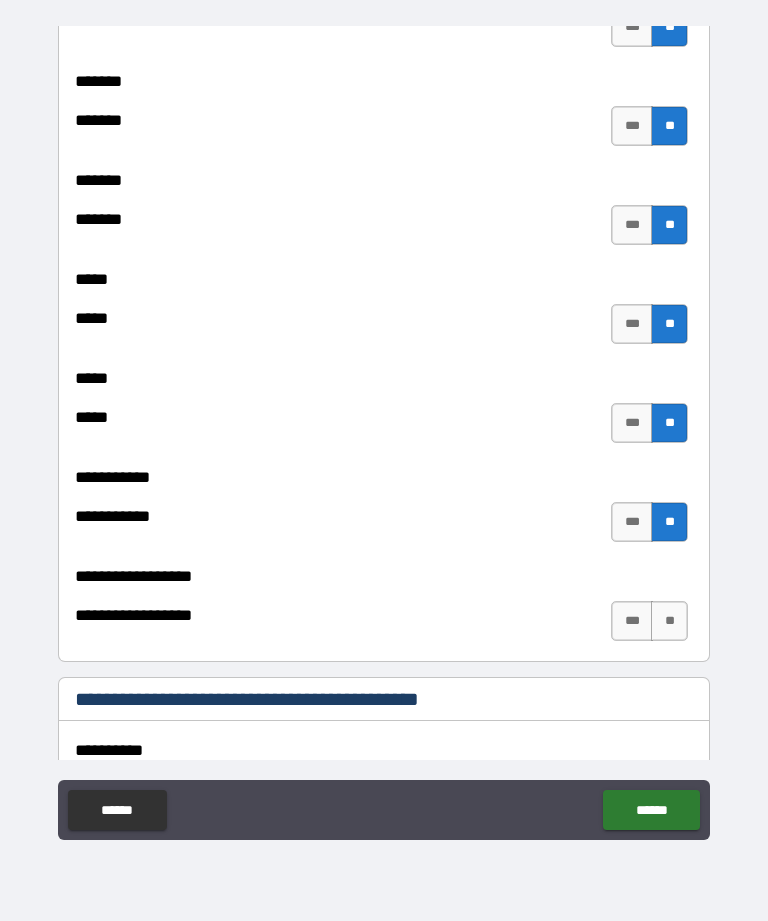 click on "**" at bounding box center (669, 621) 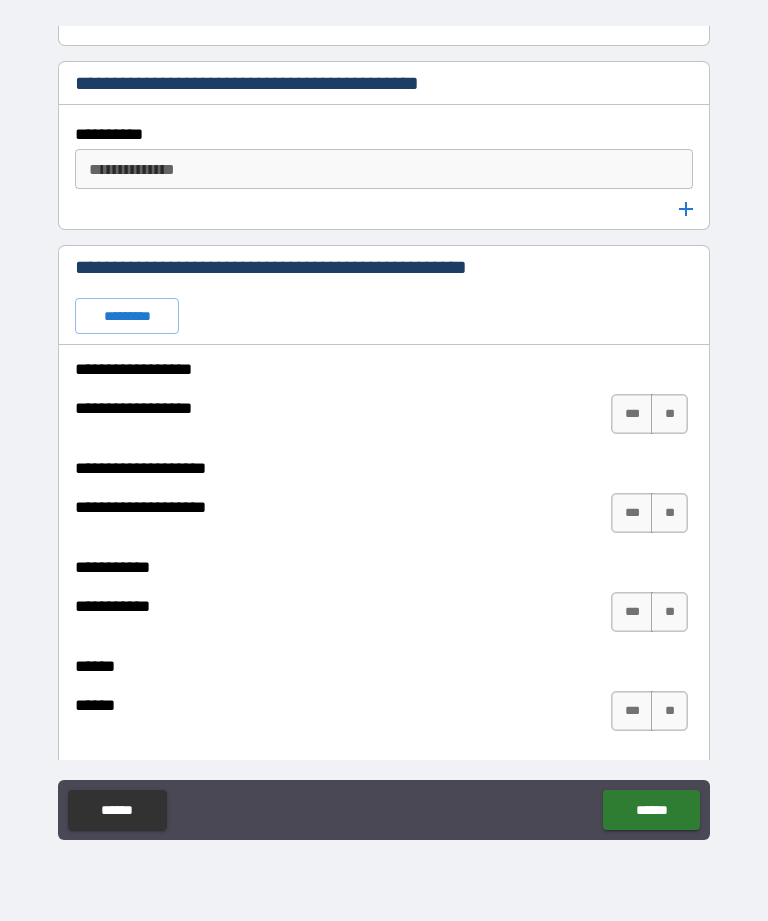 scroll, scrollTop: 2748, scrollLeft: 0, axis: vertical 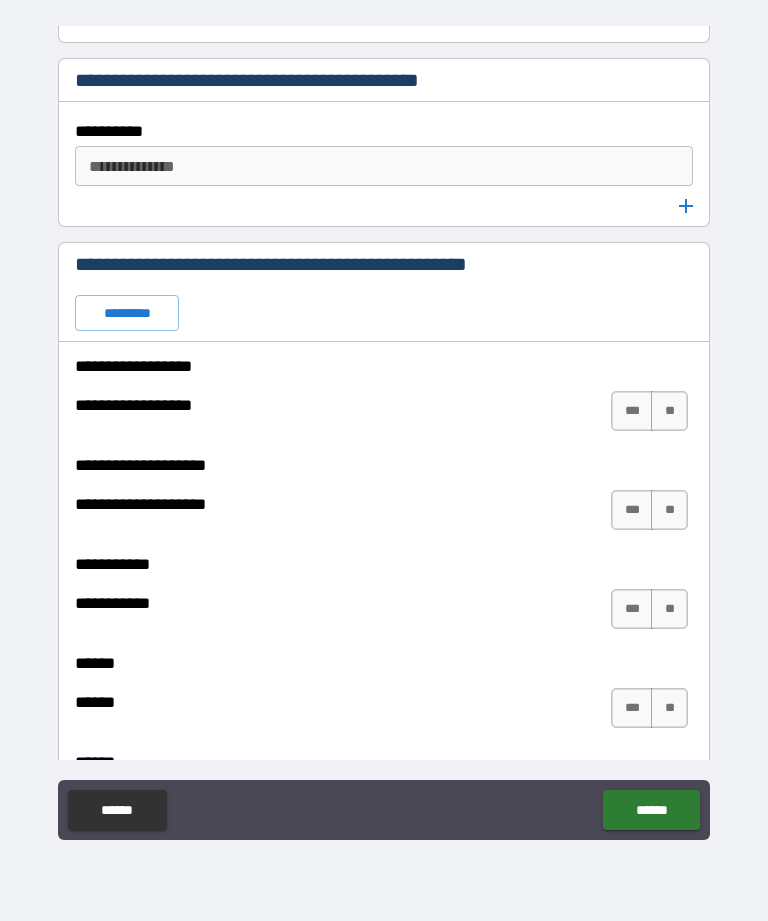 click on "**********" at bounding box center [382, 166] 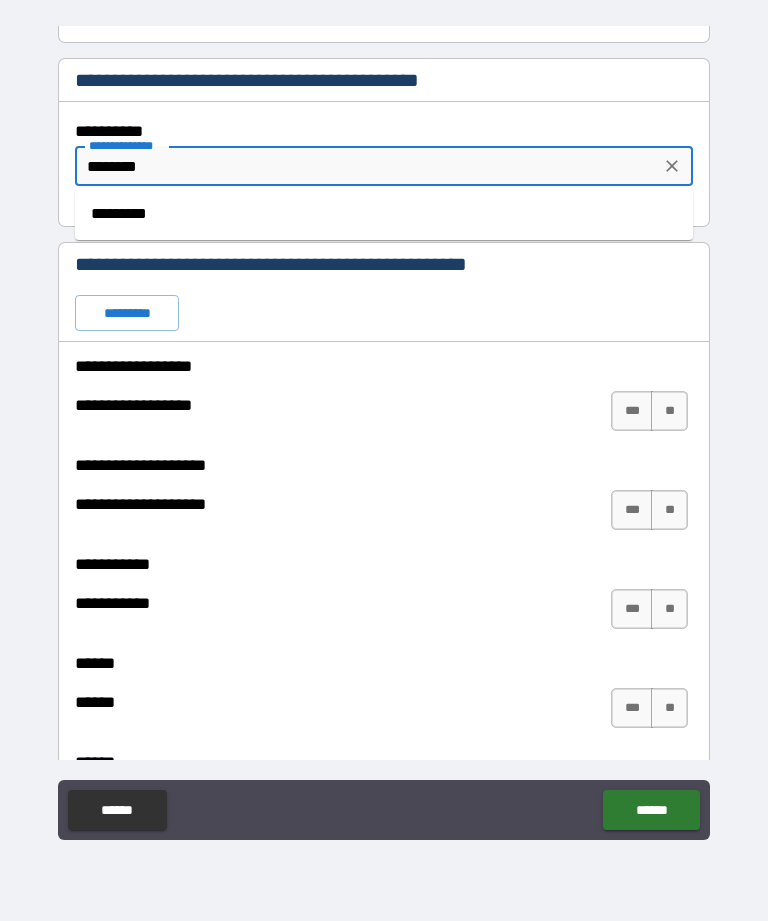 type on "********" 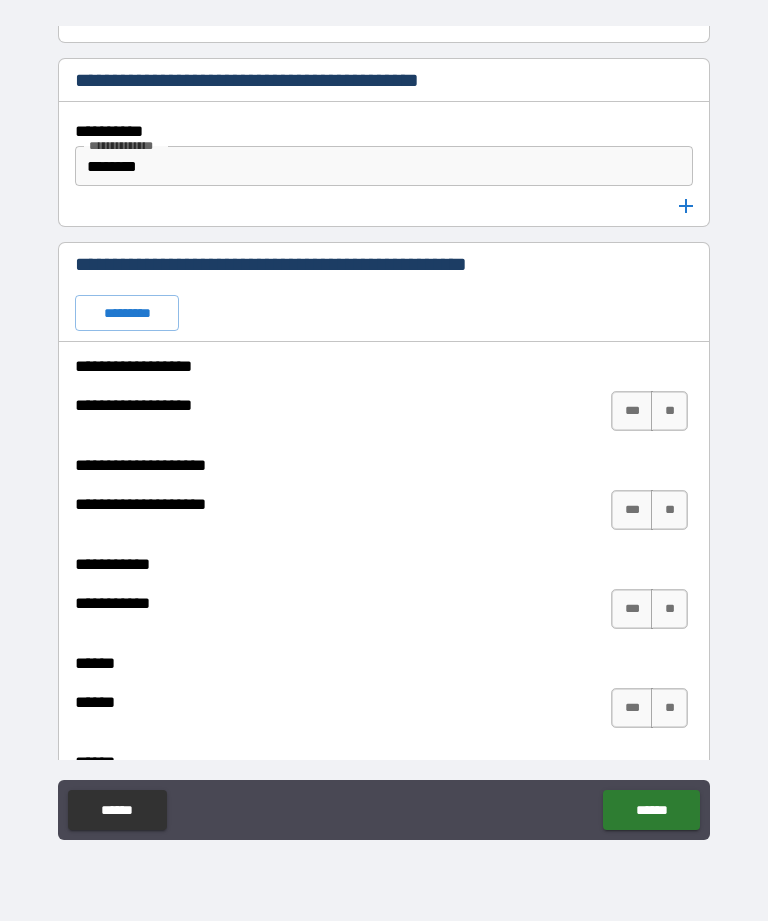 click on "**" at bounding box center [669, 411] 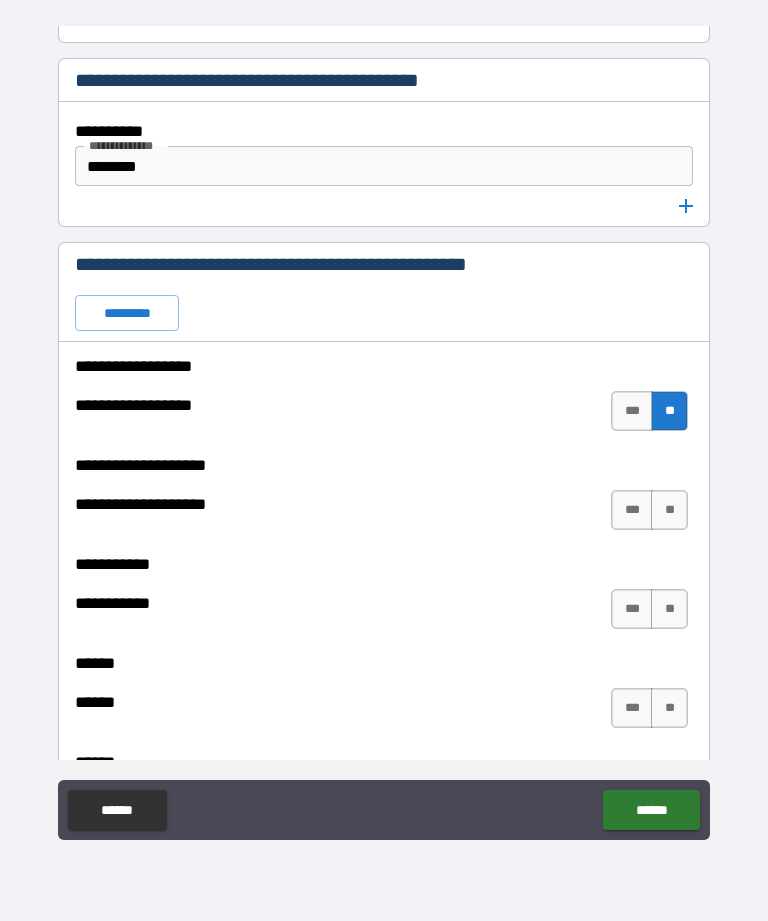 click on "**" at bounding box center (669, 510) 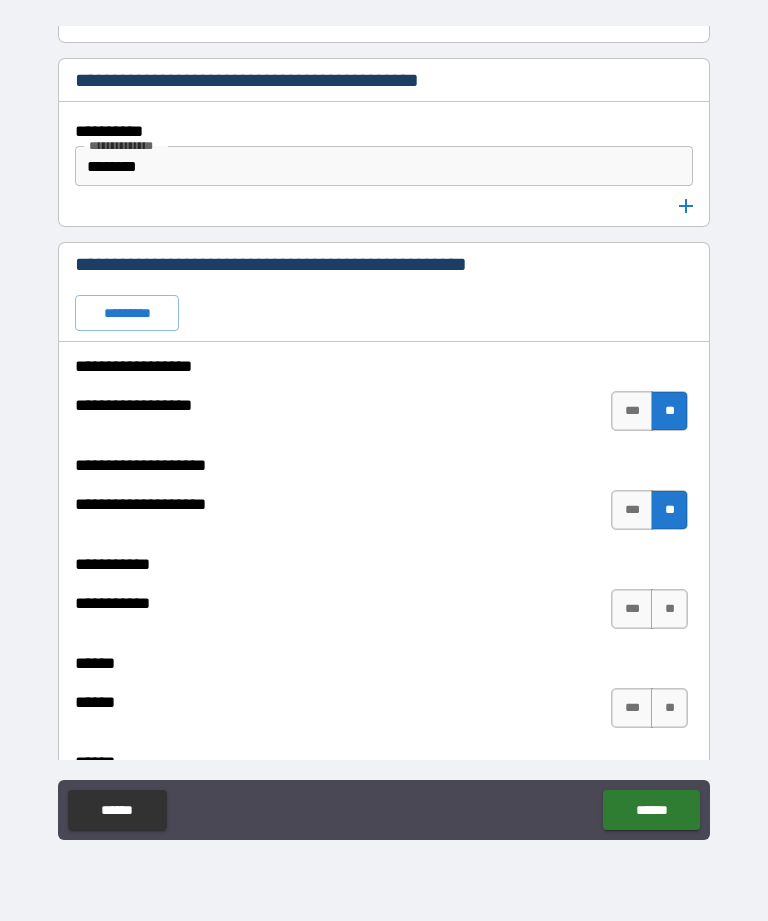 click on "**" at bounding box center [669, 609] 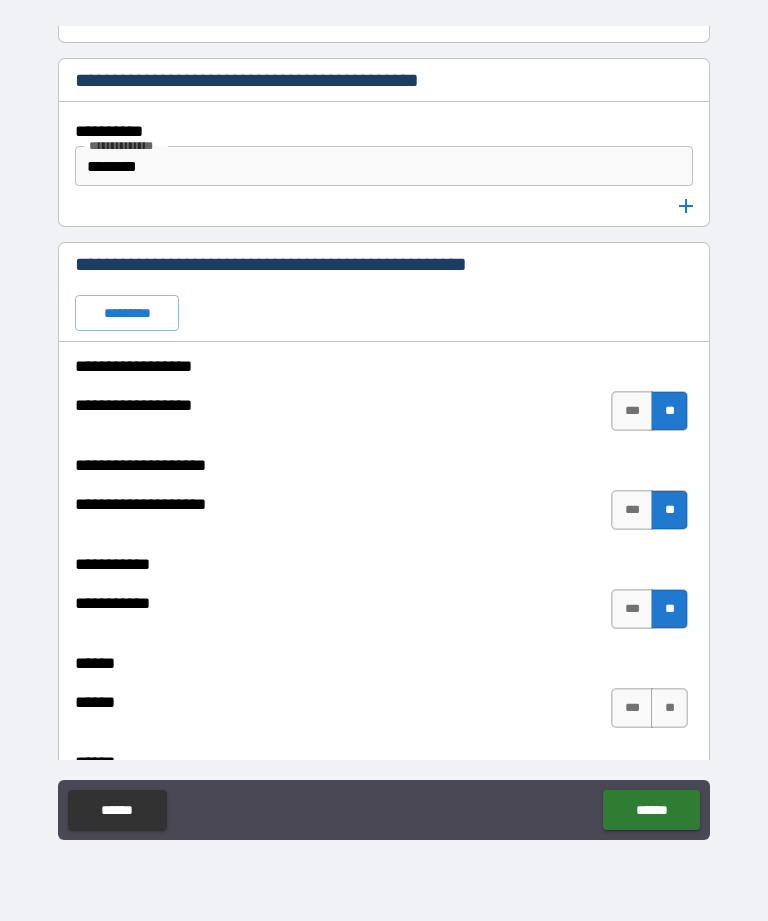 click on "**" at bounding box center (669, 708) 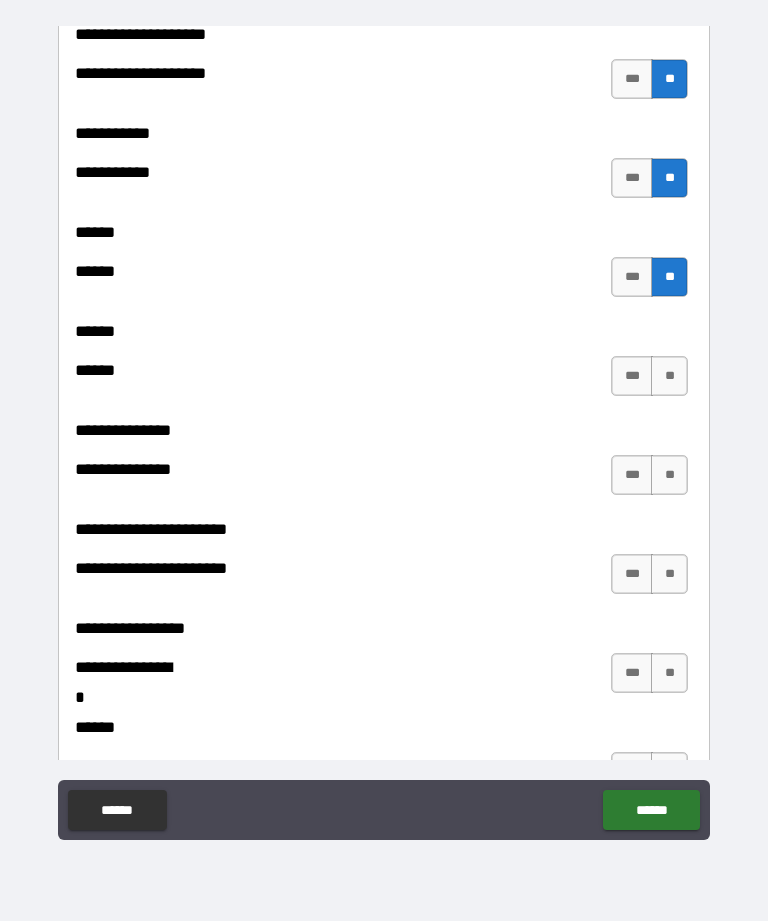 scroll, scrollTop: 3179, scrollLeft: 0, axis: vertical 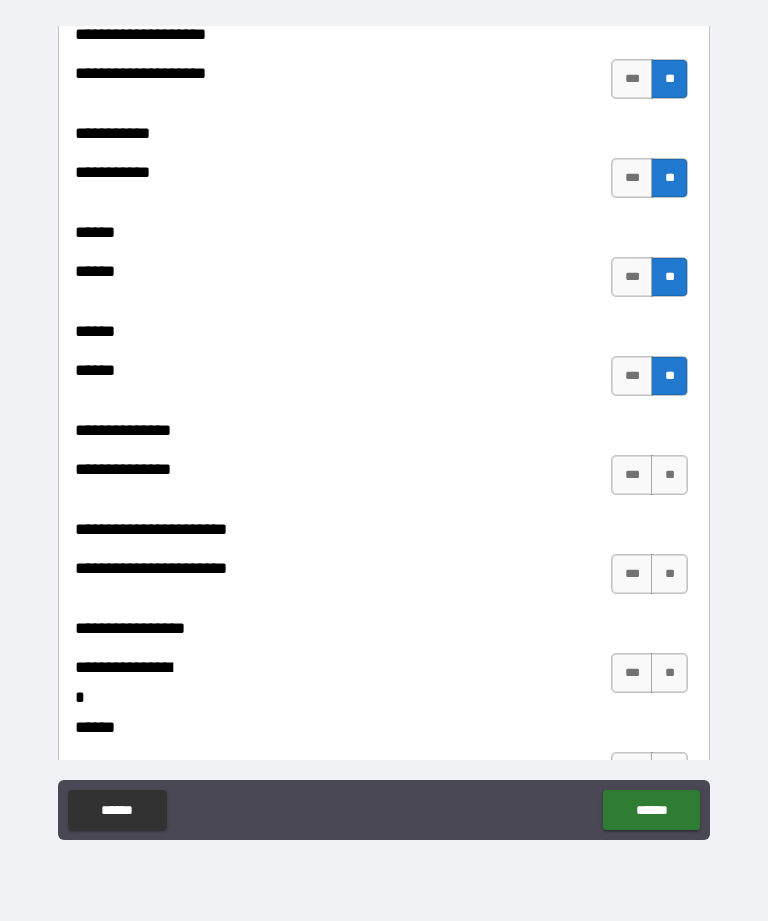 click on "**" at bounding box center (669, 475) 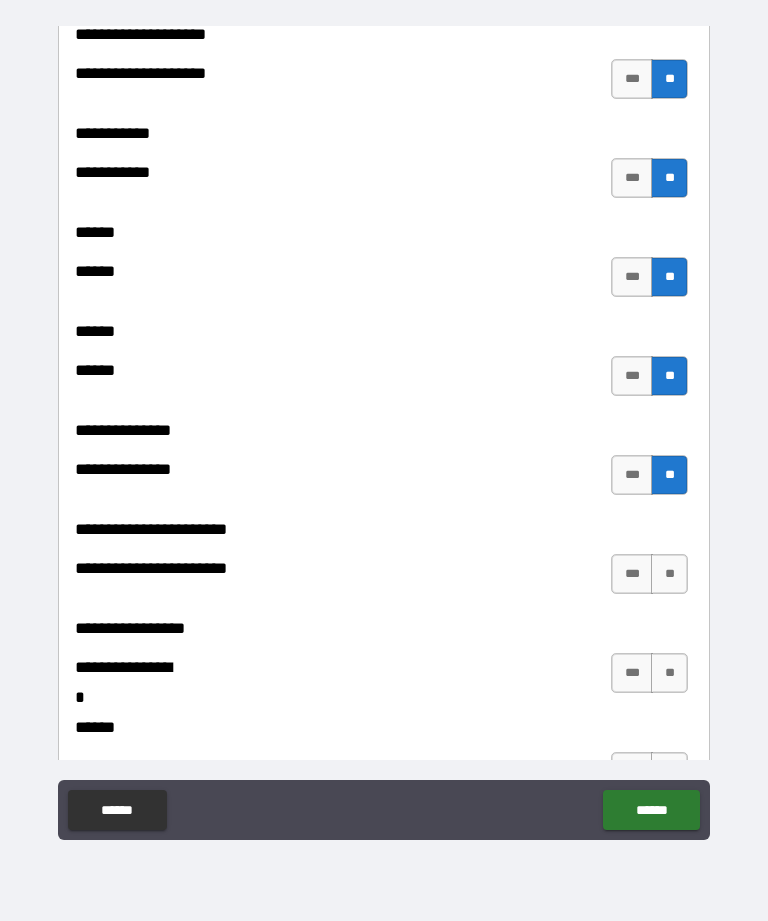 click on "**" at bounding box center [669, 574] 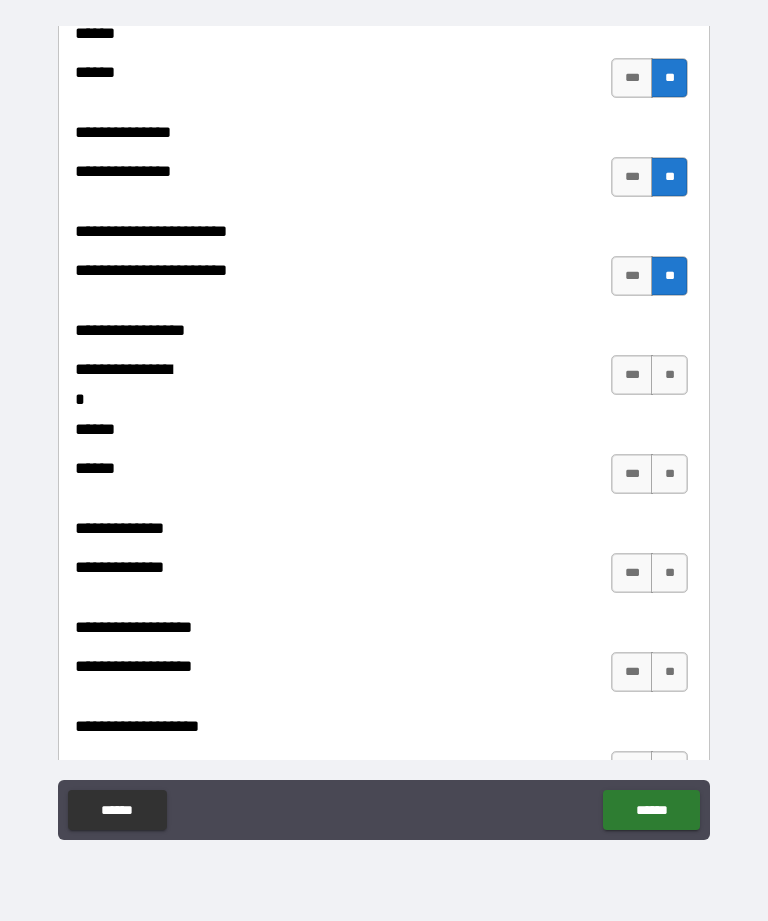 scroll, scrollTop: 3483, scrollLeft: 0, axis: vertical 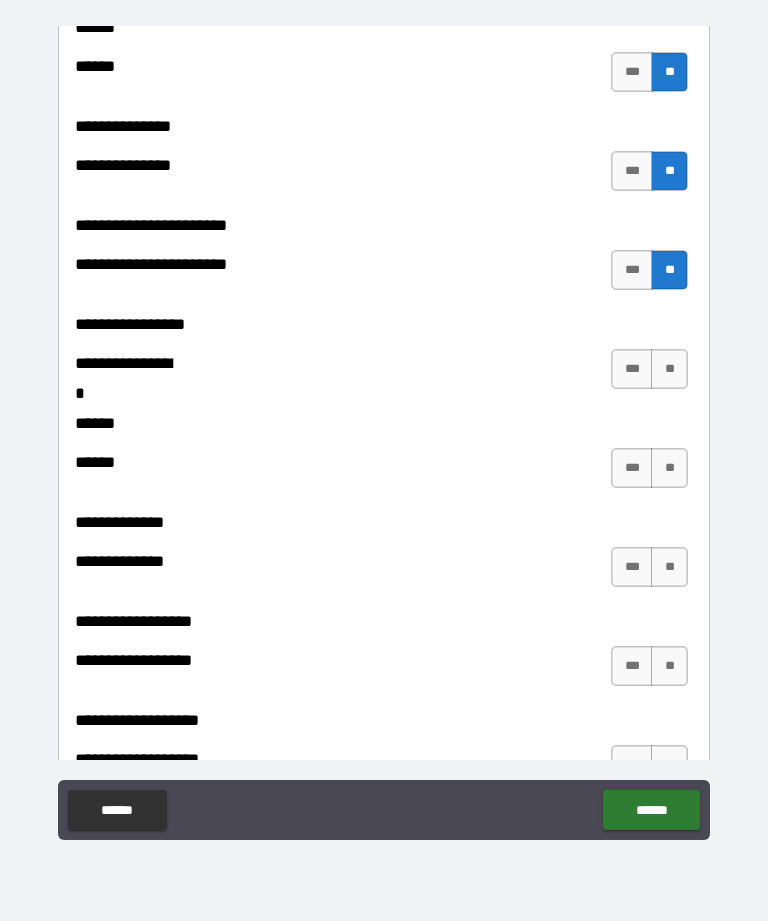 click on "**" at bounding box center [669, 369] 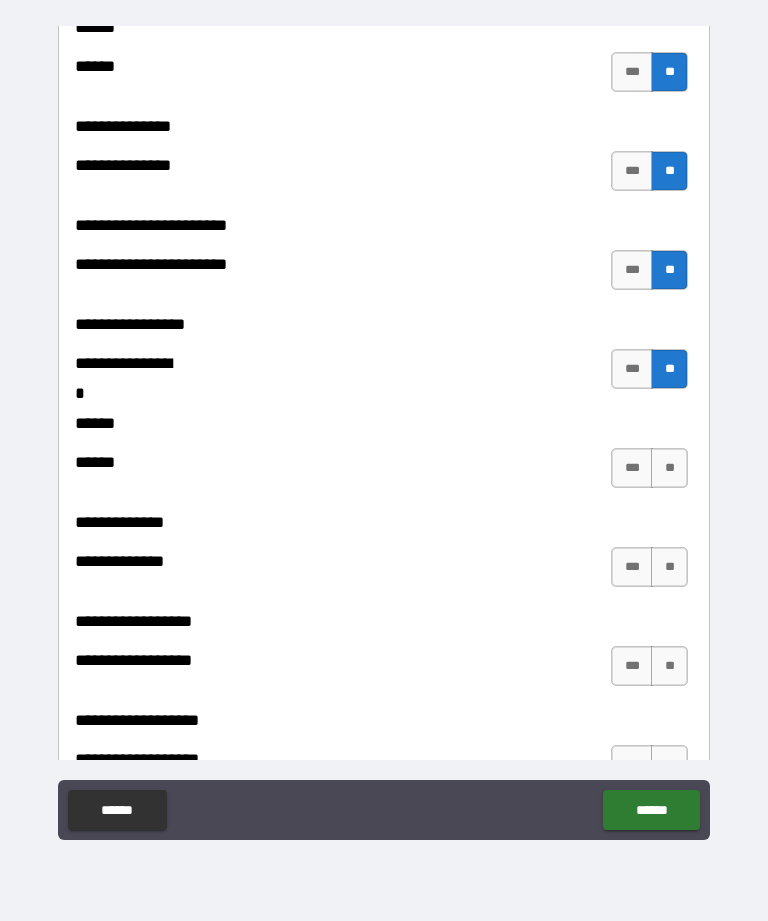 click on "**" at bounding box center [669, 468] 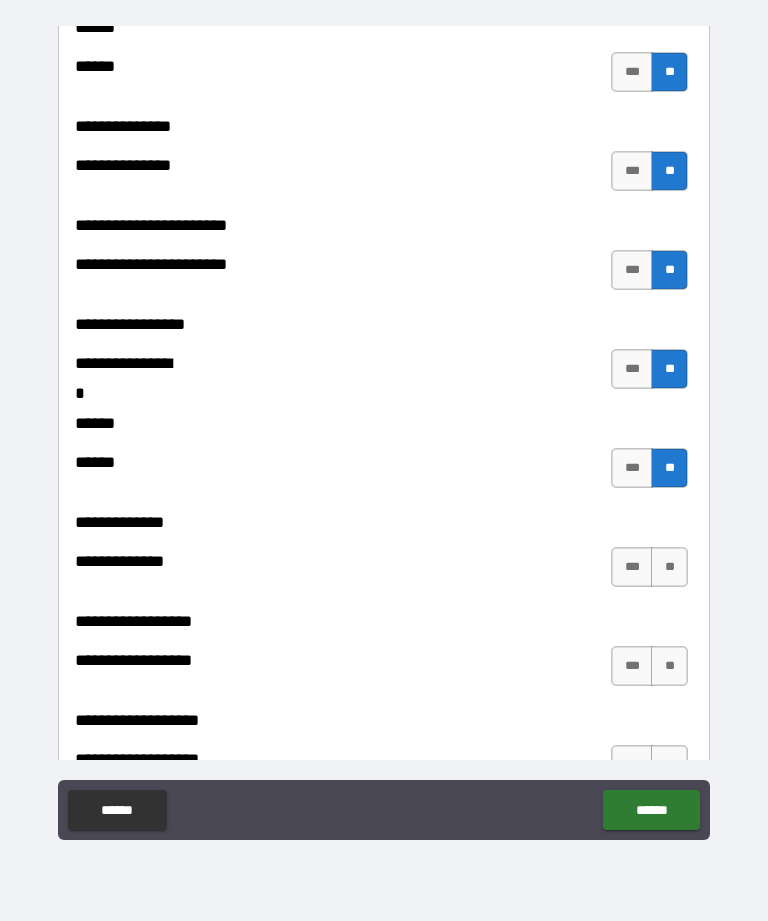 click on "**" at bounding box center (669, 567) 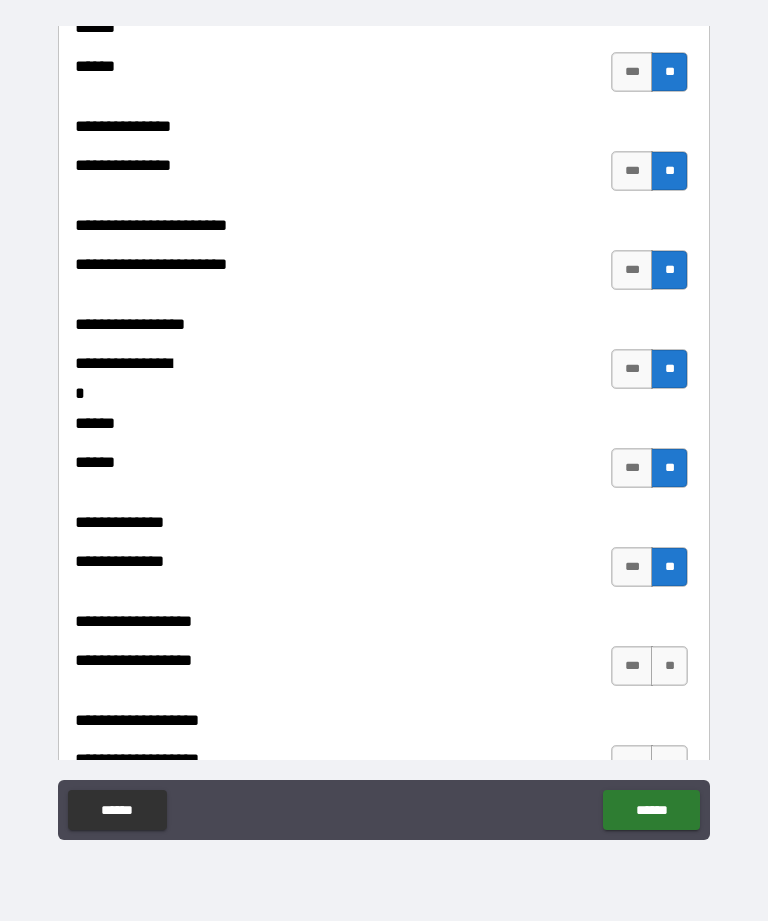 click on "**" at bounding box center [669, 666] 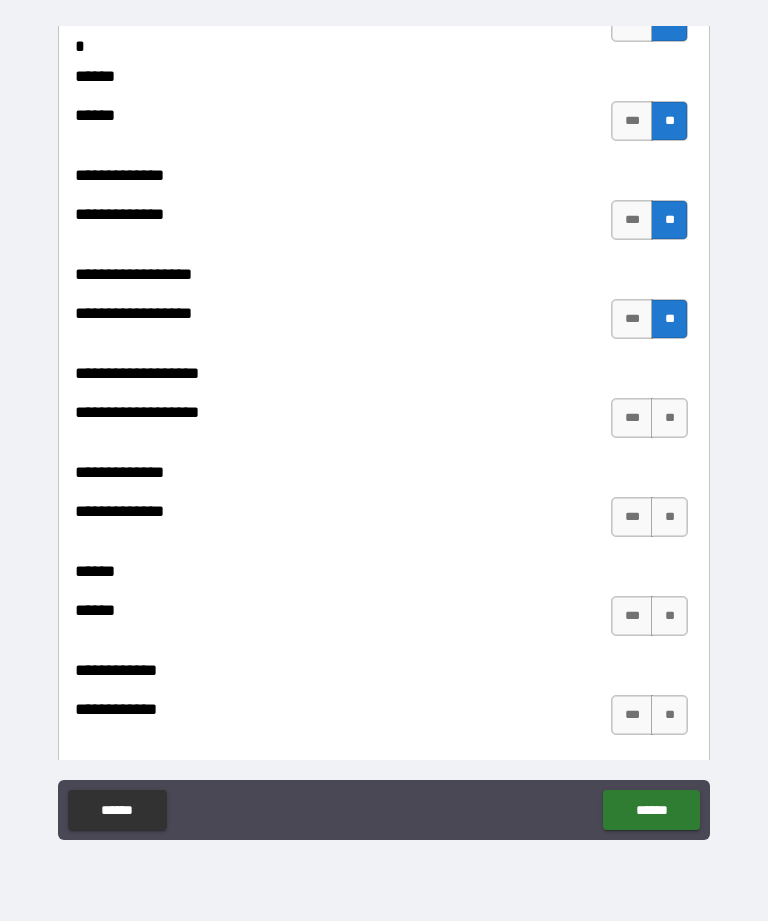 scroll, scrollTop: 3836, scrollLeft: 0, axis: vertical 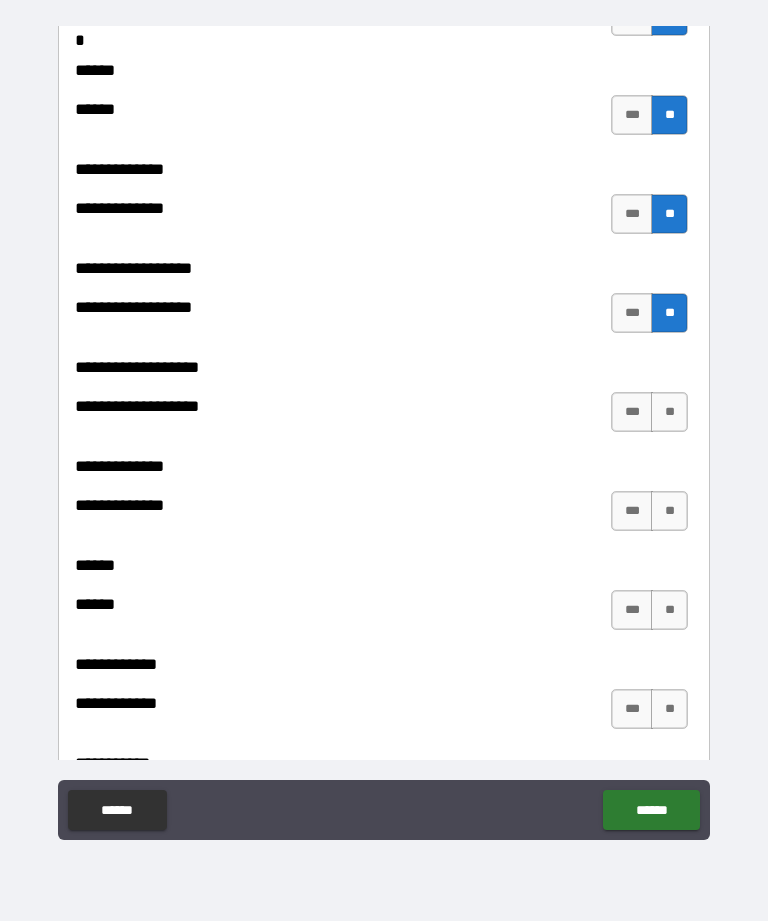 click on "**" at bounding box center (669, 412) 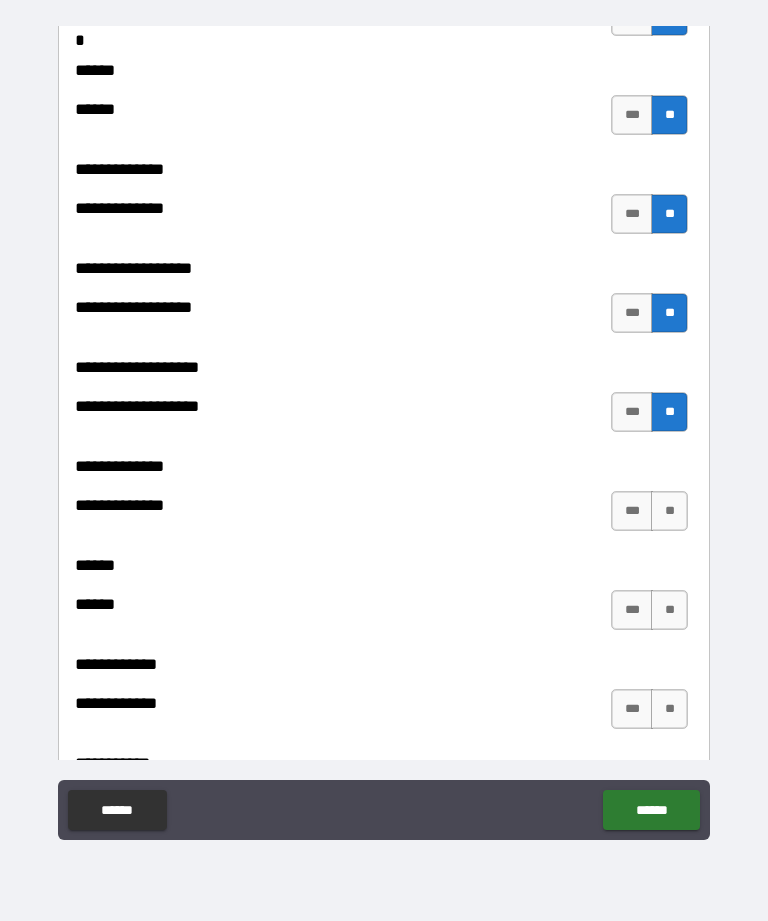 click on "**********" at bounding box center [384, 551] 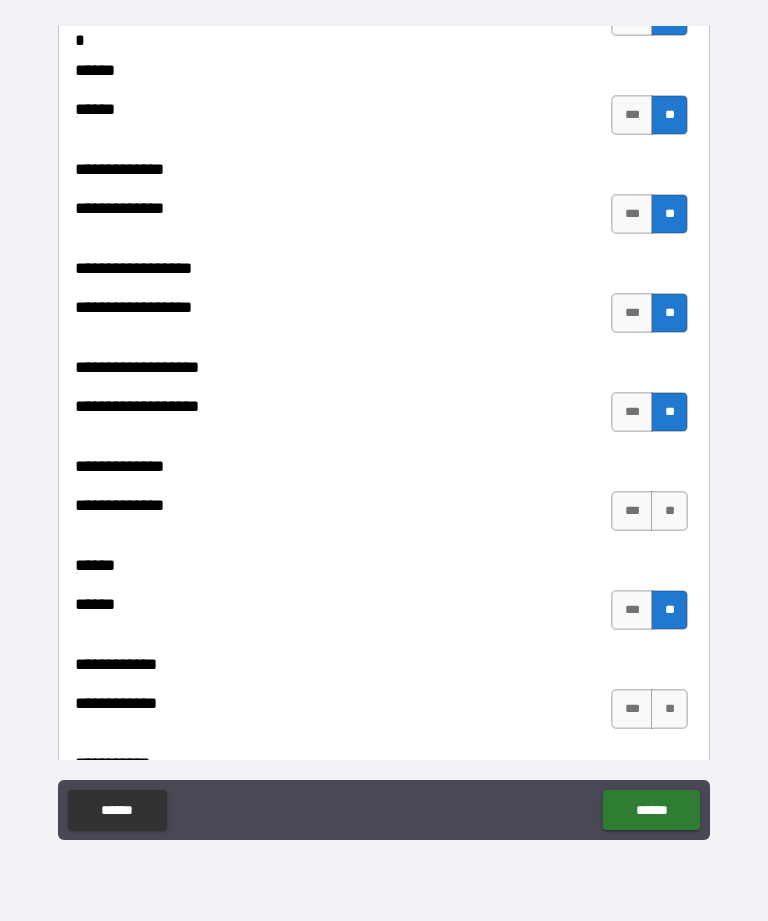 click on "**" at bounding box center (669, 709) 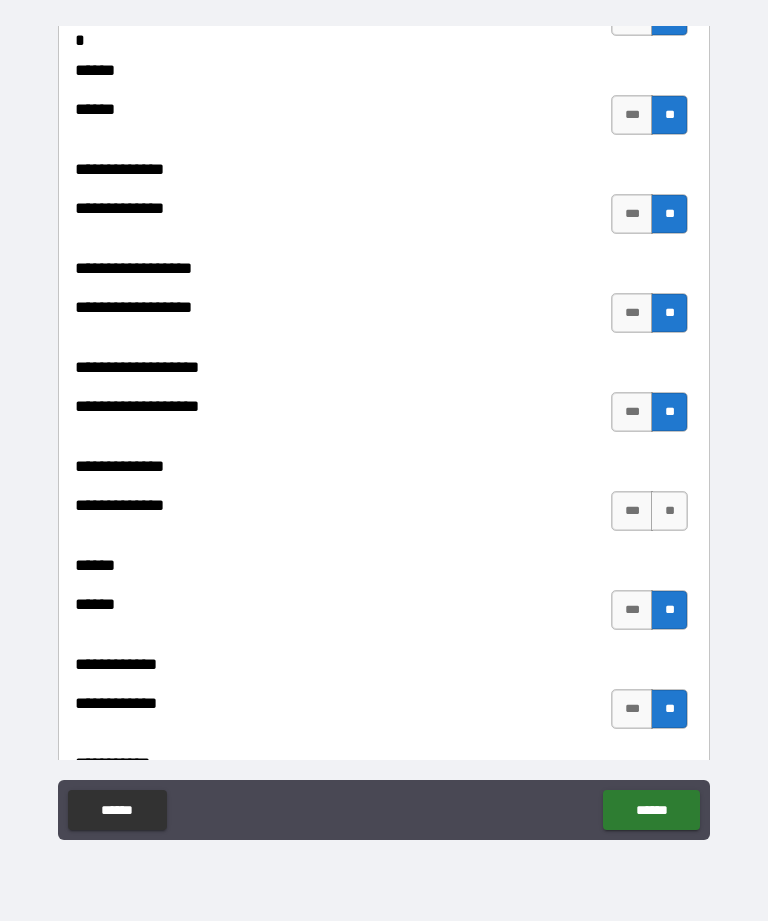 click on "**" at bounding box center (669, 511) 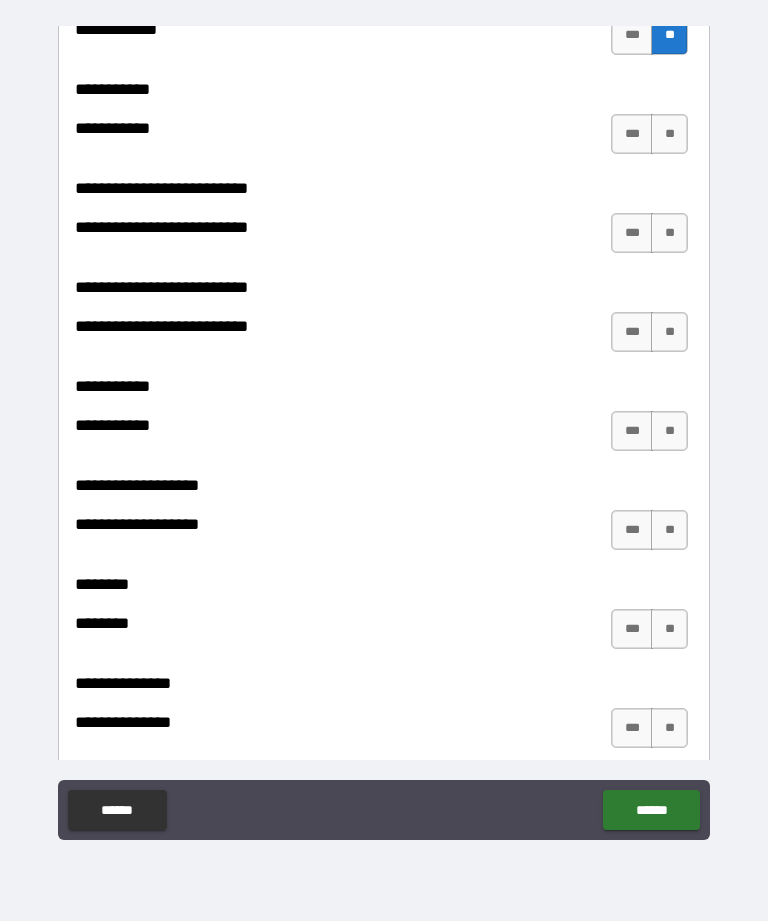 scroll, scrollTop: 4511, scrollLeft: 0, axis: vertical 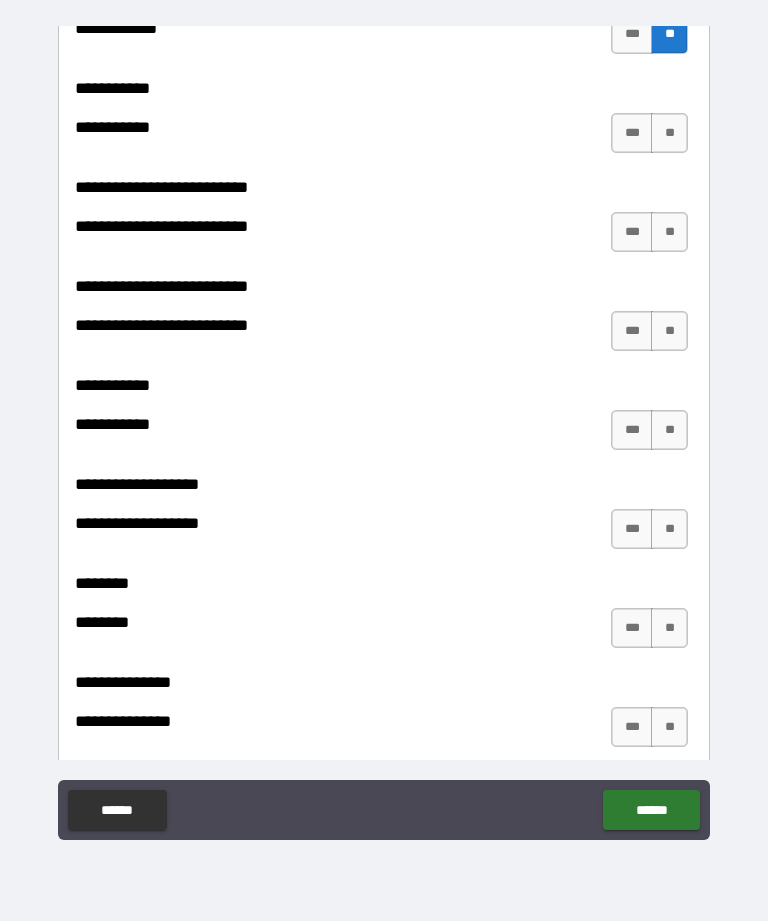 click on "**" at bounding box center (669, 232) 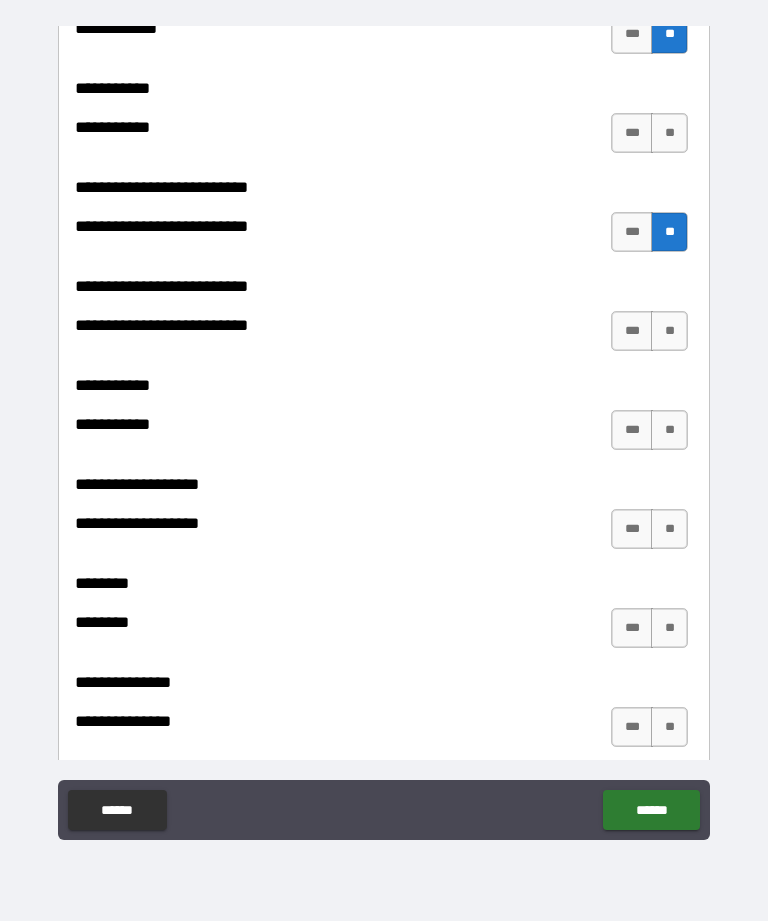 click on "**" at bounding box center [669, 331] 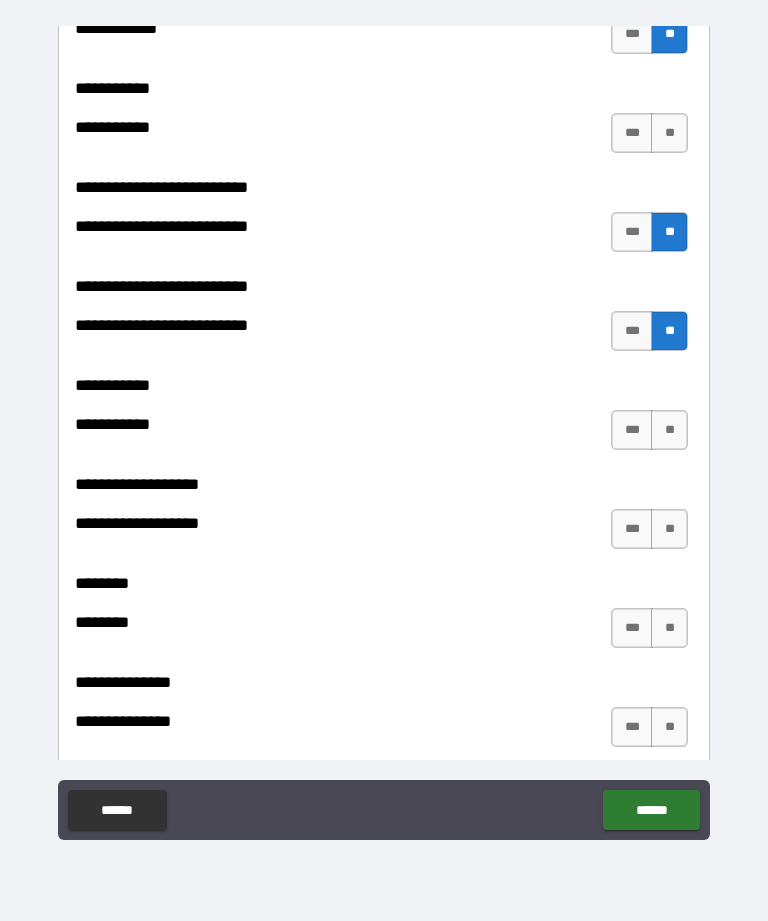 click on "**" at bounding box center [669, 430] 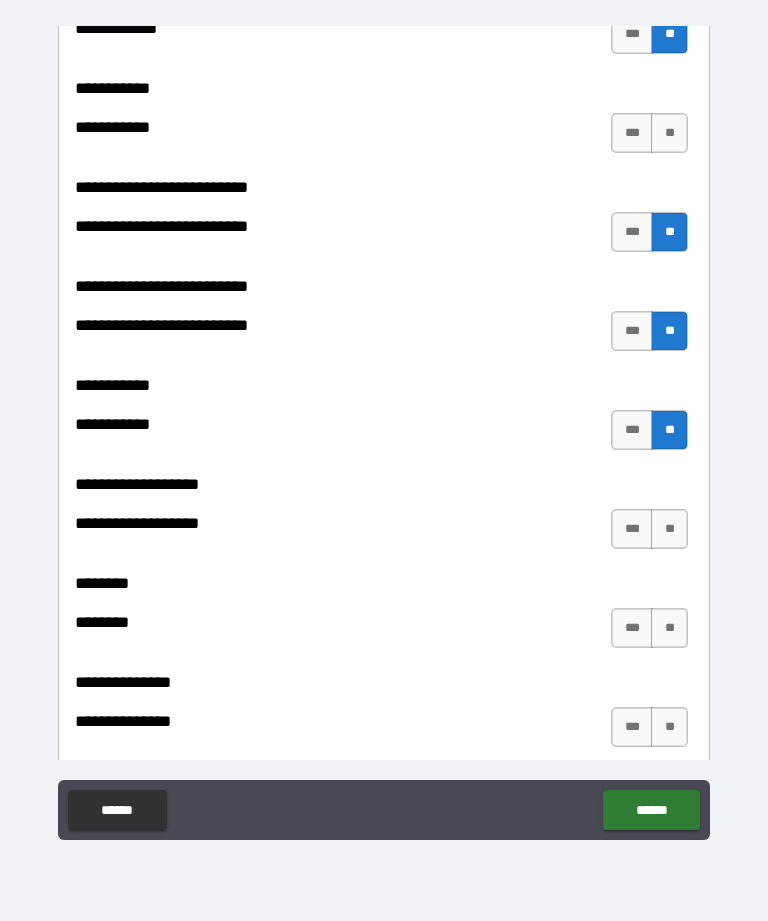 click on "**" at bounding box center [669, 529] 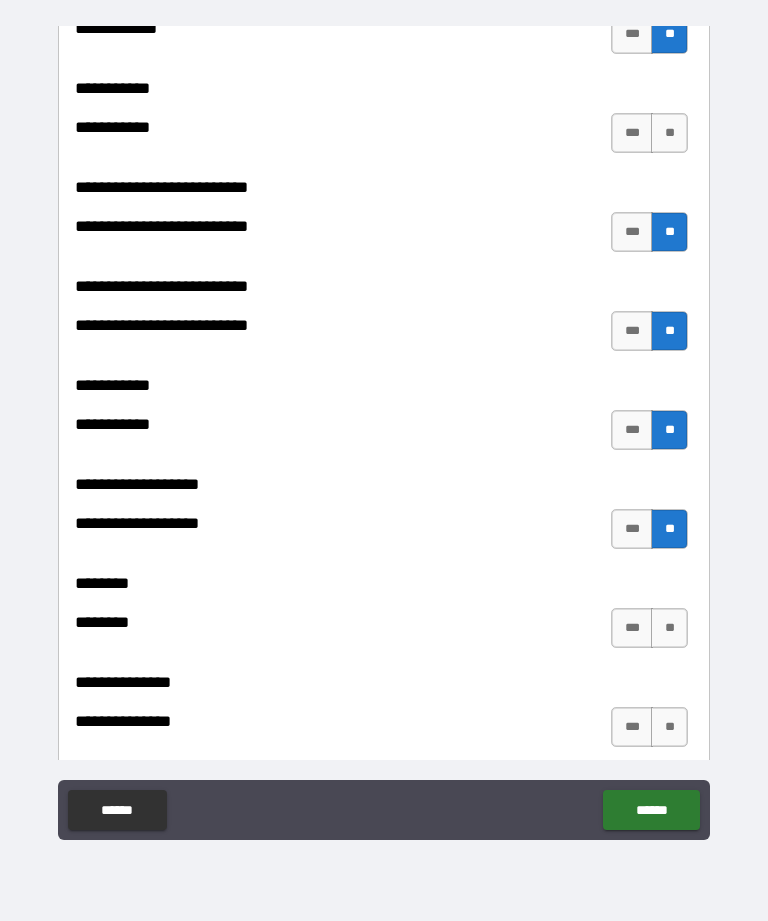 click on "**" at bounding box center [669, 628] 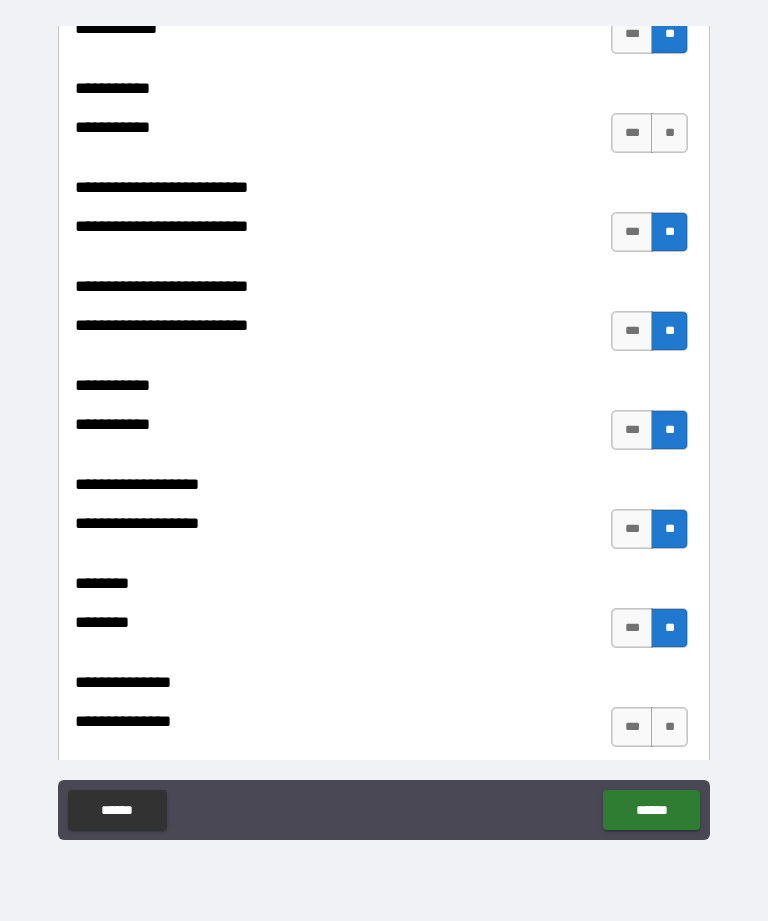 click on "**********" at bounding box center [384, 668] 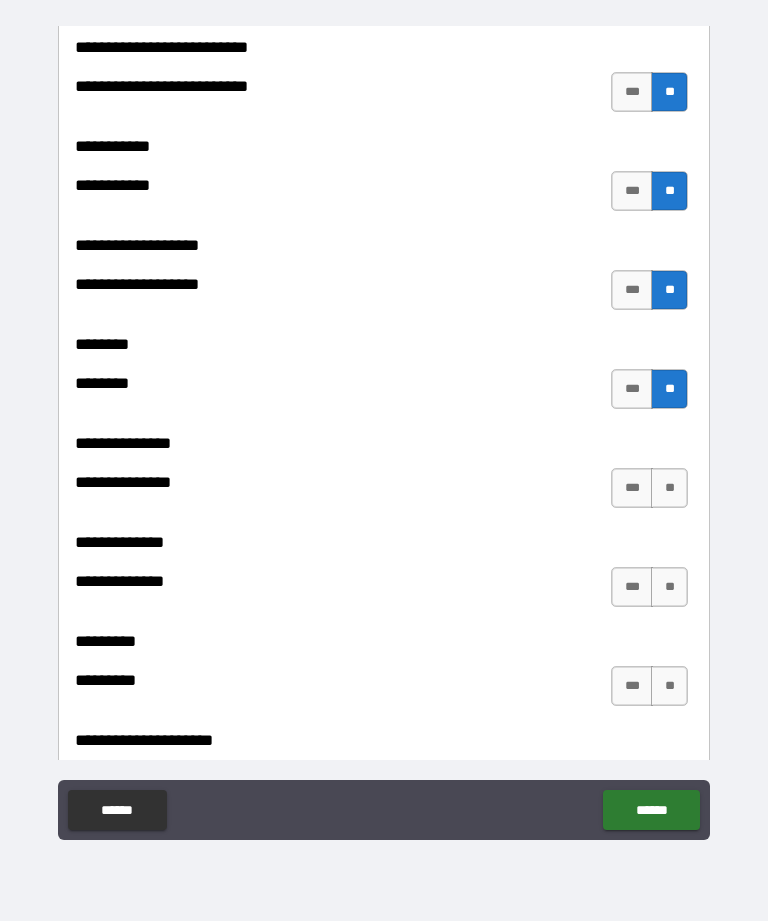 scroll, scrollTop: 4829, scrollLeft: 0, axis: vertical 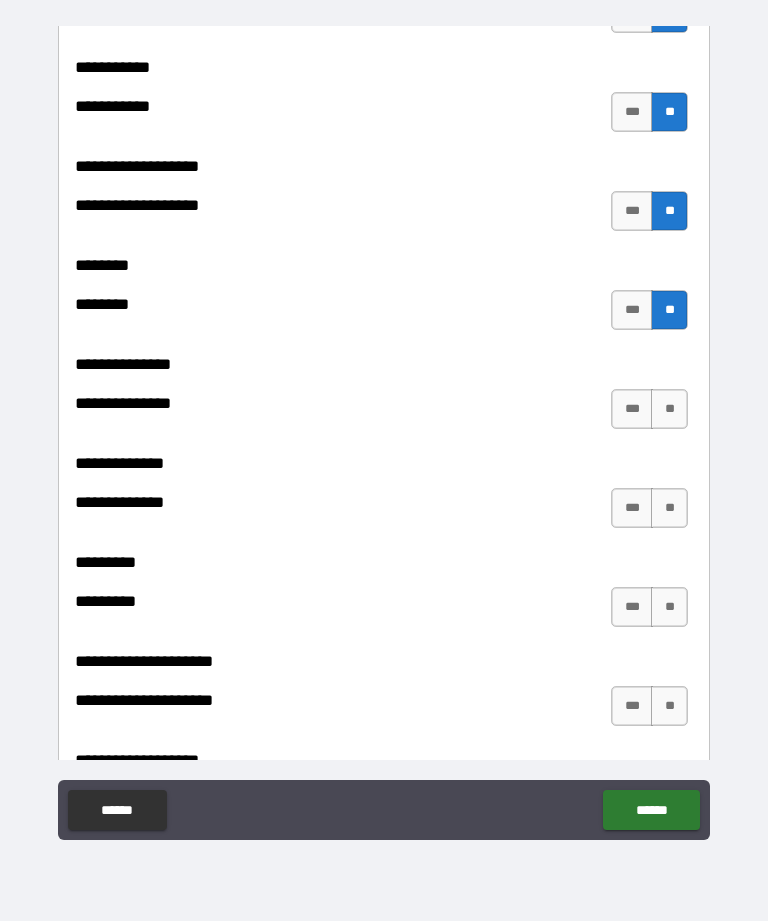 click on "**" at bounding box center [669, 409] 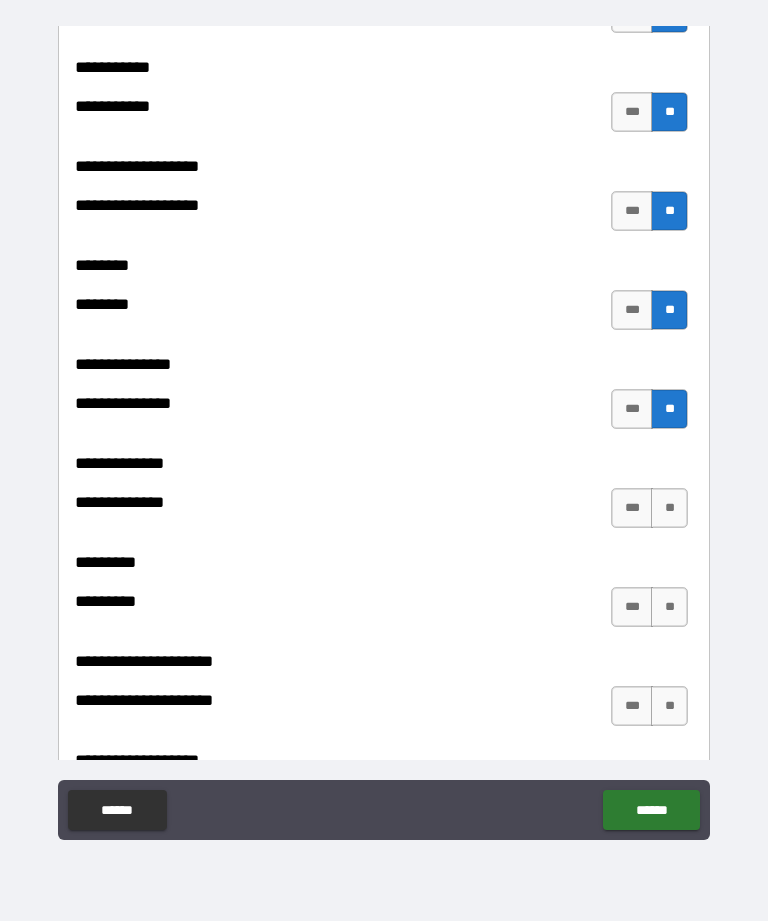click on "**" at bounding box center (669, 508) 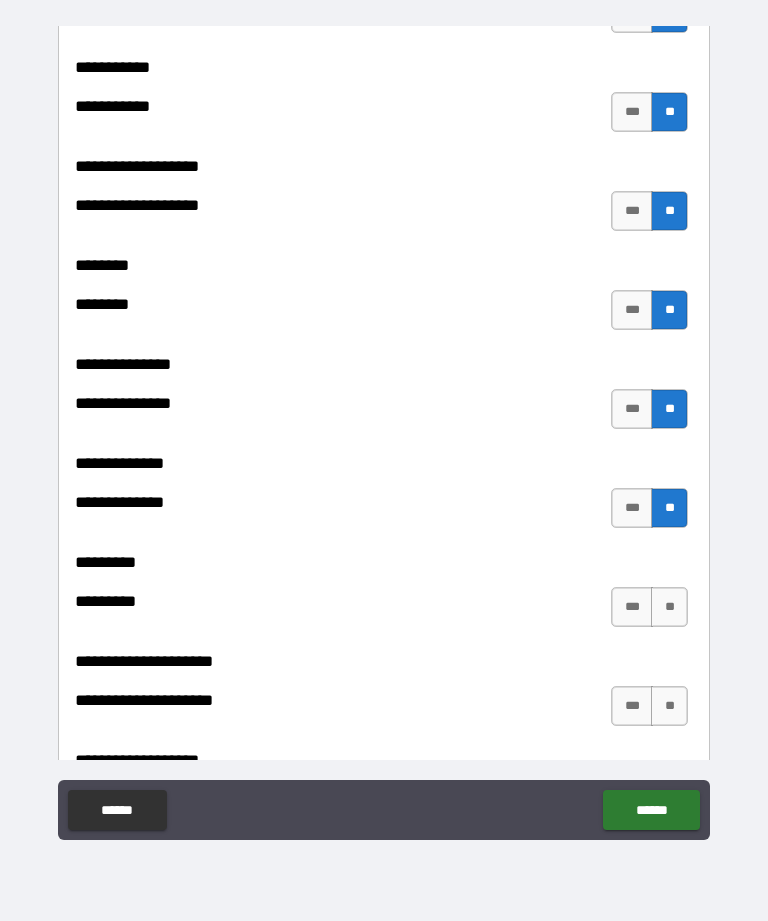 click on "**" at bounding box center [669, 607] 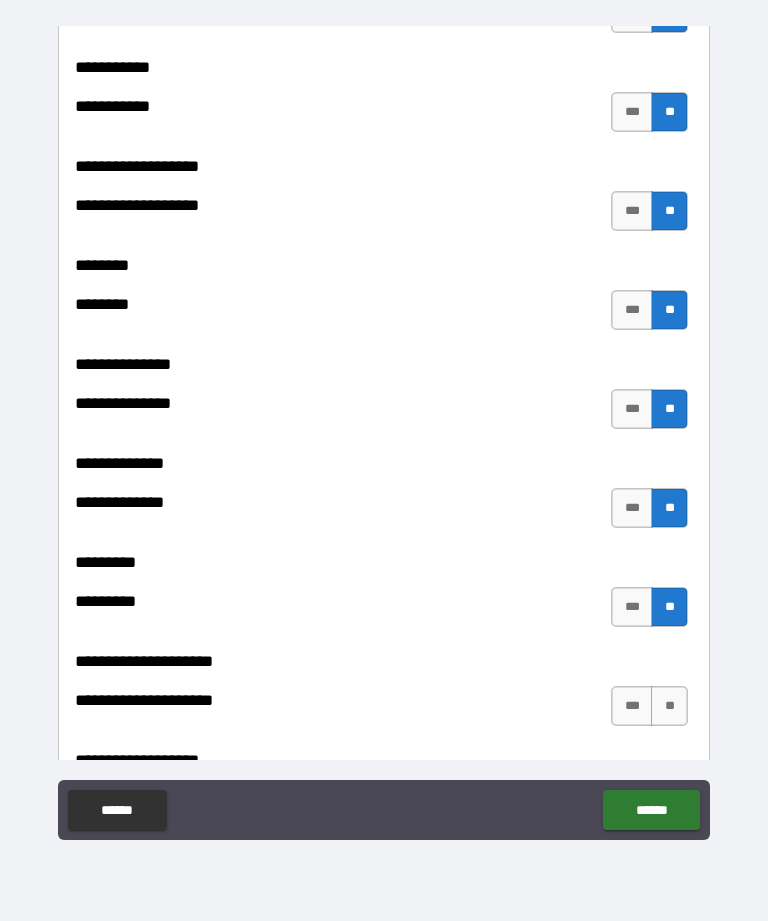 click on "**" at bounding box center (669, 706) 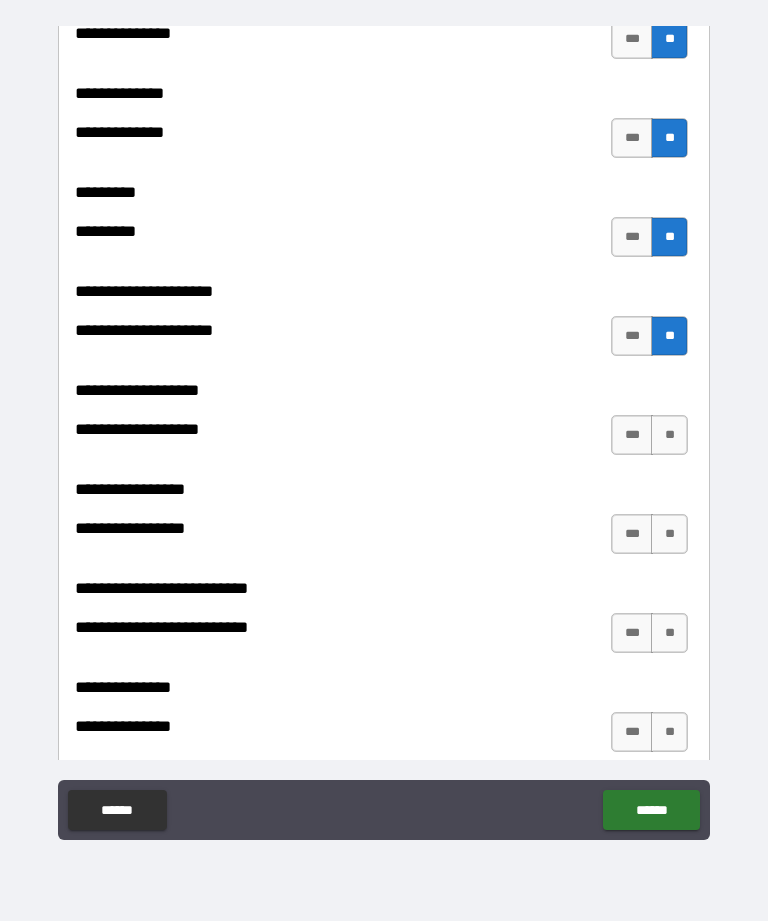 scroll, scrollTop: 5243, scrollLeft: 0, axis: vertical 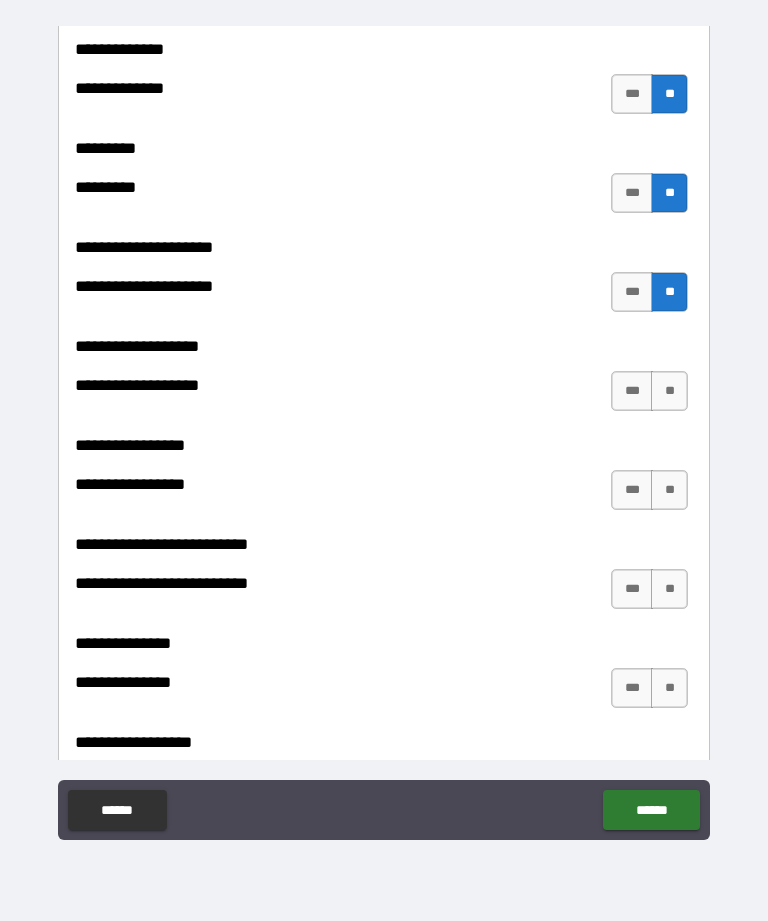 click on "**" at bounding box center (669, 391) 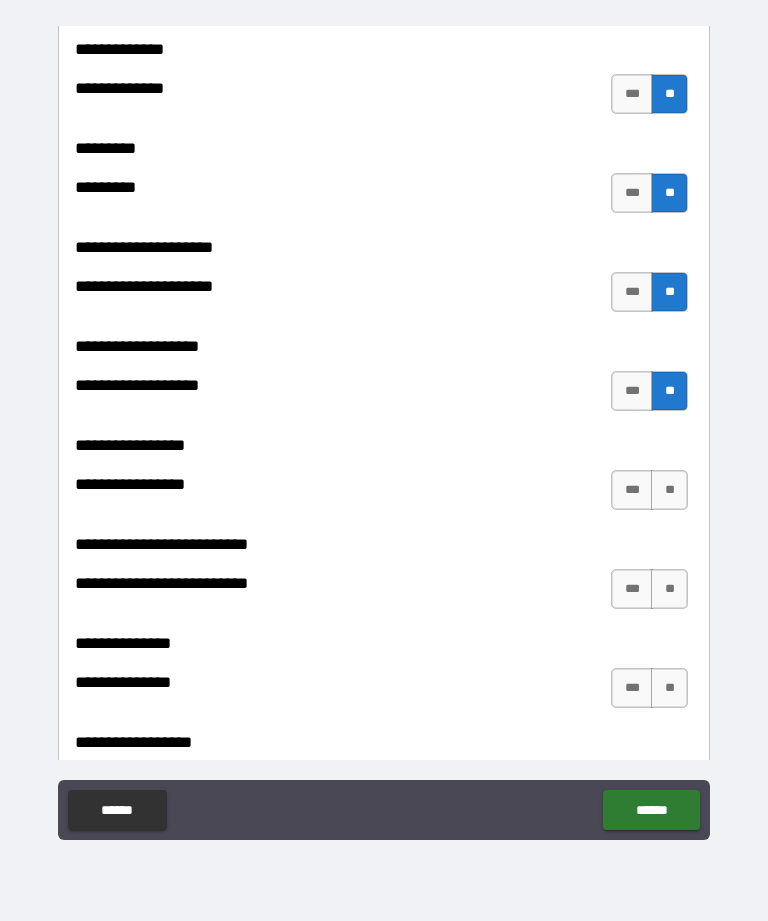 click on "**" at bounding box center (669, 490) 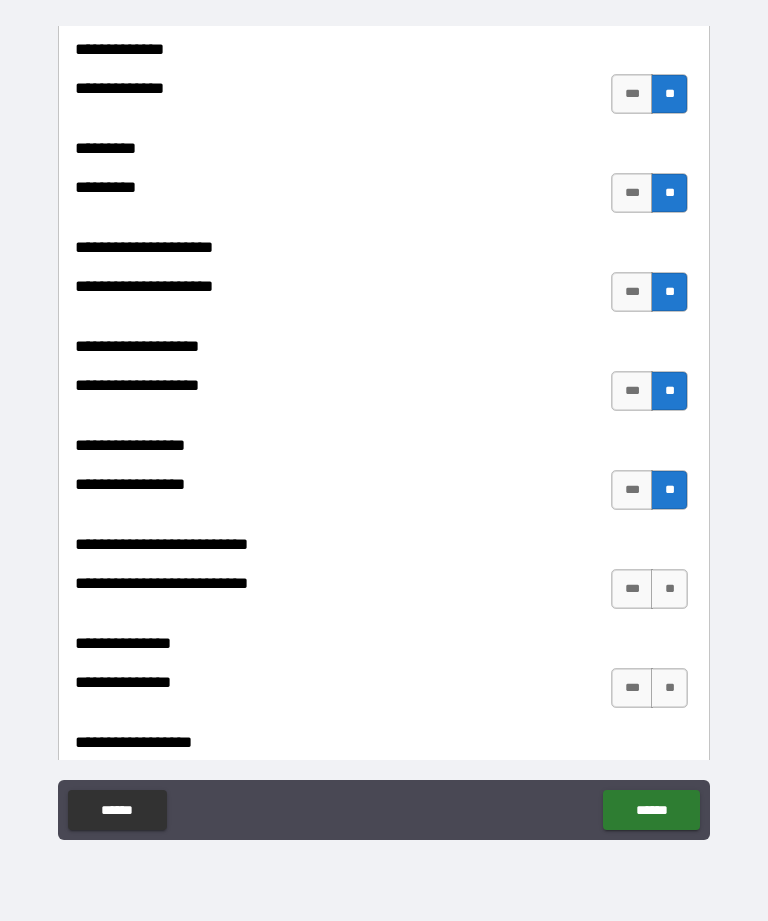 click on "**" at bounding box center (669, 589) 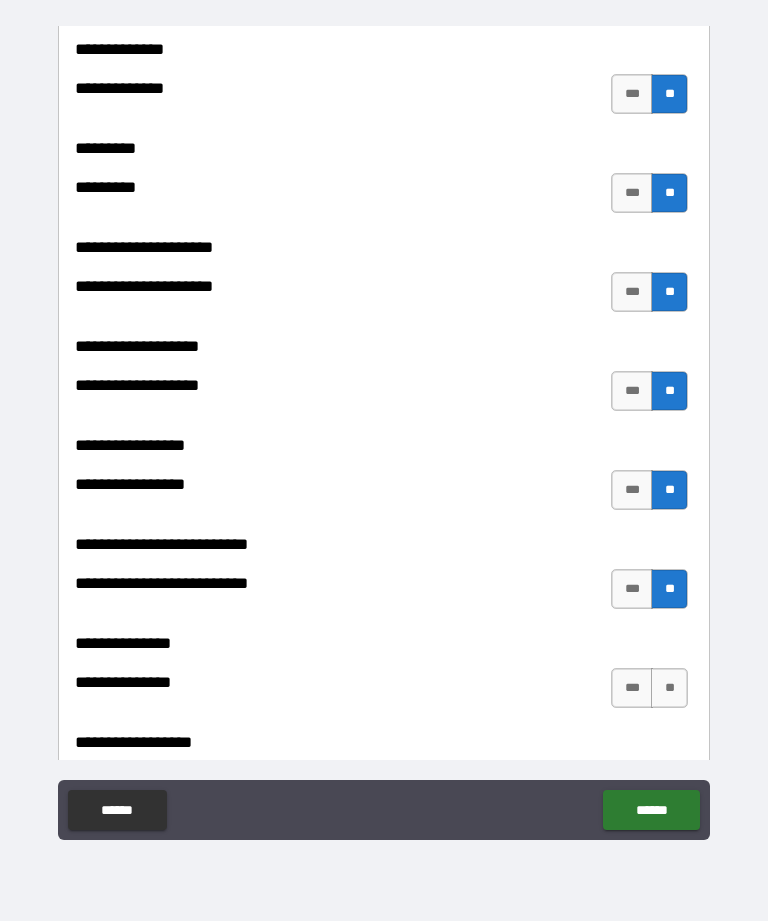 click on "**" at bounding box center (669, 688) 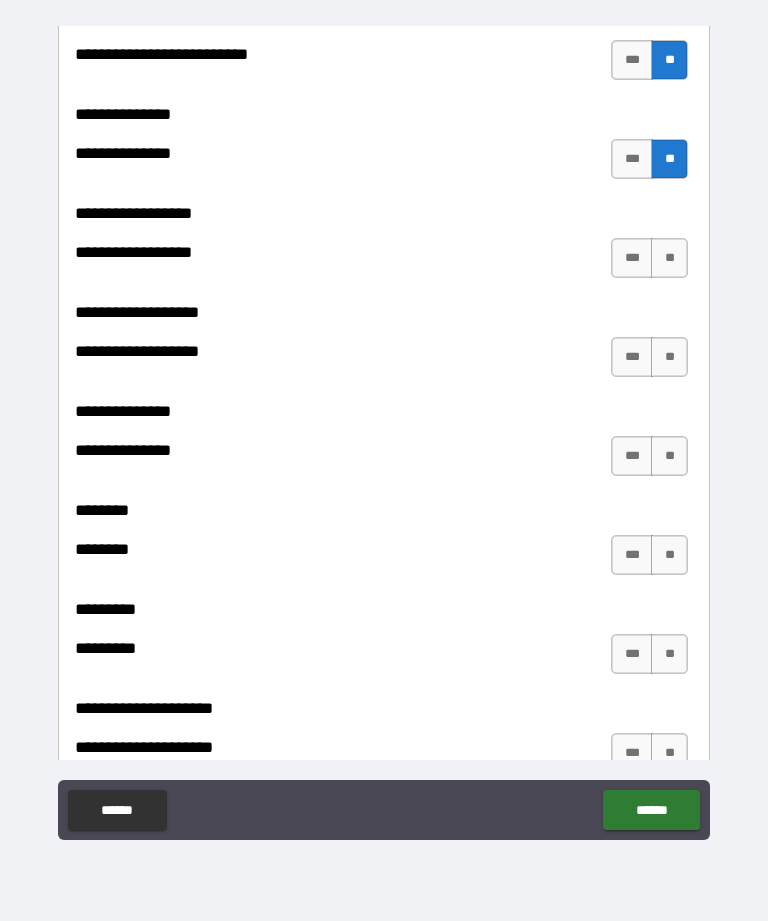scroll, scrollTop: 5769, scrollLeft: 0, axis: vertical 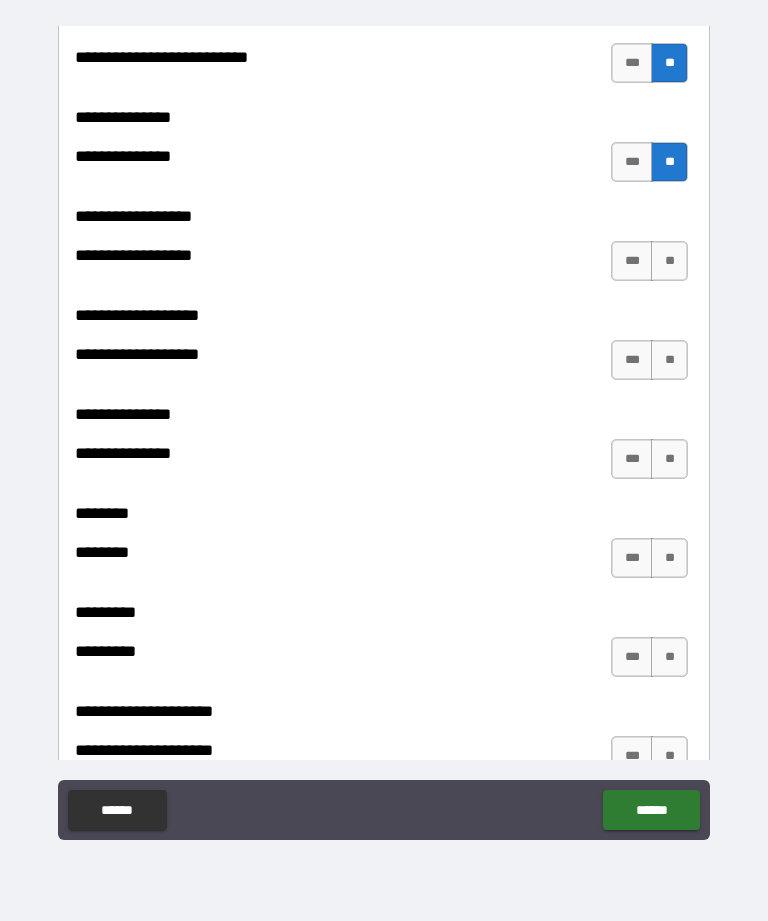 click on "**" at bounding box center (669, 261) 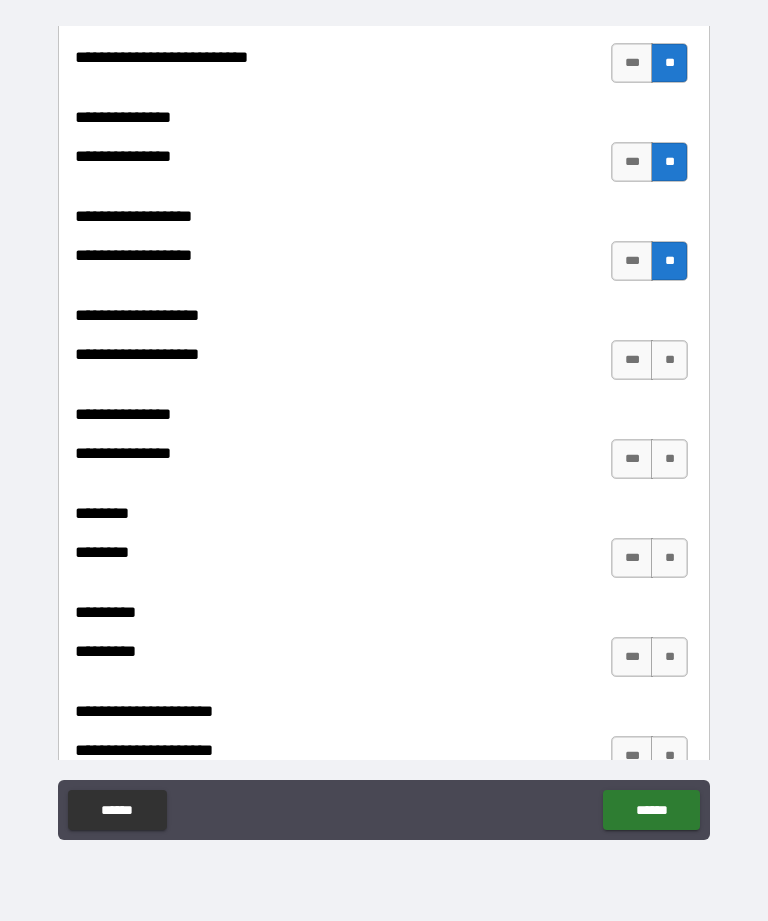 click on "**" at bounding box center [669, 360] 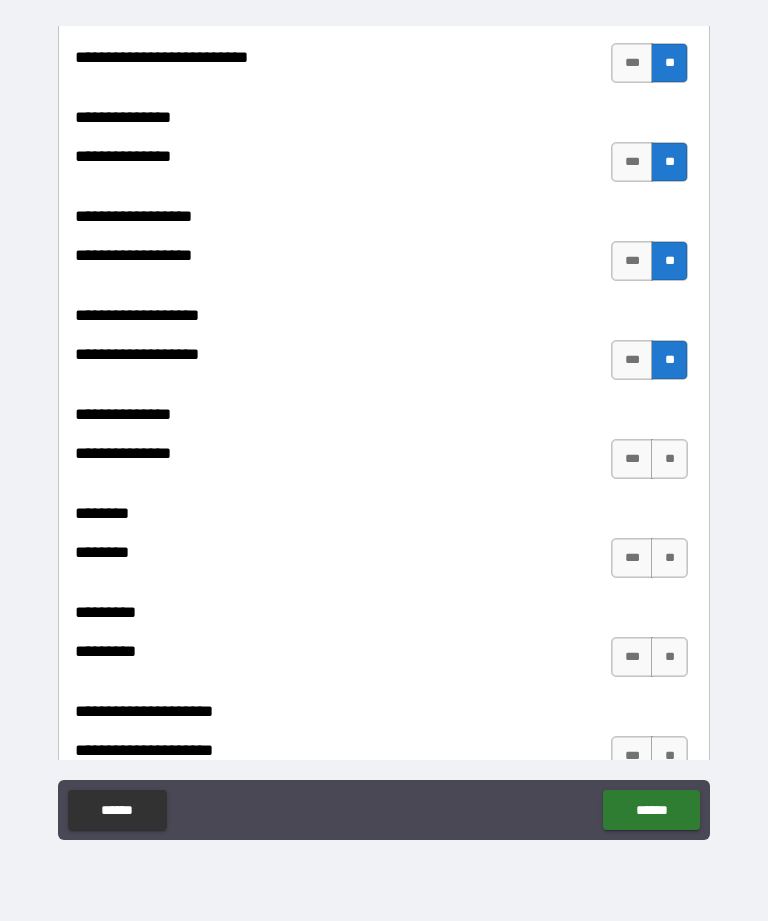 click on "**" at bounding box center (669, 459) 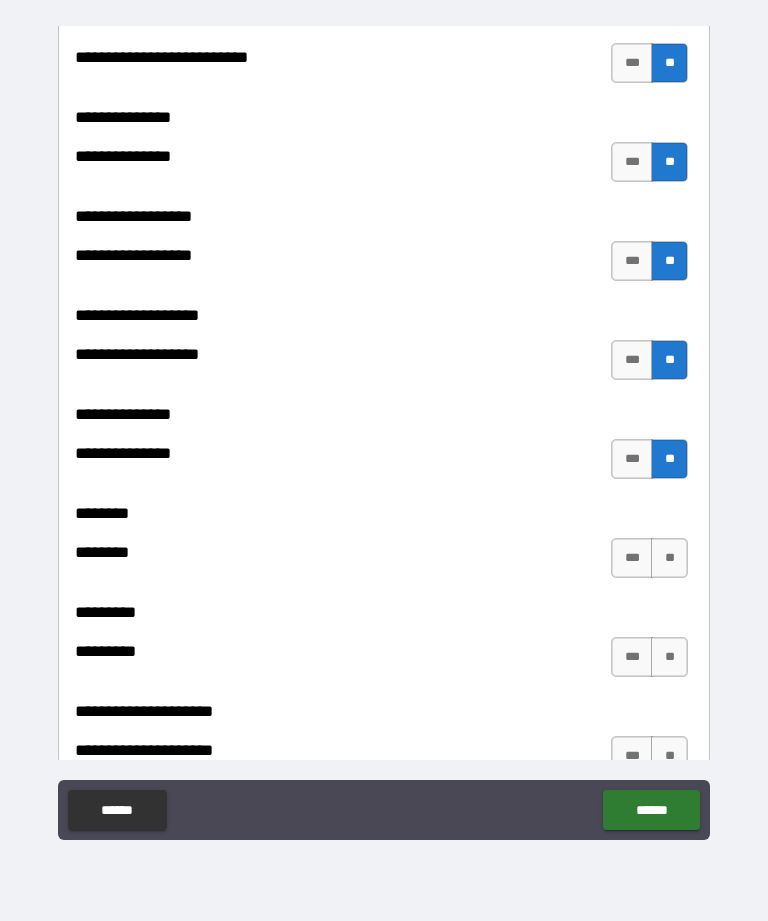 click on "**" at bounding box center (669, 558) 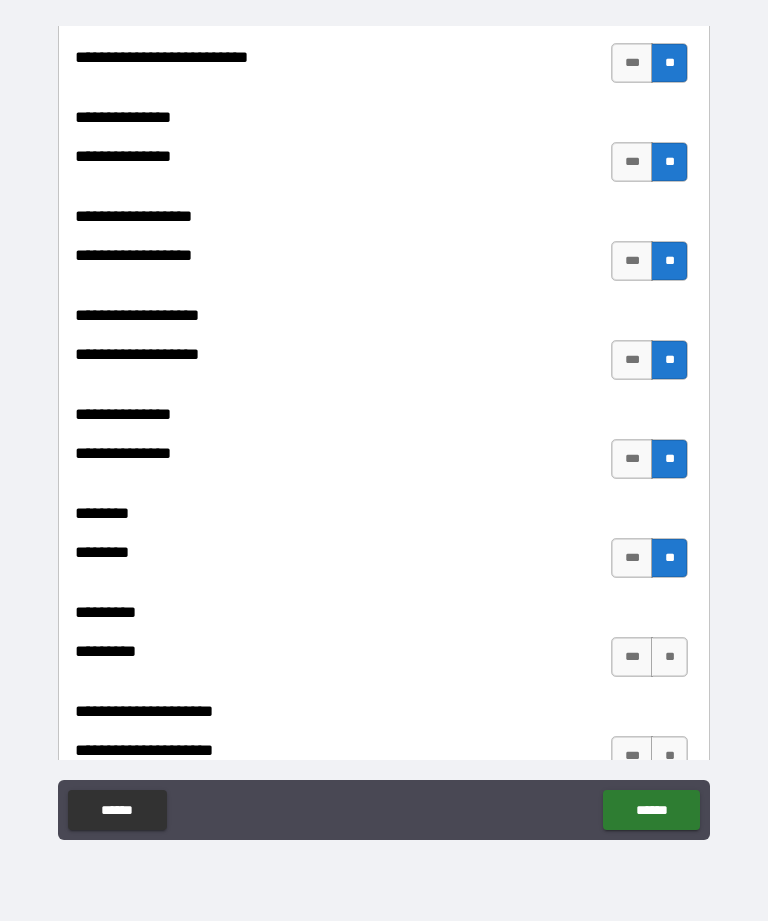 click on "**" at bounding box center (669, 657) 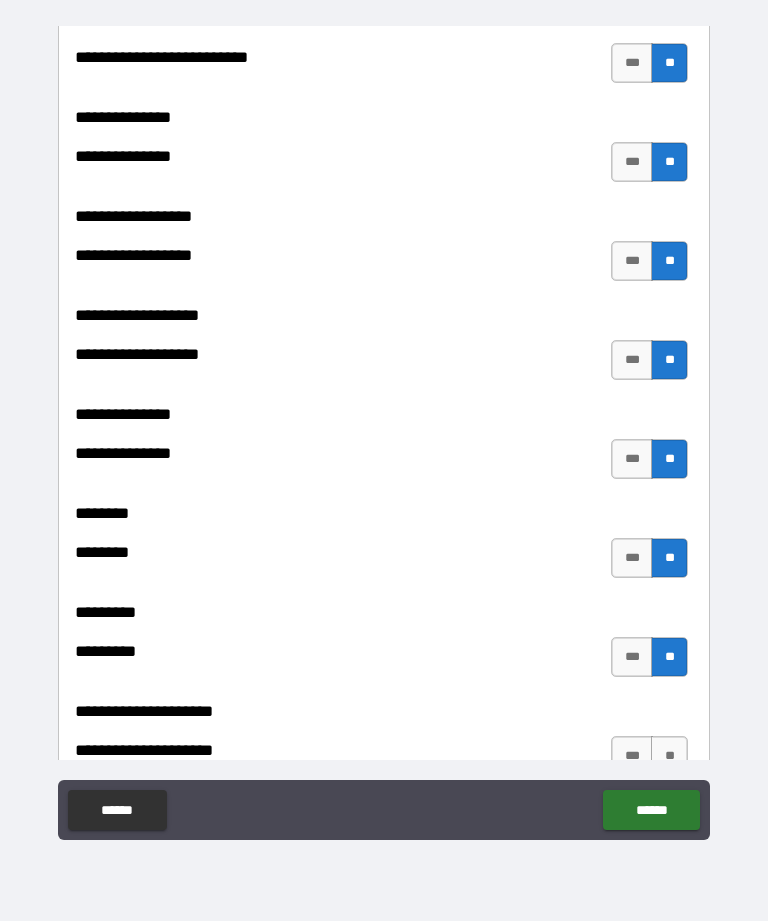 scroll, scrollTop: 5869, scrollLeft: 0, axis: vertical 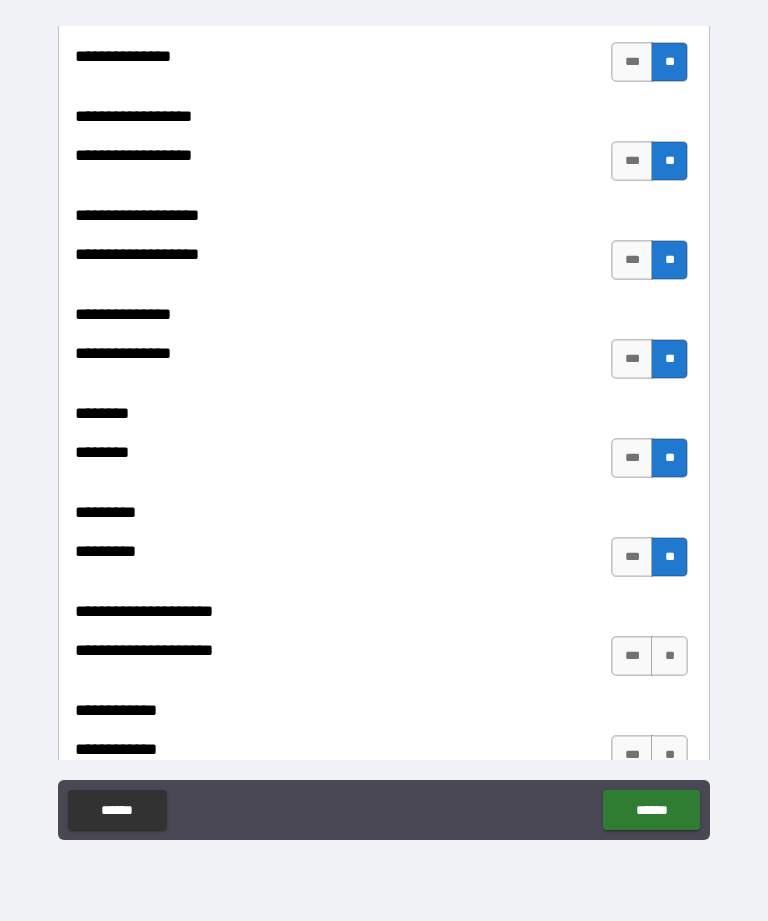 click on "**" at bounding box center [669, 656] 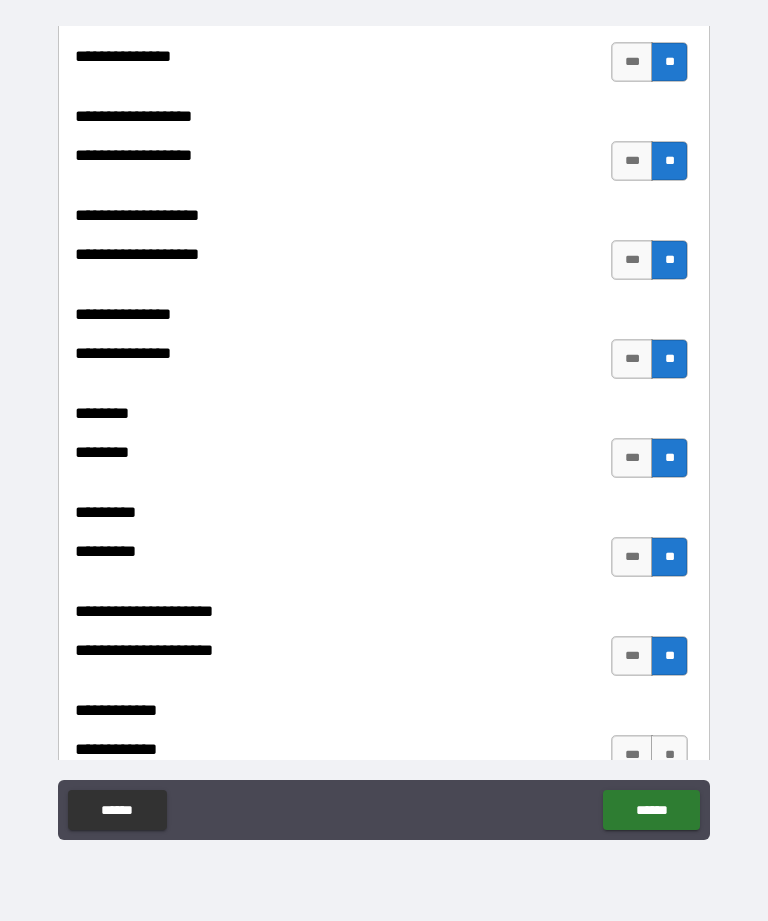 click on "**" at bounding box center [669, 755] 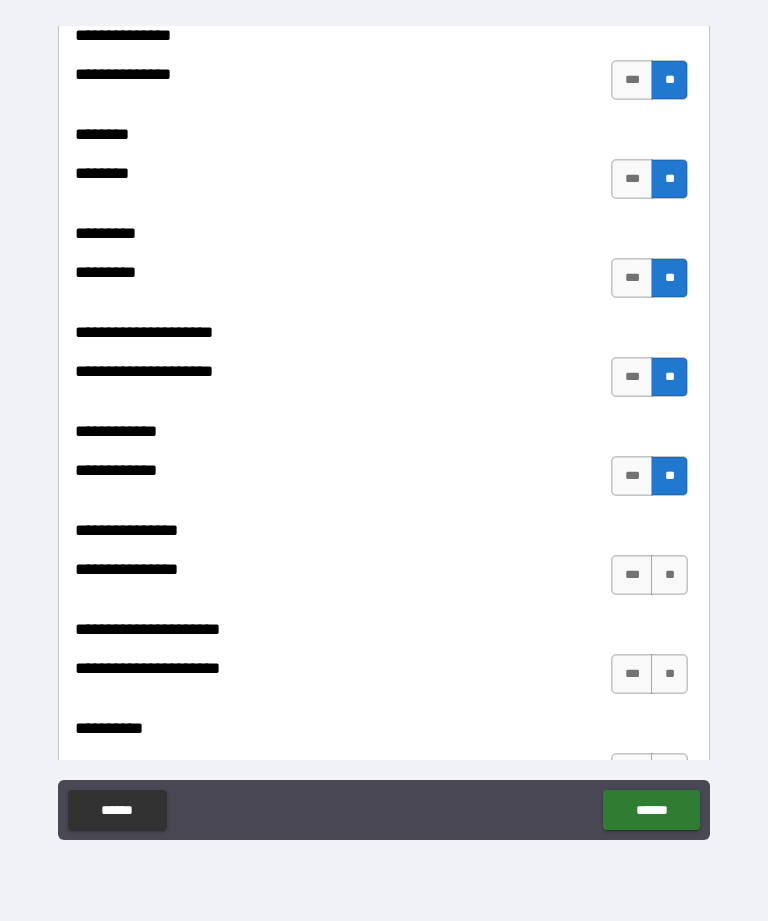 scroll, scrollTop: 6198, scrollLeft: 0, axis: vertical 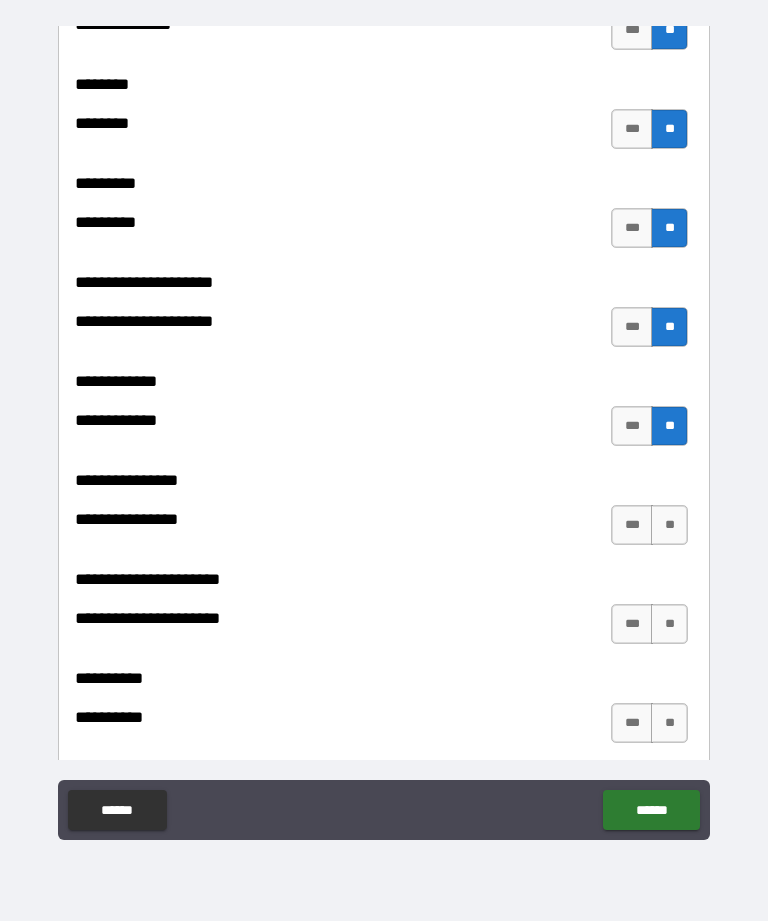 click on "**" at bounding box center (669, 525) 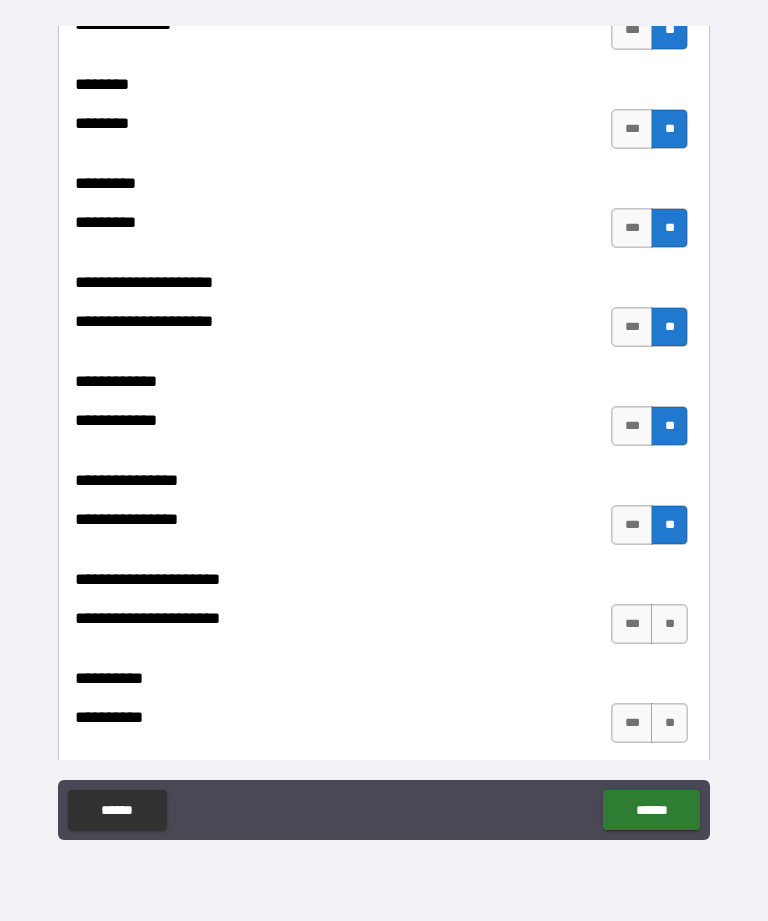 click on "**" at bounding box center (669, 624) 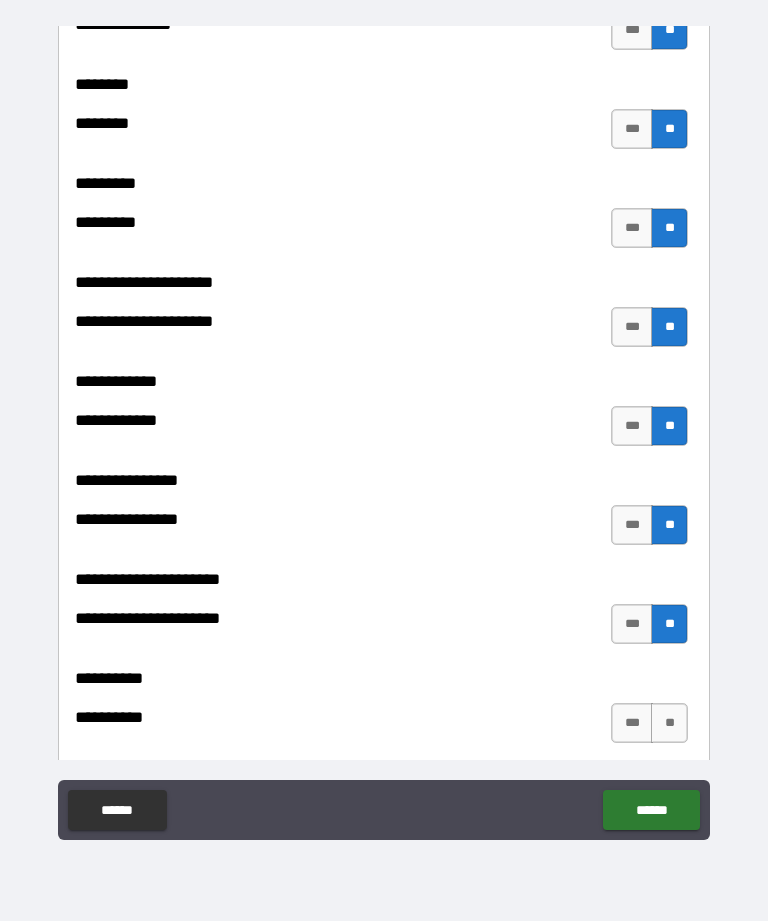 click on "**" at bounding box center (669, 723) 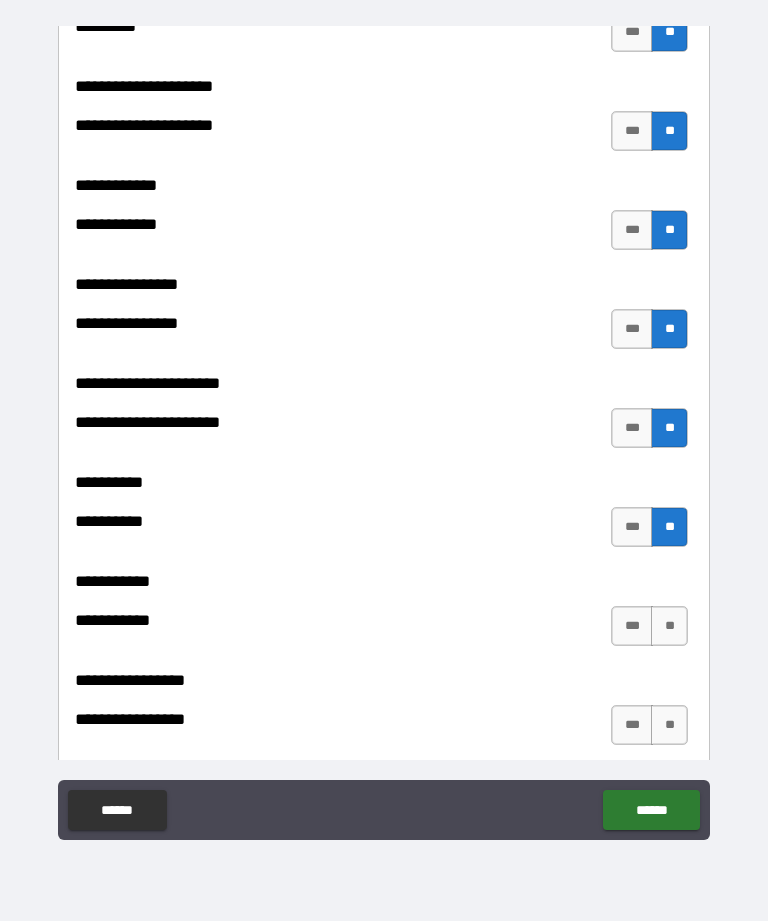 scroll, scrollTop: 6451, scrollLeft: 0, axis: vertical 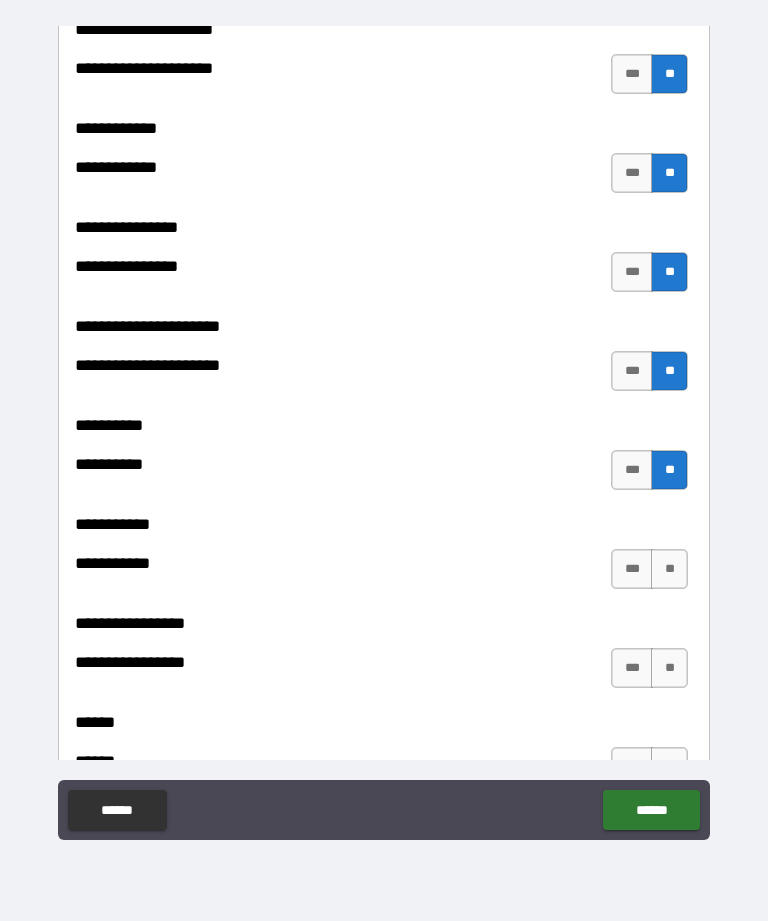 click on "**" at bounding box center (669, 569) 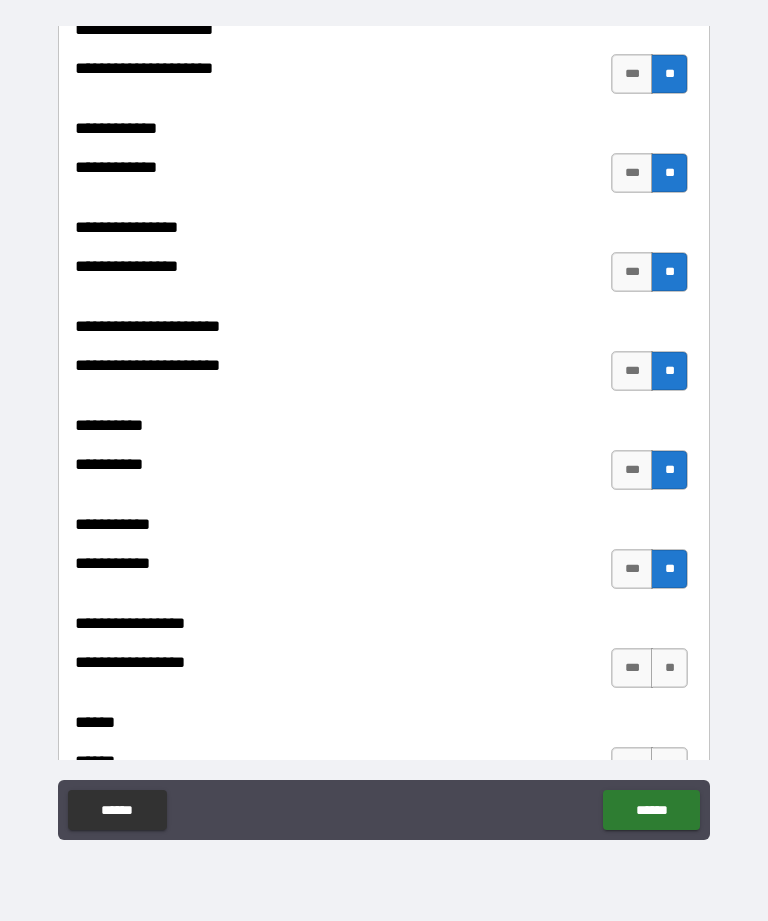 click on "**" at bounding box center (669, 668) 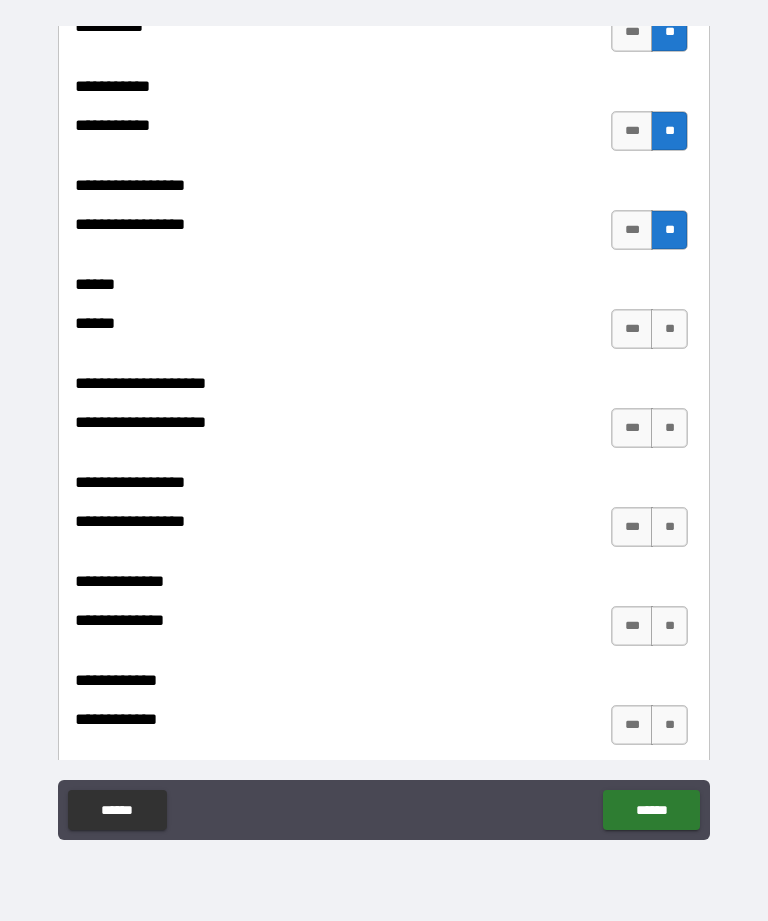 scroll, scrollTop: 6909, scrollLeft: 0, axis: vertical 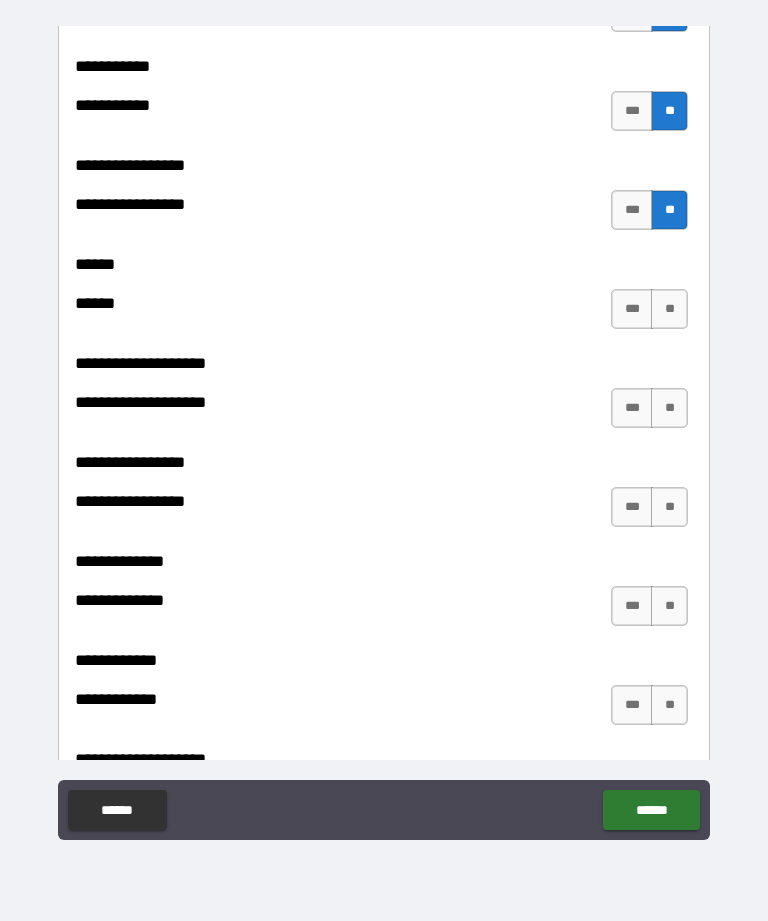 click on "**" at bounding box center [669, 309] 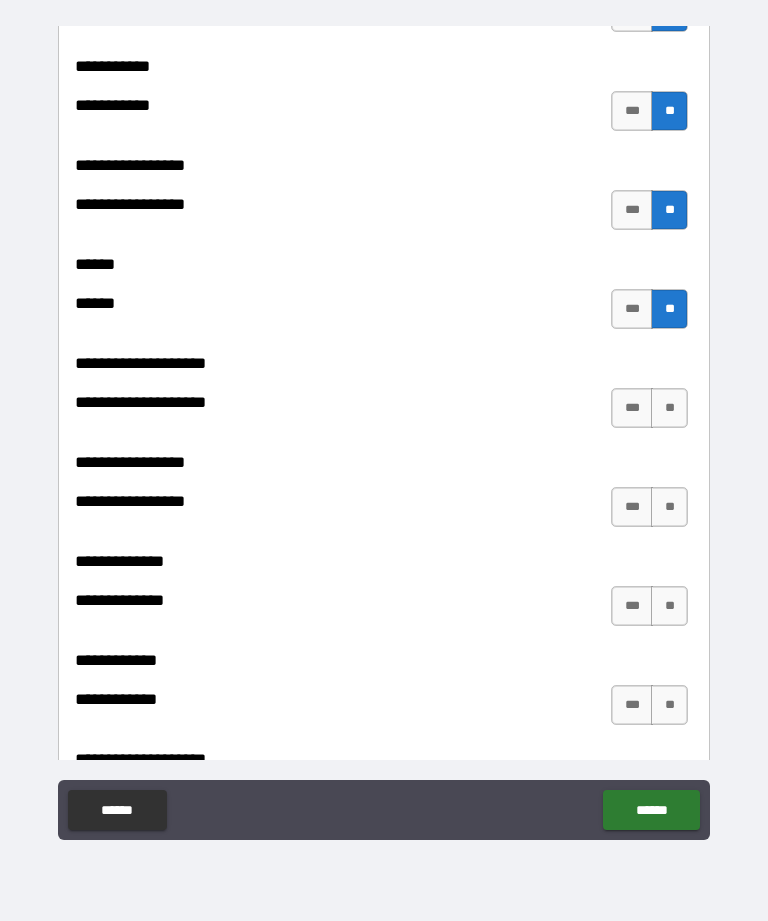 click on "**" at bounding box center (669, 408) 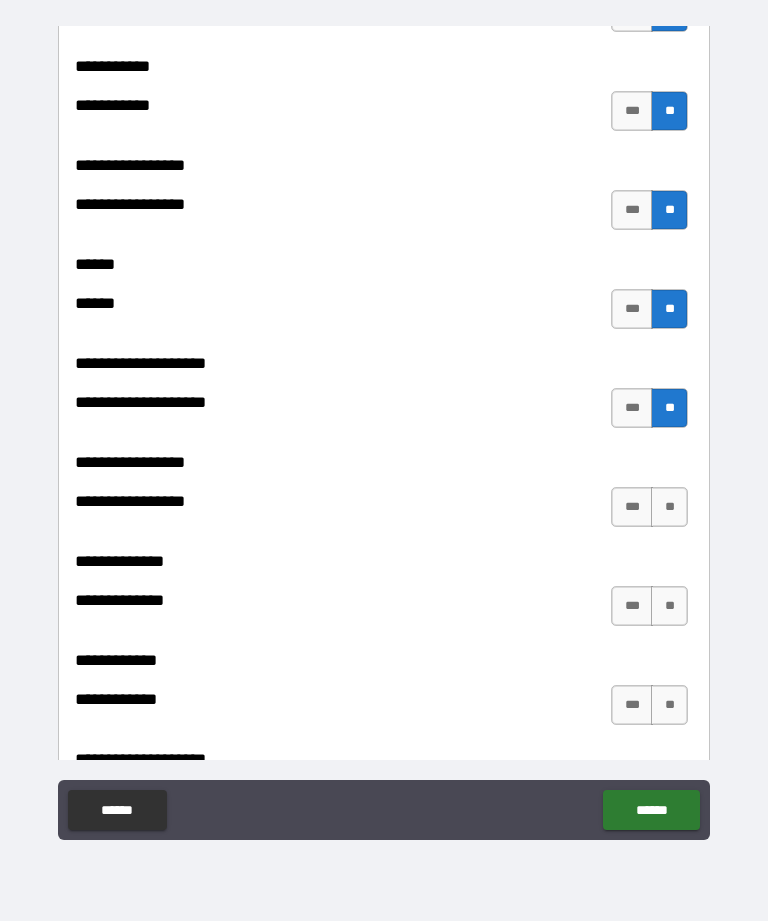 click on "**" at bounding box center [669, 507] 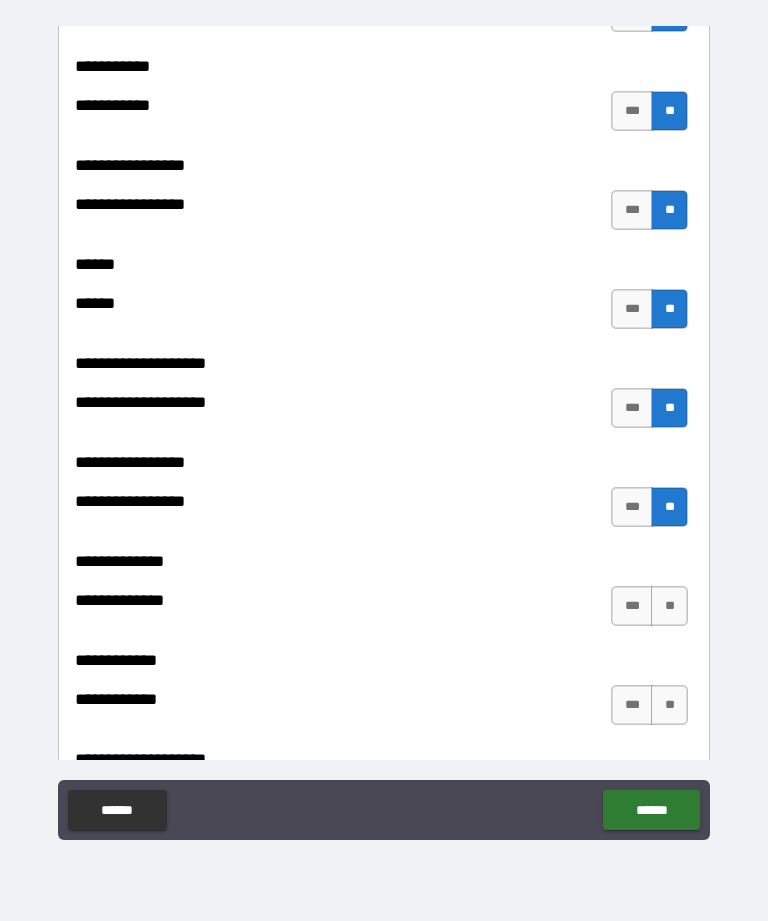 click on "**" at bounding box center (669, 606) 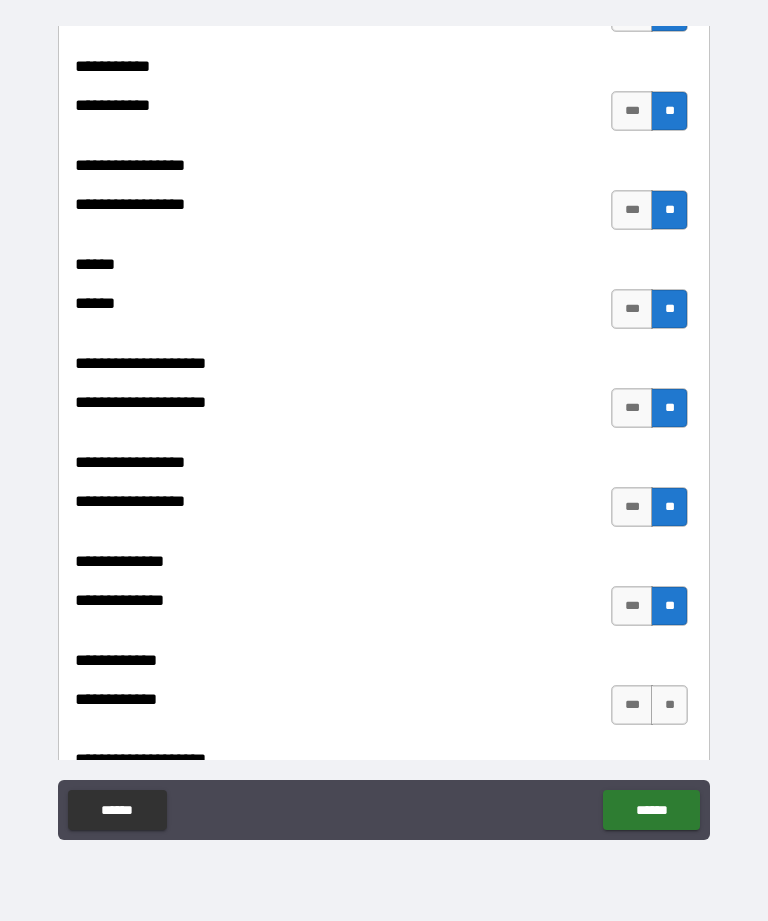 click on "**" at bounding box center (669, 705) 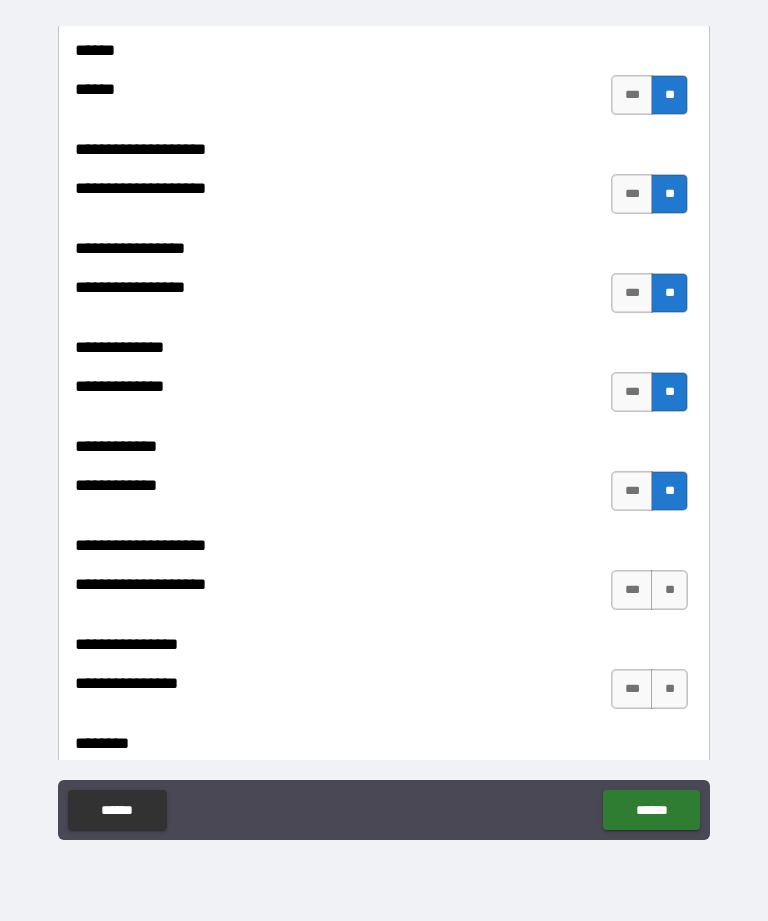 scroll, scrollTop: 7188, scrollLeft: 0, axis: vertical 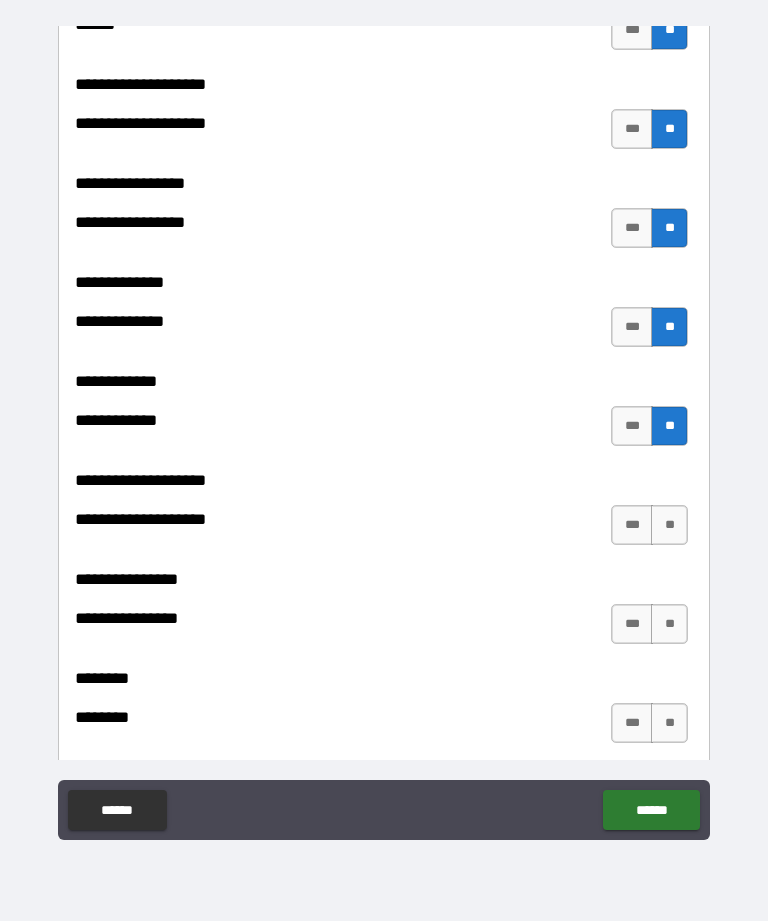 click on "**" at bounding box center (669, 525) 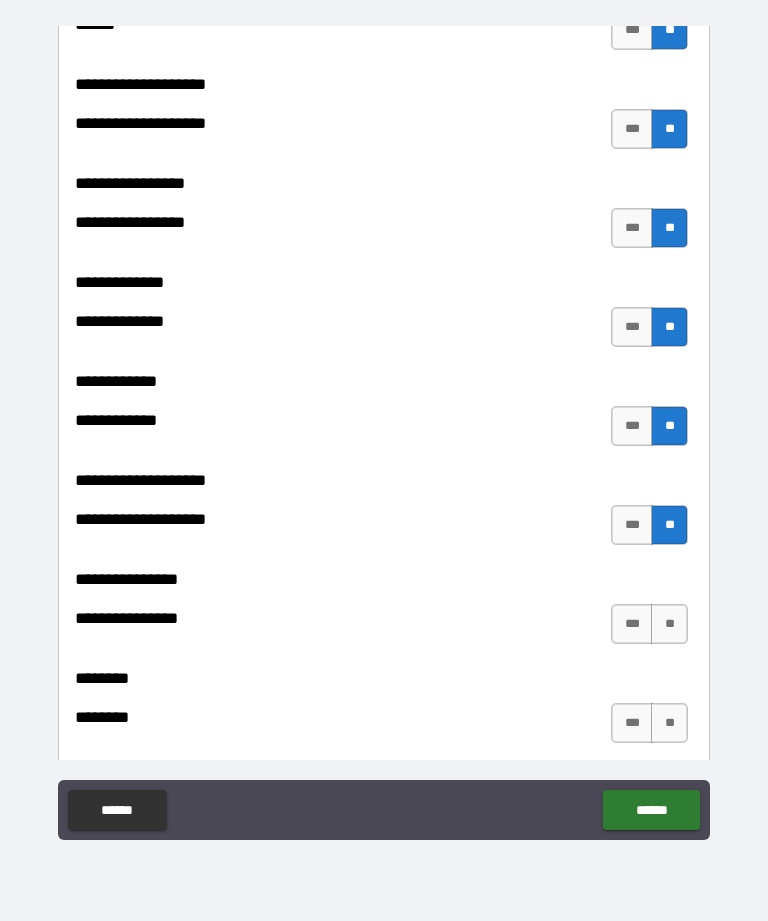 click on "**" at bounding box center (669, 624) 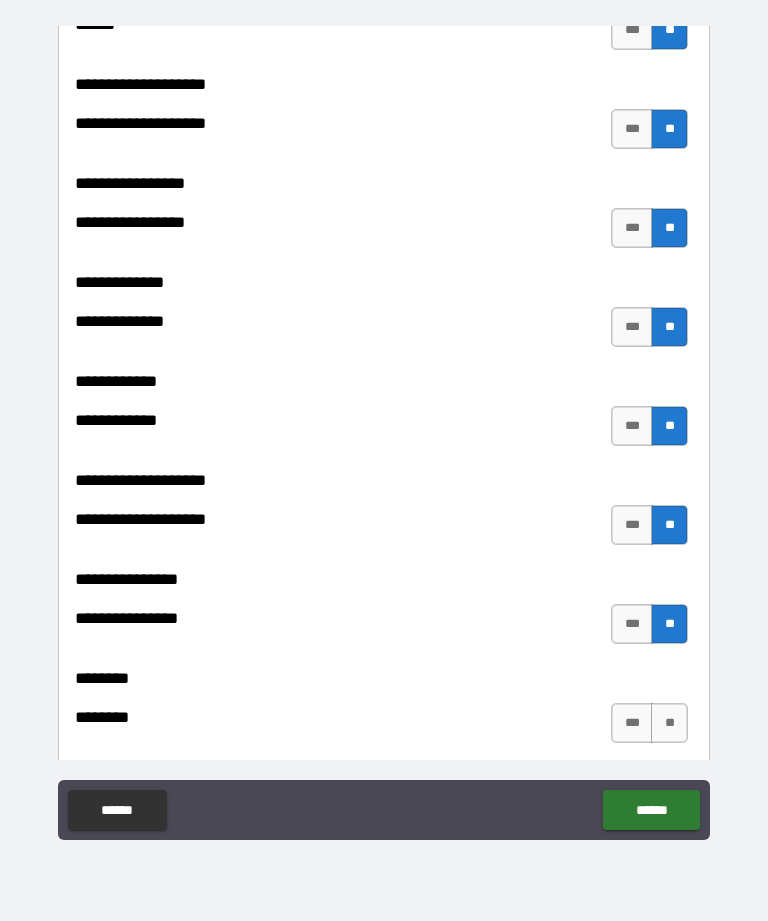 click on "**" at bounding box center [669, 723] 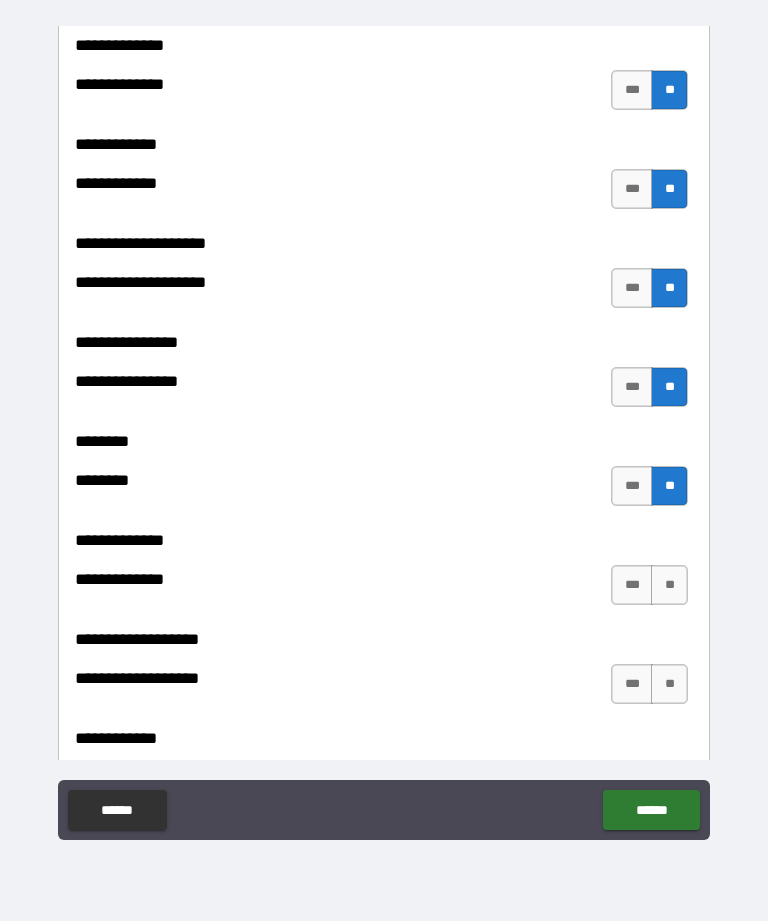 scroll, scrollTop: 7442, scrollLeft: 0, axis: vertical 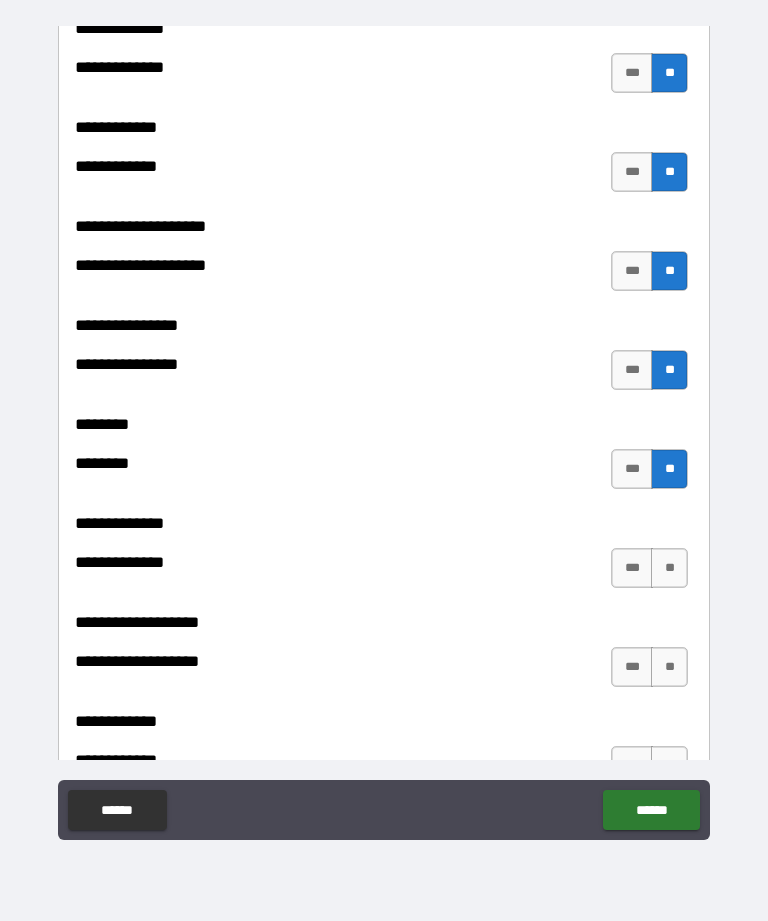 click on "**" at bounding box center [669, 568] 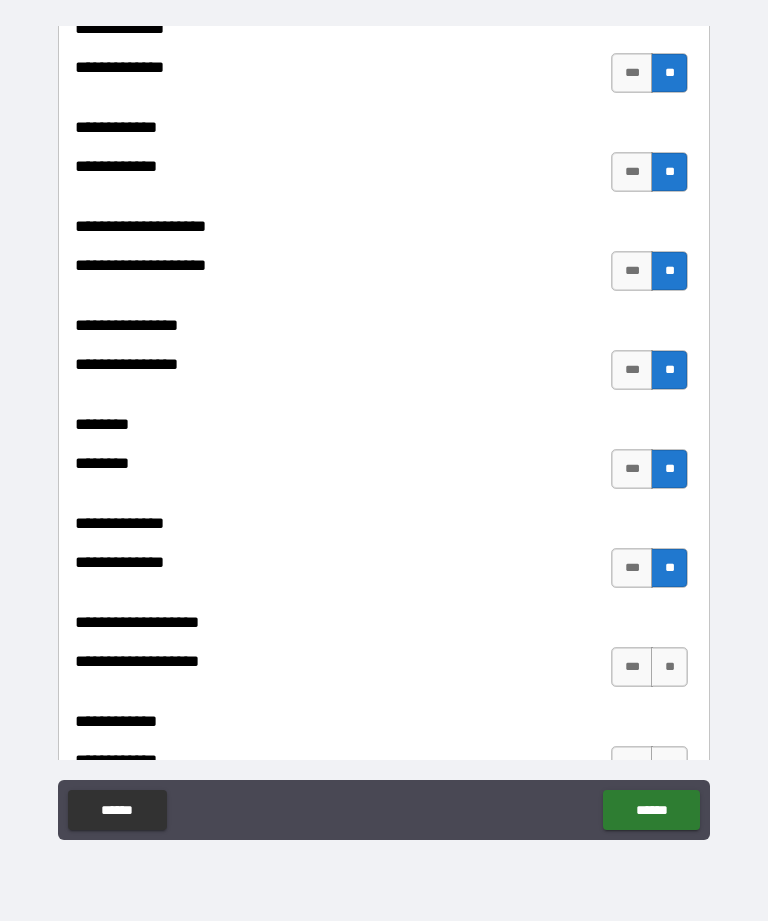 click on "**" at bounding box center (669, 667) 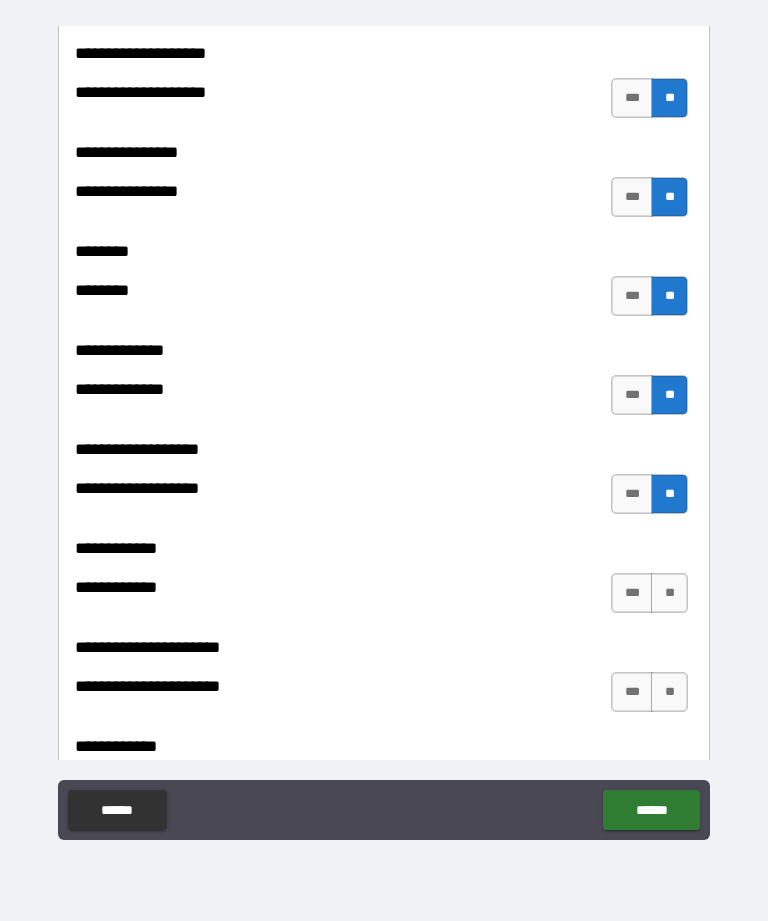 scroll, scrollTop: 7652, scrollLeft: 0, axis: vertical 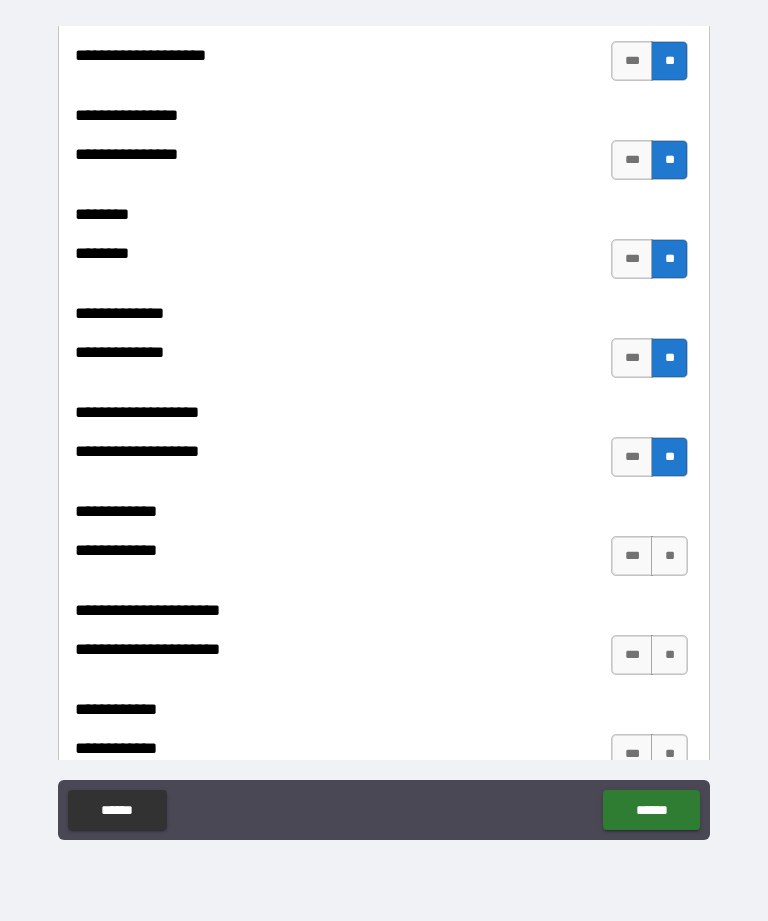 click on "**" at bounding box center [669, 556] 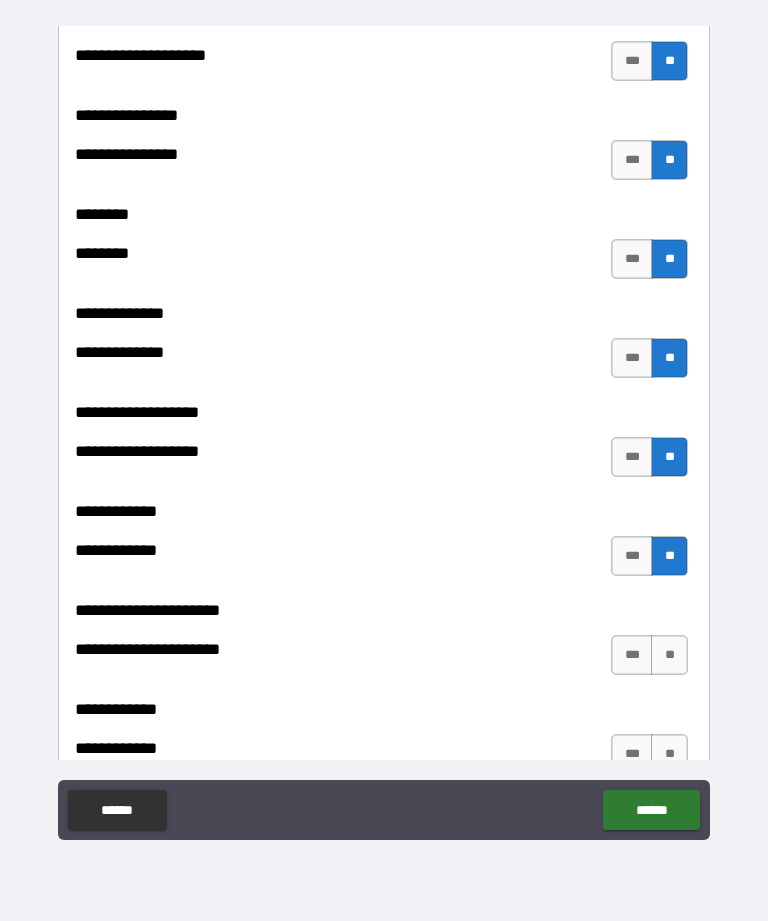 click on "**" at bounding box center [669, 655] 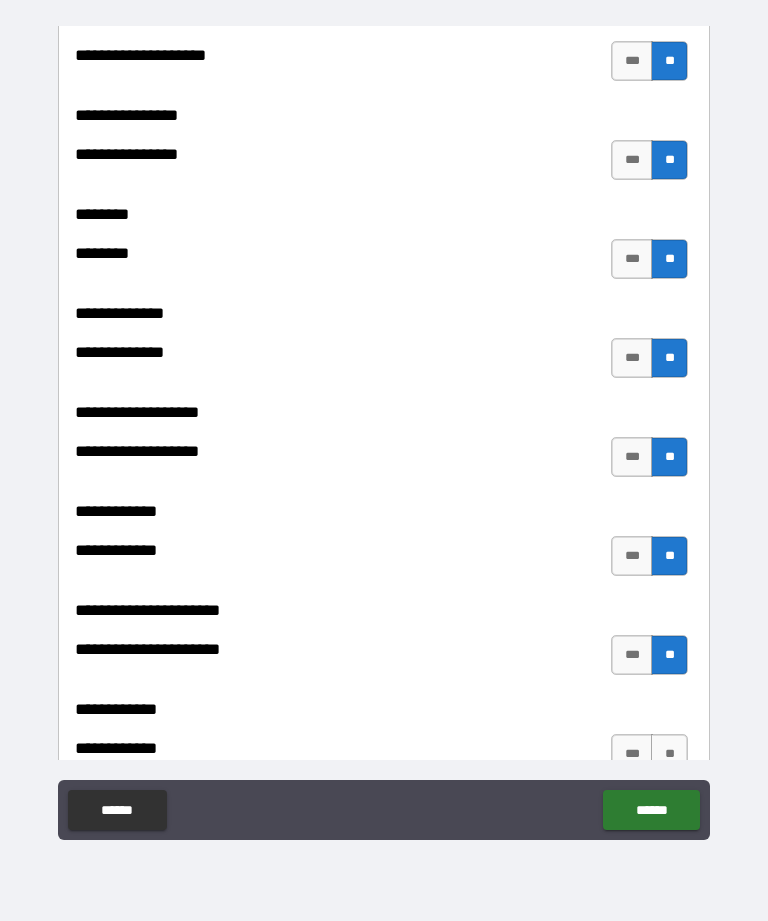 click on "**" at bounding box center [669, 754] 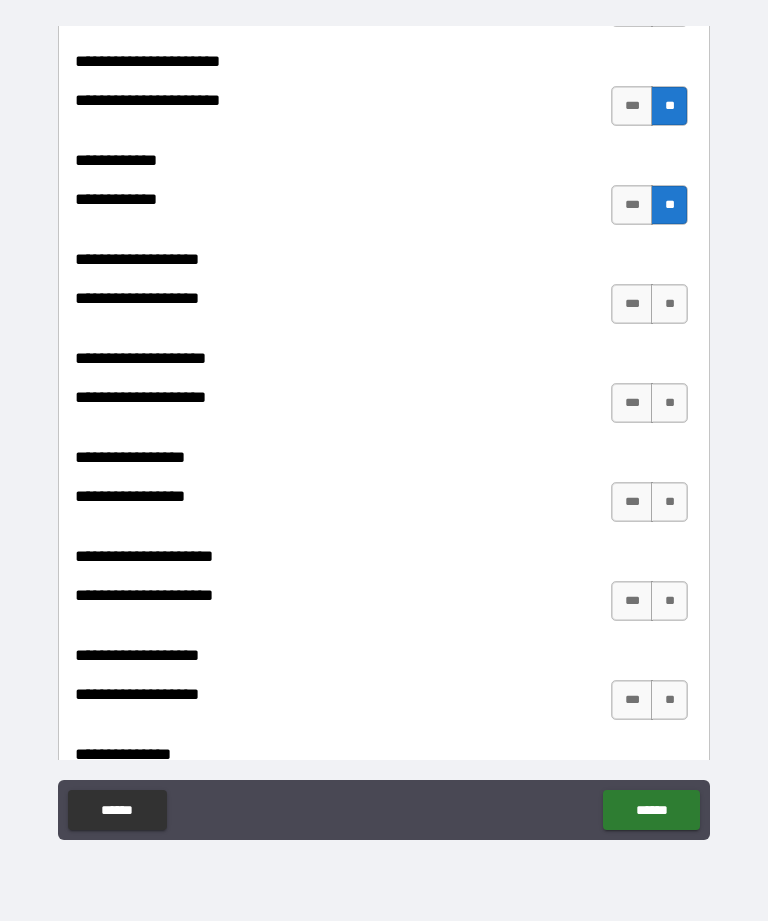 scroll, scrollTop: 8203, scrollLeft: 0, axis: vertical 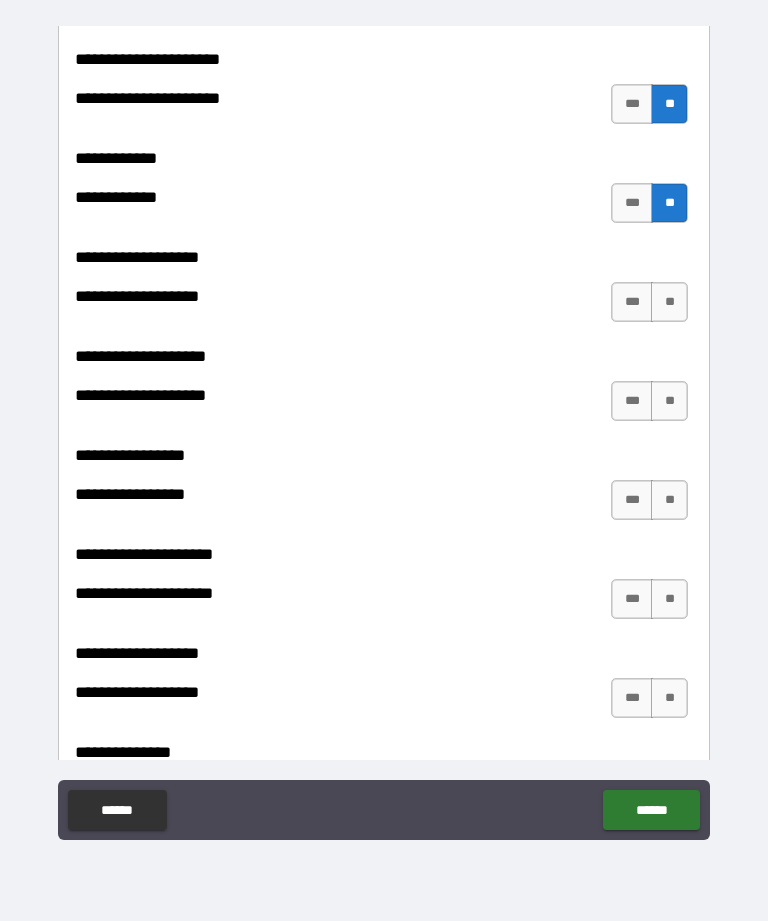 click on "**" at bounding box center (669, 302) 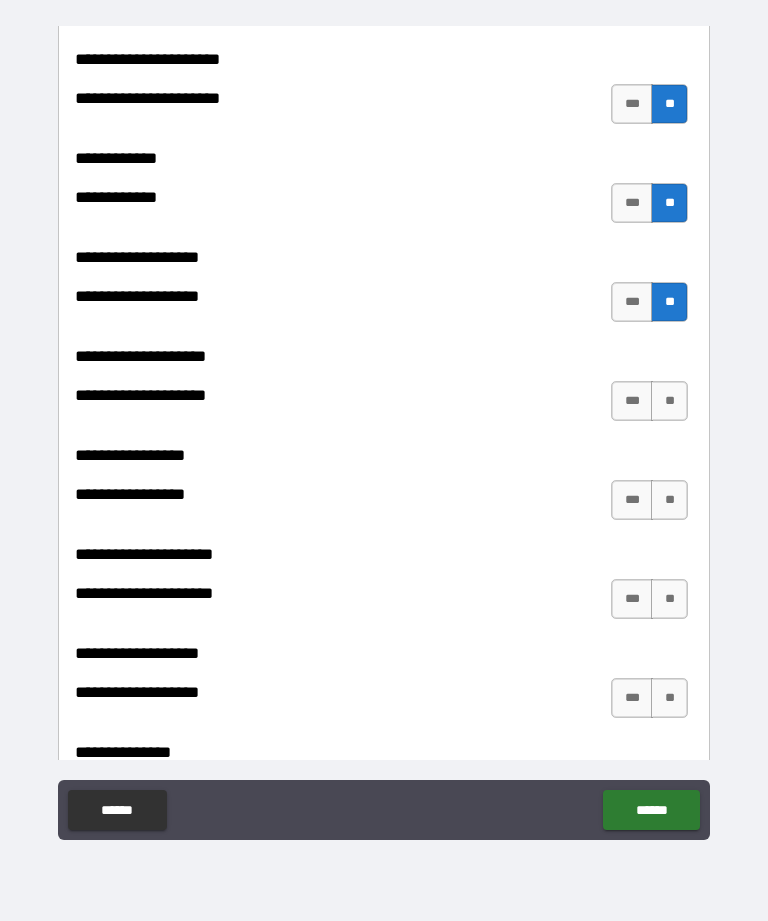 click on "**" at bounding box center [669, 401] 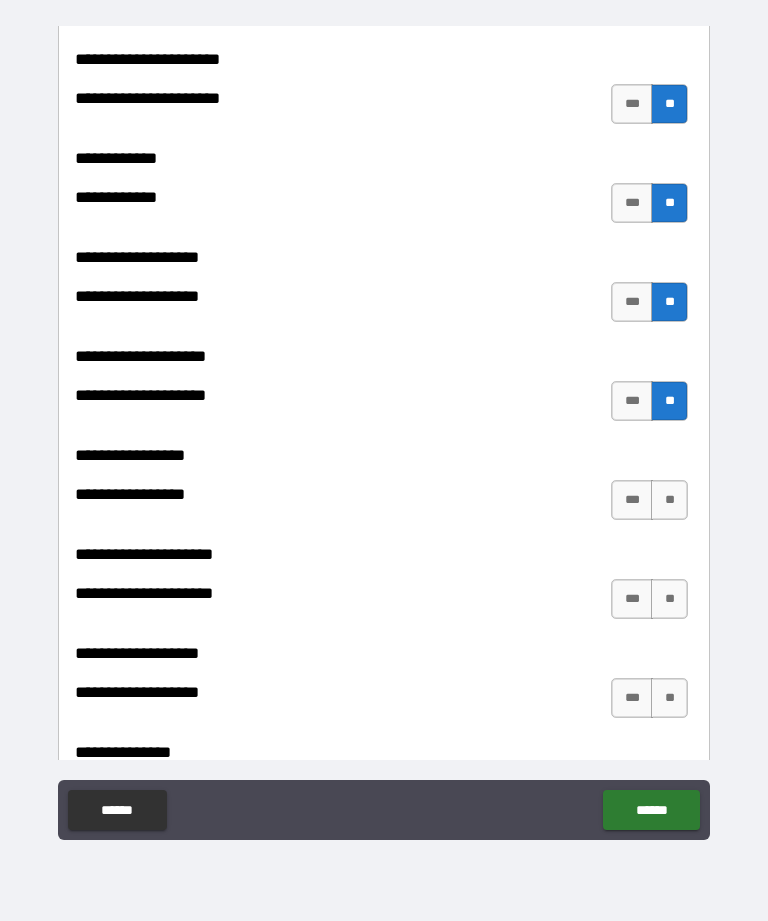 click on "**" at bounding box center (669, 500) 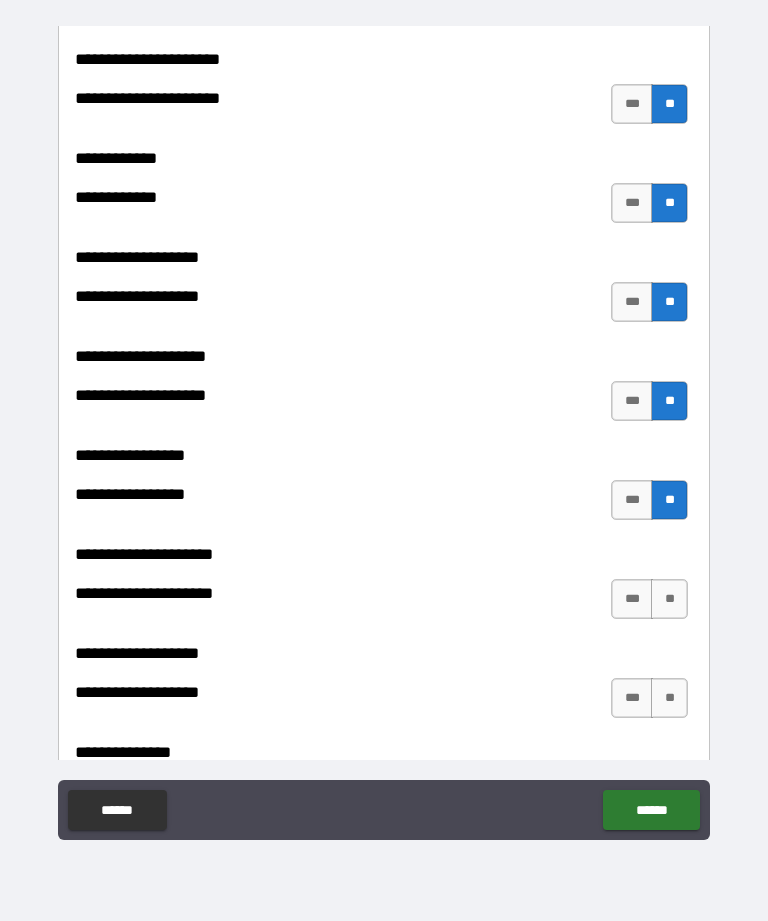 click on "**" at bounding box center [669, 599] 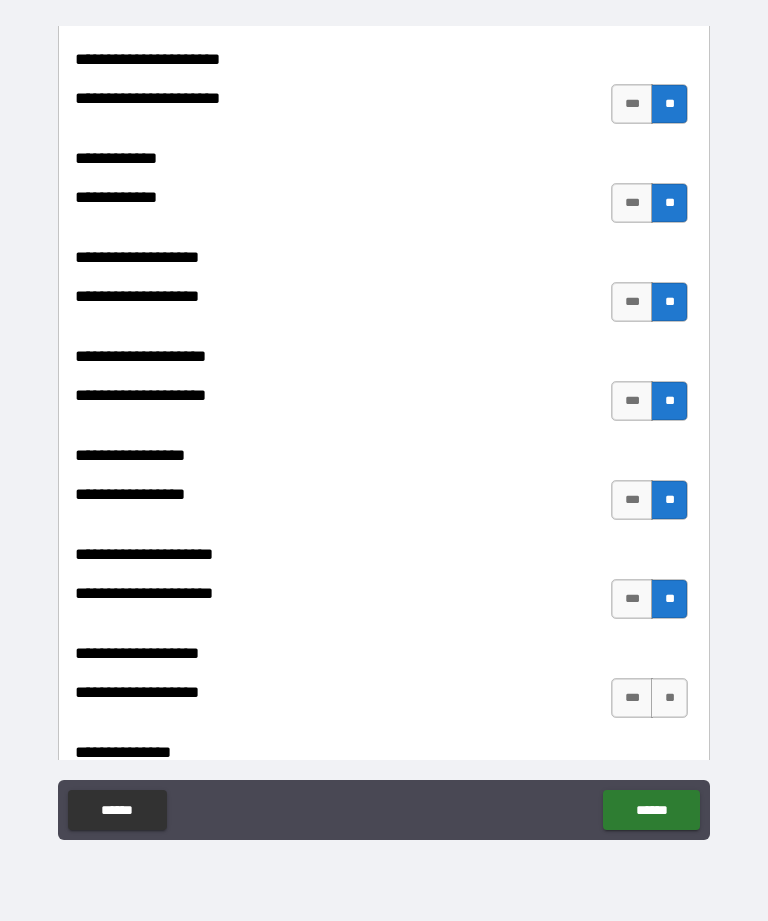 click on "**" at bounding box center [669, 698] 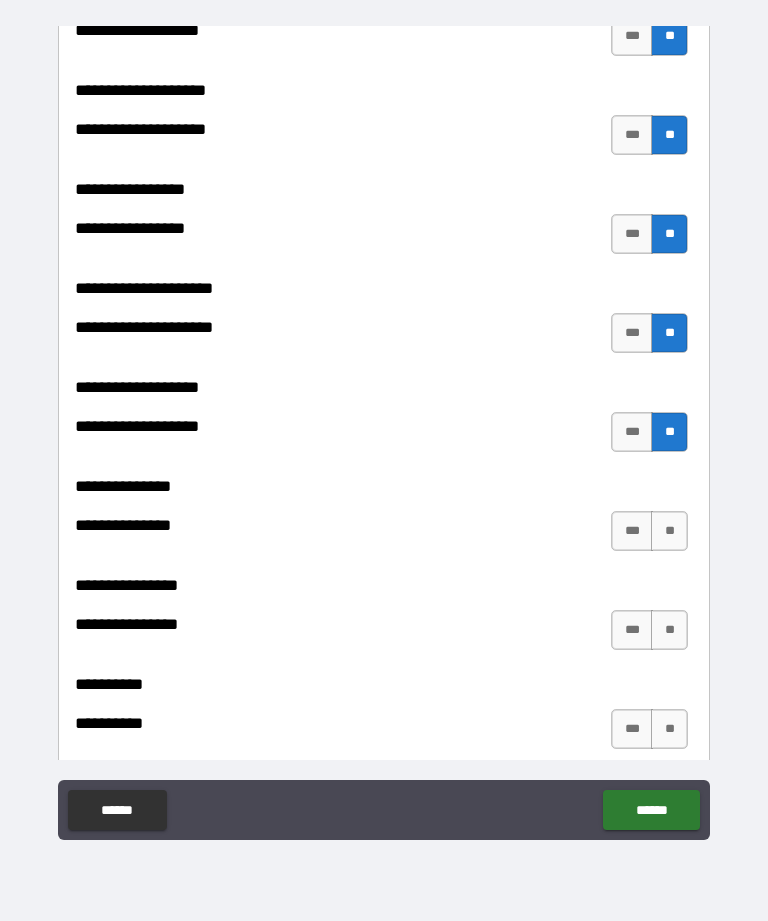 scroll, scrollTop: 8489, scrollLeft: 0, axis: vertical 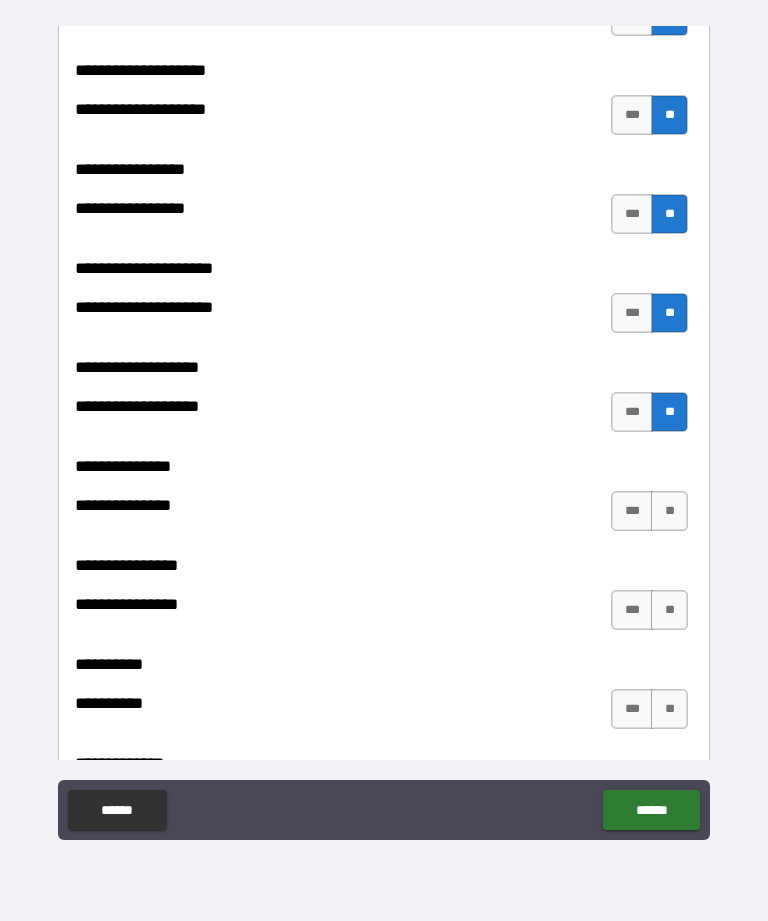 click on "**" at bounding box center [669, 511] 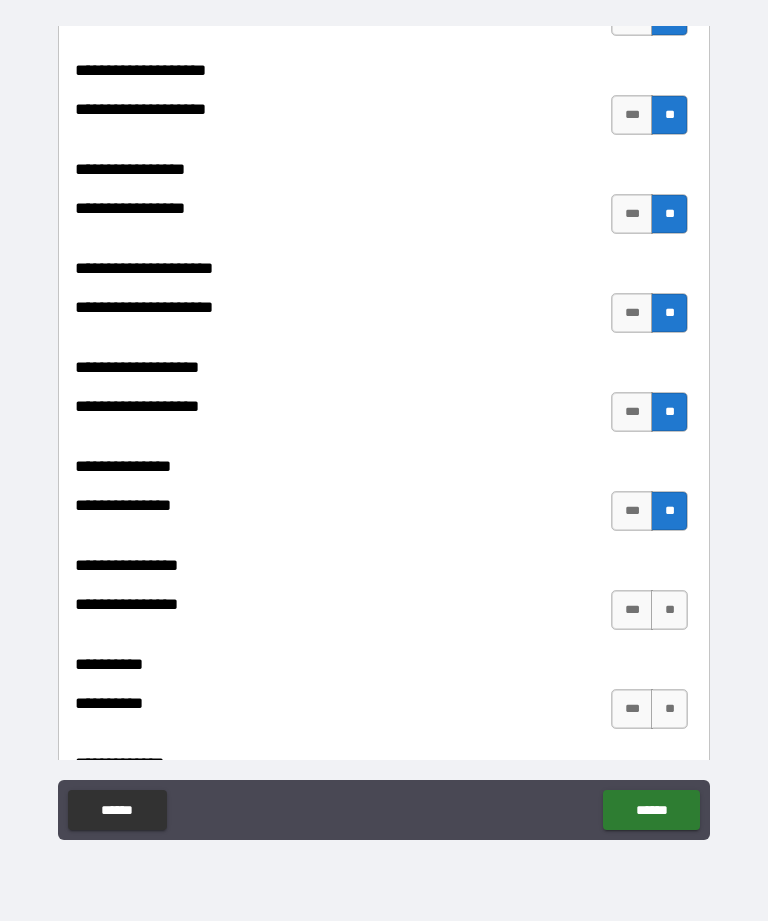 click on "**" at bounding box center [669, 610] 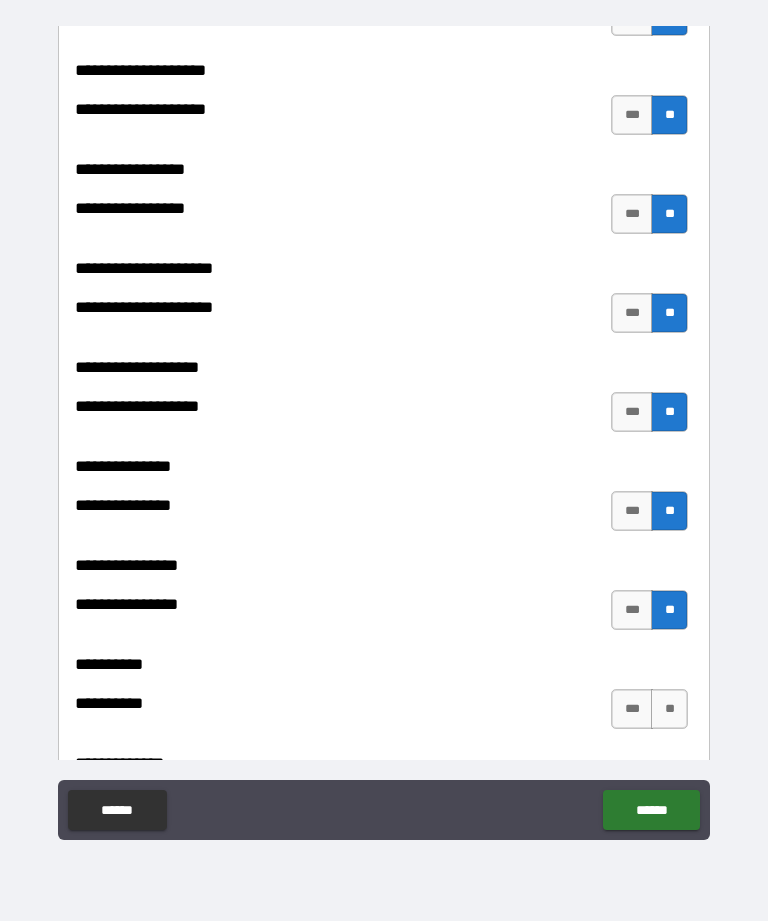 click on "**" at bounding box center (669, 709) 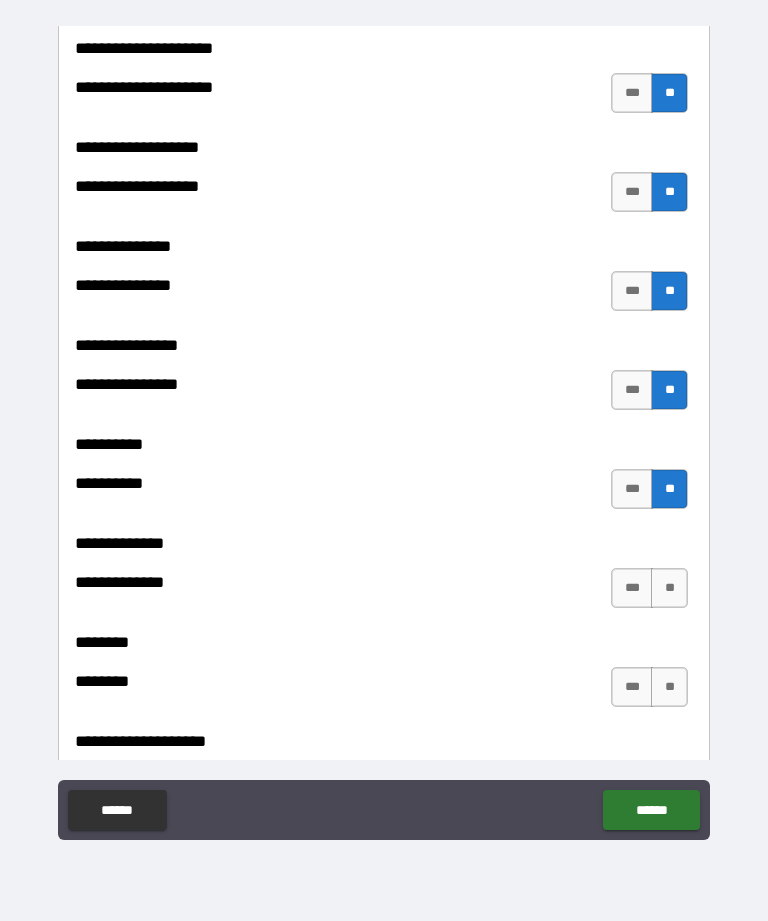 scroll, scrollTop: 8770, scrollLeft: 0, axis: vertical 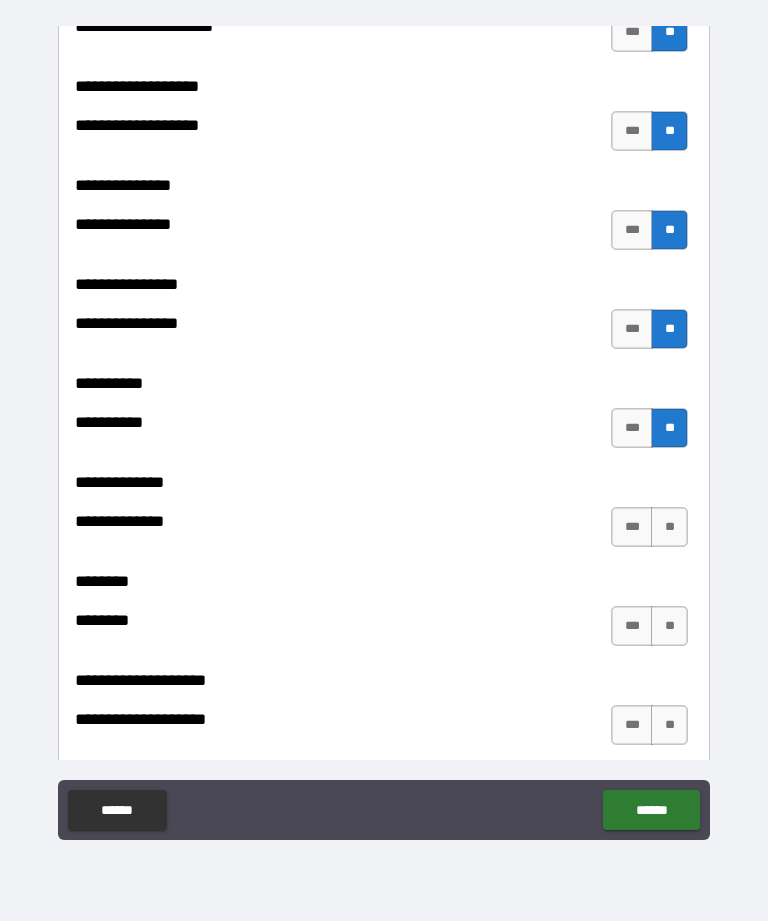 click on "**" at bounding box center [669, 527] 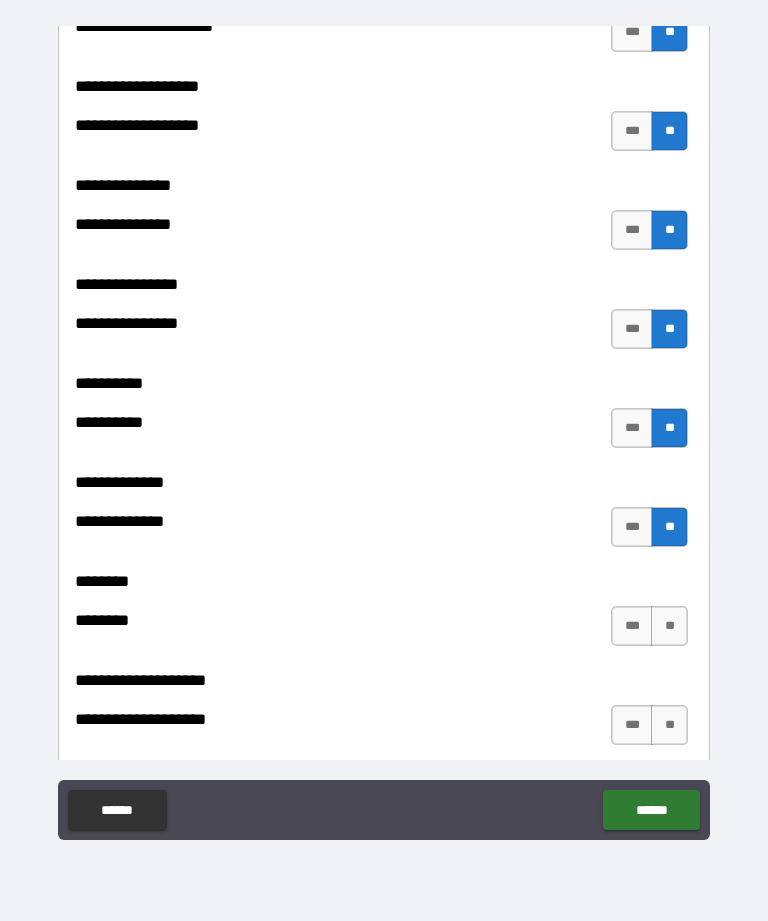 click on "**" at bounding box center [669, 626] 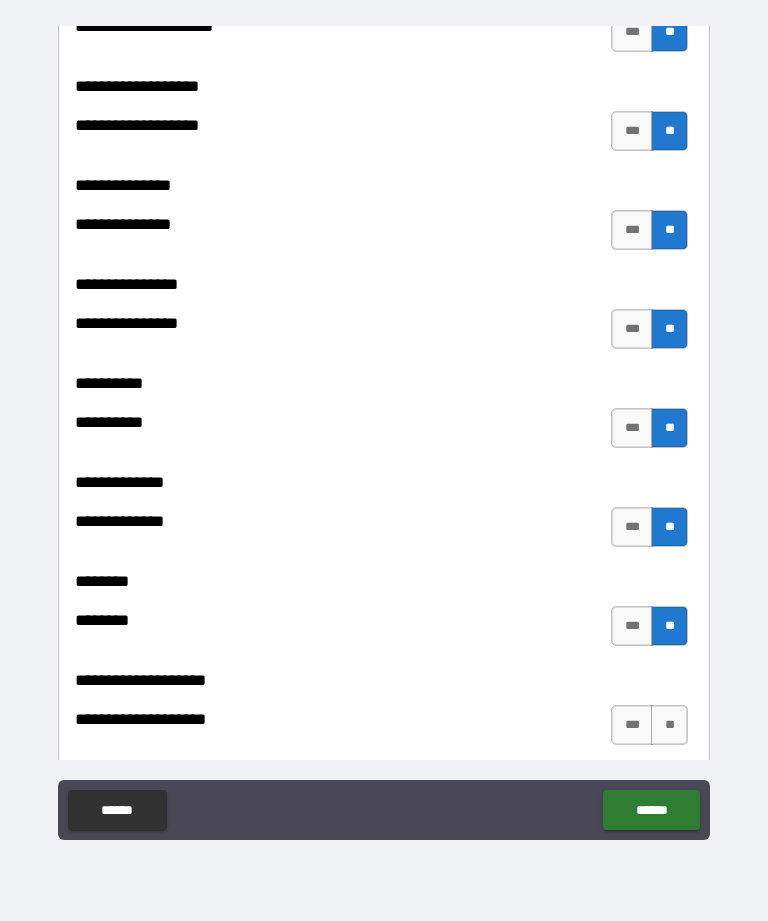 click on "**" at bounding box center (669, 725) 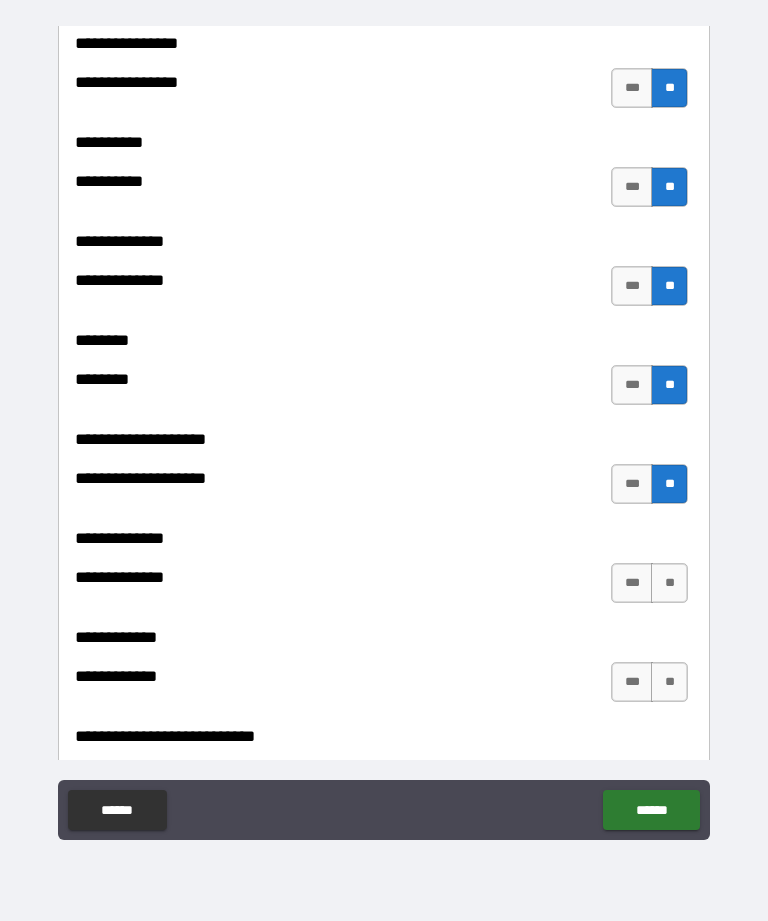 scroll, scrollTop: 9018, scrollLeft: 0, axis: vertical 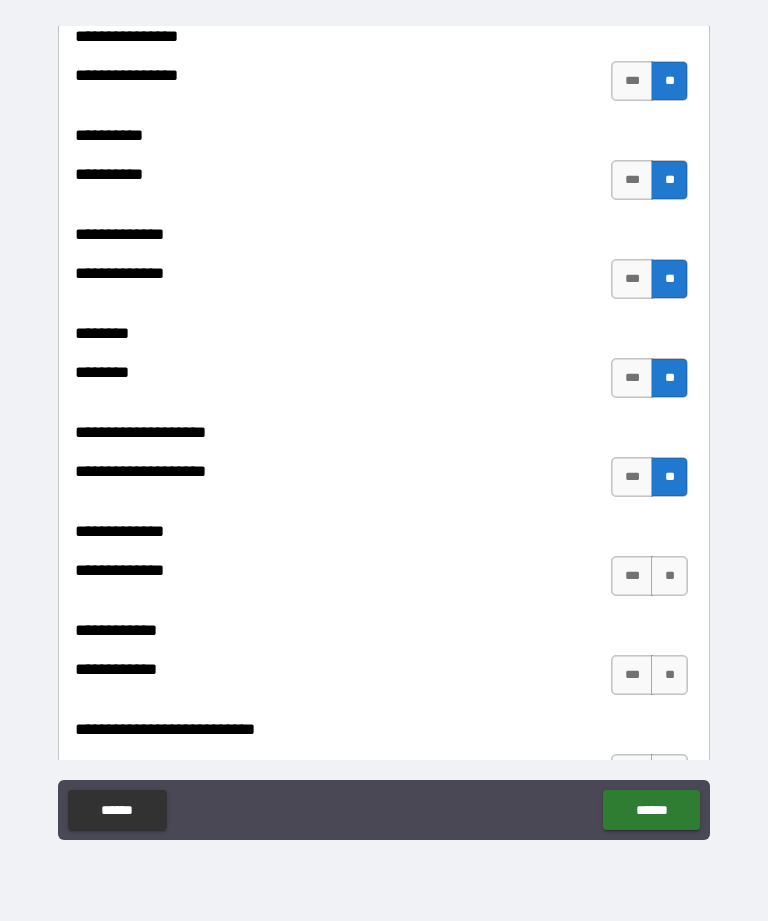 click on "**" at bounding box center (669, 576) 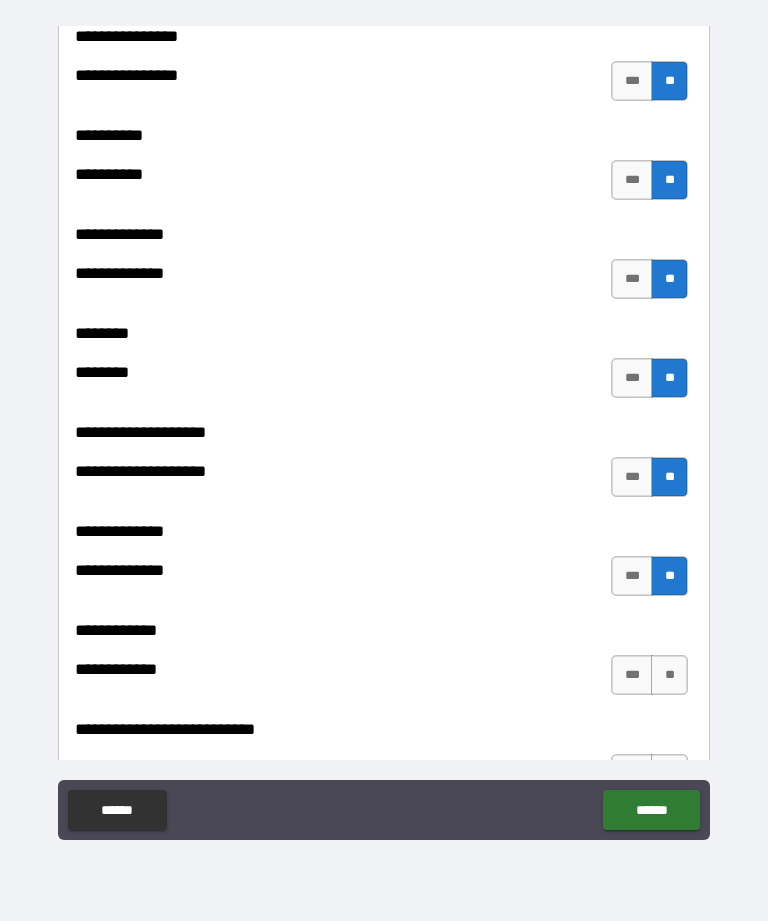 click on "**" at bounding box center [669, 675] 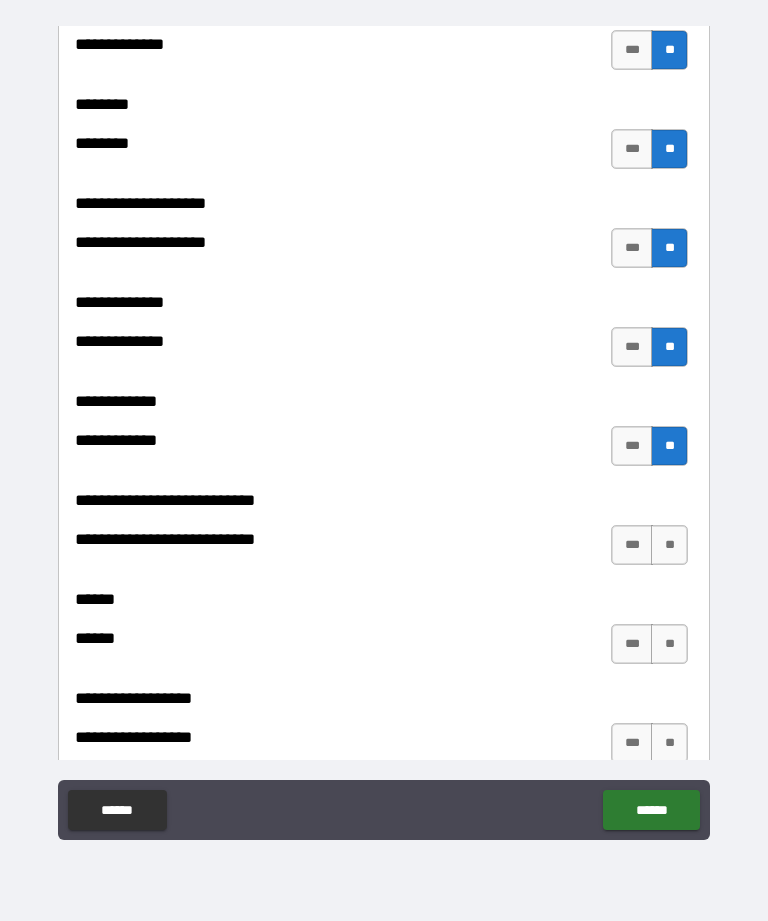 scroll, scrollTop: 9247, scrollLeft: 0, axis: vertical 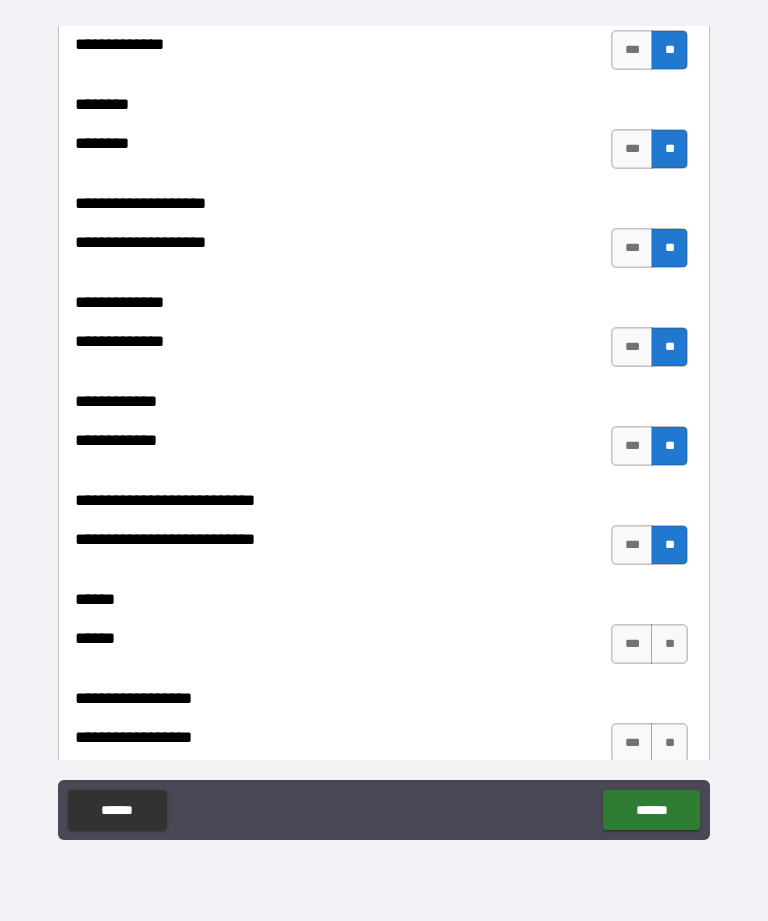 click on "**" at bounding box center (669, 644) 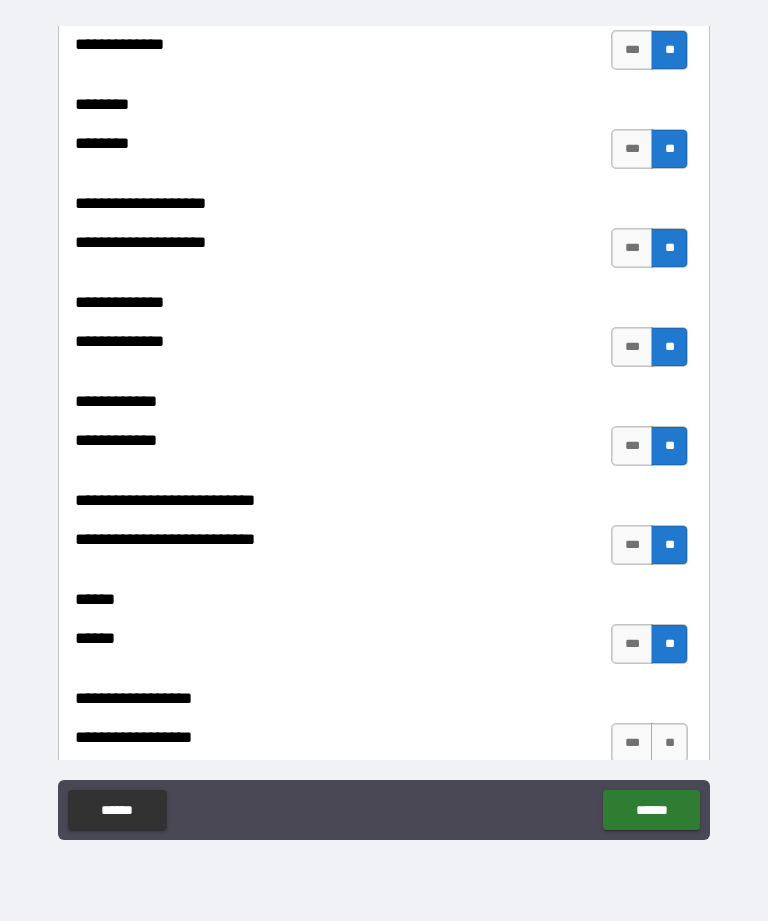 click on "**" at bounding box center (669, 743) 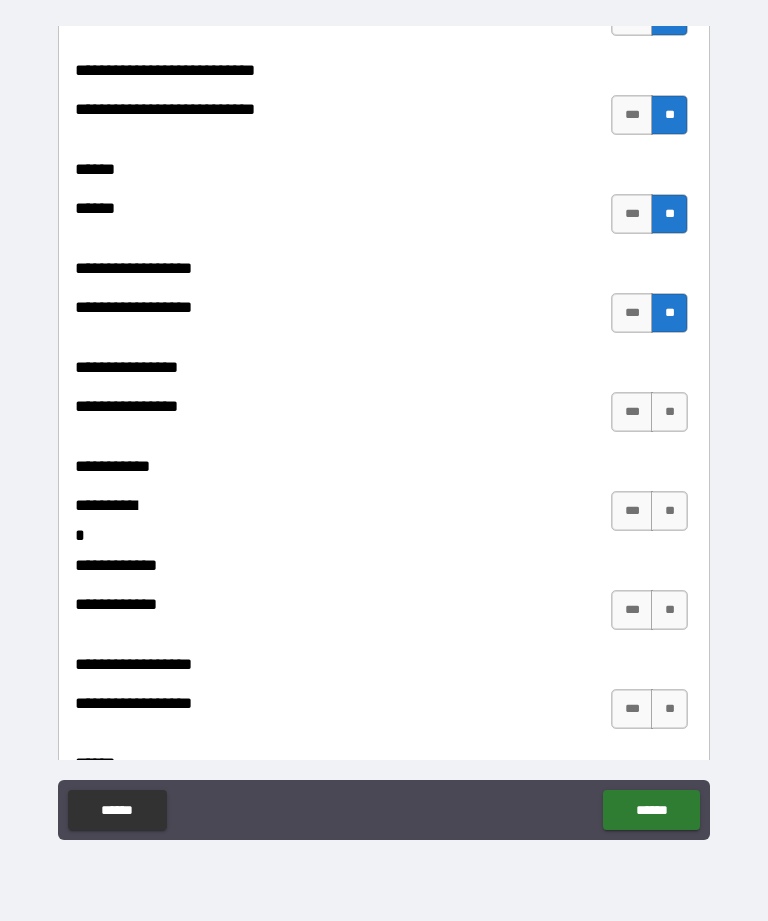 scroll, scrollTop: 9678, scrollLeft: 0, axis: vertical 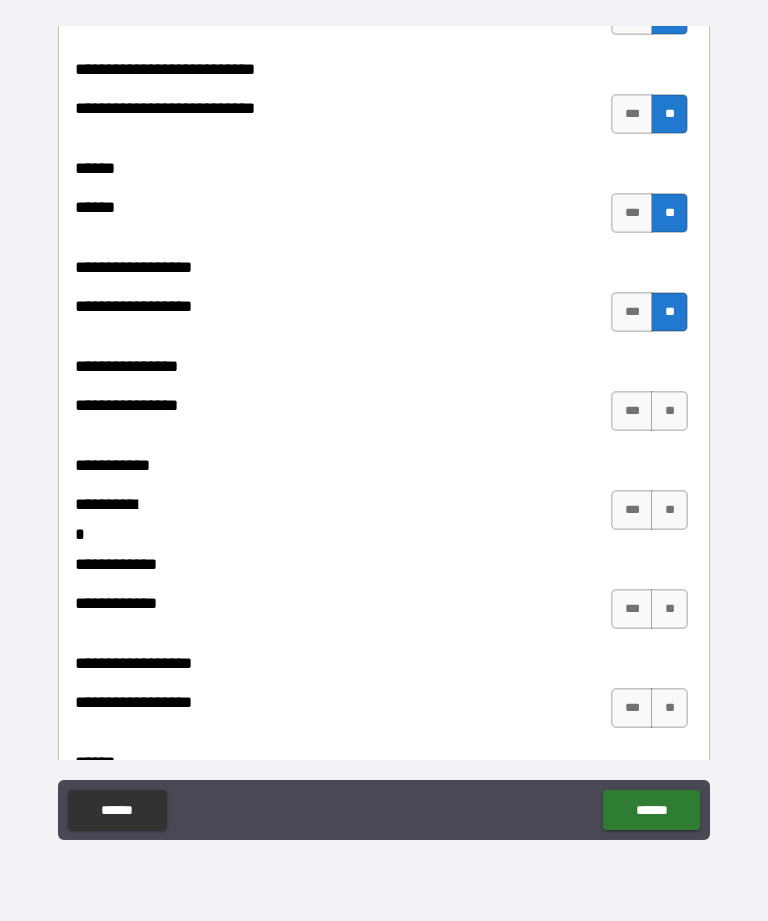 click on "**" at bounding box center [669, 510] 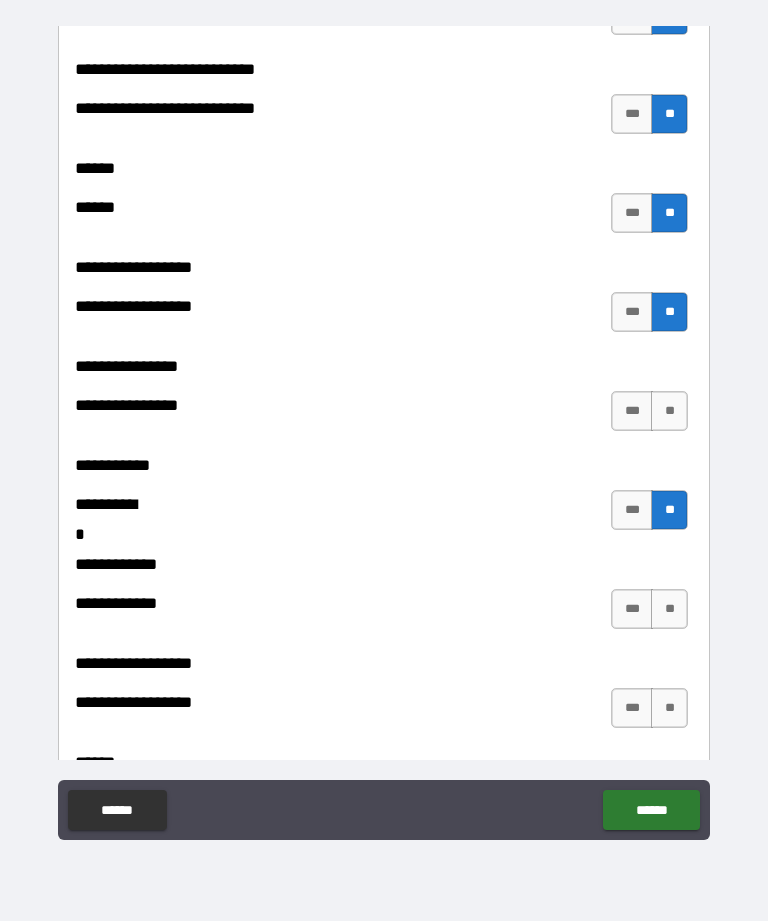 click on "**" at bounding box center [669, 609] 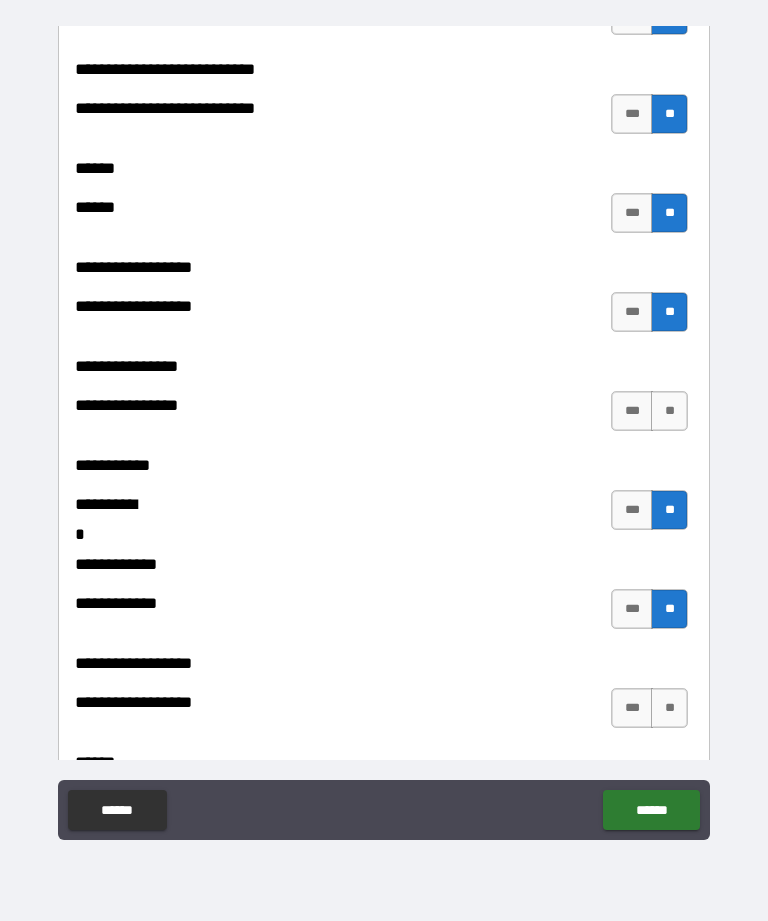 click on "**" at bounding box center [669, 708] 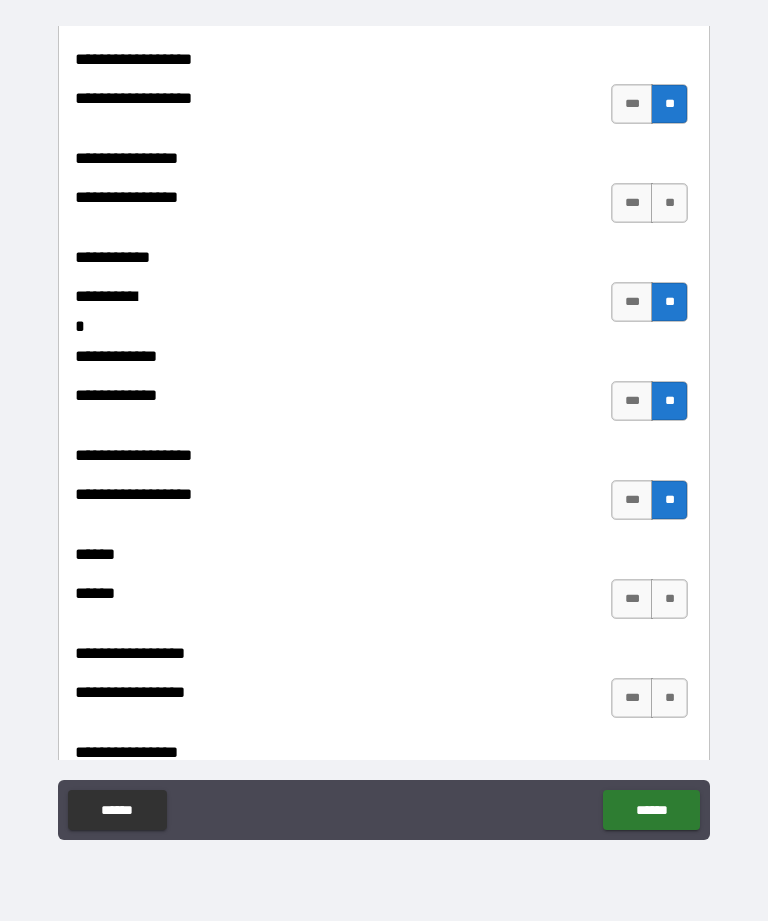 scroll, scrollTop: 9944, scrollLeft: 0, axis: vertical 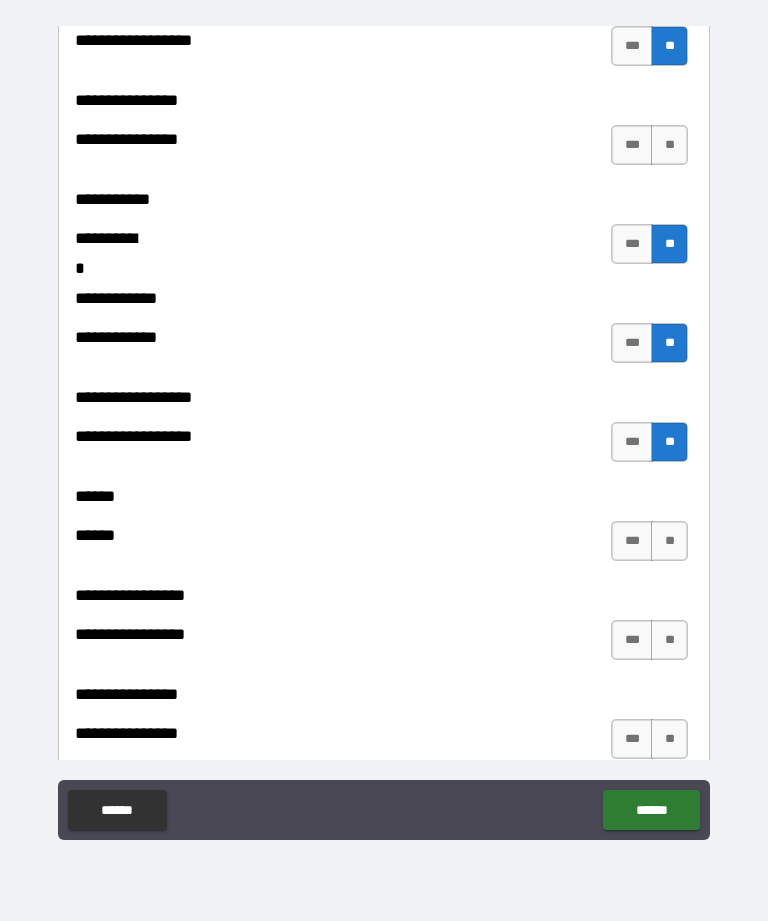 click on "**" at bounding box center (669, 541) 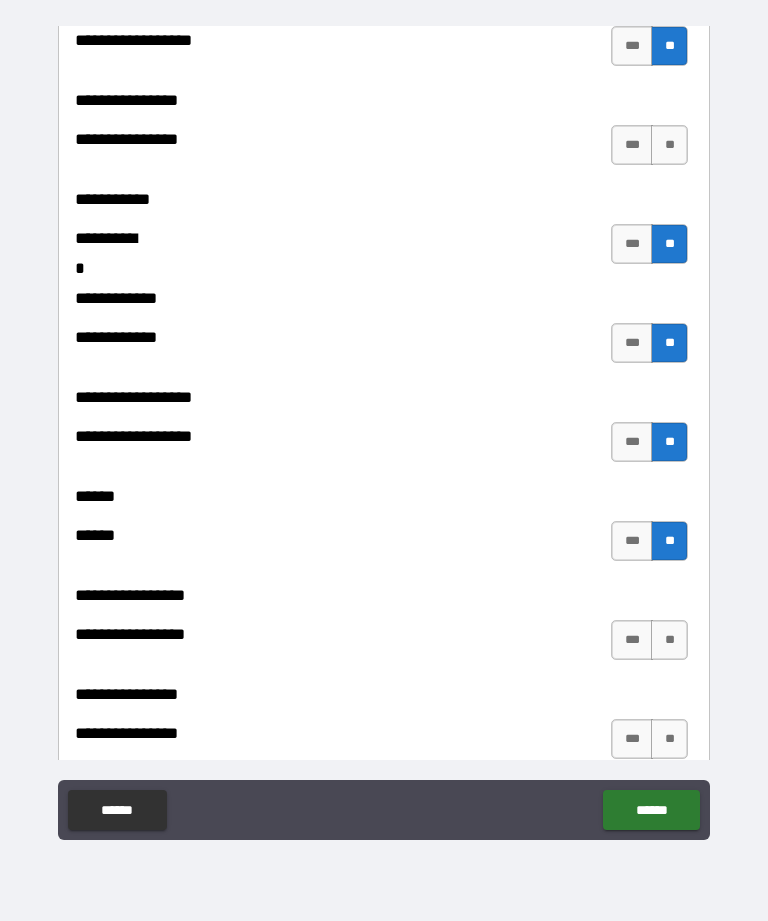 click on "**" at bounding box center [669, 640] 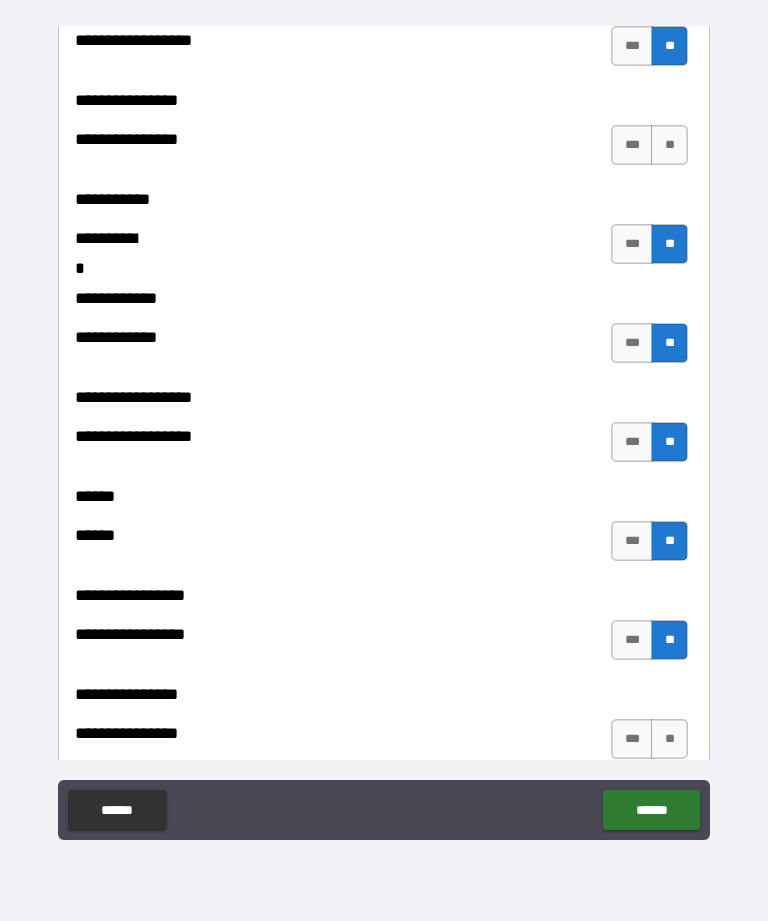 click on "**" at bounding box center (669, 739) 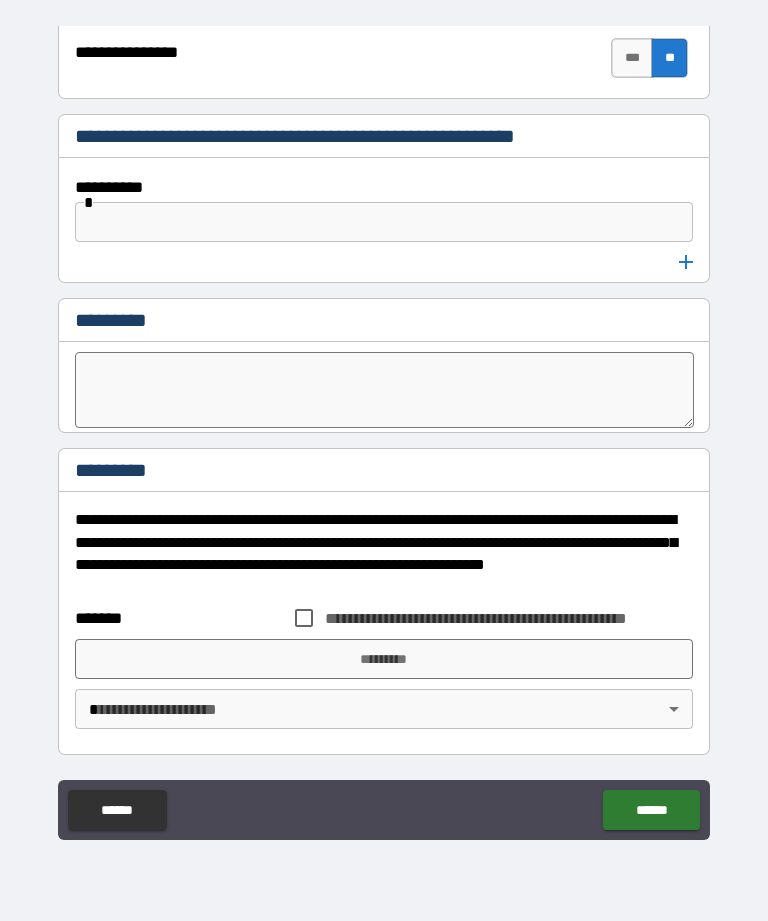 scroll, scrollTop: 10625, scrollLeft: 0, axis: vertical 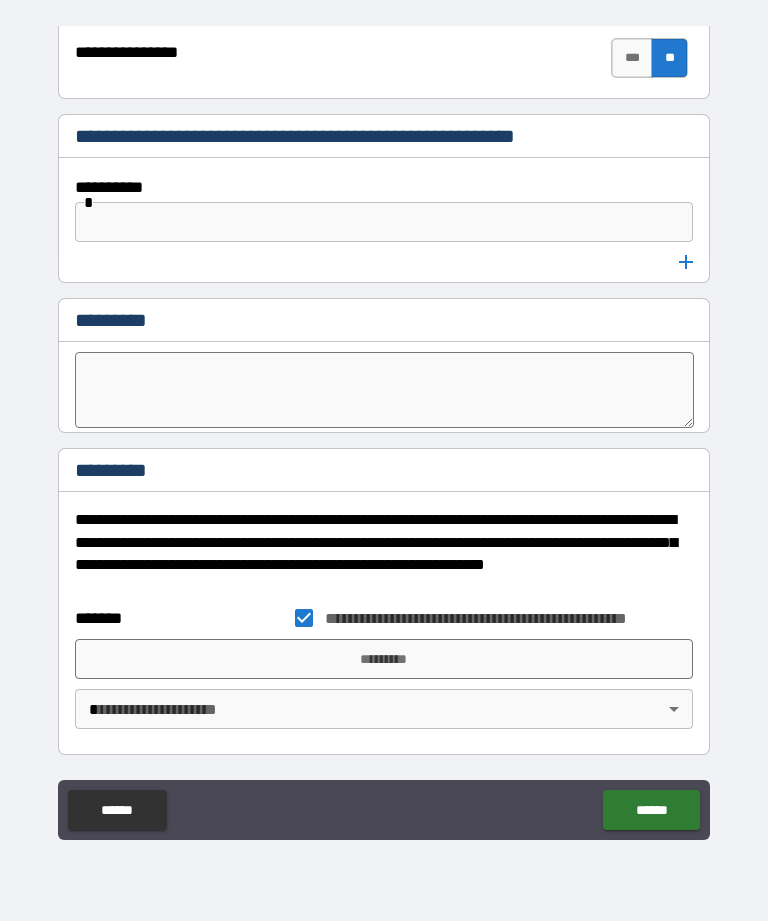 click on "*********" at bounding box center (384, 659) 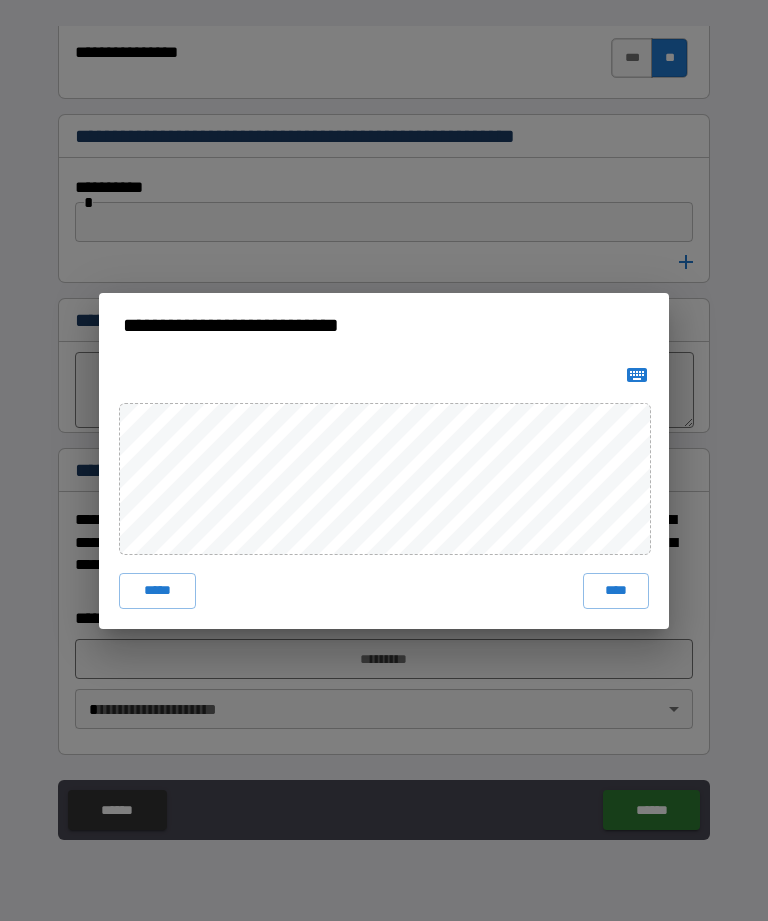 click 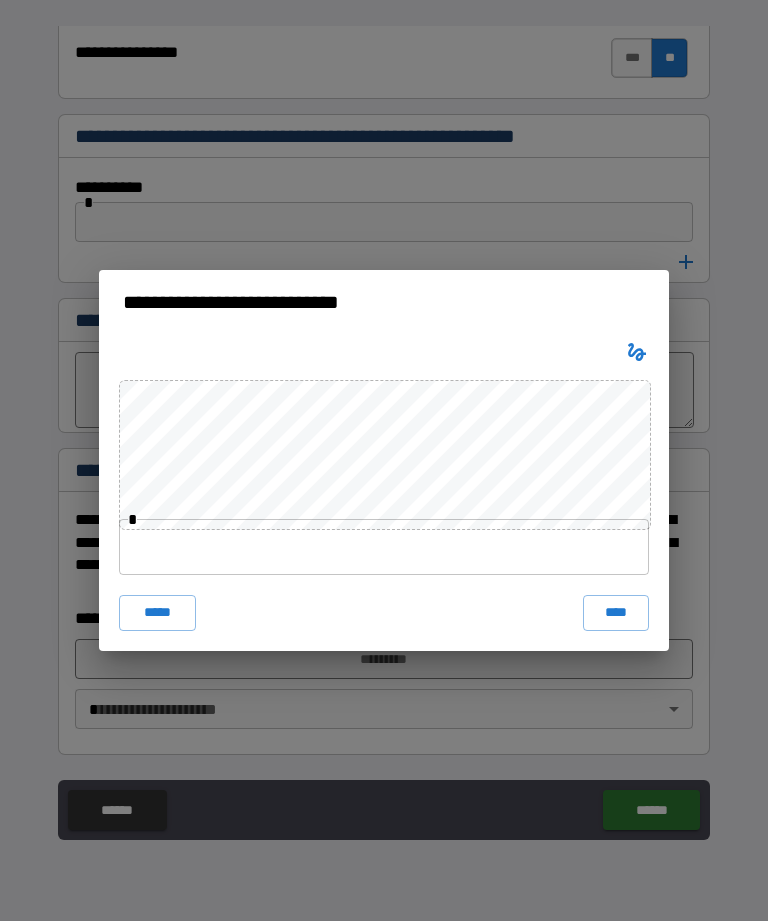 click at bounding box center [384, 547] 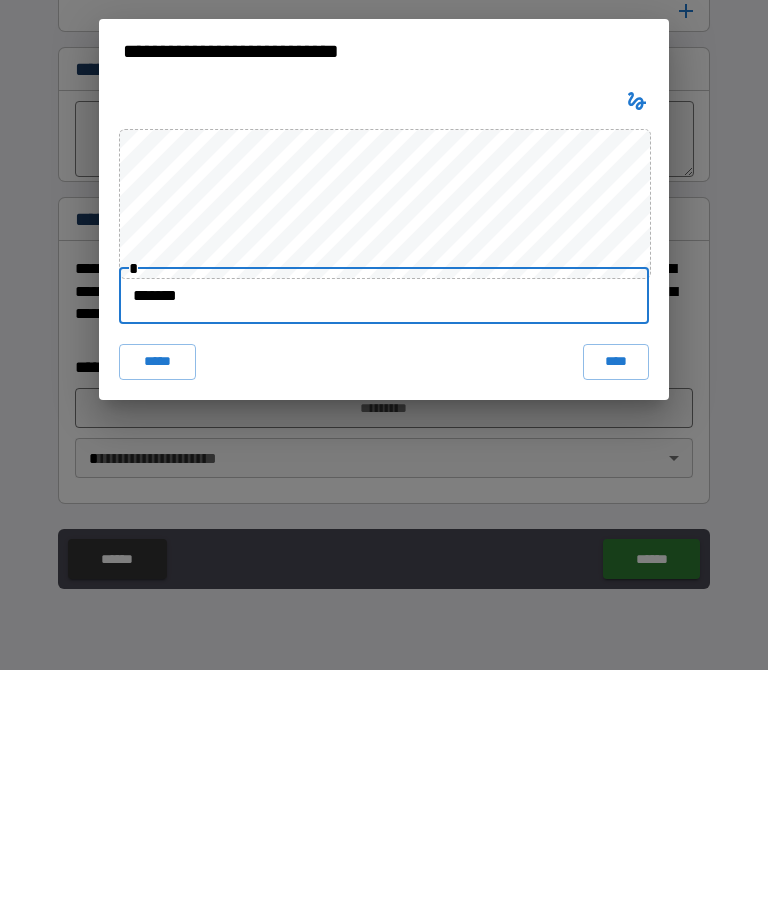 type on "********" 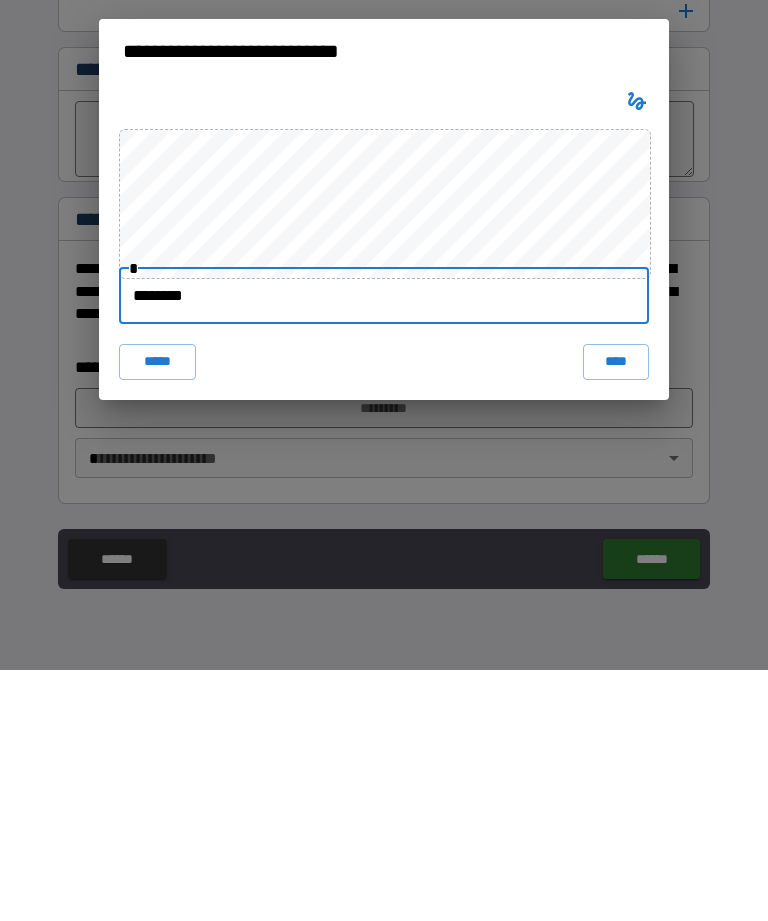 click on "****" at bounding box center [616, 613] 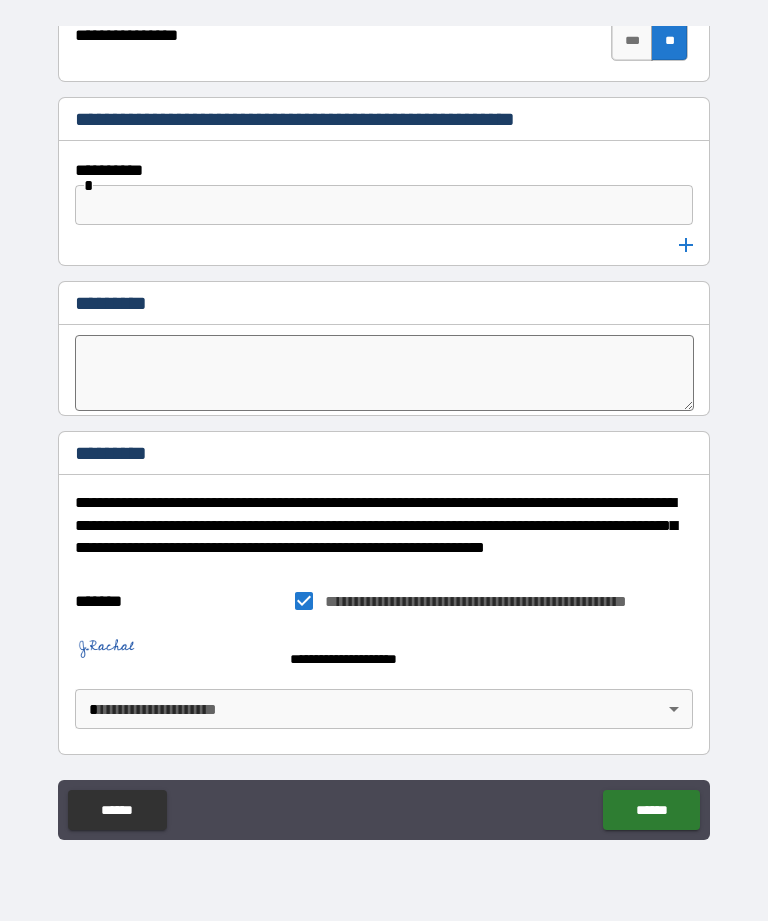 scroll, scrollTop: 10642, scrollLeft: 0, axis: vertical 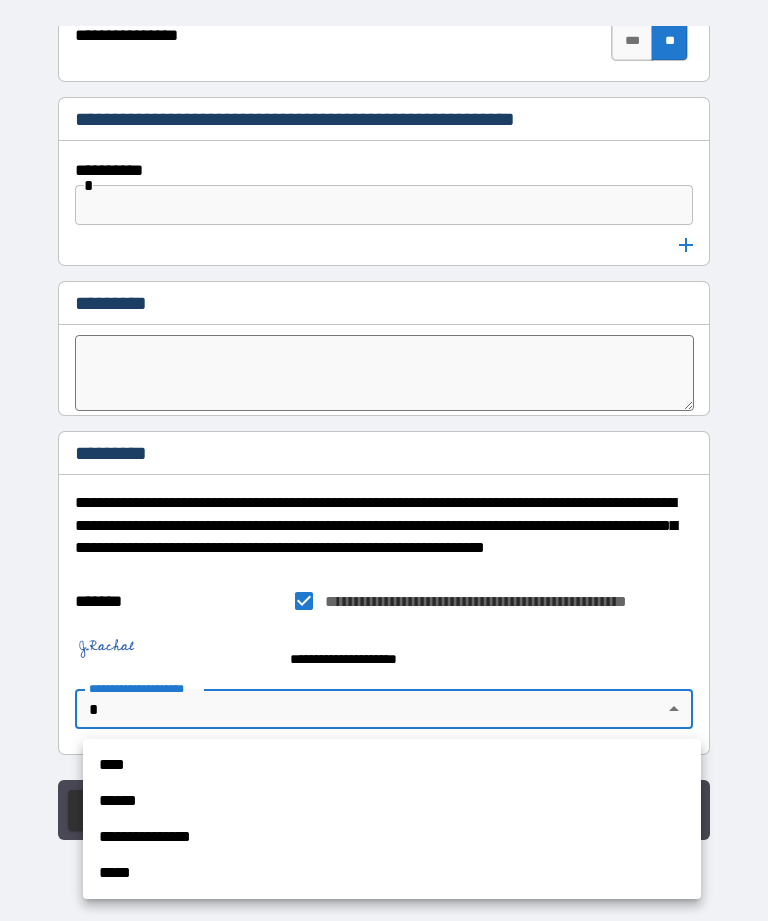 click on "**********" at bounding box center [392, 837] 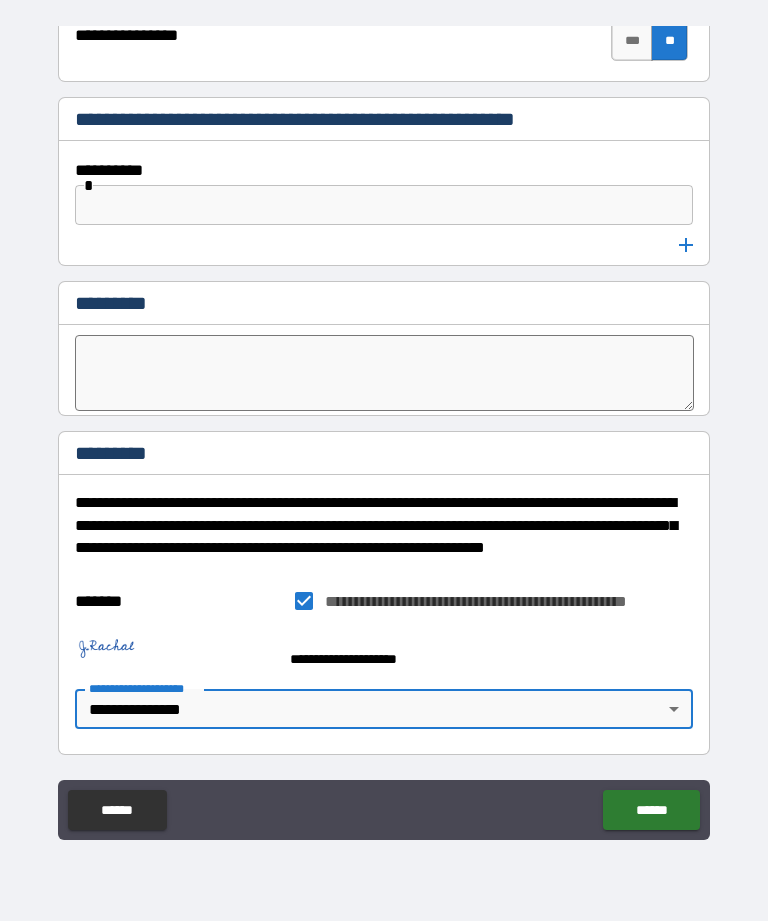 click on "******" at bounding box center (651, 810) 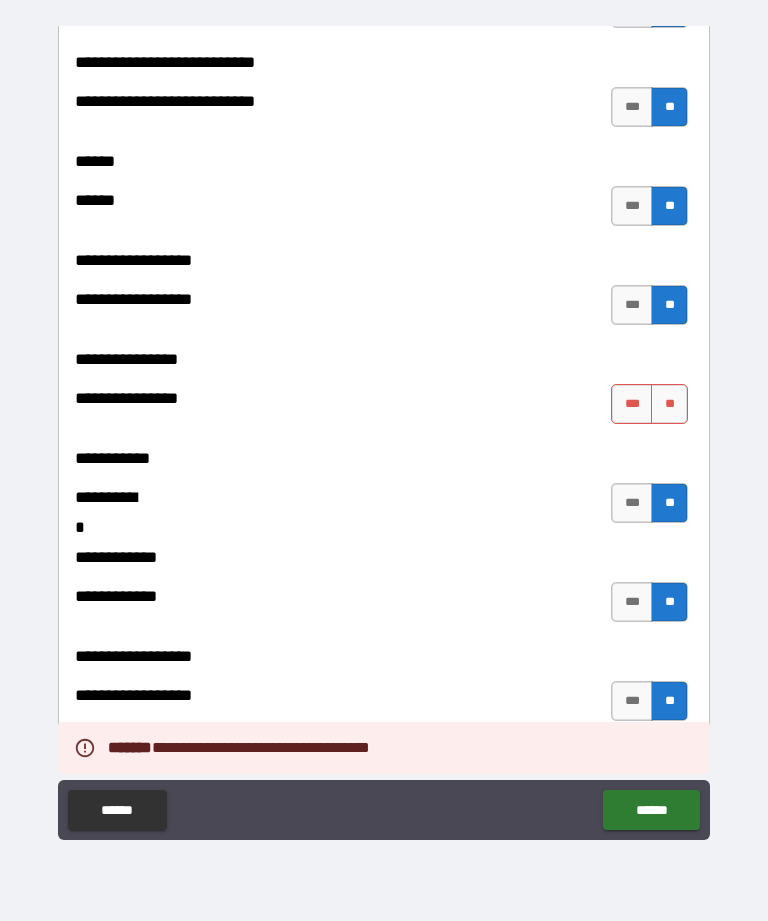 scroll, scrollTop: 9634, scrollLeft: 0, axis: vertical 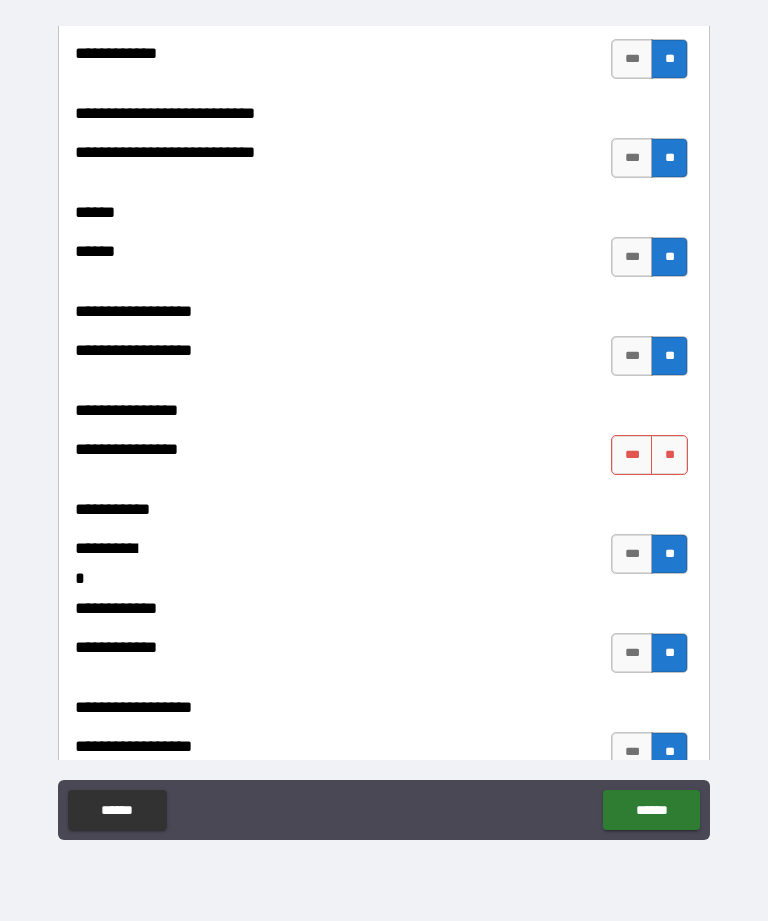 click on "**" at bounding box center (669, 455) 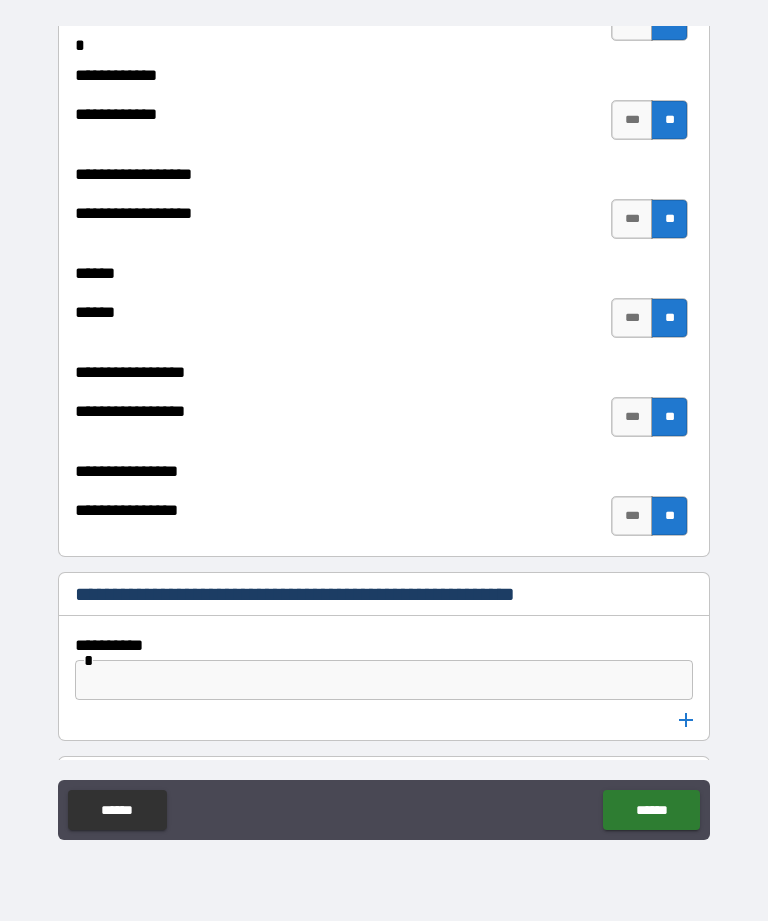 click on "******" at bounding box center [651, 810] 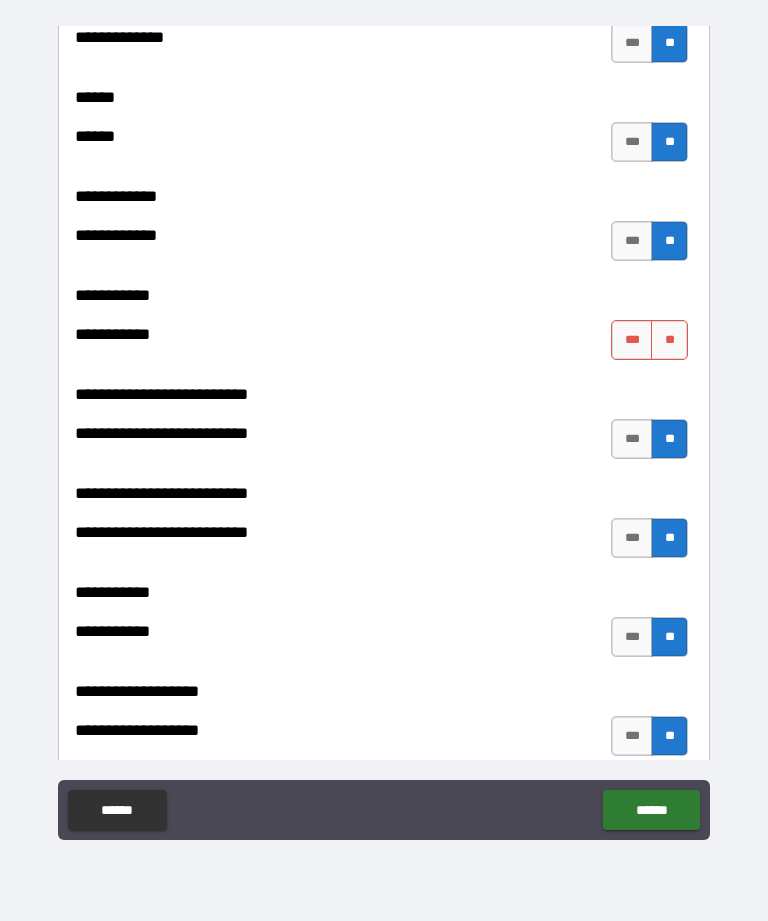 scroll, scrollTop: 4301, scrollLeft: 0, axis: vertical 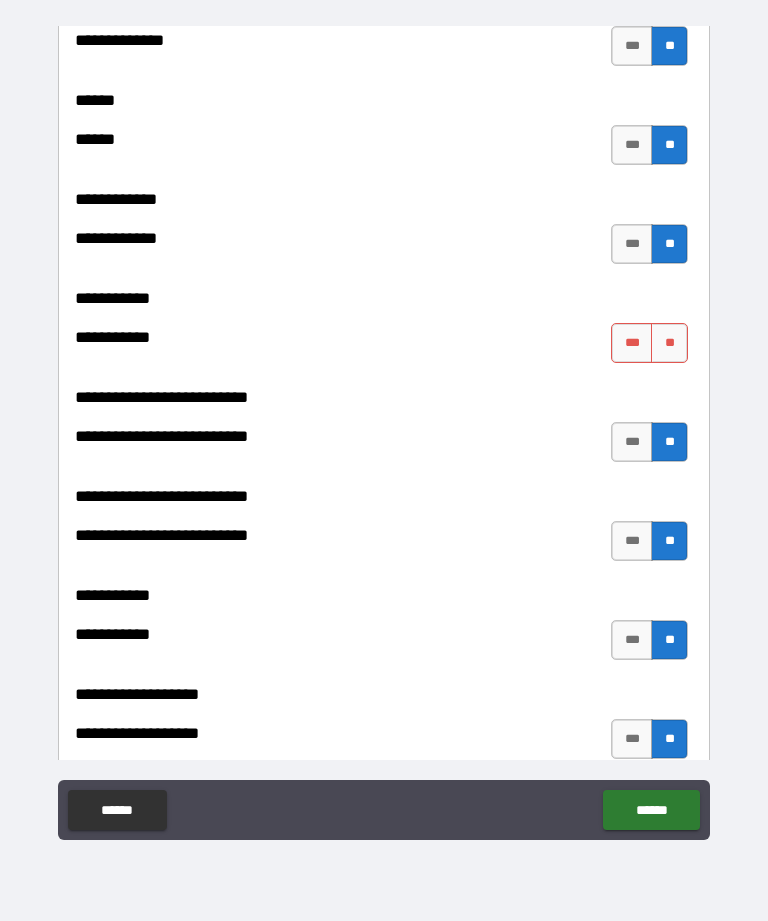 click on "**" at bounding box center (669, 343) 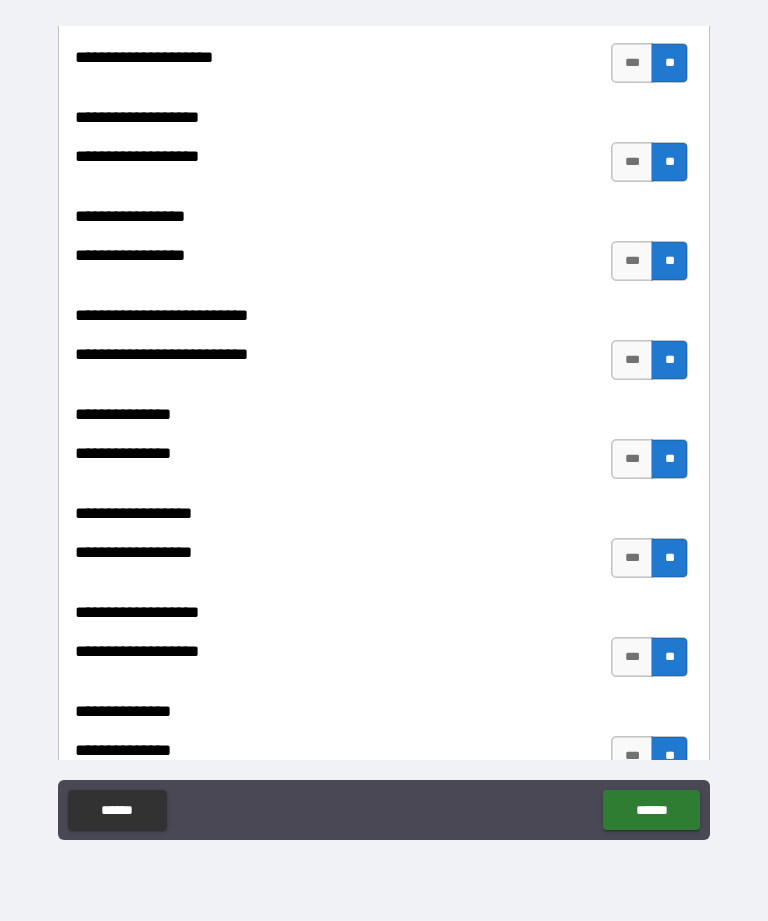 scroll, scrollTop: 5583, scrollLeft: 0, axis: vertical 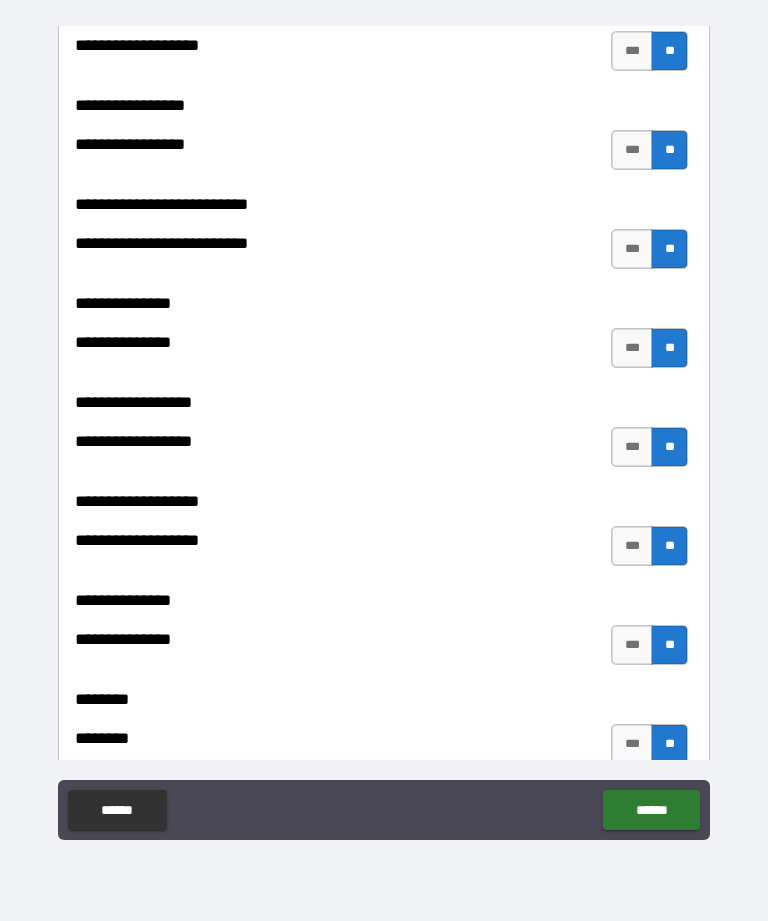 click on "******" at bounding box center [651, 810] 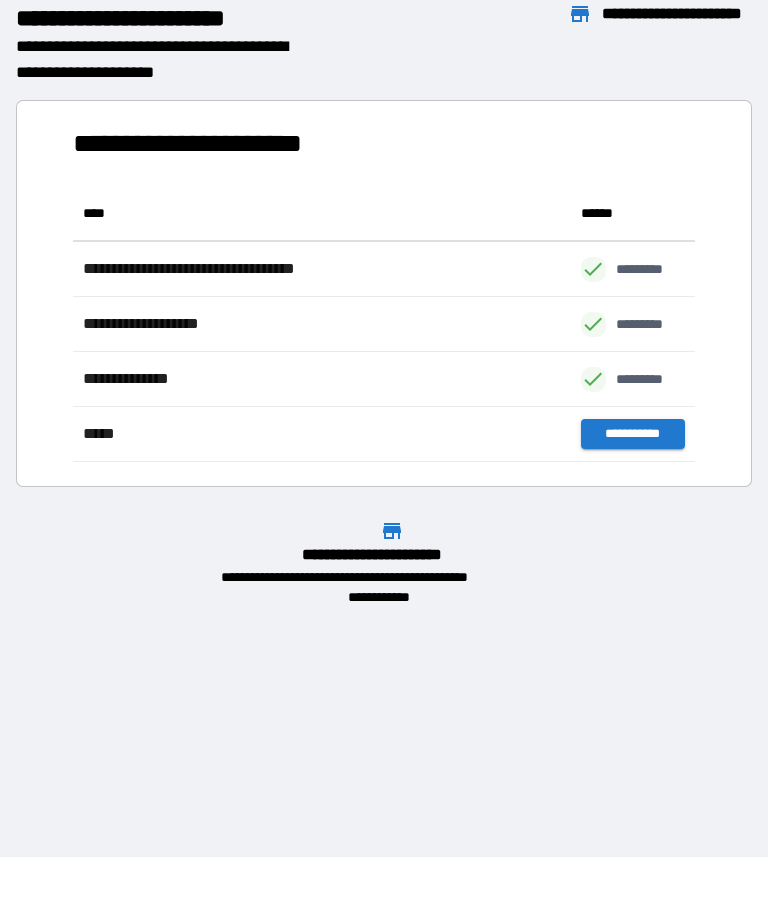 scroll, scrollTop: 1, scrollLeft: 1, axis: both 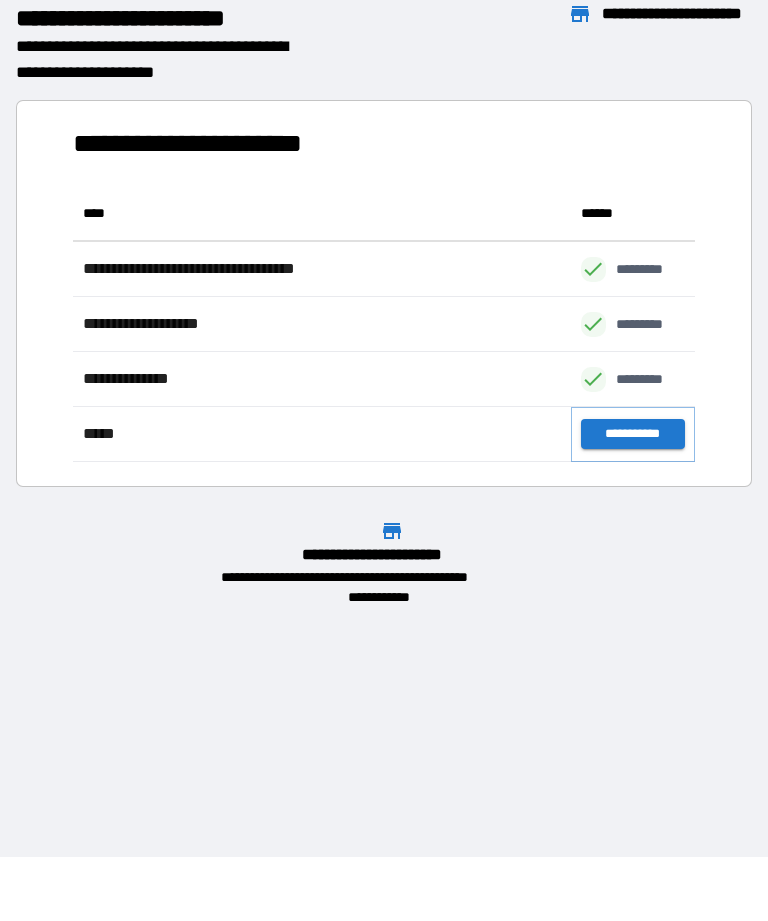 click on "**********" at bounding box center (633, 434) 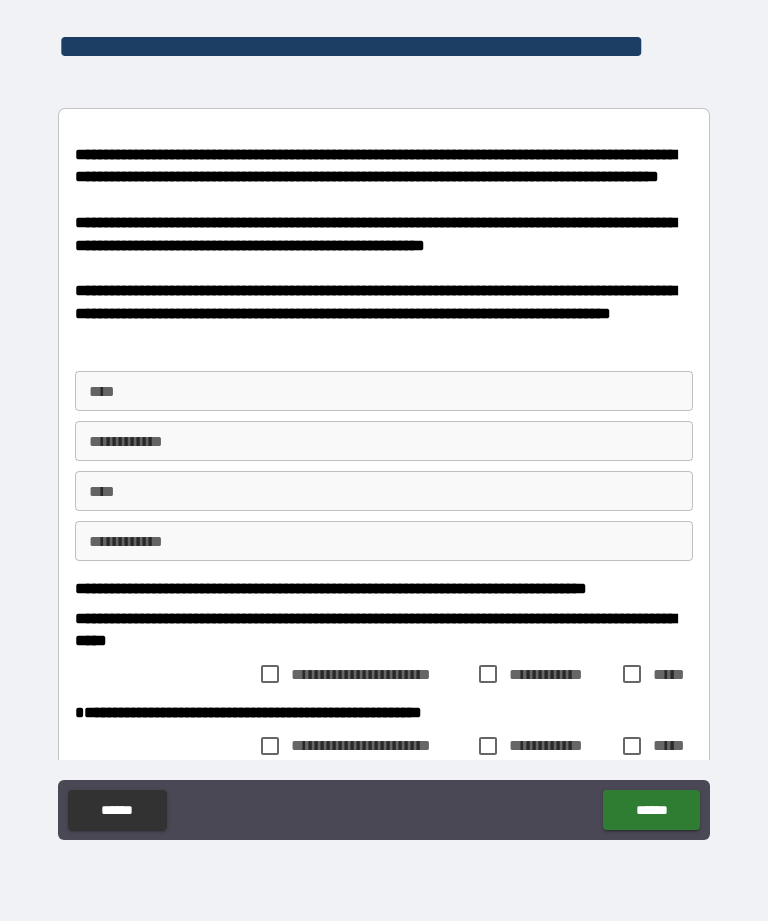 click on "****" at bounding box center [384, 391] 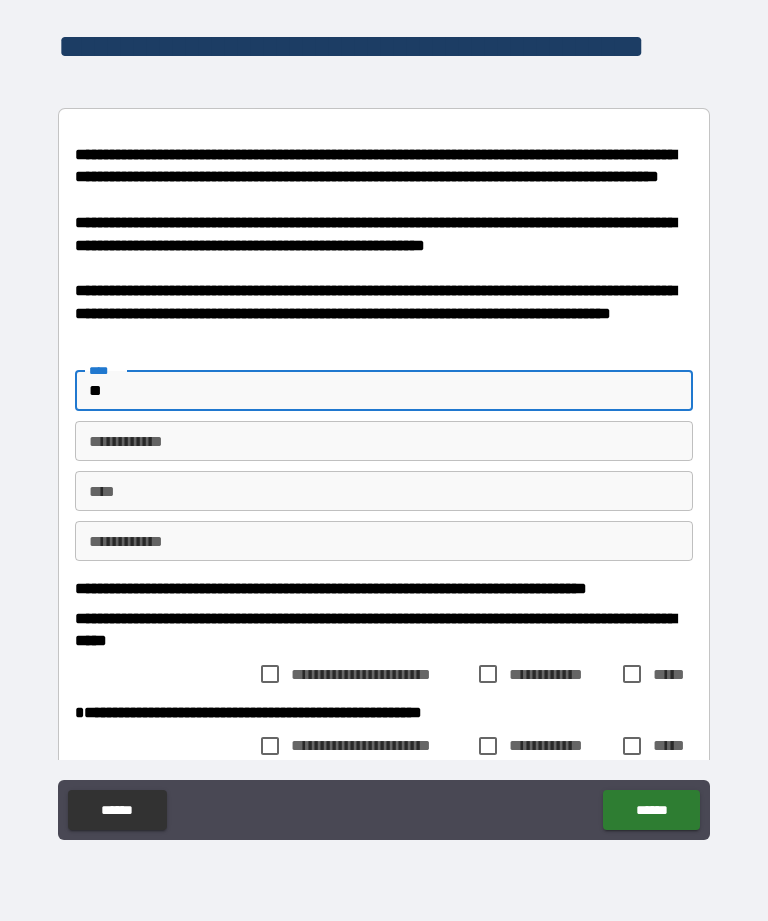 type on "*" 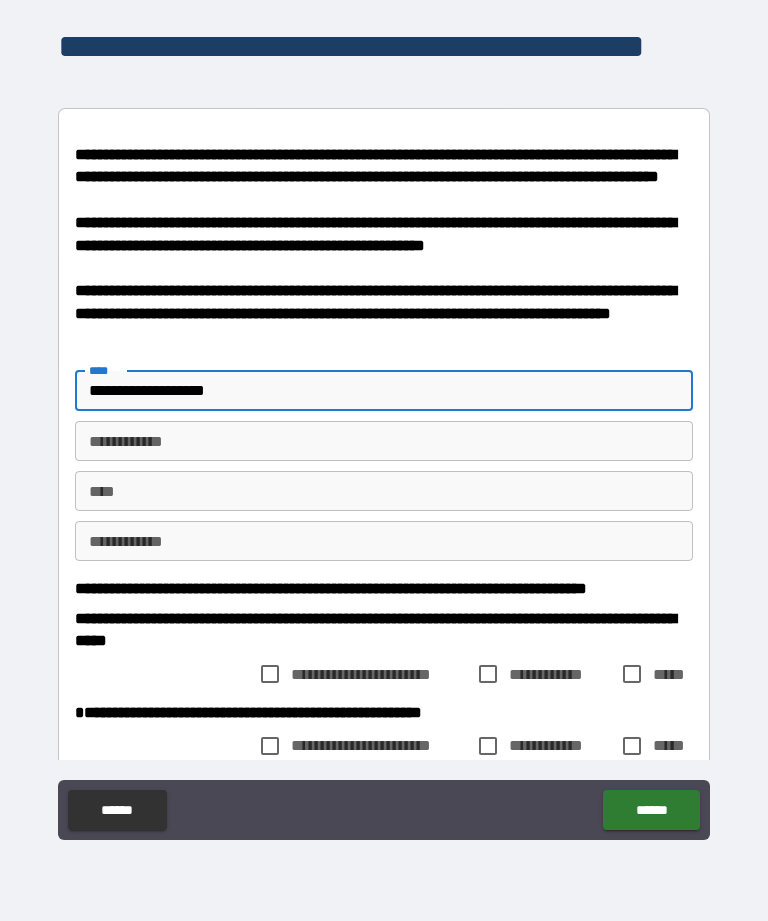 click on "**********" at bounding box center (384, 391) 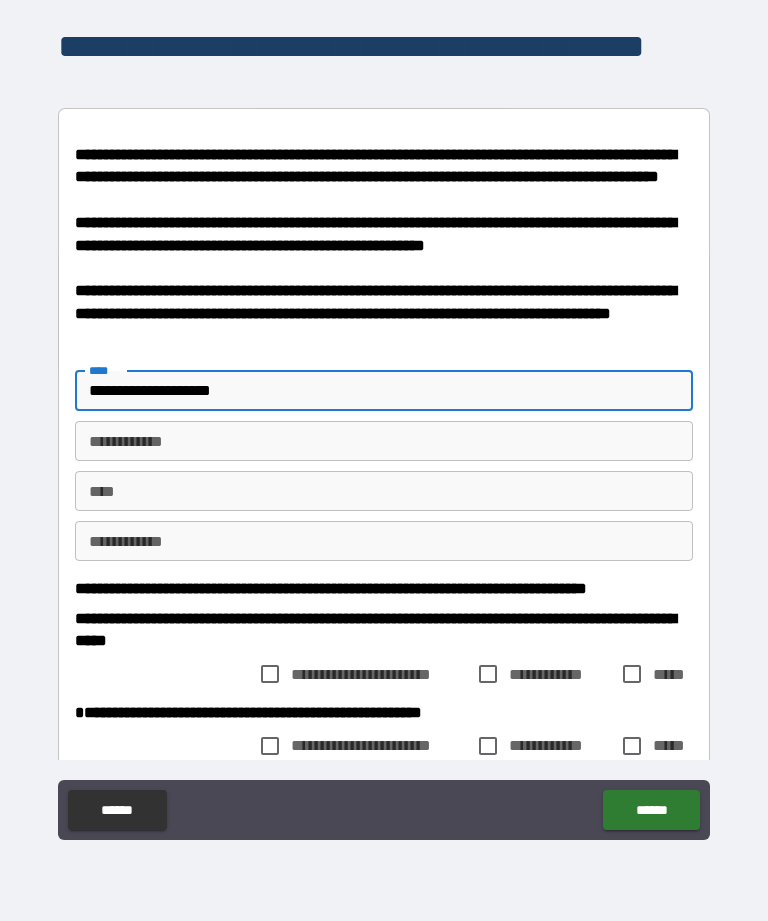 type on "**********" 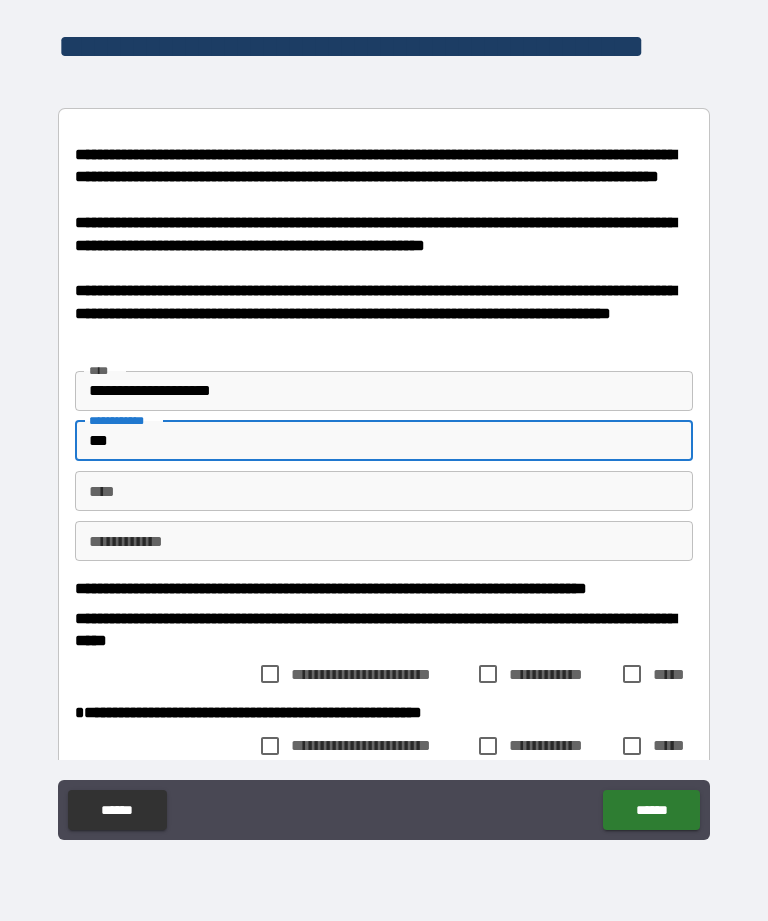 type on "***" 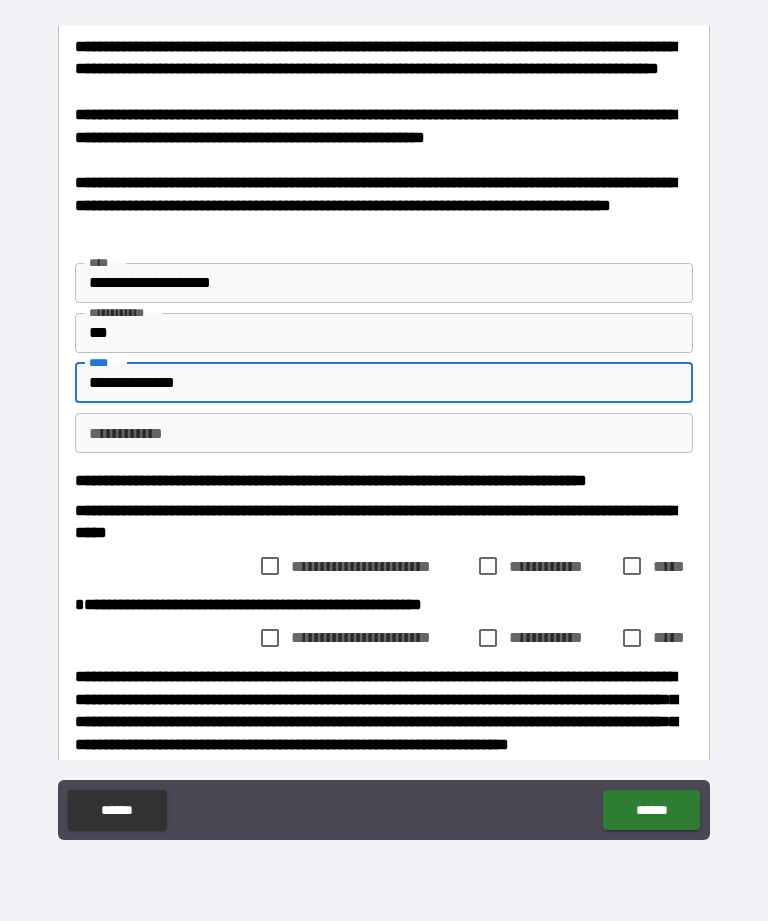 scroll, scrollTop: 108, scrollLeft: 0, axis: vertical 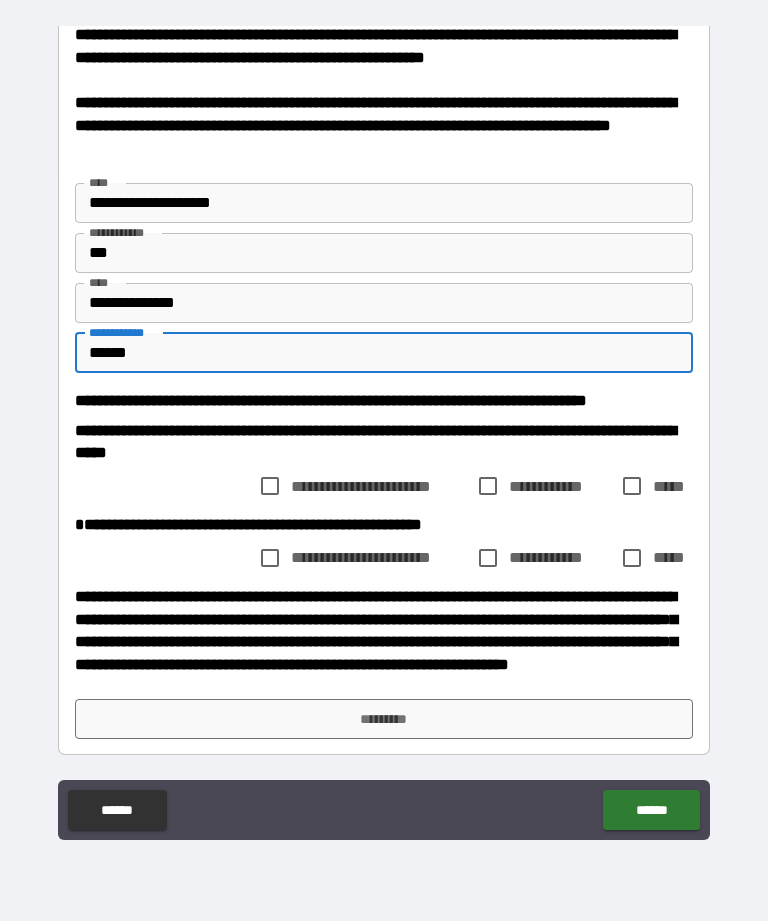 type on "******" 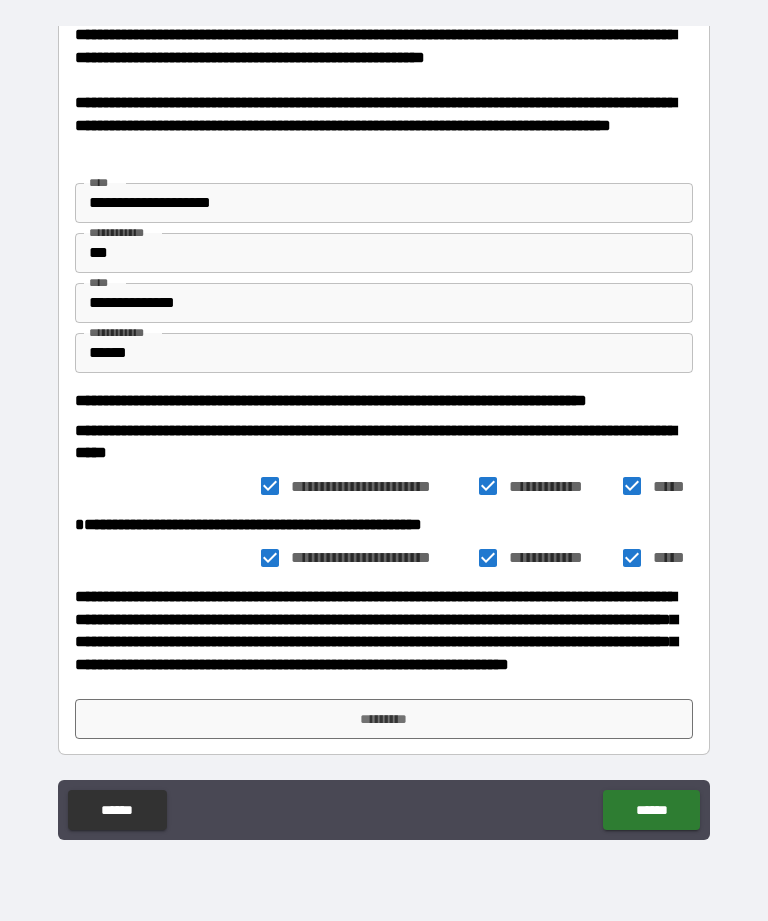 scroll, scrollTop: 240, scrollLeft: 0, axis: vertical 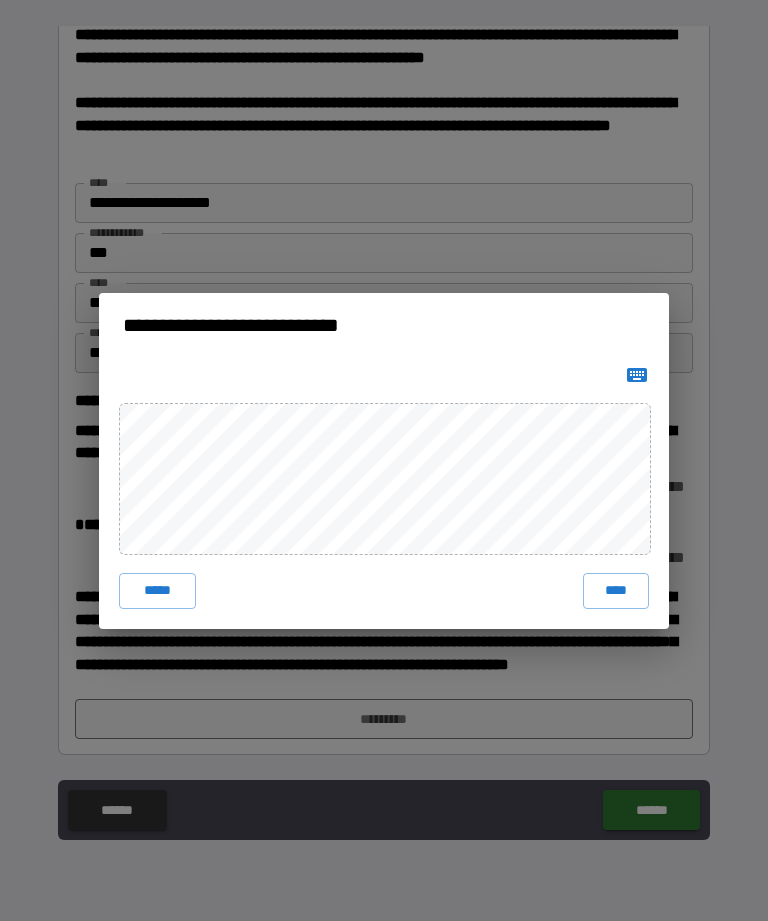 click at bounding box center (637, 375) 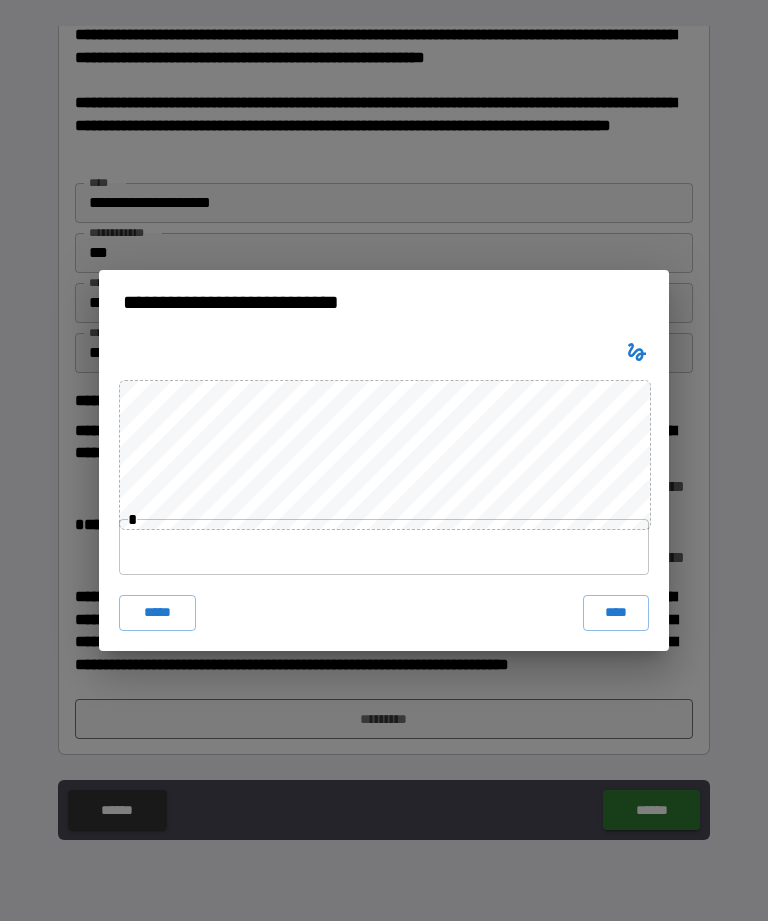 click on "*****" at bounding box center [157, 613] 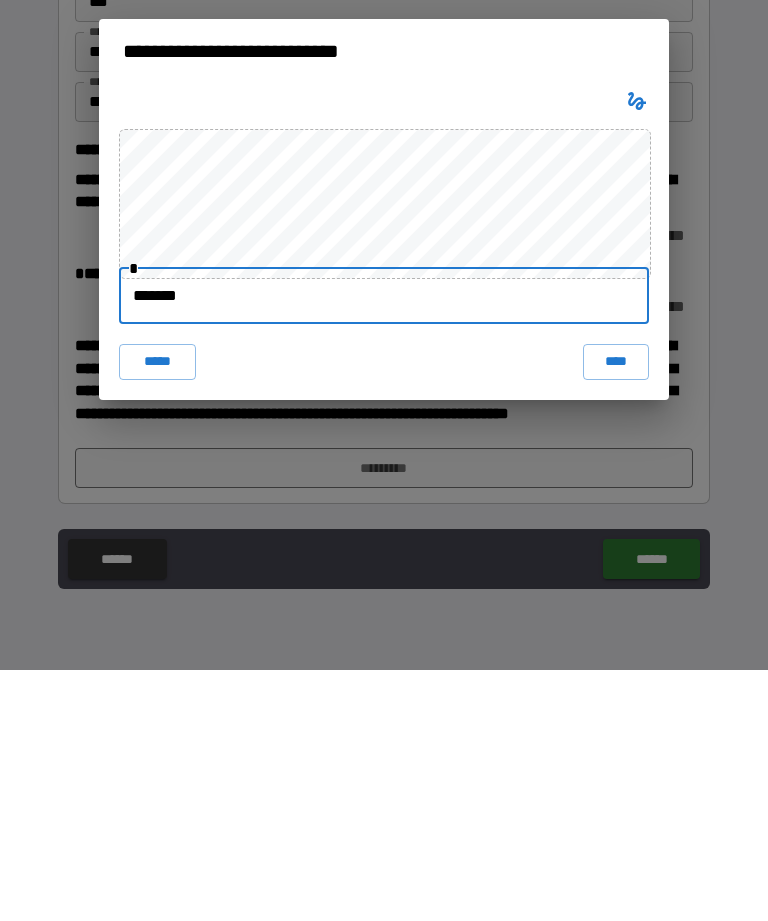 type on "********" 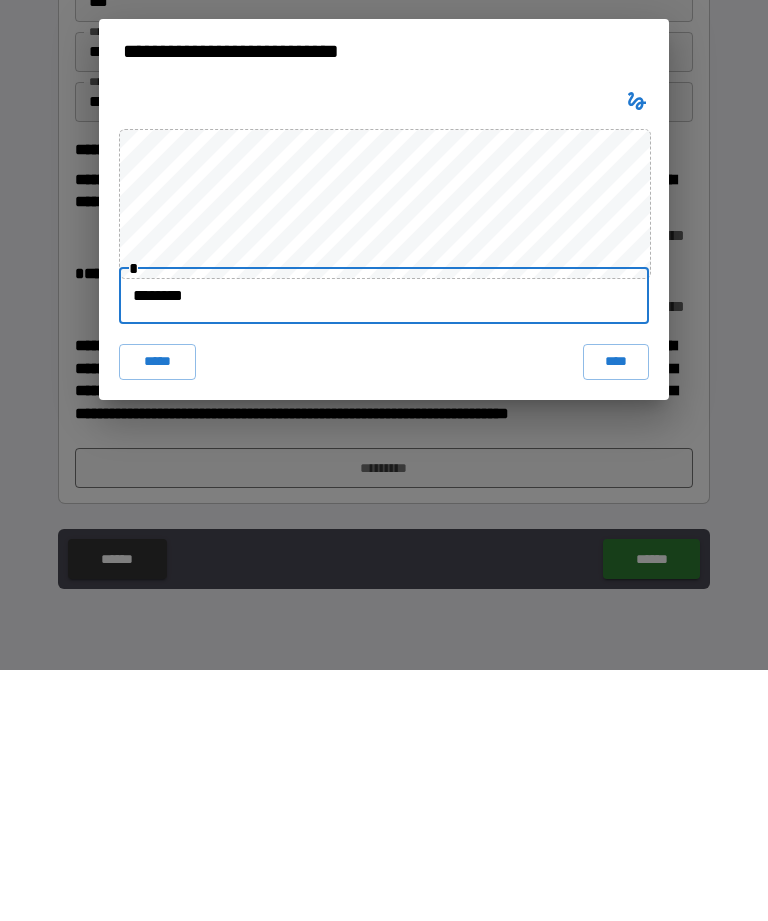 click on "****" at bounding box center (616, 613) 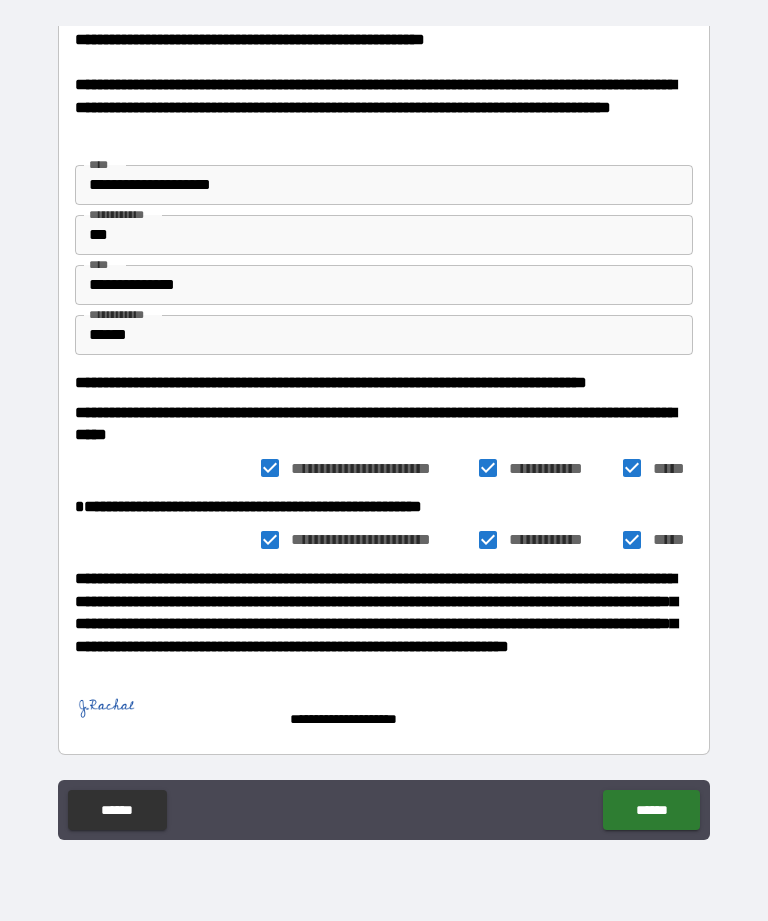 scroll, scrollTop: 259, scrollLeft: 0, axis: vertical 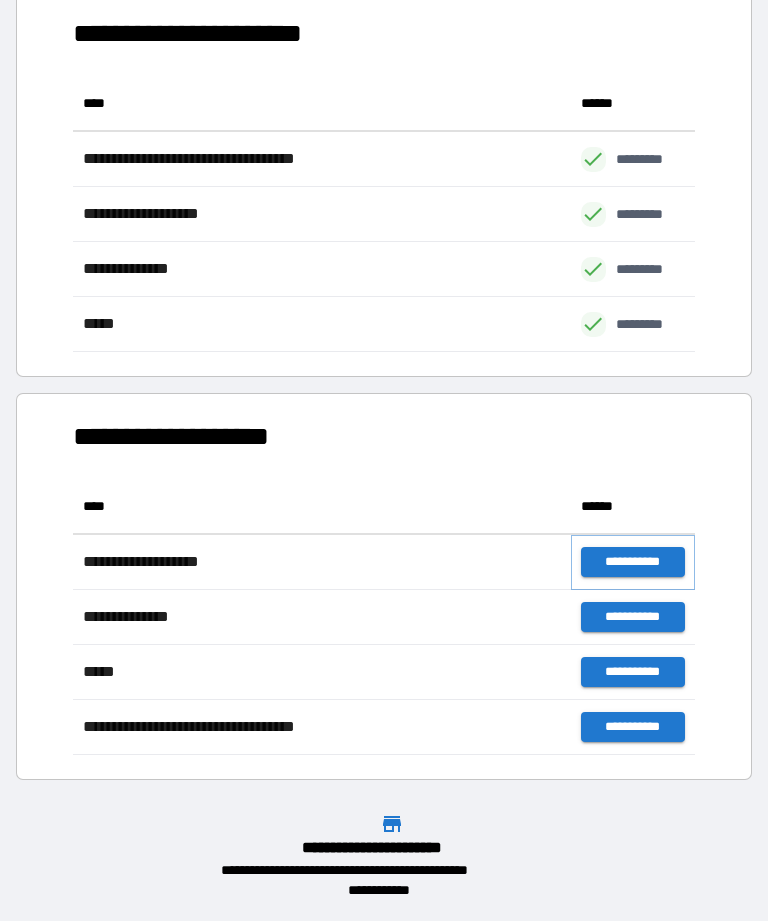 click on "**********" at bounding box center (633, 562) 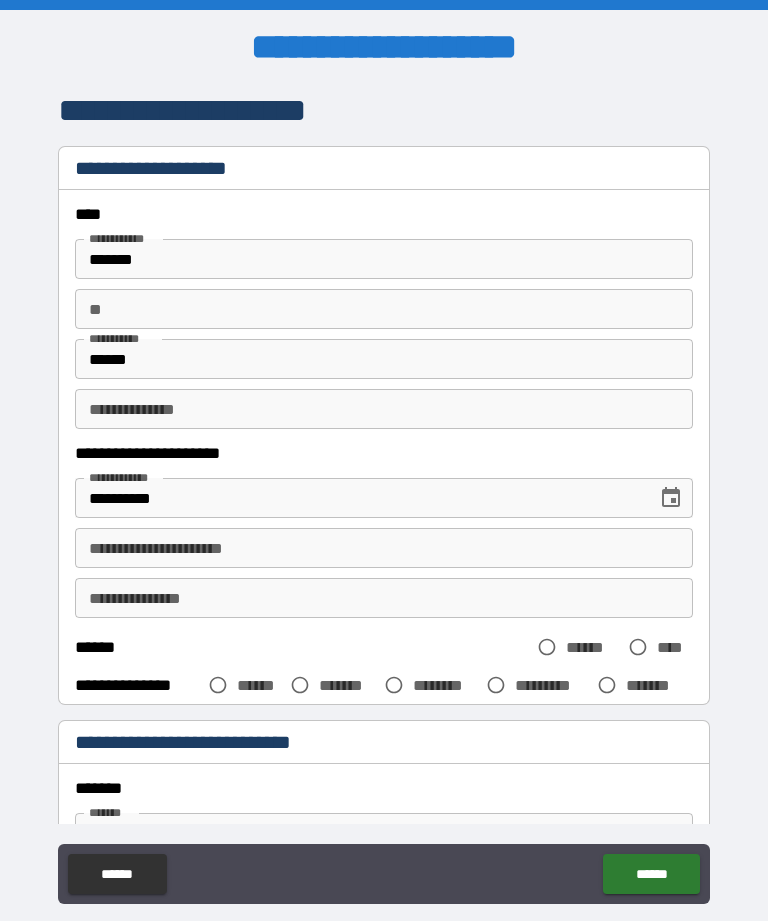 click on "**********" at bounding box center (384, 548) 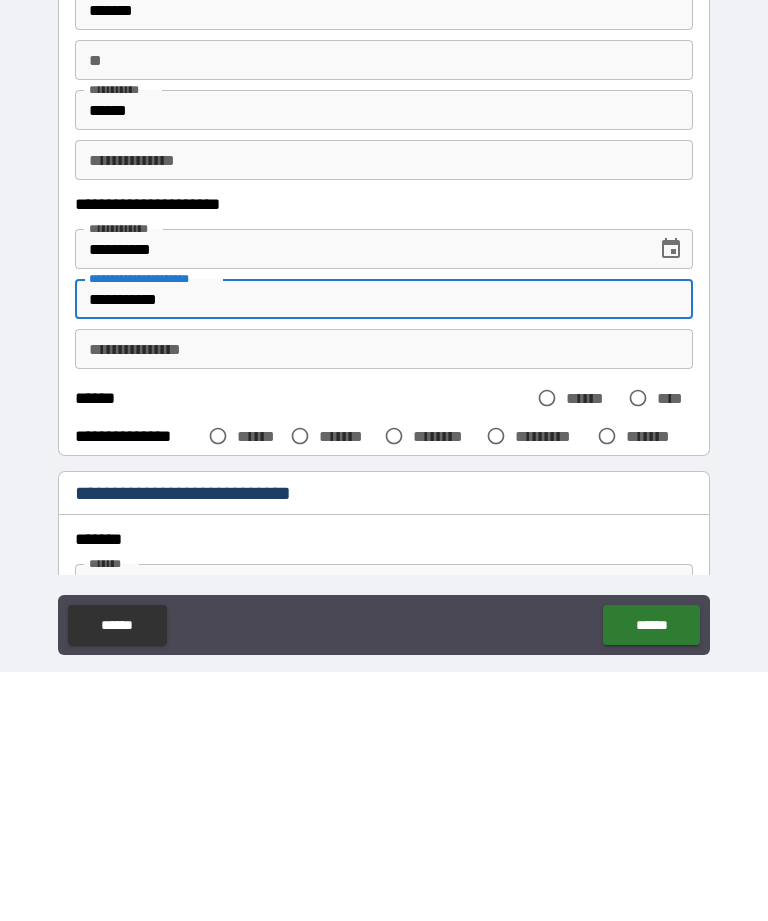 type on "**********" 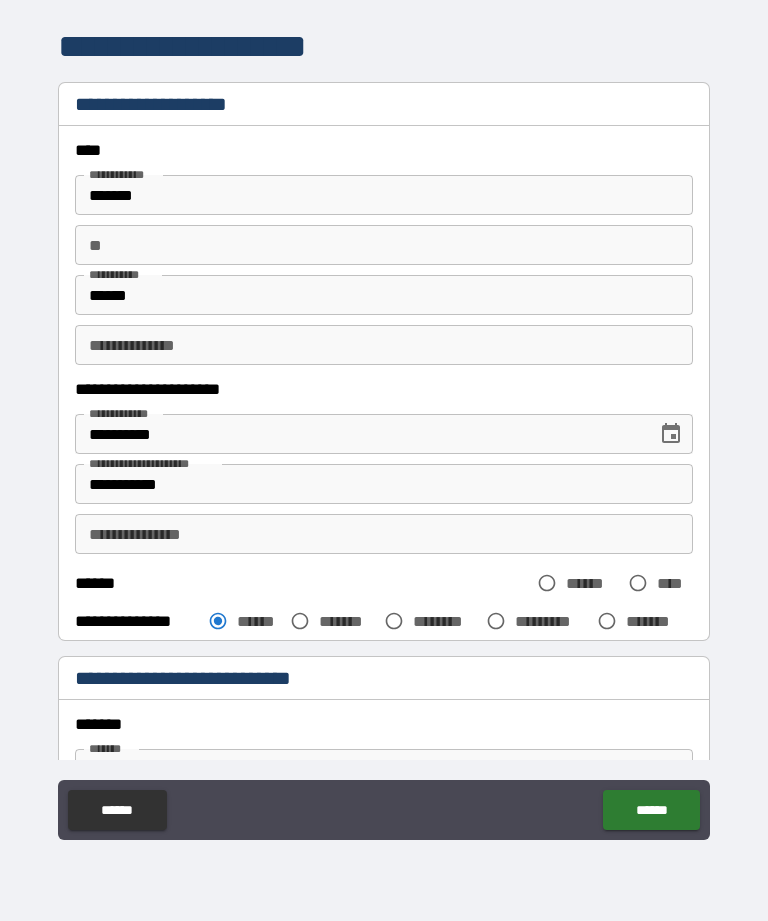 click on "**********" at bounding box center (384, 534) 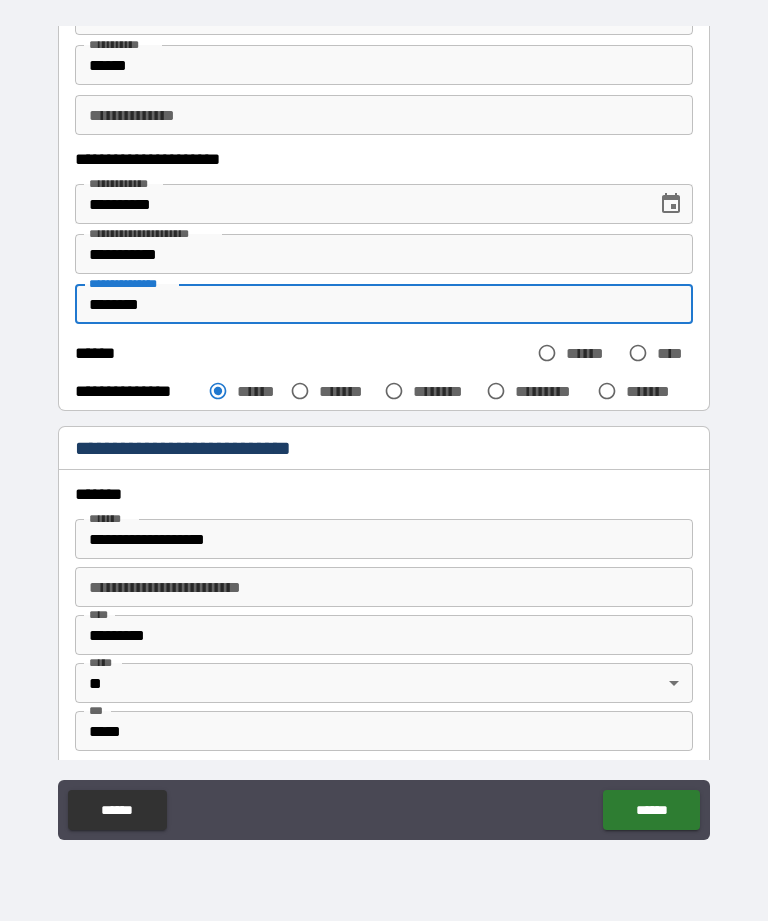 scroll, scrollTop: 230, scrollLeft: 0, axis: vertical 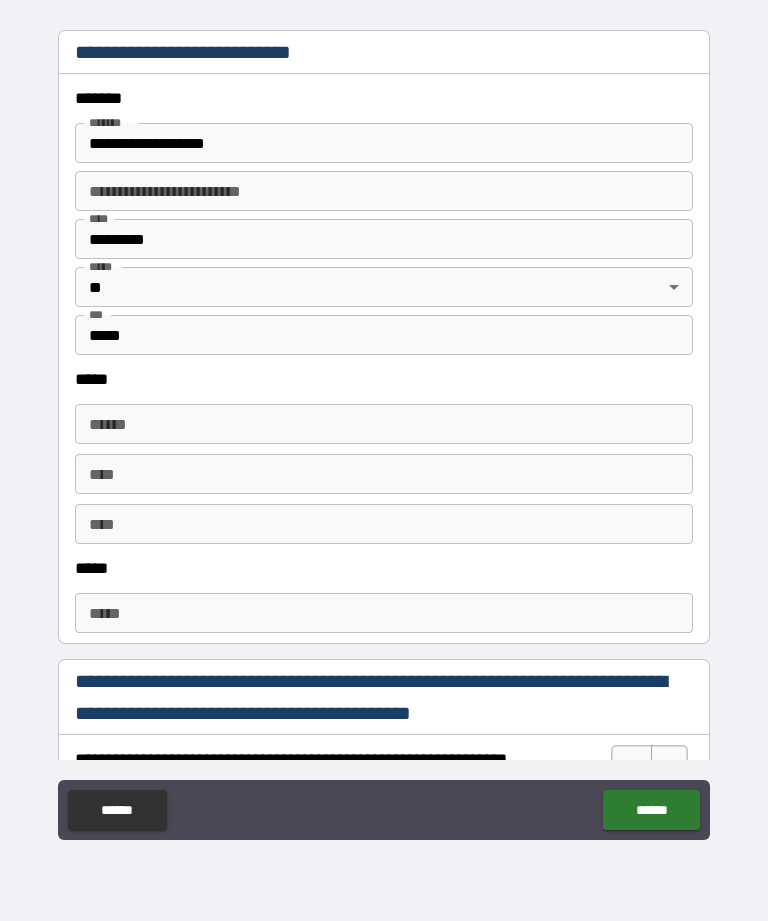 click on "******" at bounding box center [384, 424] 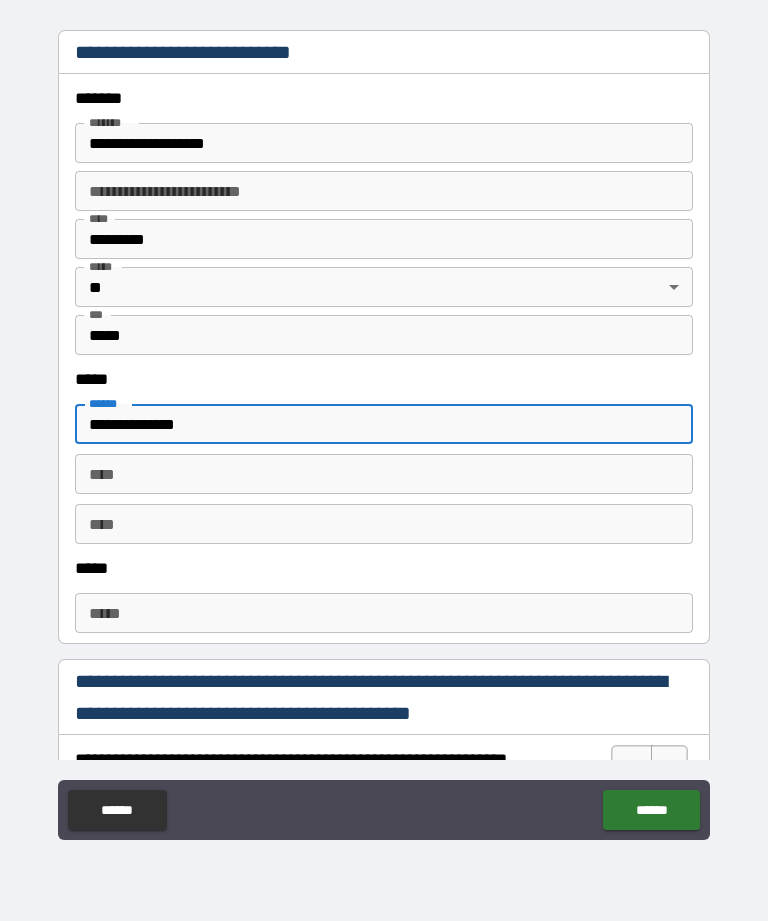 type on "**********" 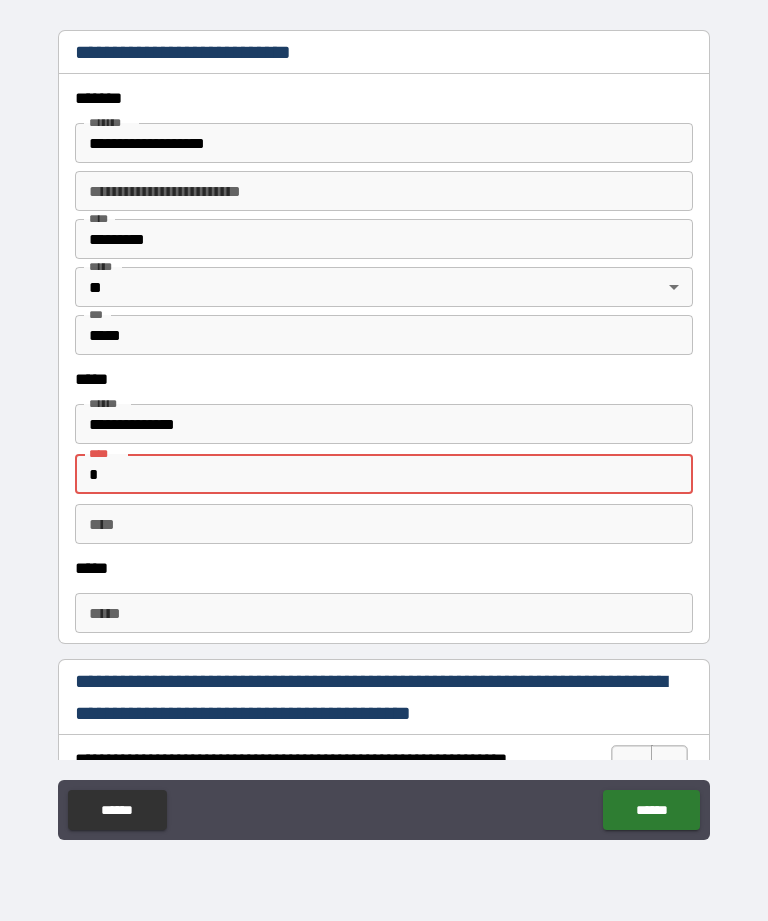 type on "*" 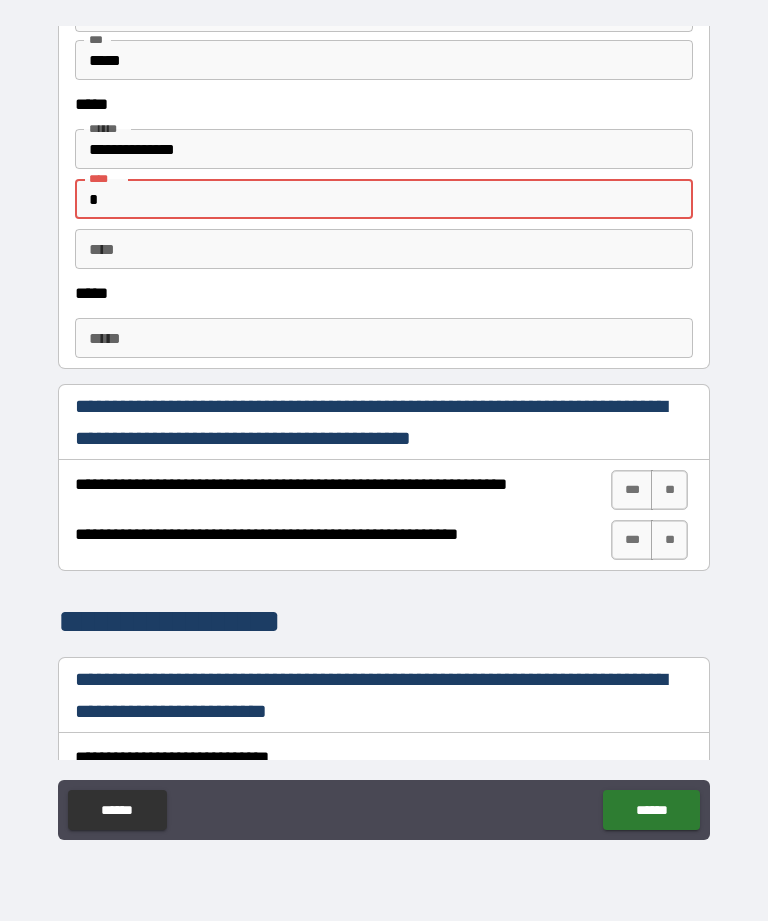 scroll, scrollTop: 910, scrollLeft: 0, axis: vertical 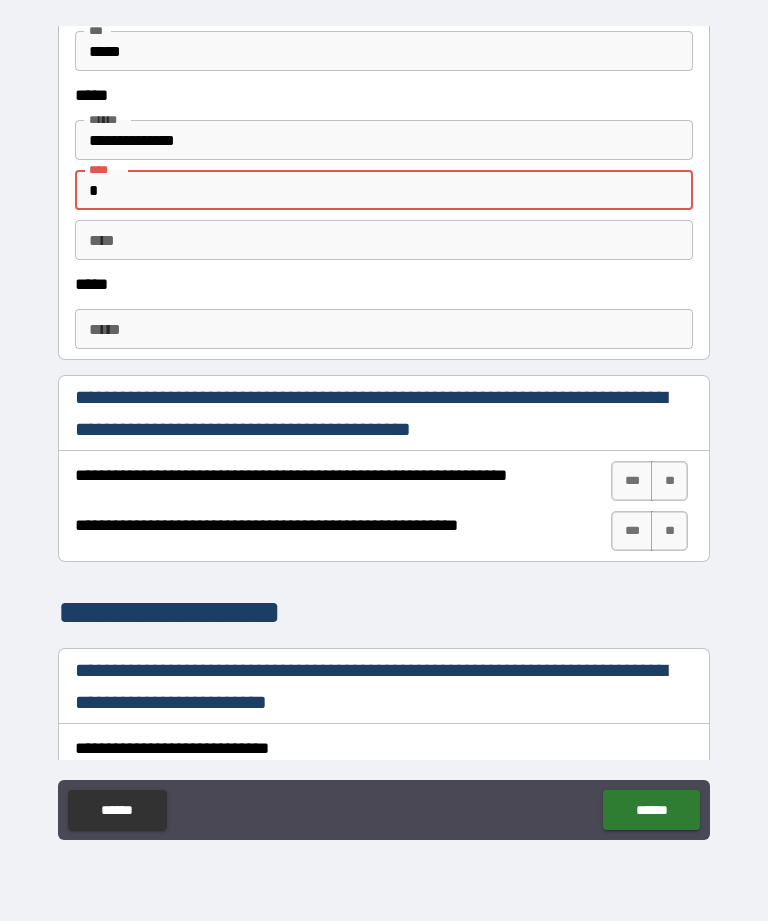 click on "*****" at bounding box center [384, 329] 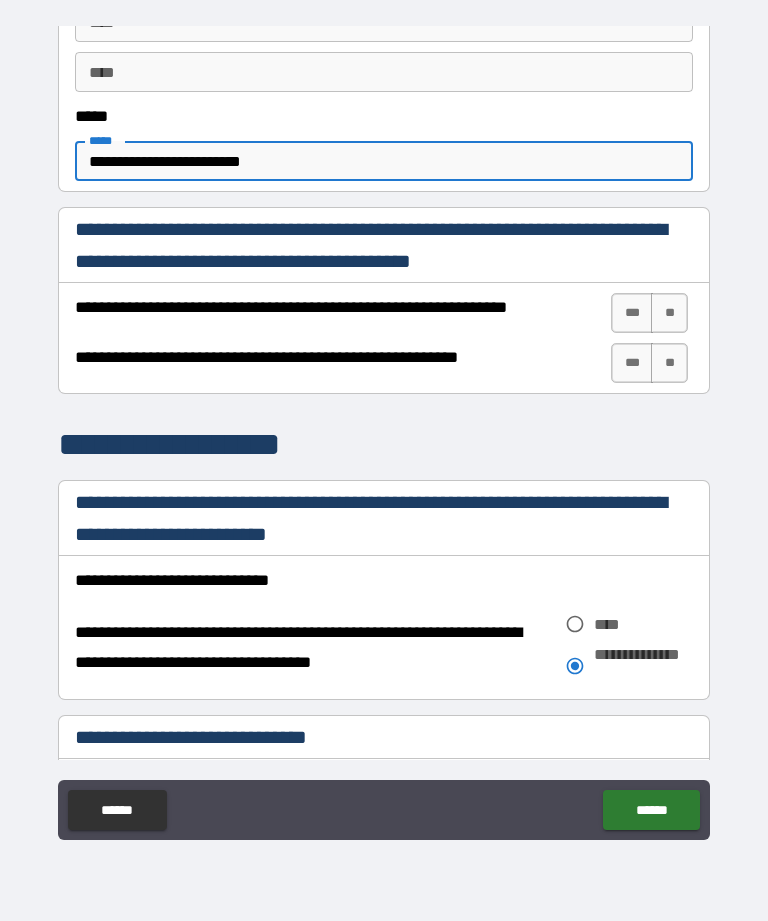 scroll, scrollTop: 1087, scrollLeft: 0, axis: vertical 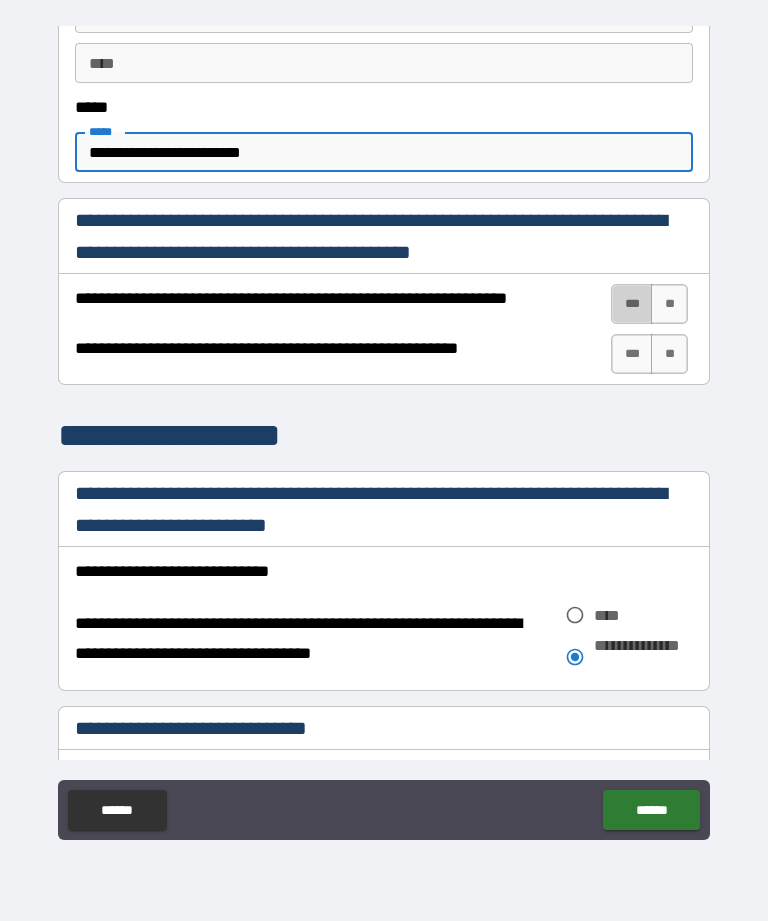 type on "**********" 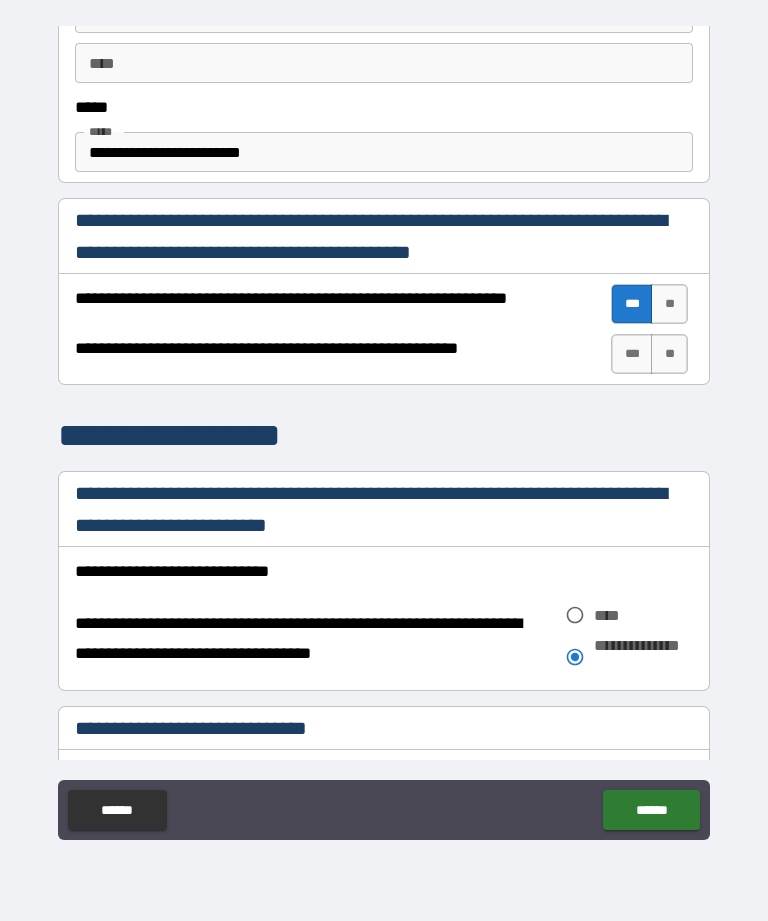 click on "***" at bounding box center (632, 304) 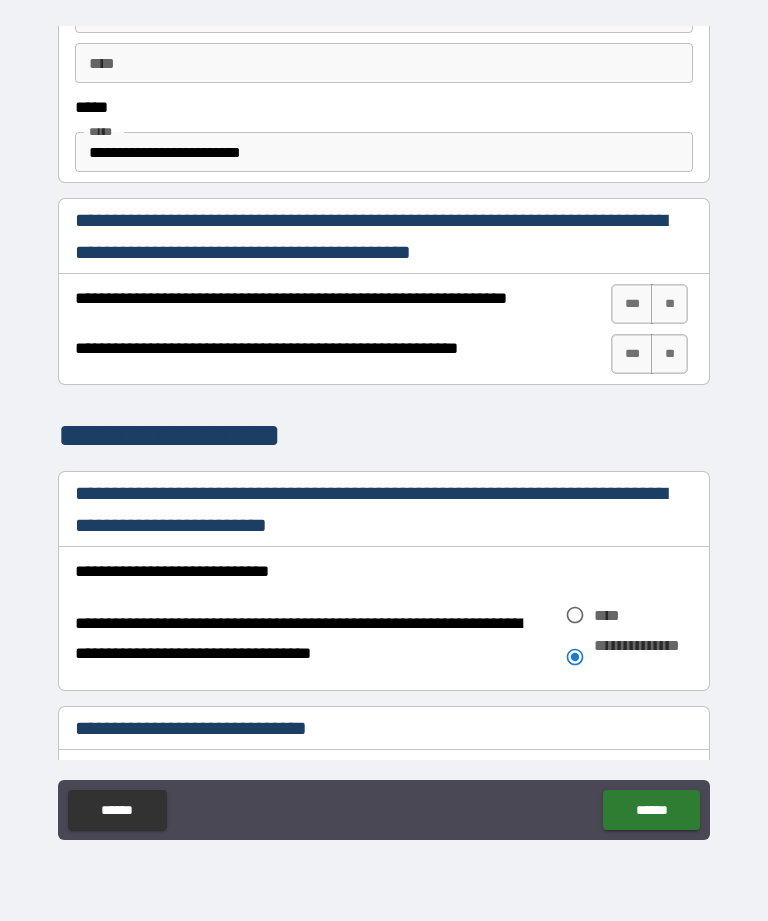 click on "***" at bounding box center [632, 304] 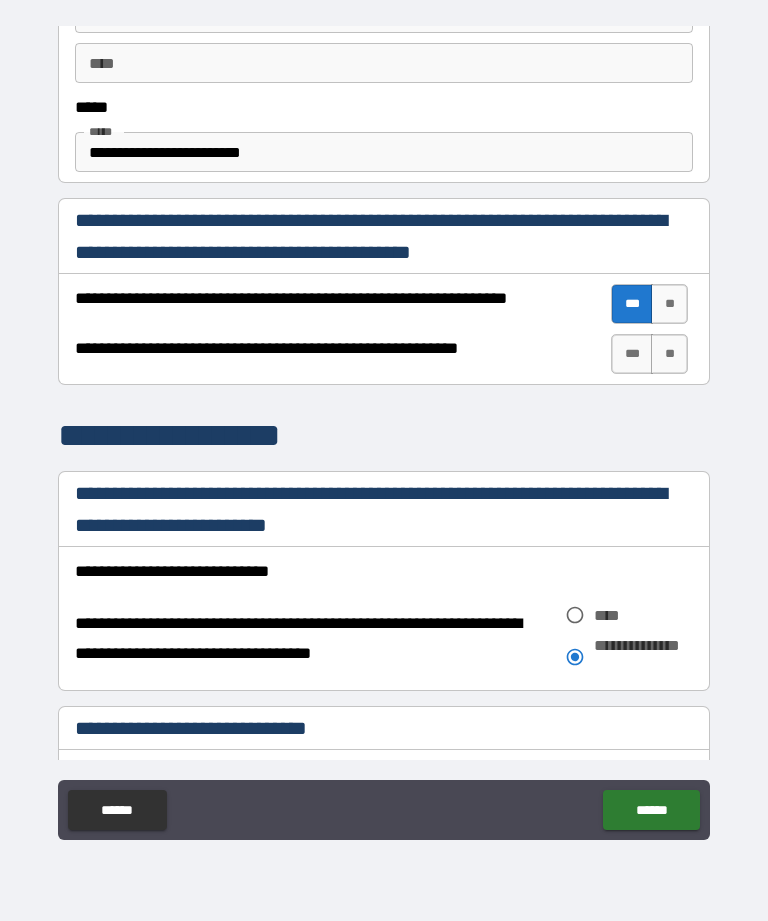 click on "***" at bounding box center (632, 354) 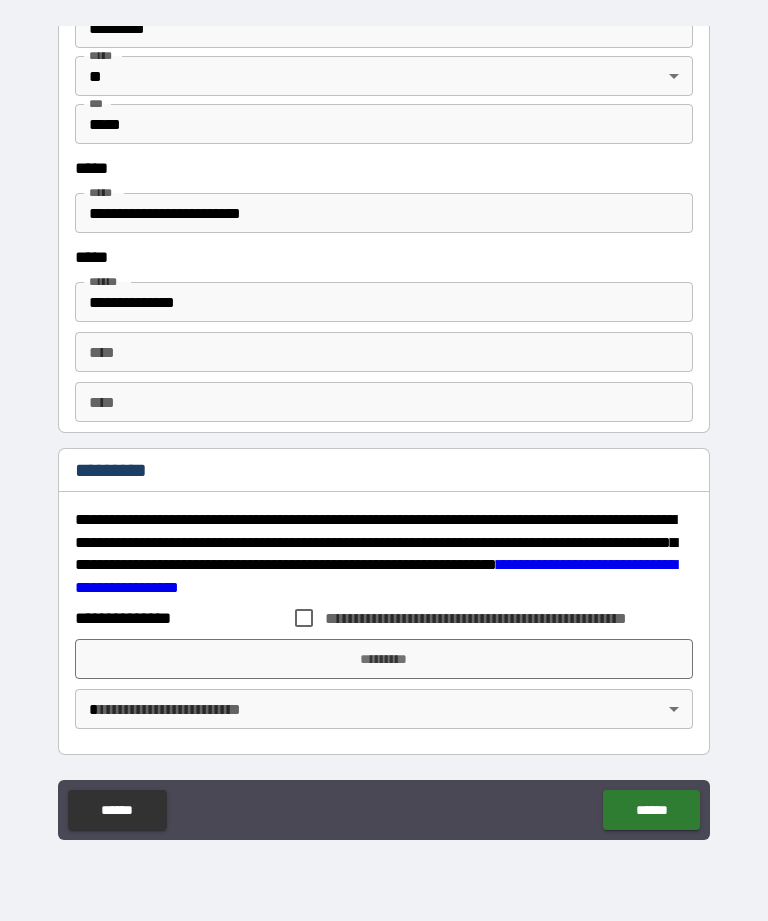 scroll, scrollTop: 2422, scrollLeft: 0, axis: vertical 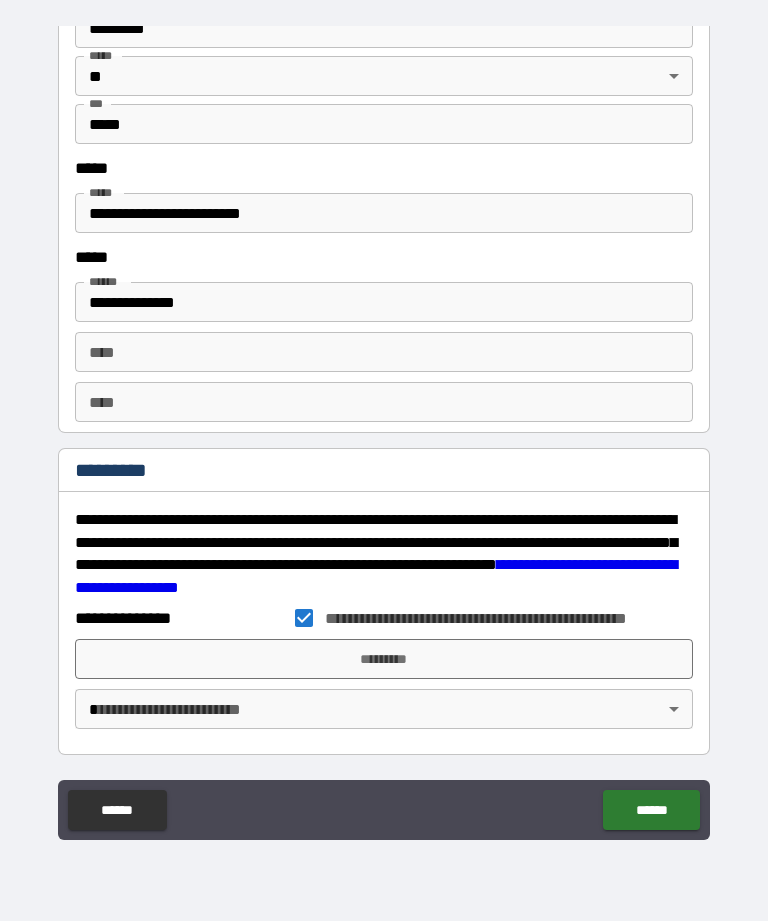 click on "*********" at bounding box center (384, 659) 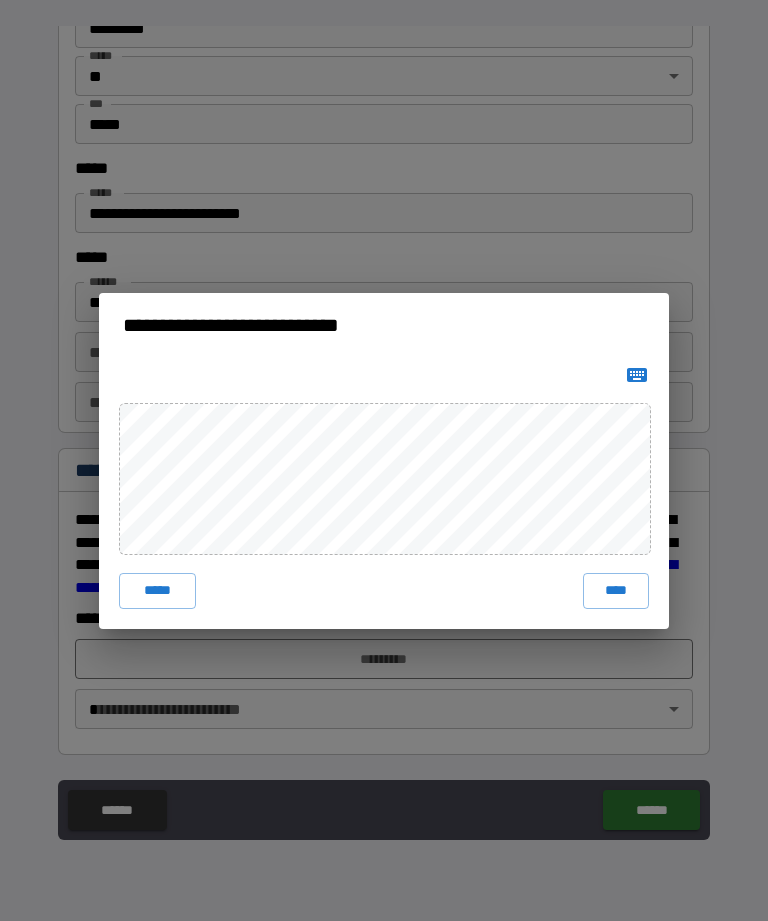 click at bounding box center [637, 375] 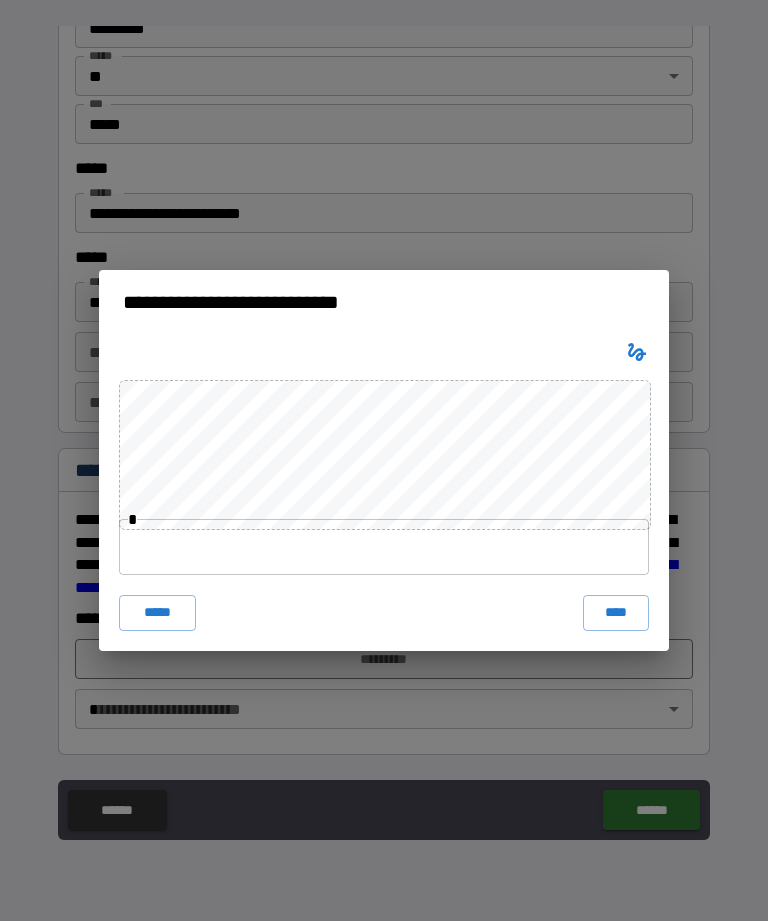 click on "**********" at bounding box center [384, 302] 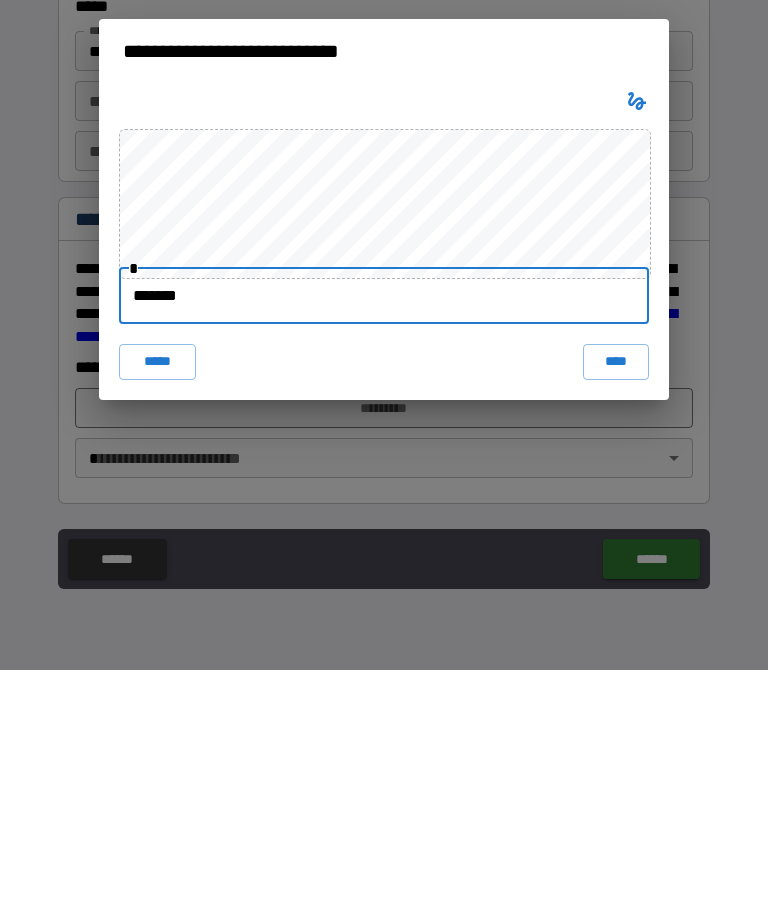 type on "********" 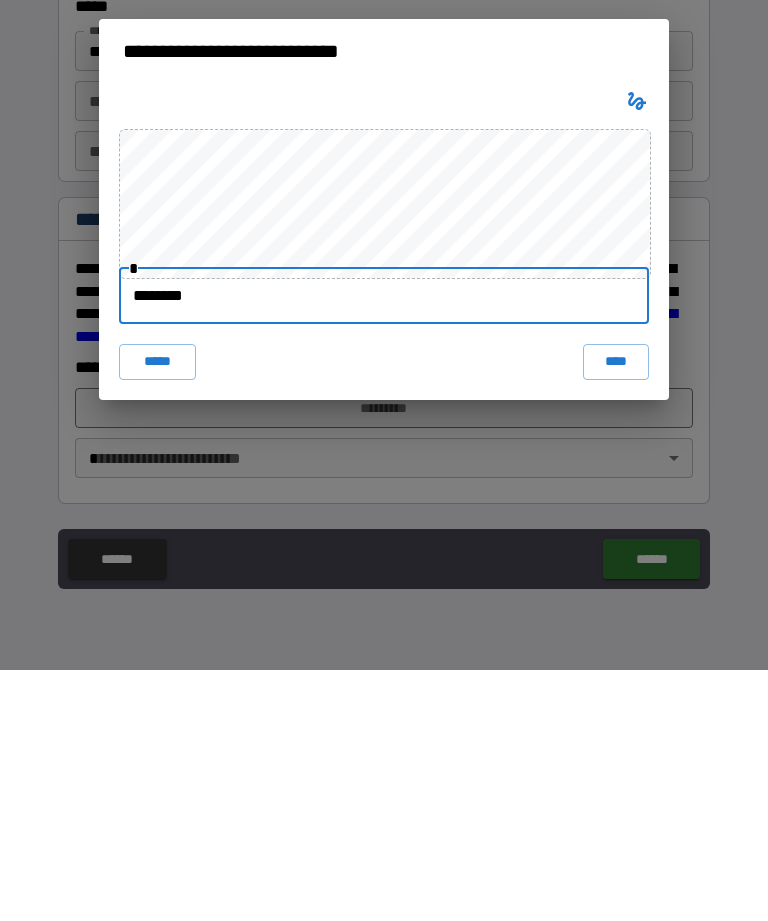 click on "****" at bounding box center [616, 613] 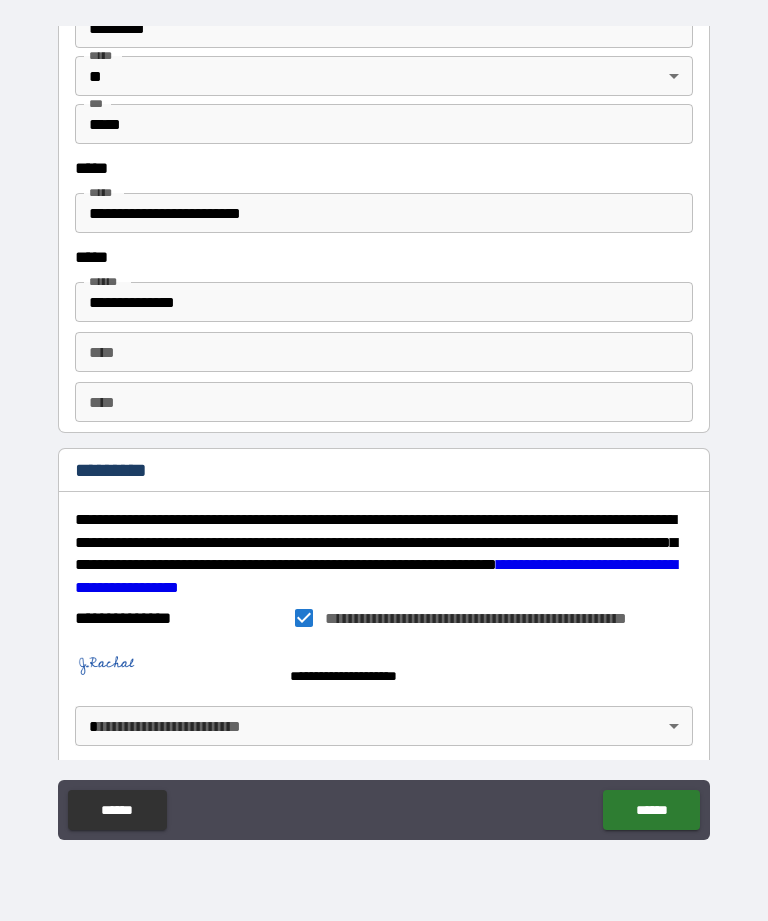click on "**********" at bounding box center (384, 428) 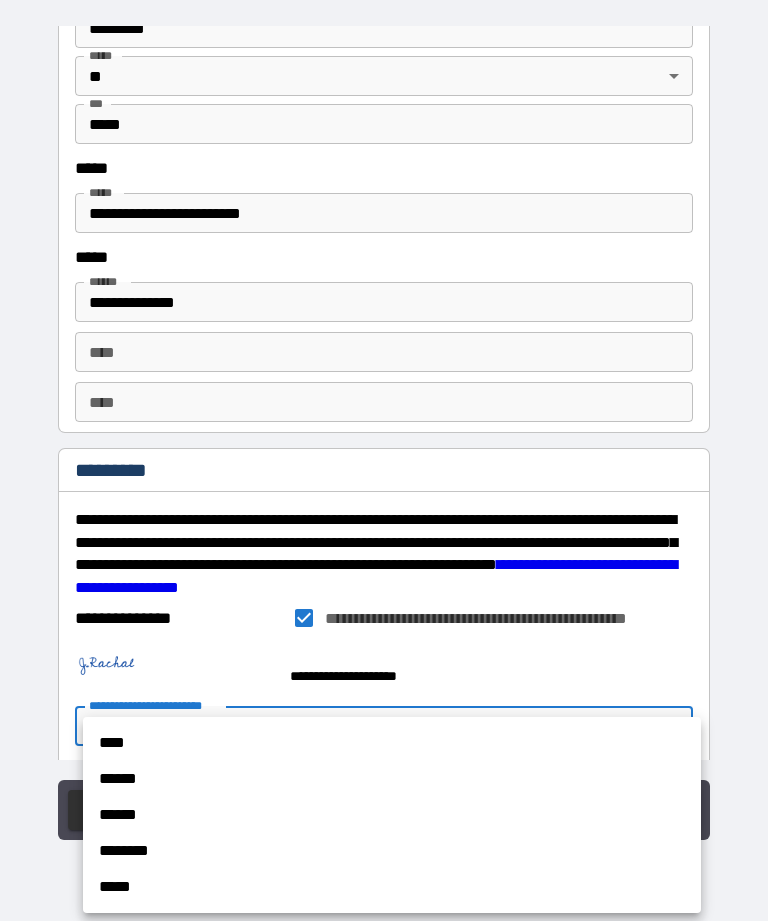 click on "****" at bounding box center (392, 743) 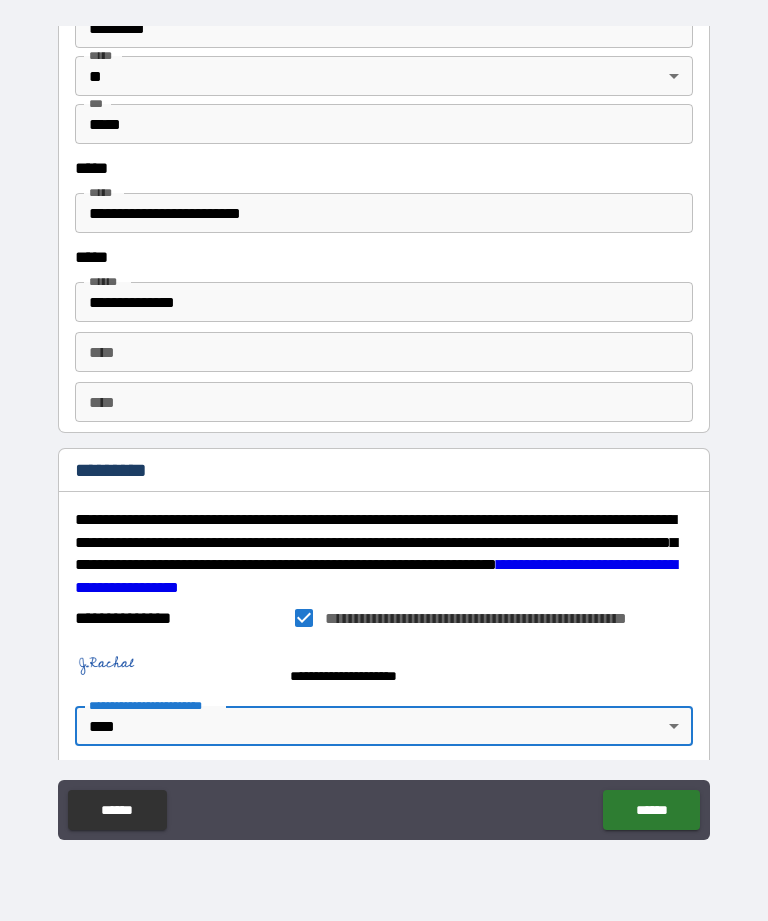 type on "*" 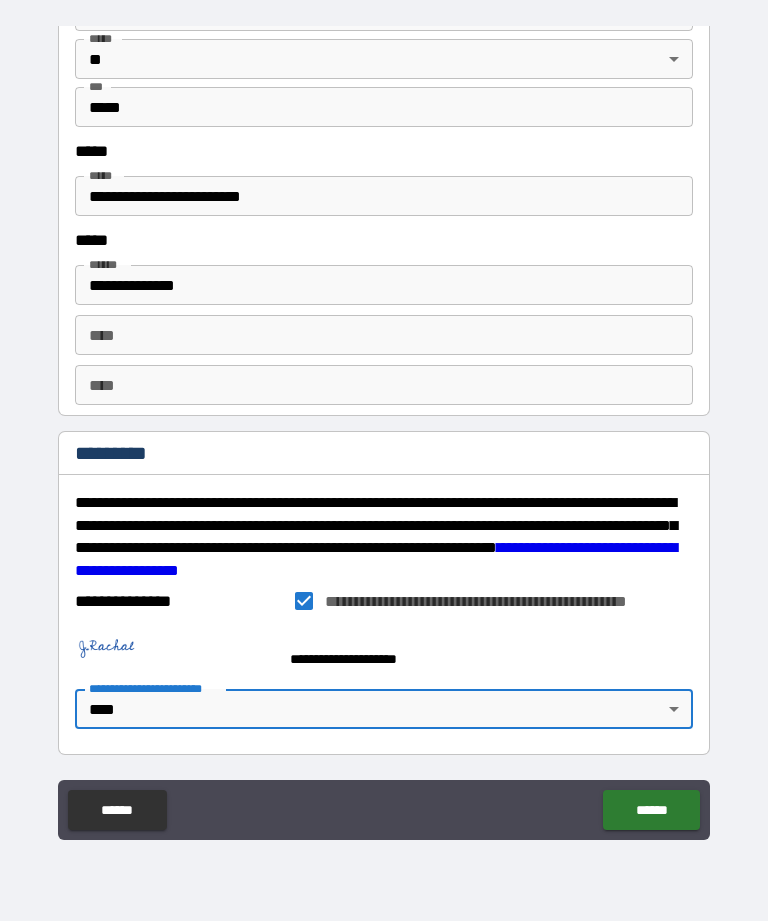 scroll, scrollTop: 2439, scrollLeft: 0, axis: vertical 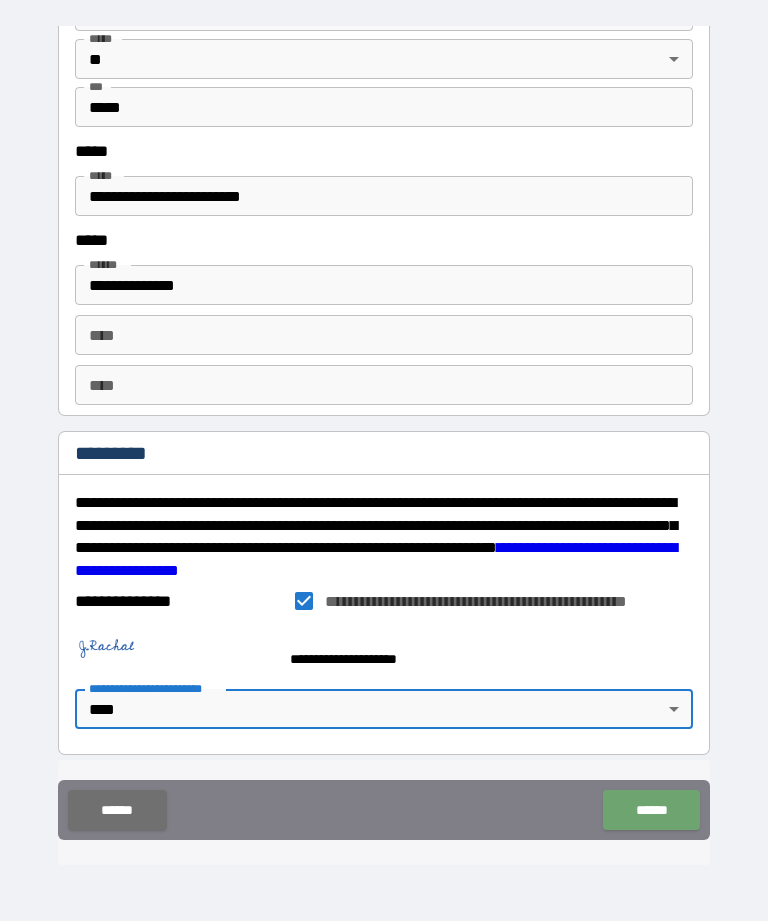 click on "******" at bounding box center (651, 810) 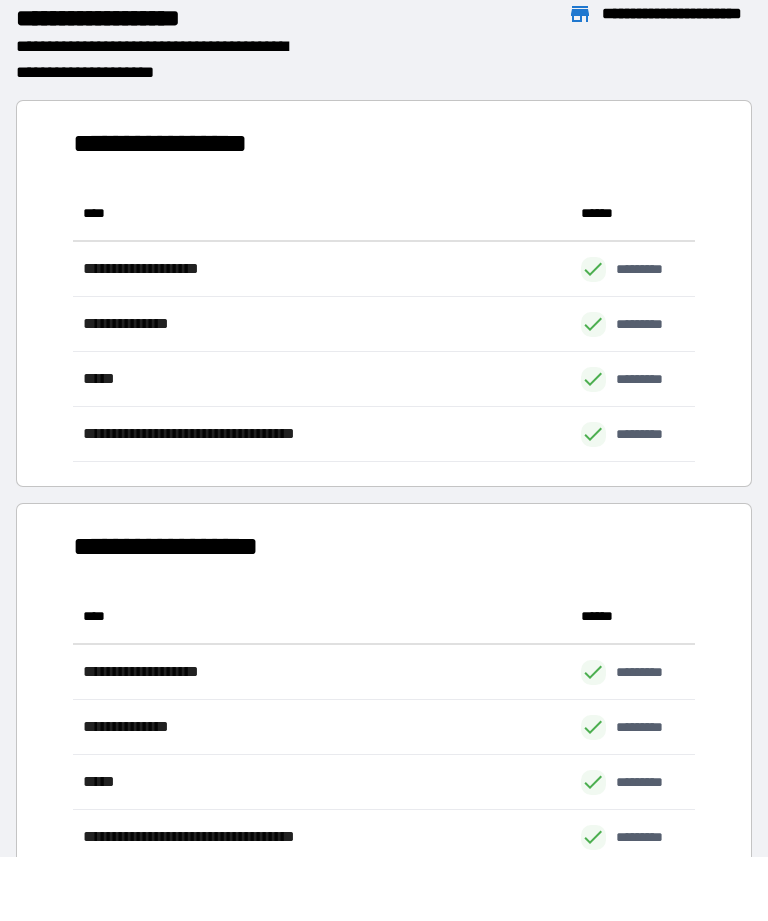 scroll, scrollTop: 1, scrollLeft: 1, axis: both 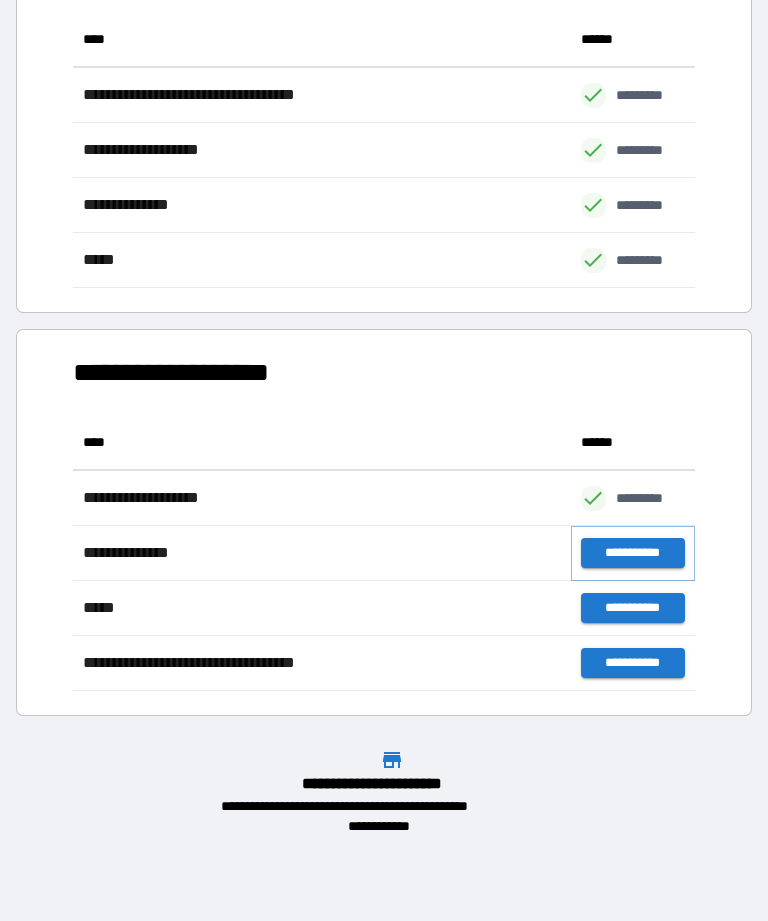 click on "**********" at bounding box center (633, 553) 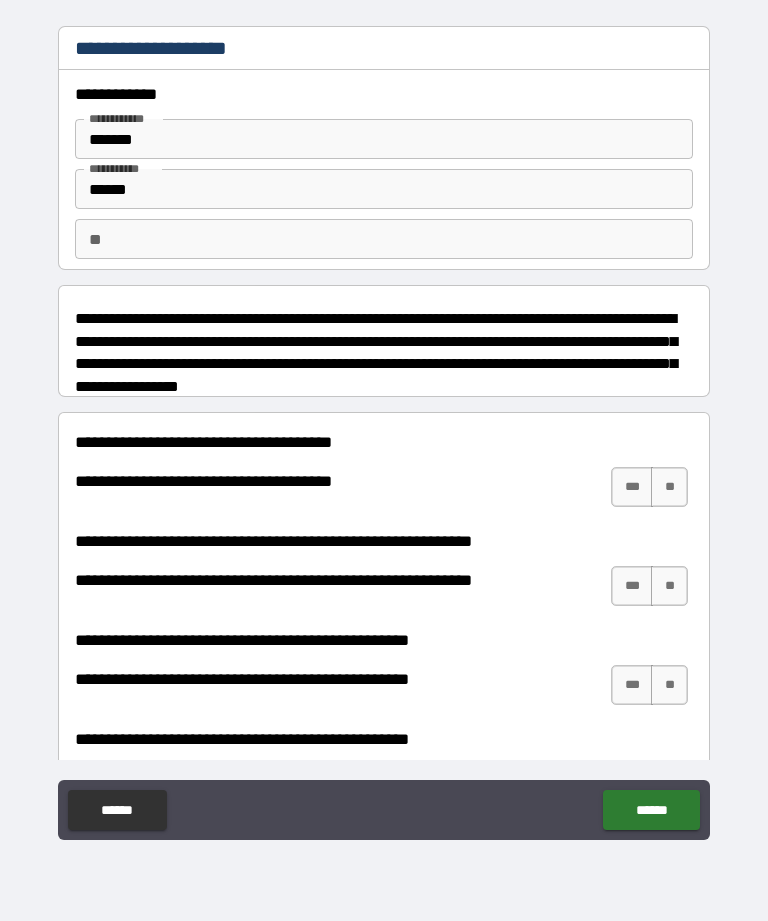 click on "******" at bounding box center (384, 189) 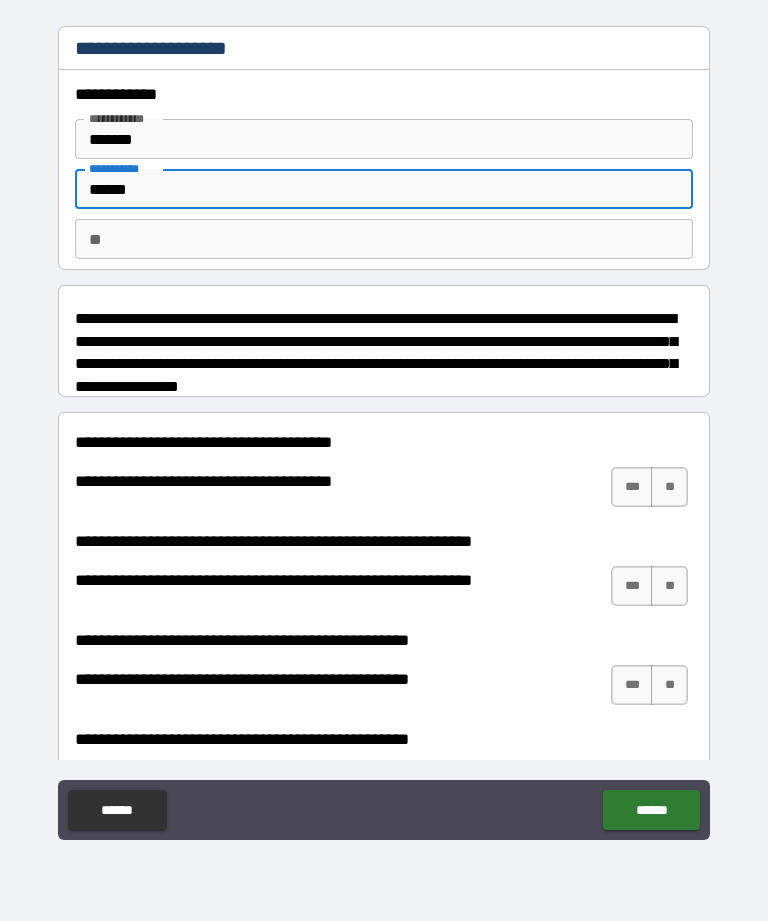 click on "*********   *" at bounding box center [122, 168] 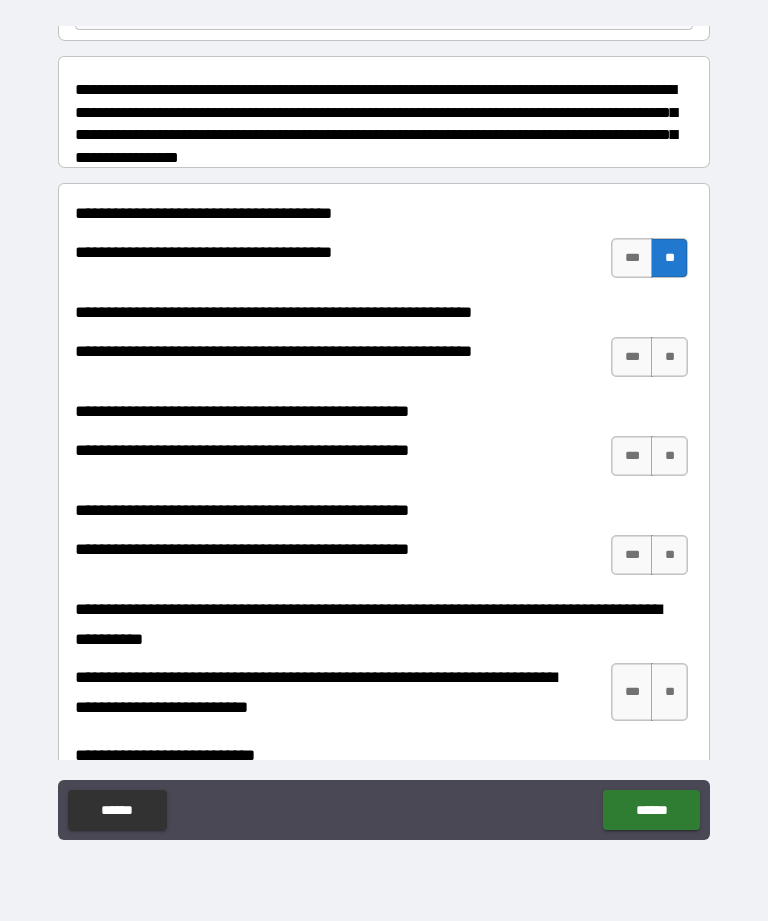scroll, scrollTop: 230, scrollLeft: 0, axis: vertical 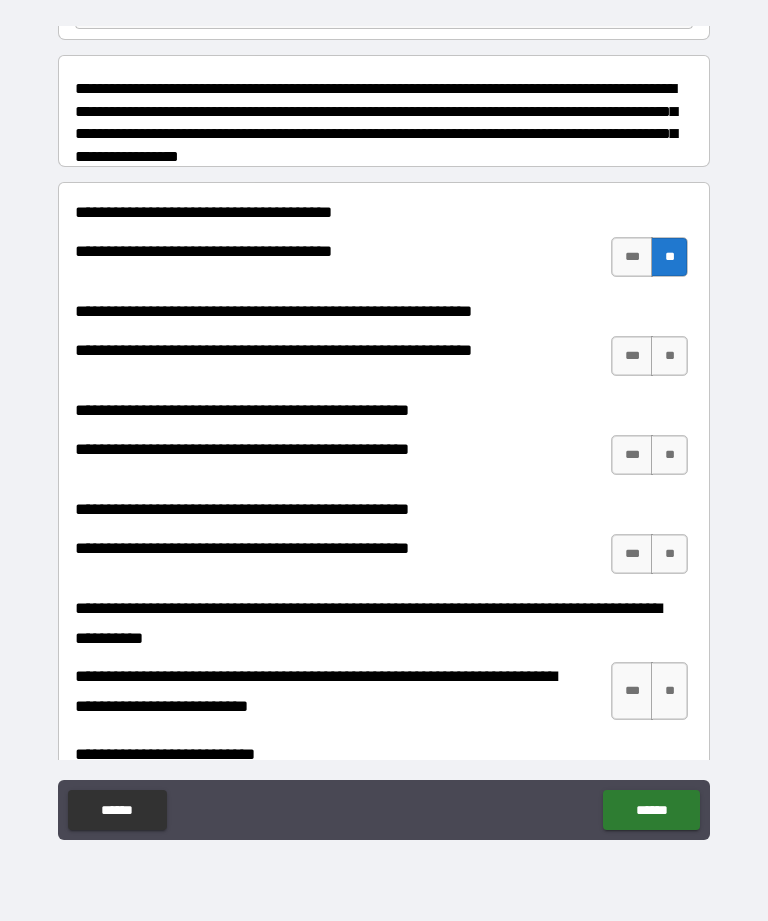 click on "**" at bounding box center [669, 356] 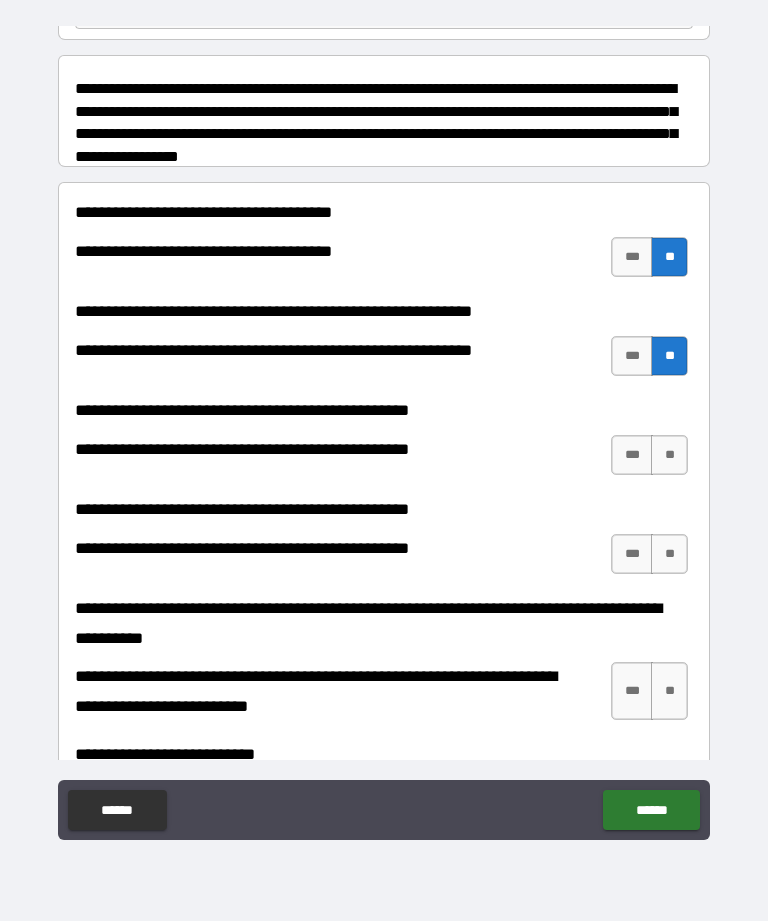 click on "**" at bounding box center (669, 455) 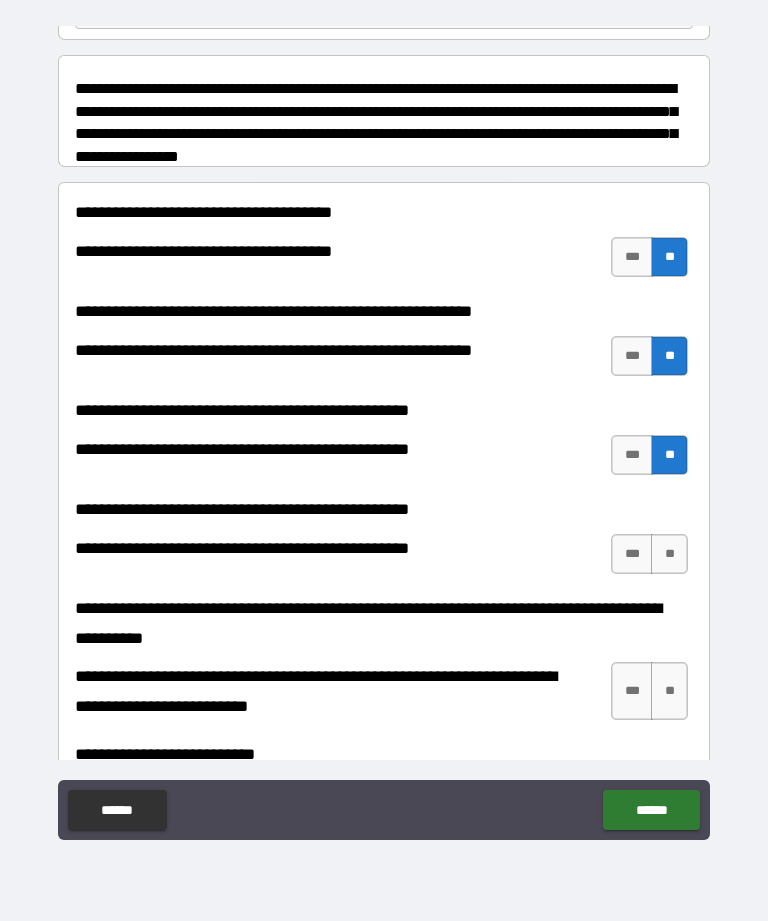 click on "**" at bounding box center [669, 554] 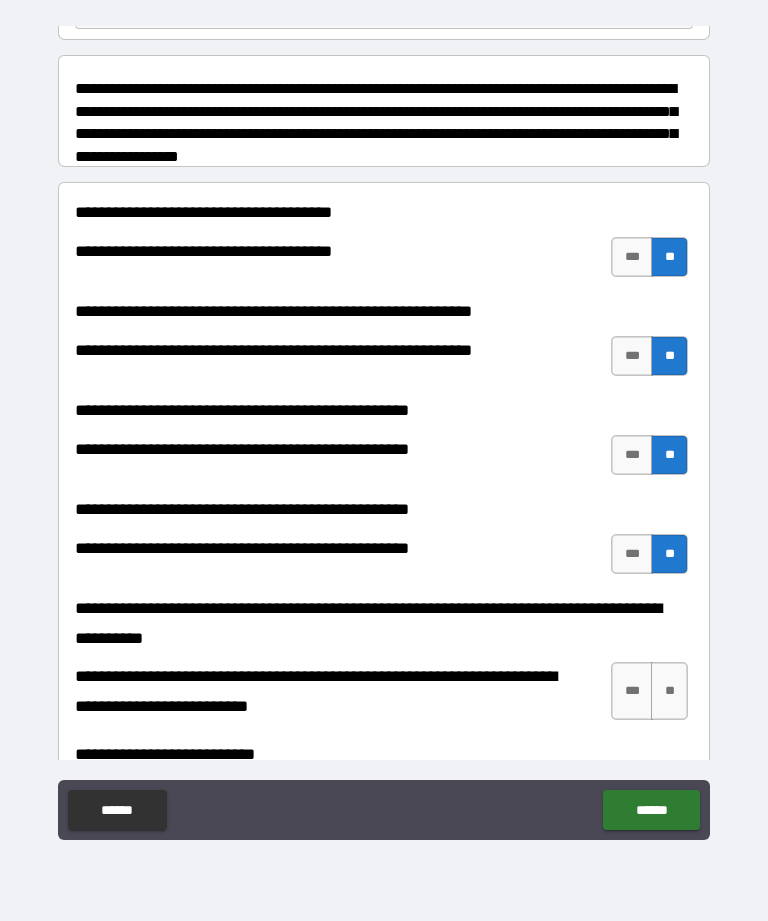 click on "**" at bounding box center (669, 691) 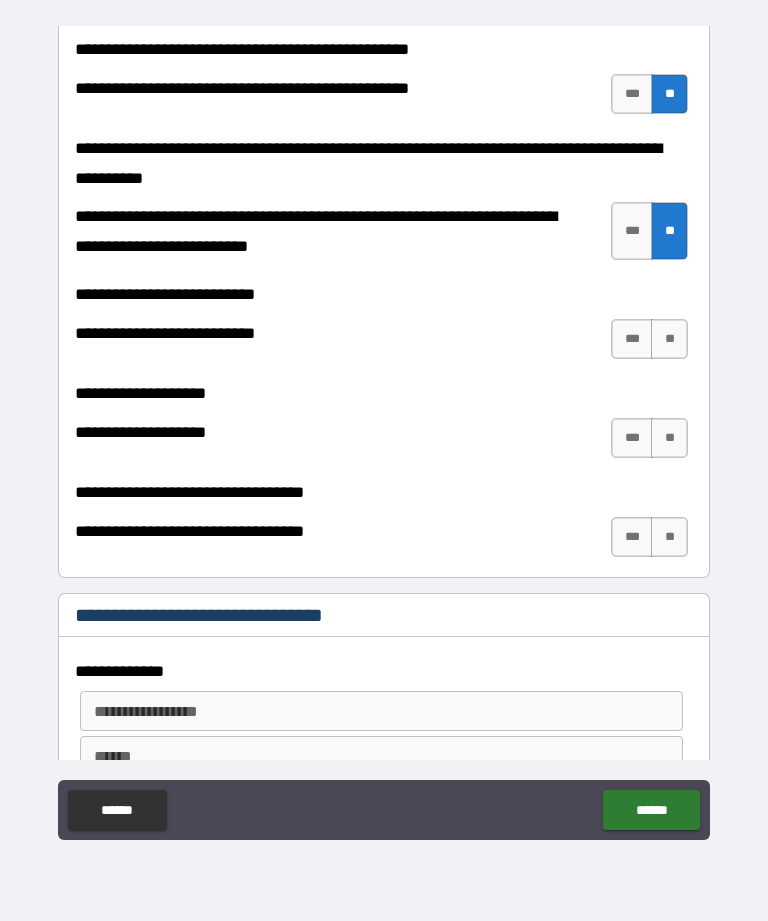 scroll, scrollTop: 691, scrollLeft: 0, axis: vertical 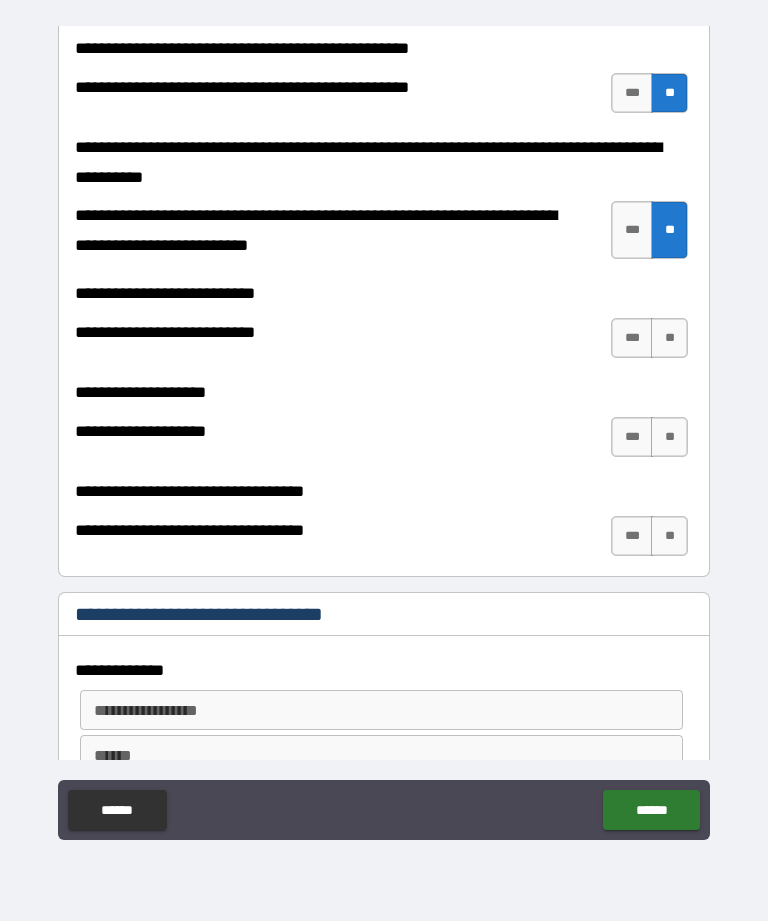 click on "**" at bounding box center [669, 338] 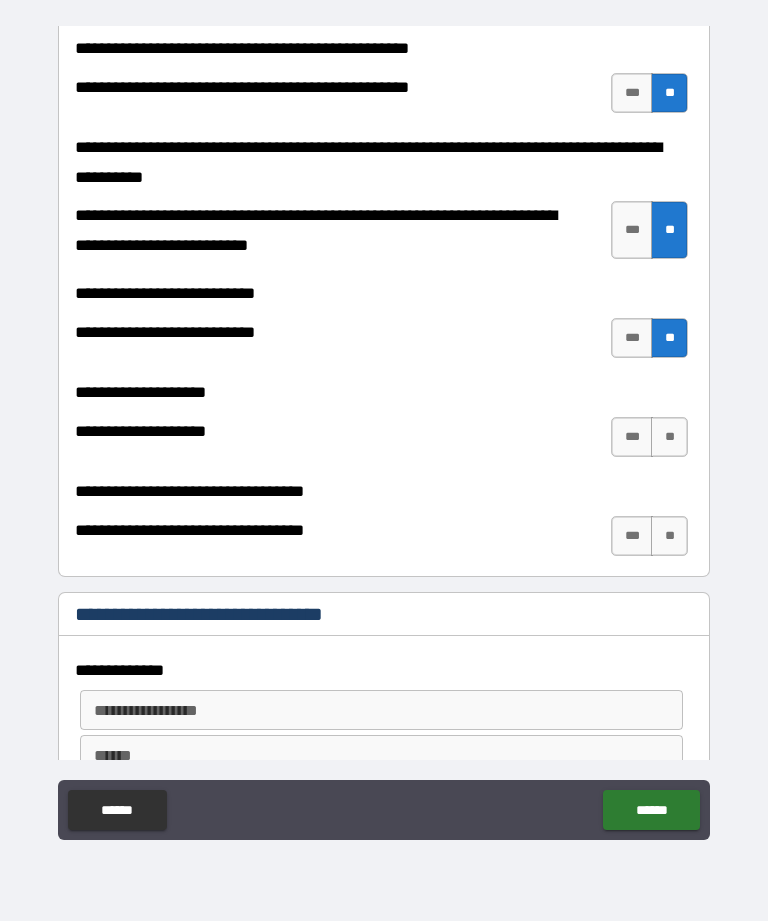 click on "**" at bounding box center [669, 437] 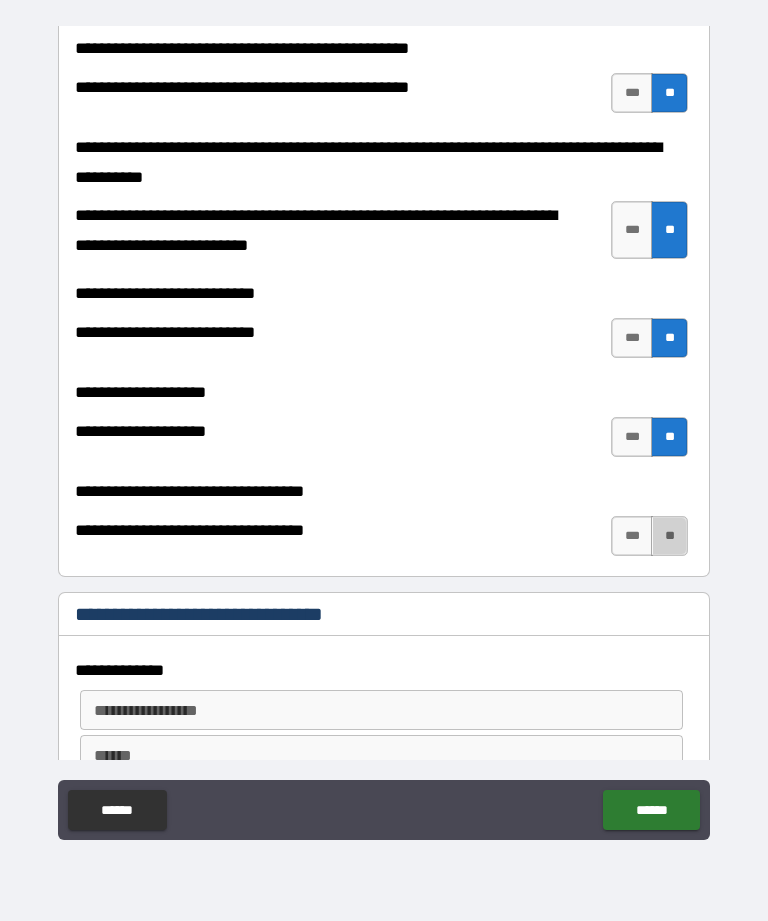 click on "**" at bounding box center [669, 536] 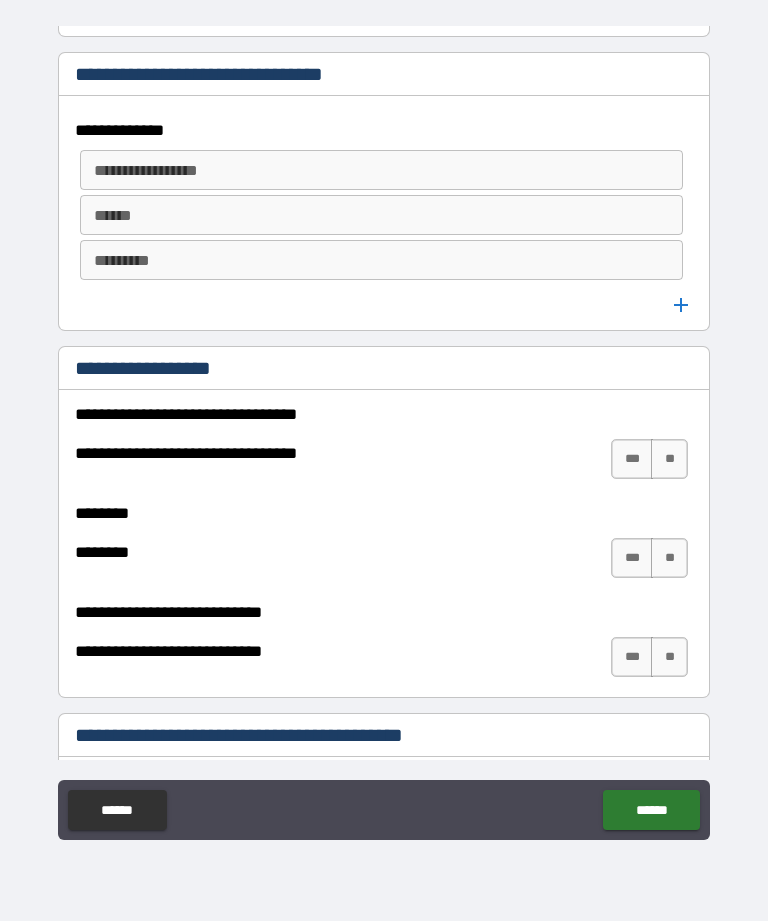 scroll, scrollTop: 1234, scrollLeft: 0, axis: vertical 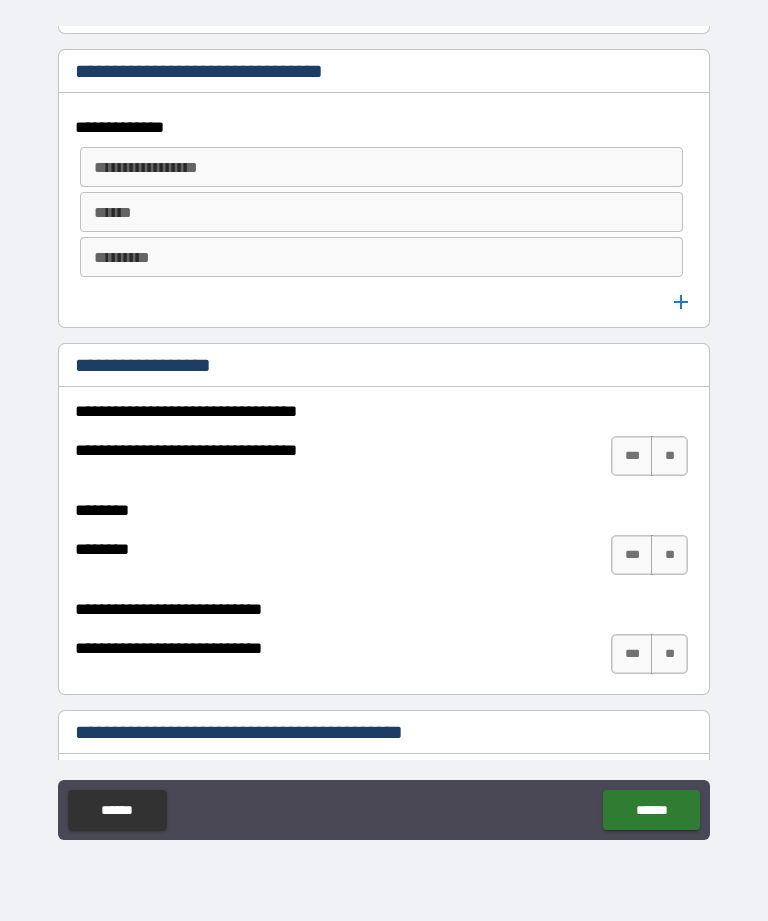 click on "**" at bounding box center [669, 456] 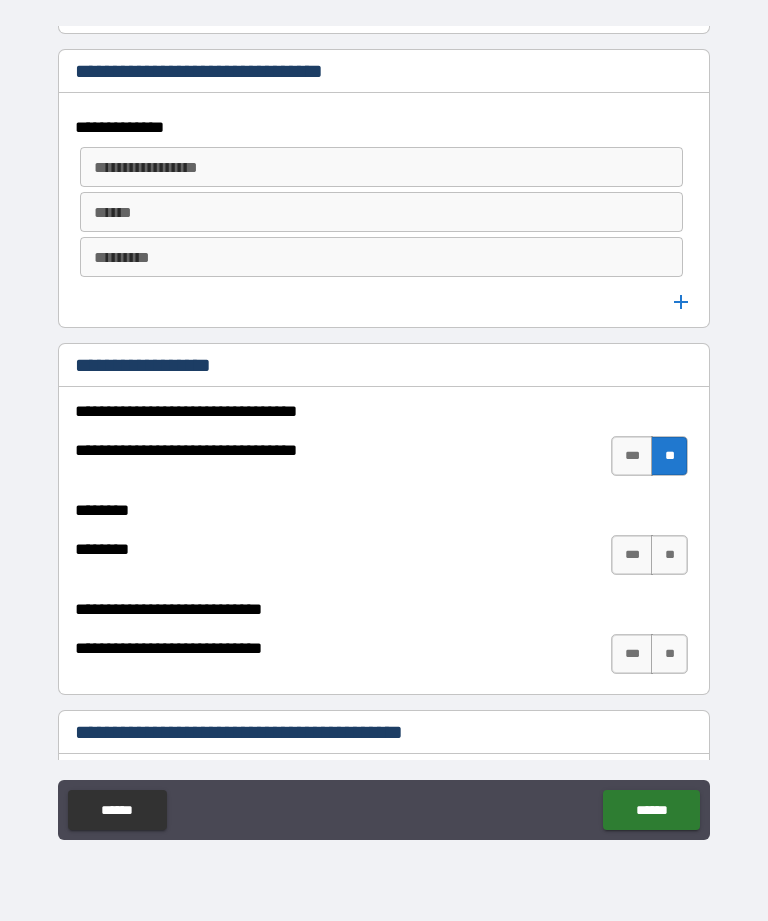 click on "**" at bounding box center (669, 555) 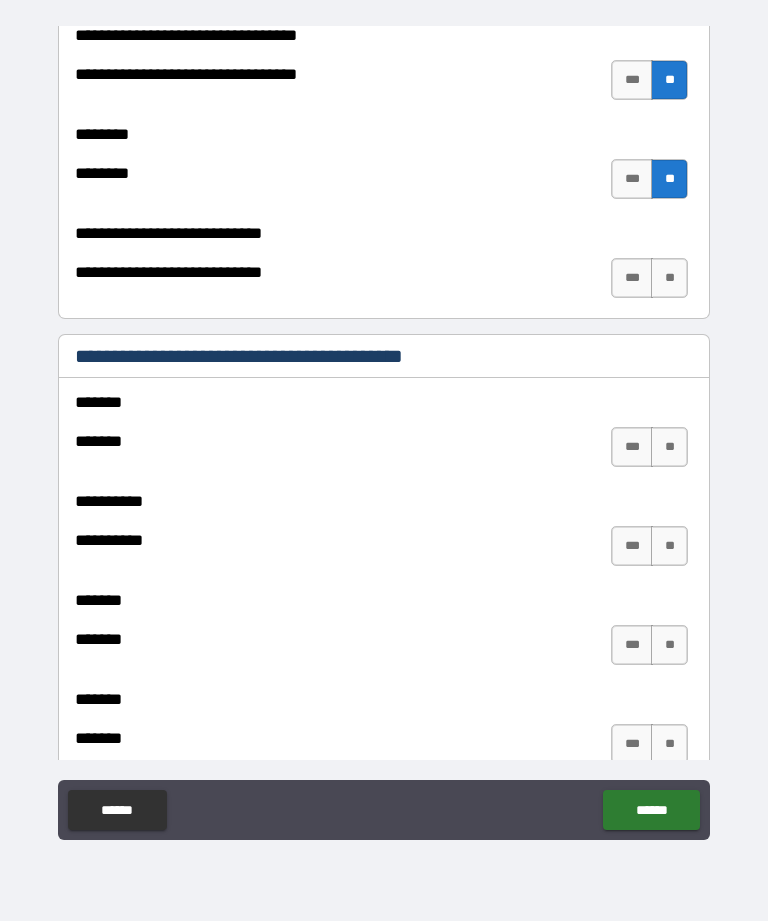 scroll, scrollTop: 1598, scrollLeft: 0, axis: vertical 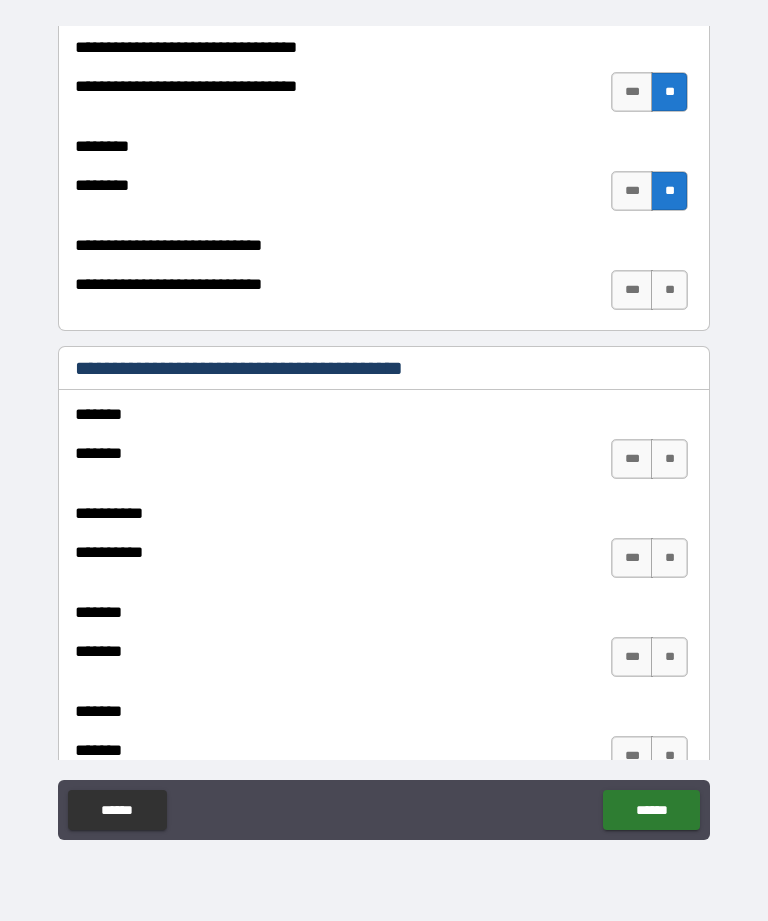 click on "***" at bounding box center [632, 558] 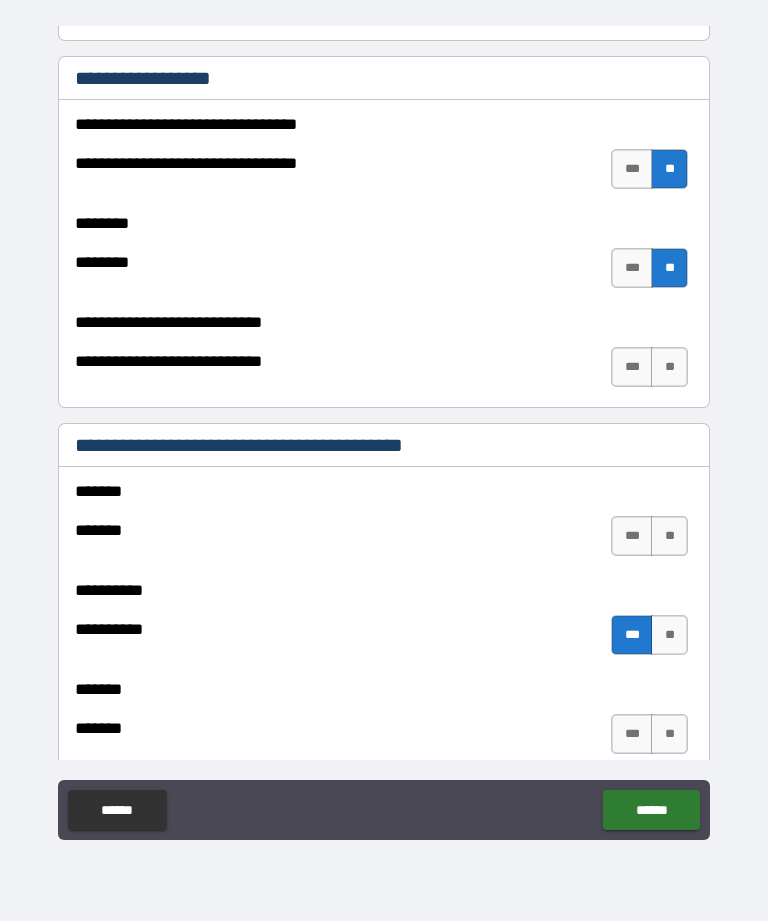 scroll, scrollTop: 1519, scrollLeft: 0, axis: vertical 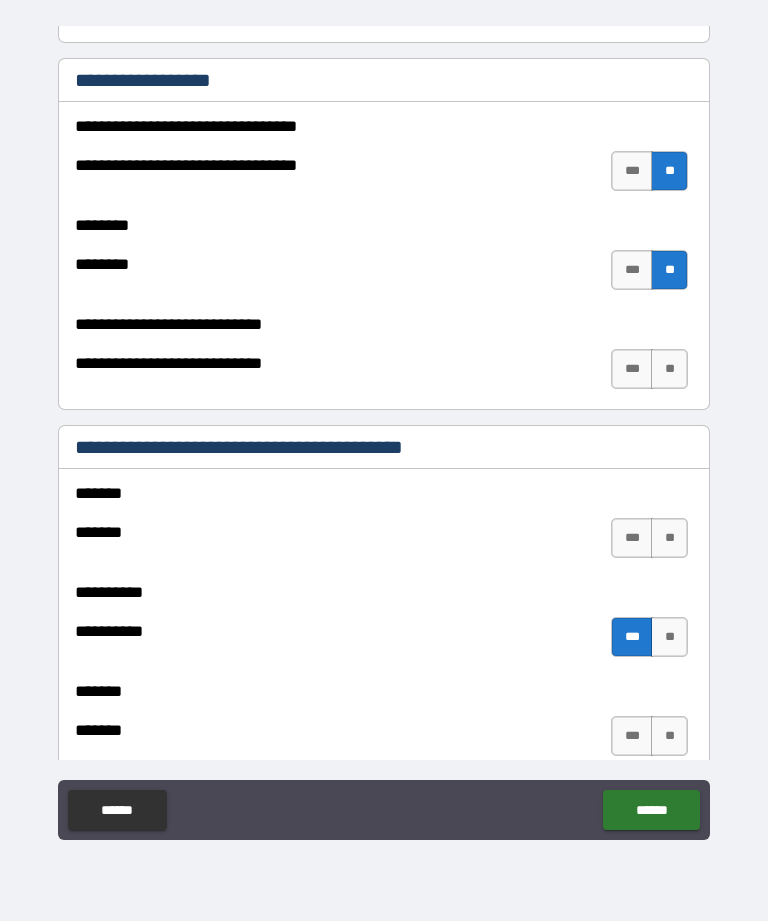 click on "**" at bounding box center (669, 369) 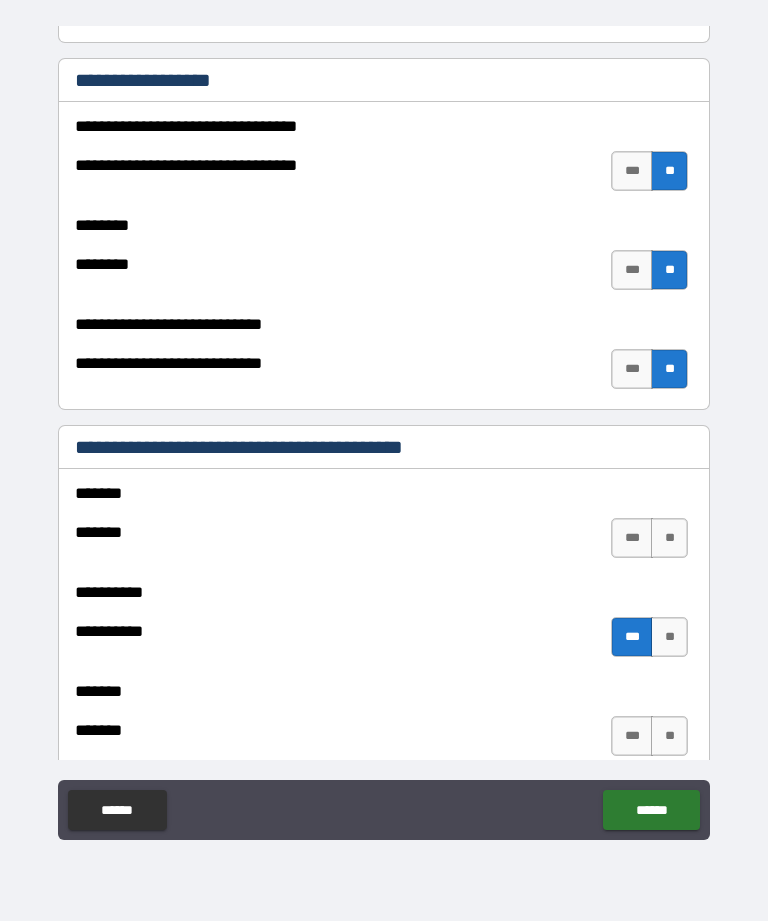 click on "**" at bounding box center (669, 538) 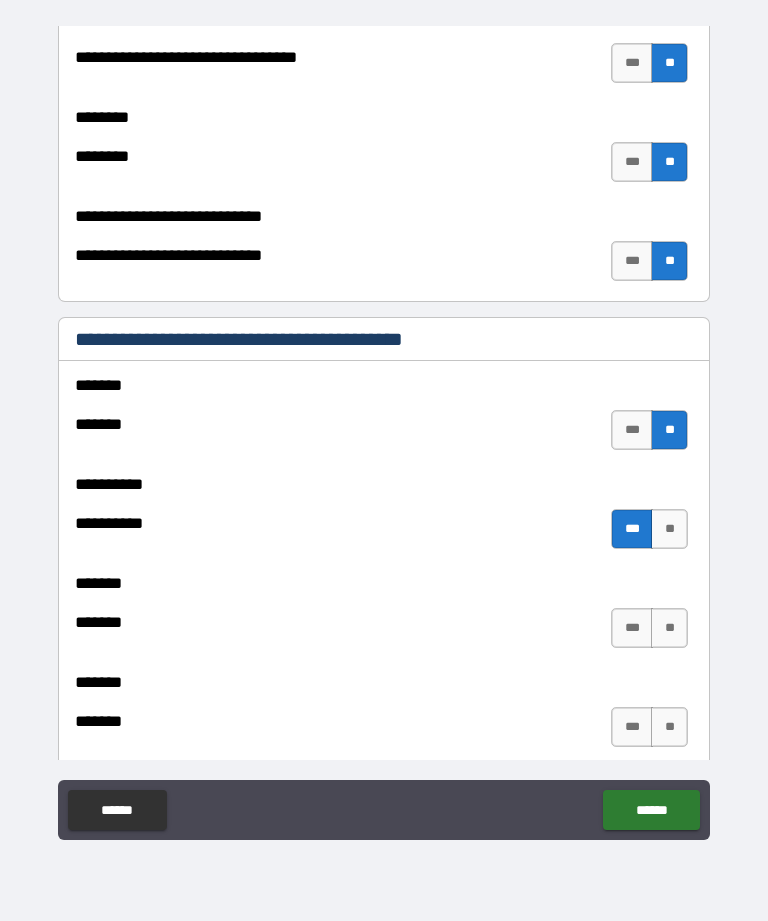 scroll, scrollTop: 1714, scrollLeft: 0, axis: vertical 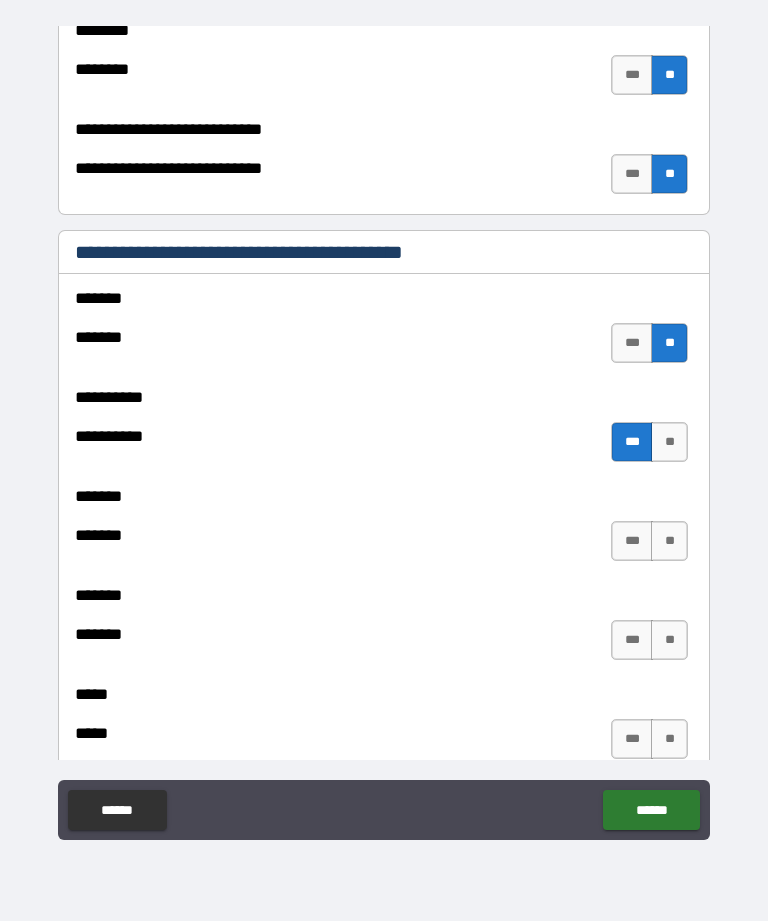 click on "**" at bounding box center [669, 541] 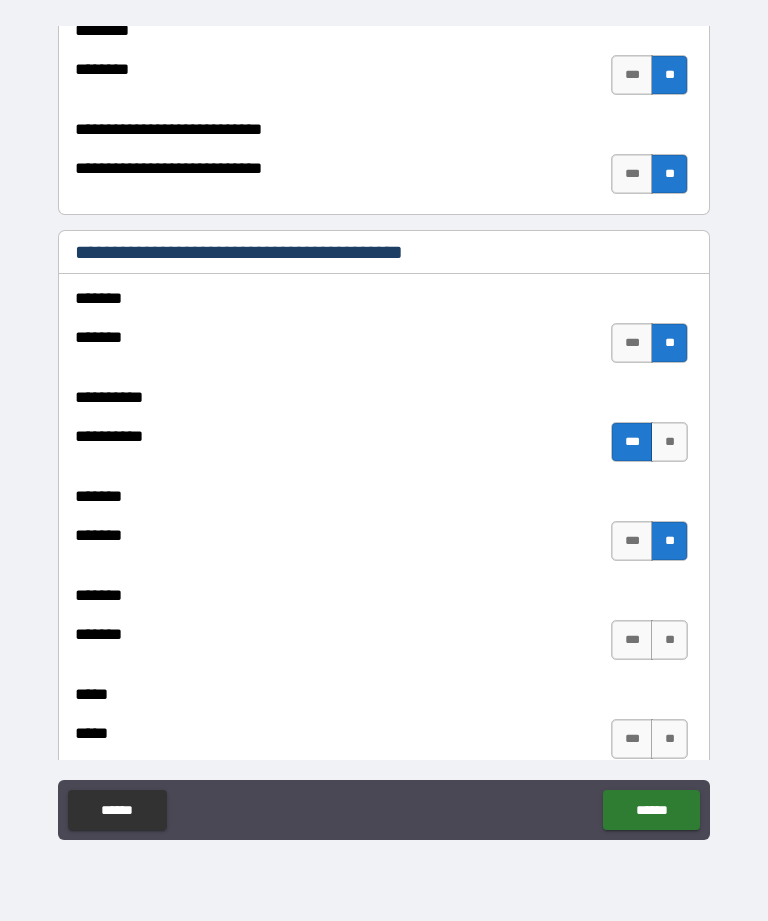 click on "**" at bounding box center (669, 640) 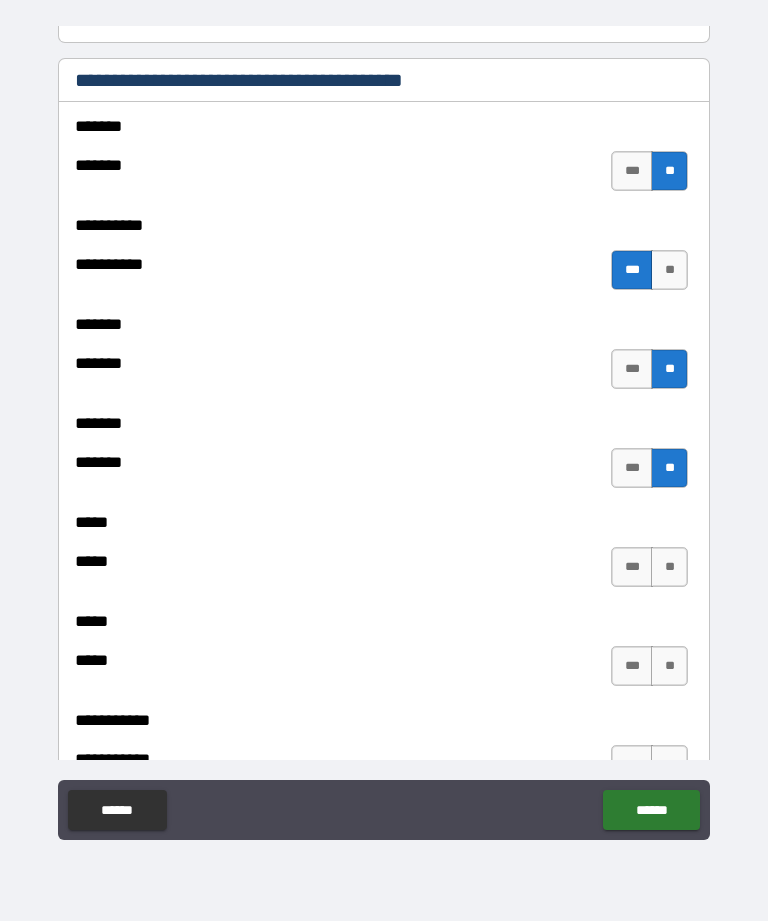scroll, scrollTop: 1886, scrollLeft: 0, axis: vertical 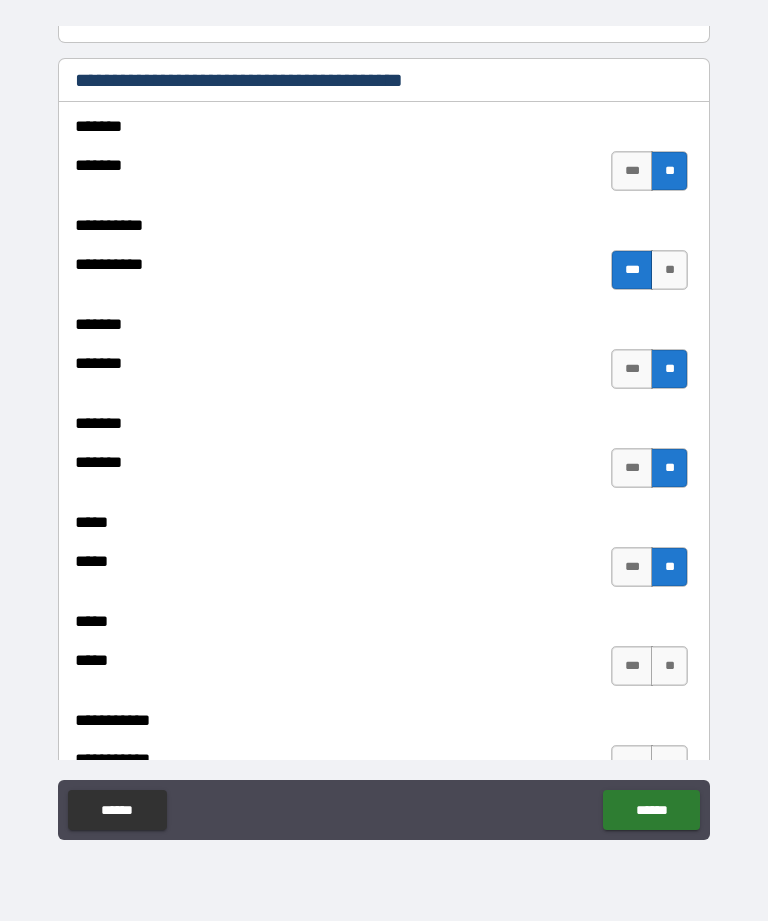 click on "***" at bounding box center (632, 666) 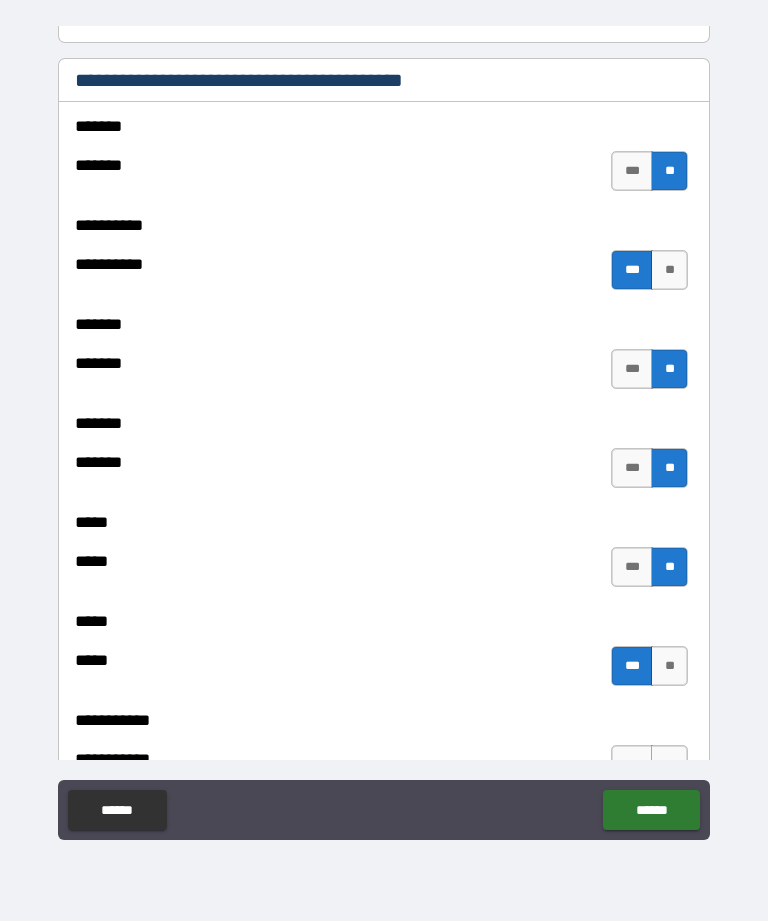 click on "***" at bounding box center [632, 666] 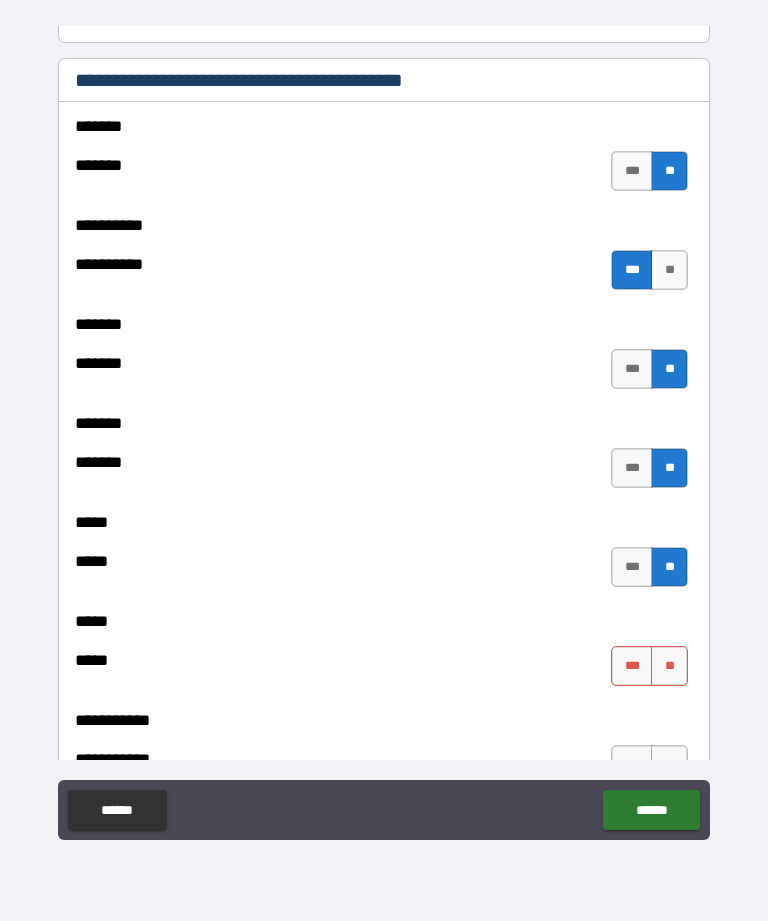 click on "**" at bounding box center [669, 666] 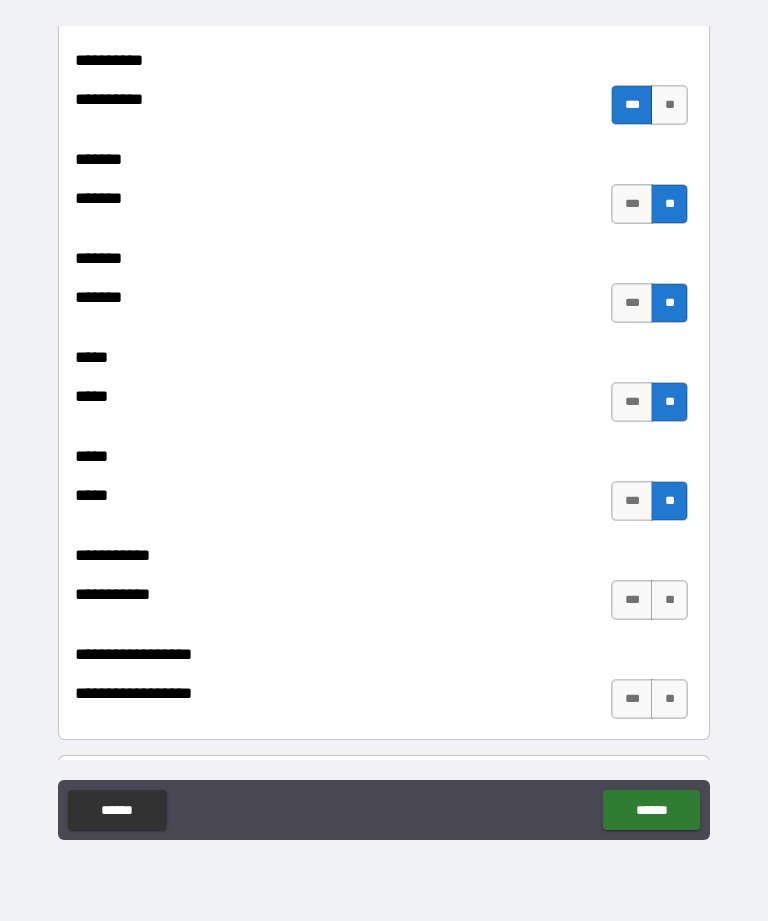 scroll, scrollTop: 2052, scrollLeft: 0, axis: vertical 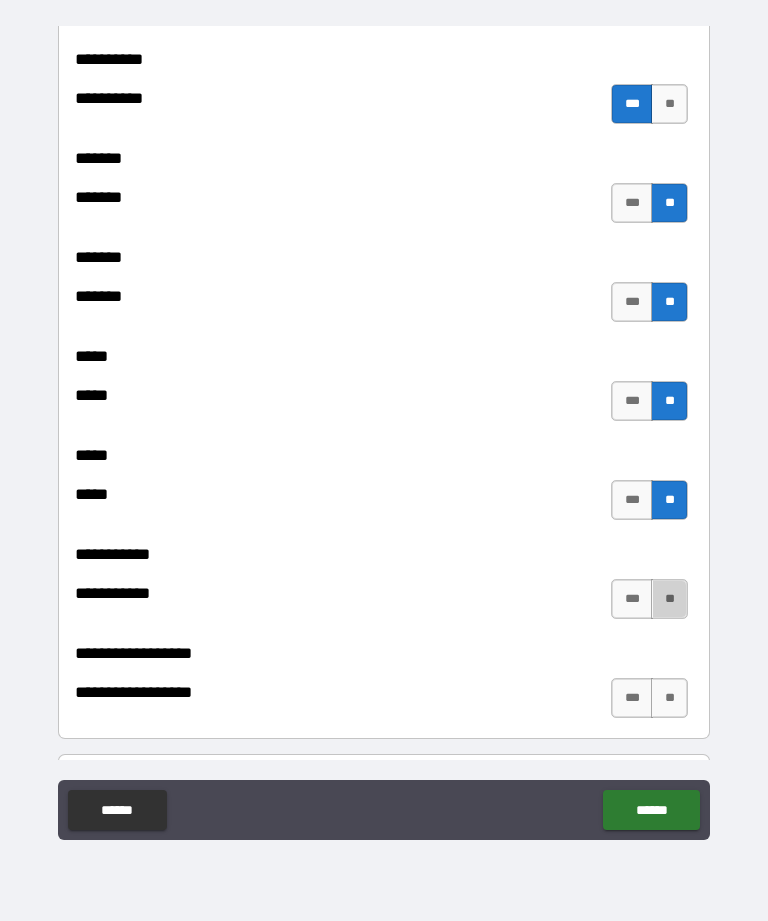 click on "**" at bounding box center (669, 599) 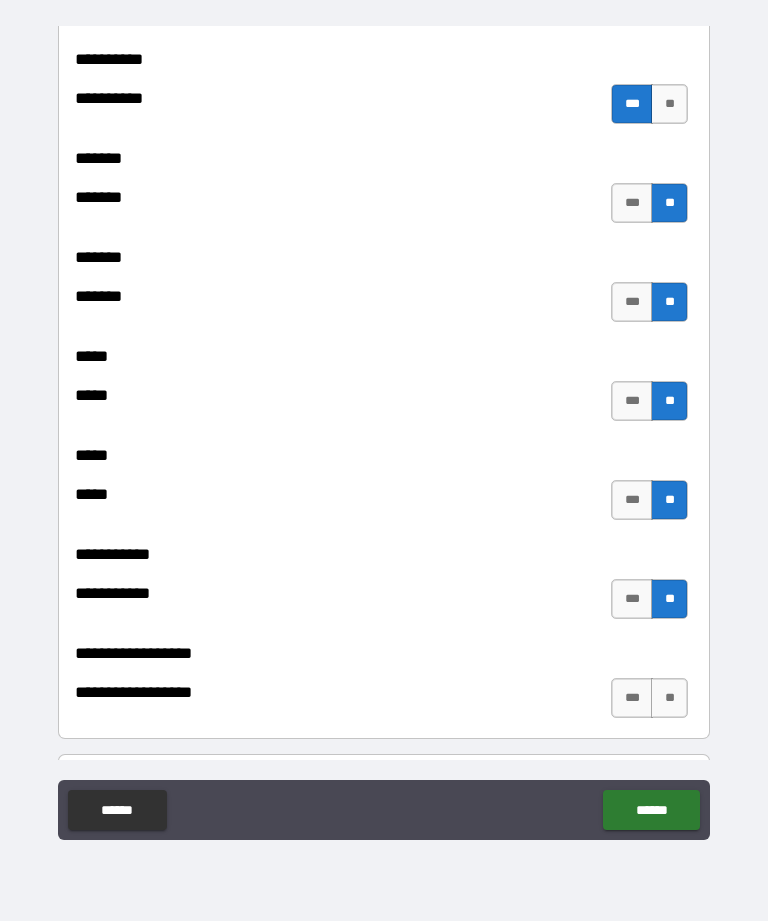 click on "**" at bounding box center [669, 698] 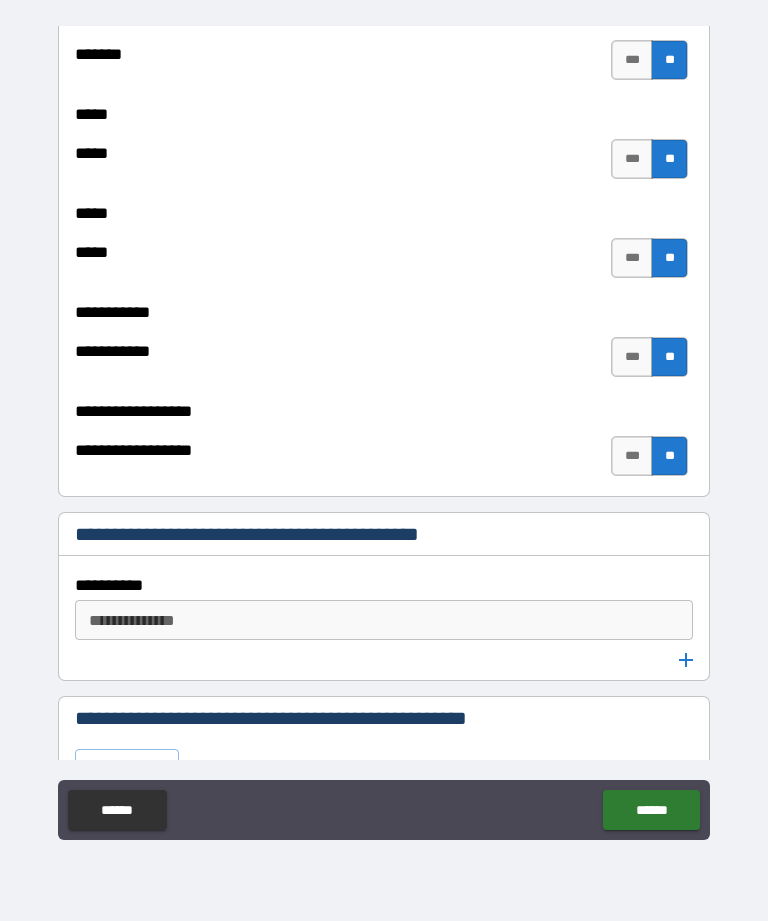 scroll, scrollTop: 2297, scrollLeft: 0, axis: vertical 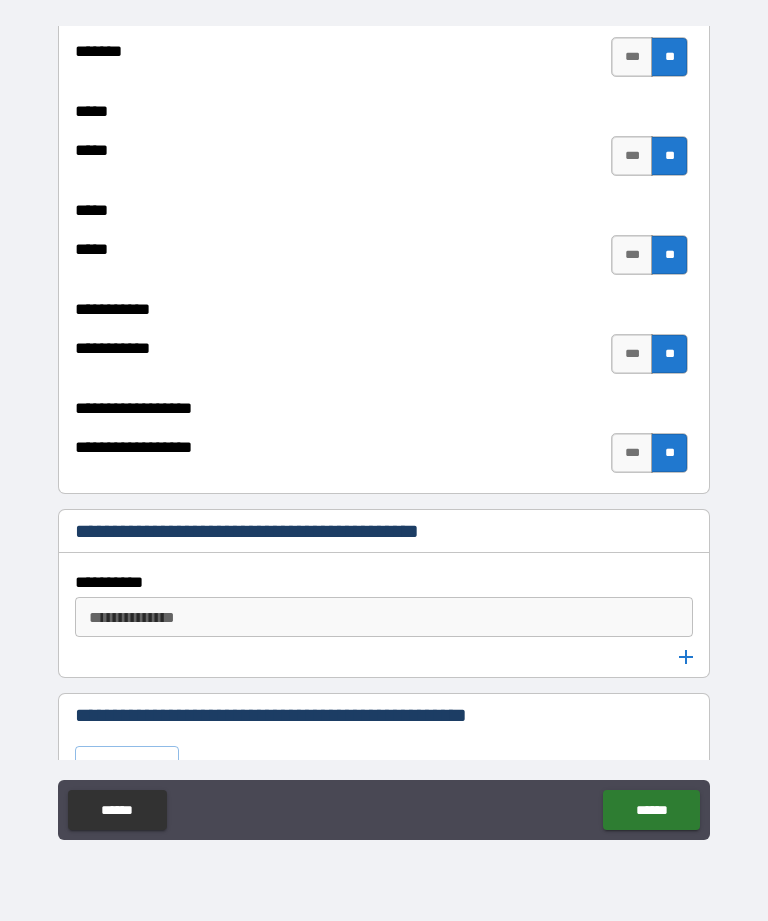 click on "**********" at bounding box center [382, 617] 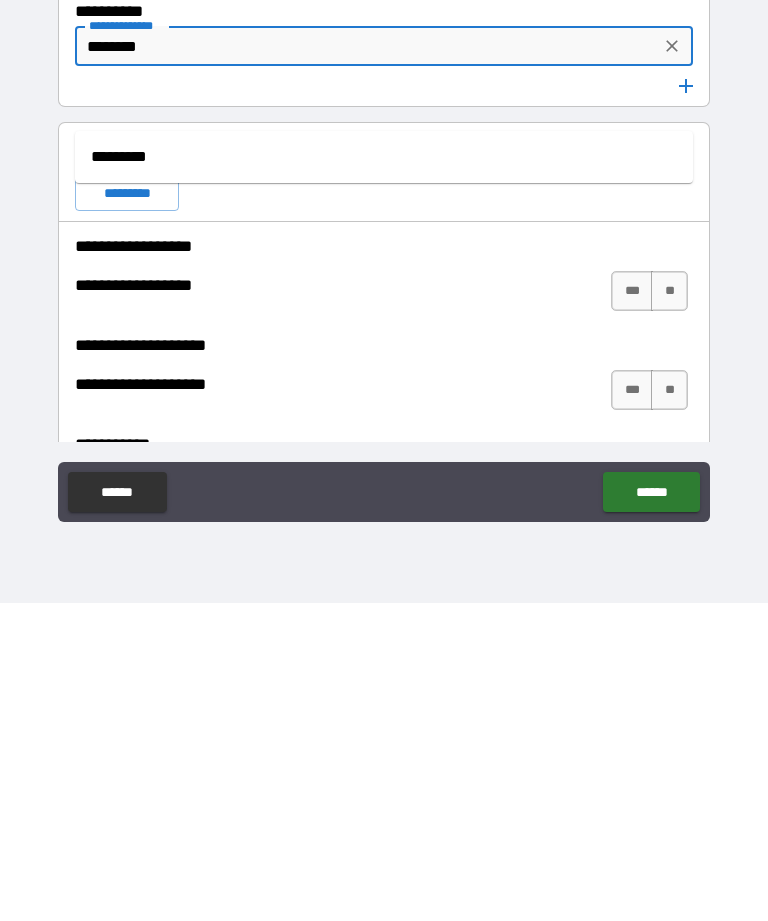 scroll, scrollTop: 2564, scrollLeft: 0, axis: vertical 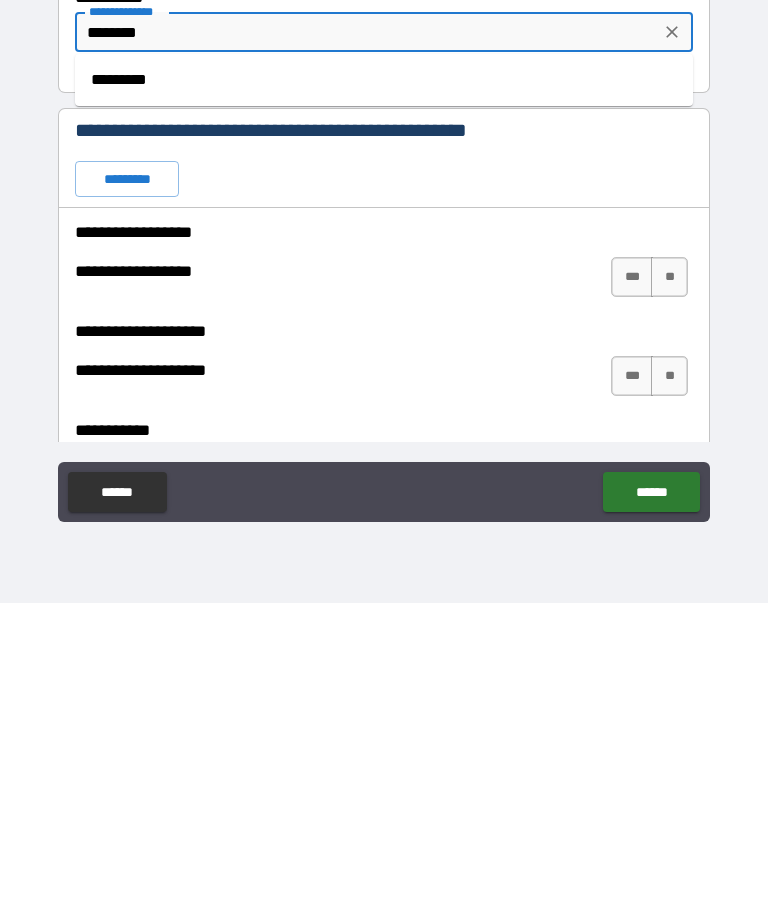 type on "********" 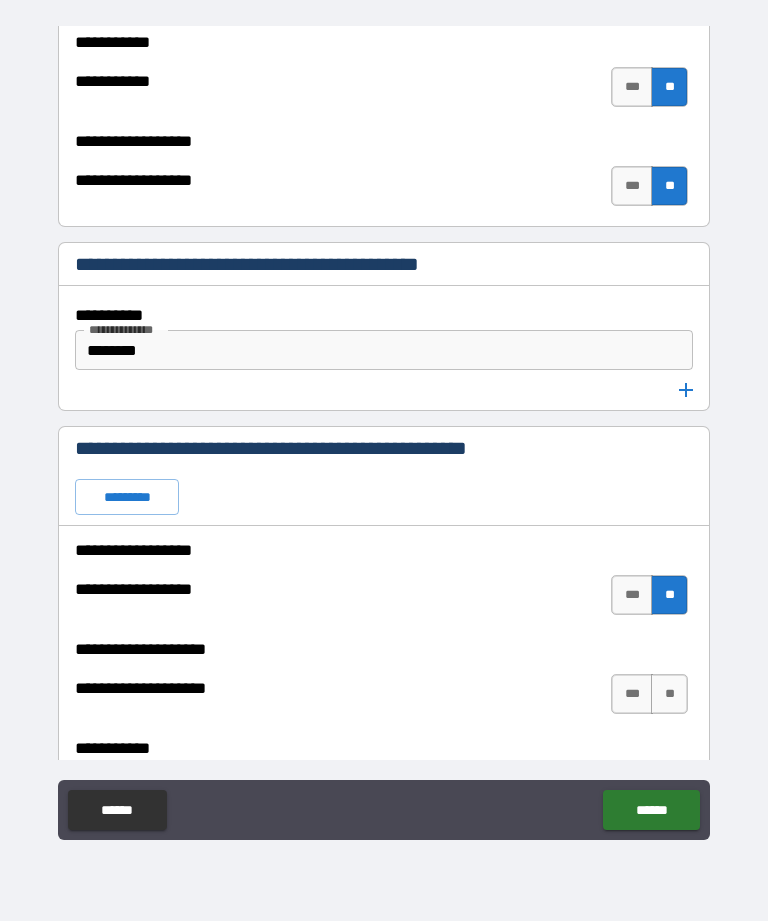 click on "**" at bounding box center [669, 694] 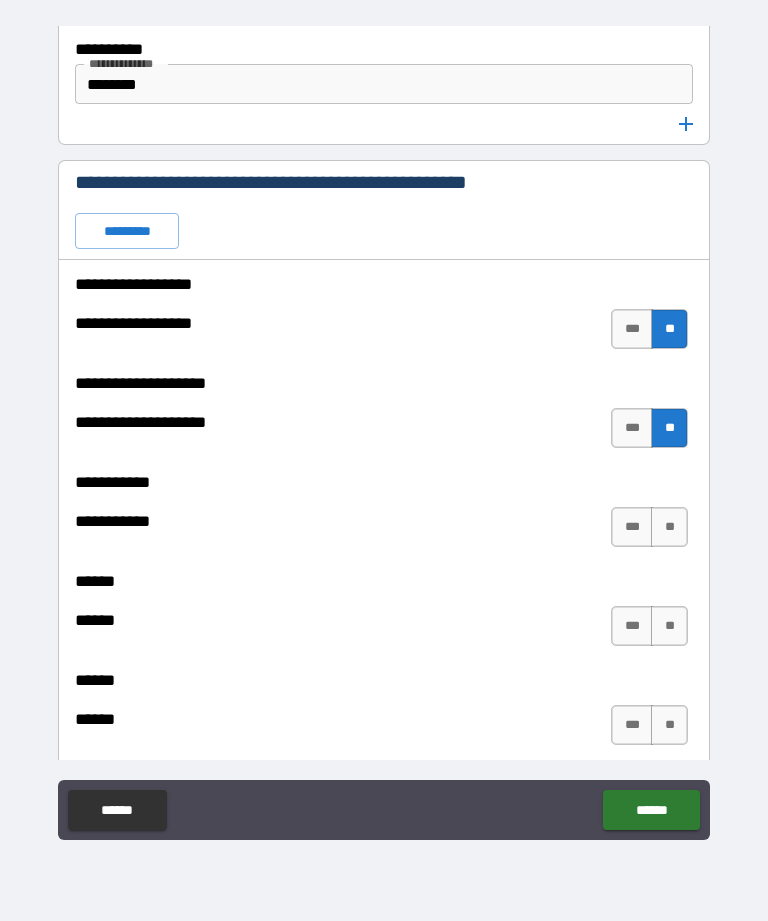 scroll, scrollTop: 2875, scrollLeft: 0, axis: vertical 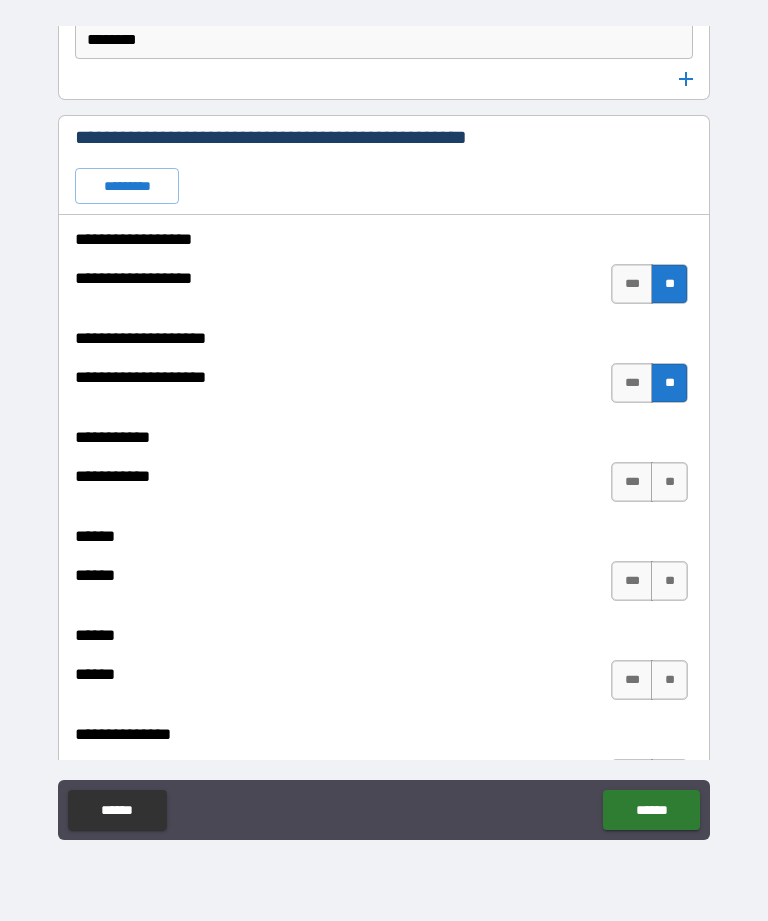 click on "**" at bounding box center (669, 482) 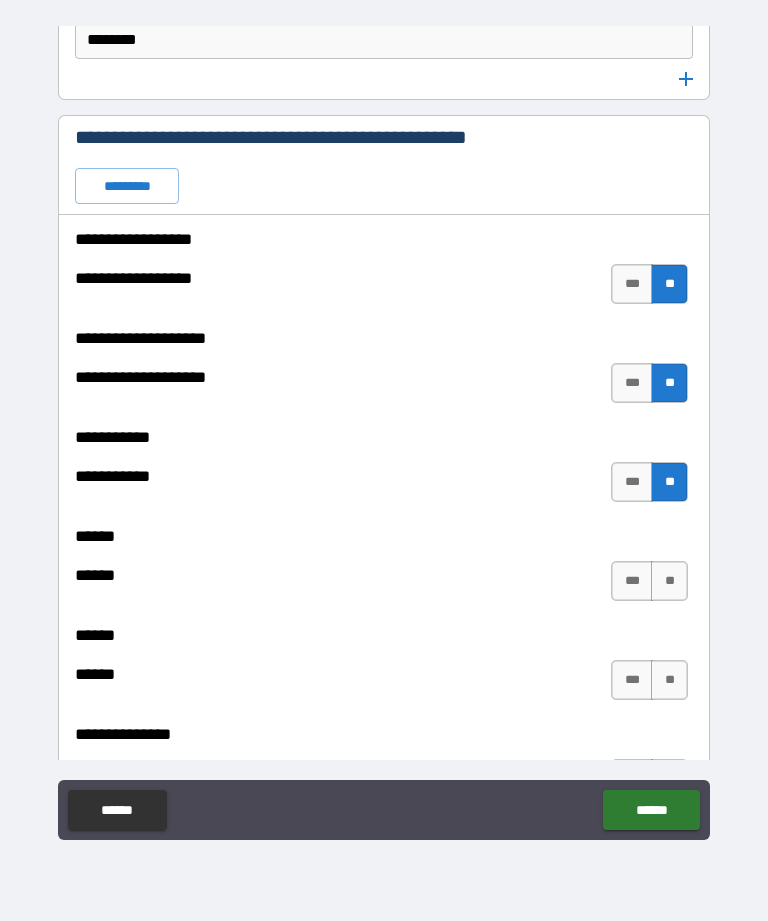 click on "**" at bounding box center [669, 581] 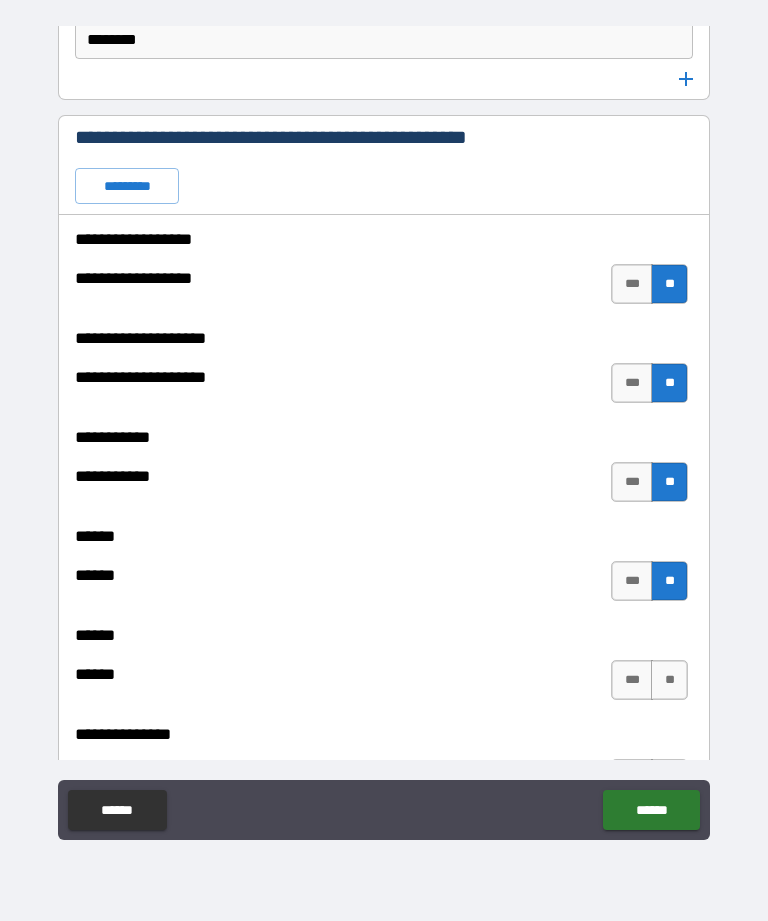 click on "**" at bounding box center (669, 680) 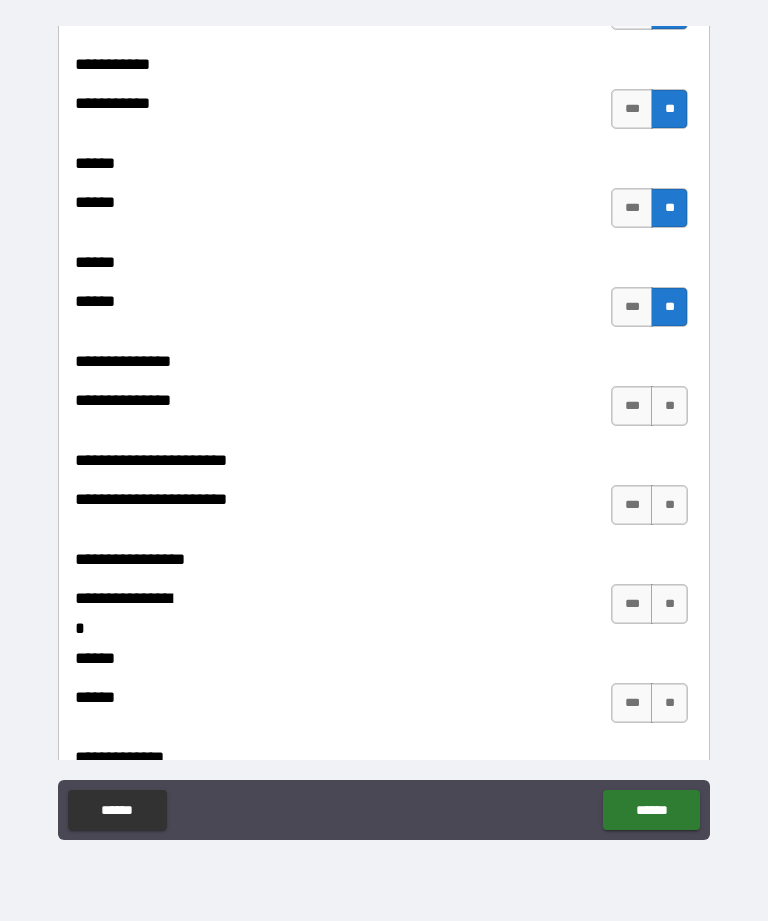 scroll, scrollTop: 3249, scrollLeft: 0, axis: vertical 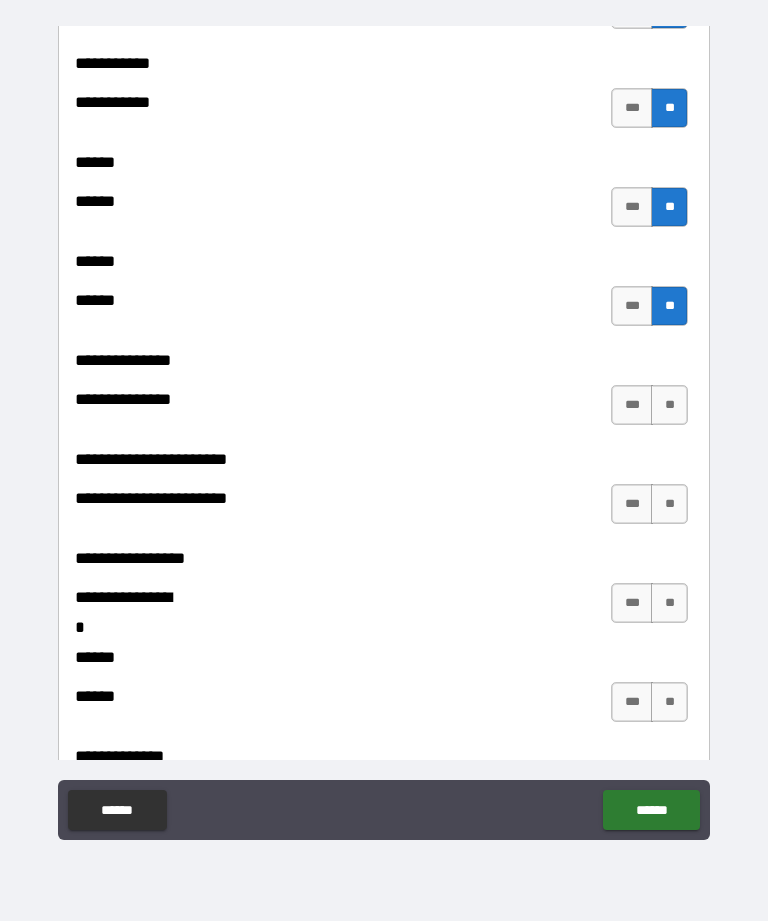 click on "**" at bounding box center [669, 405] 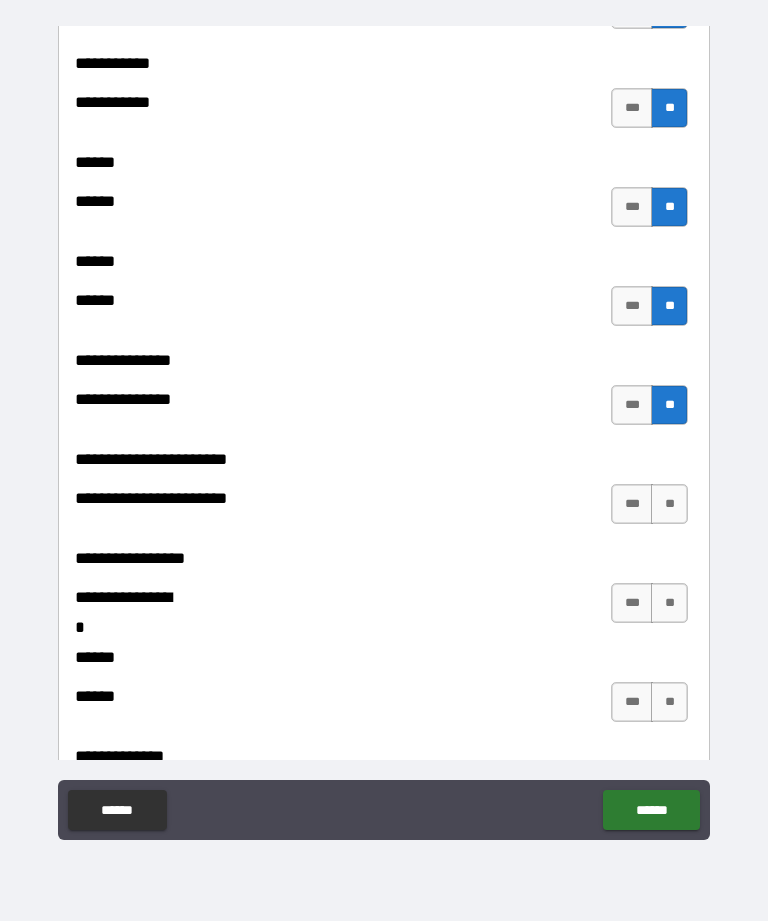 click on "**" at bounding box center [669, 504] 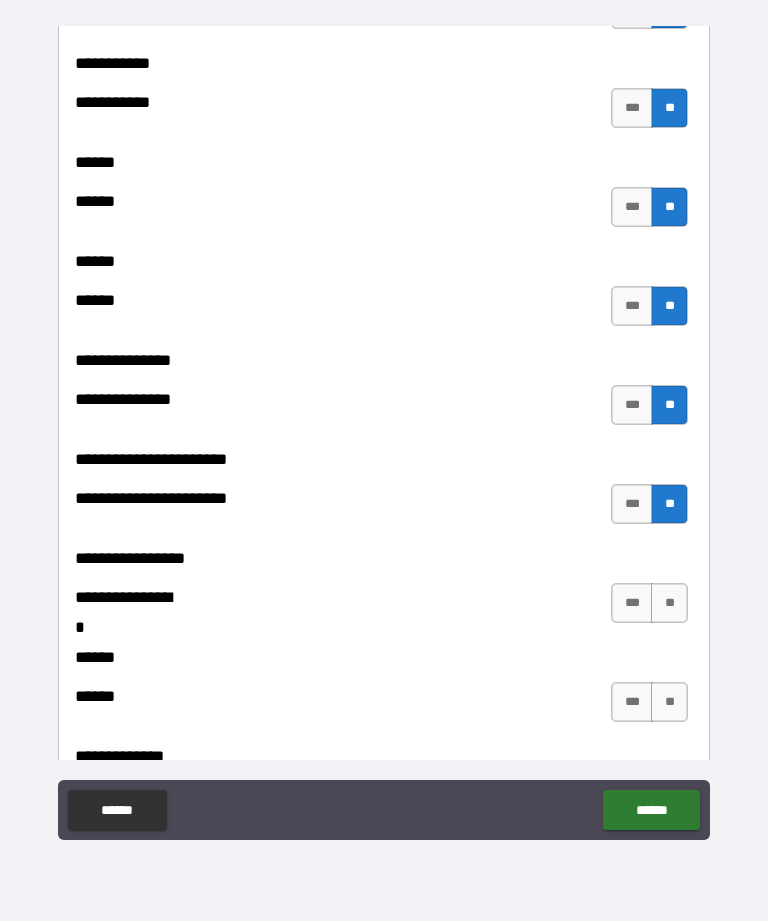 click on "**" at bounding box center (669, 603) 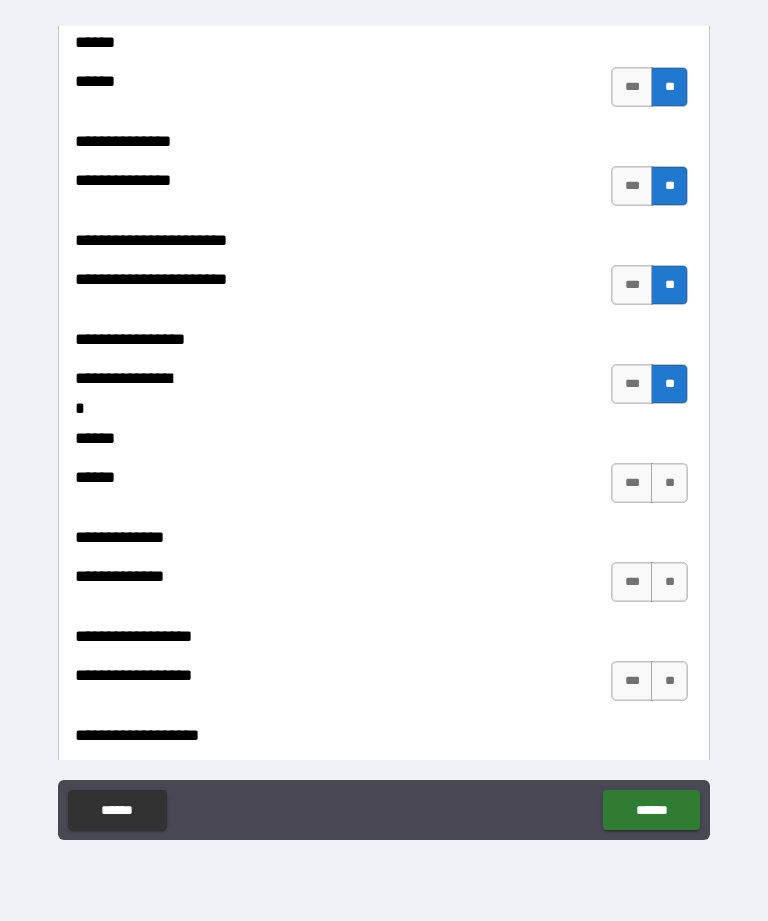 scroll, scrollTop: 3470, scrollLeft: 0, axis: vertical 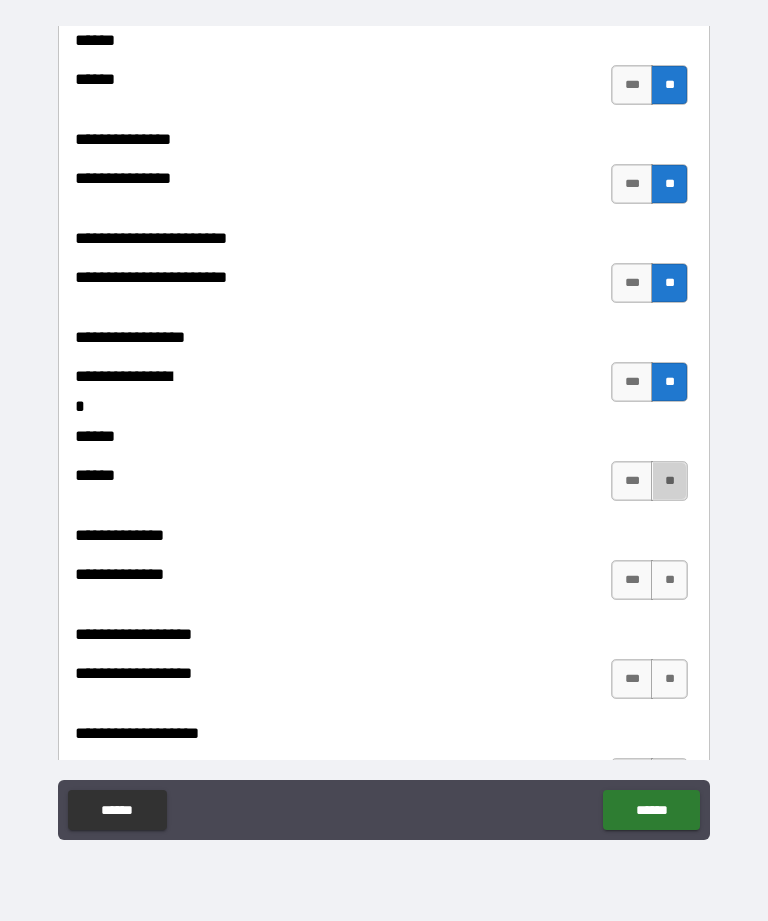 click on "**" at bounding box center (669, 481) 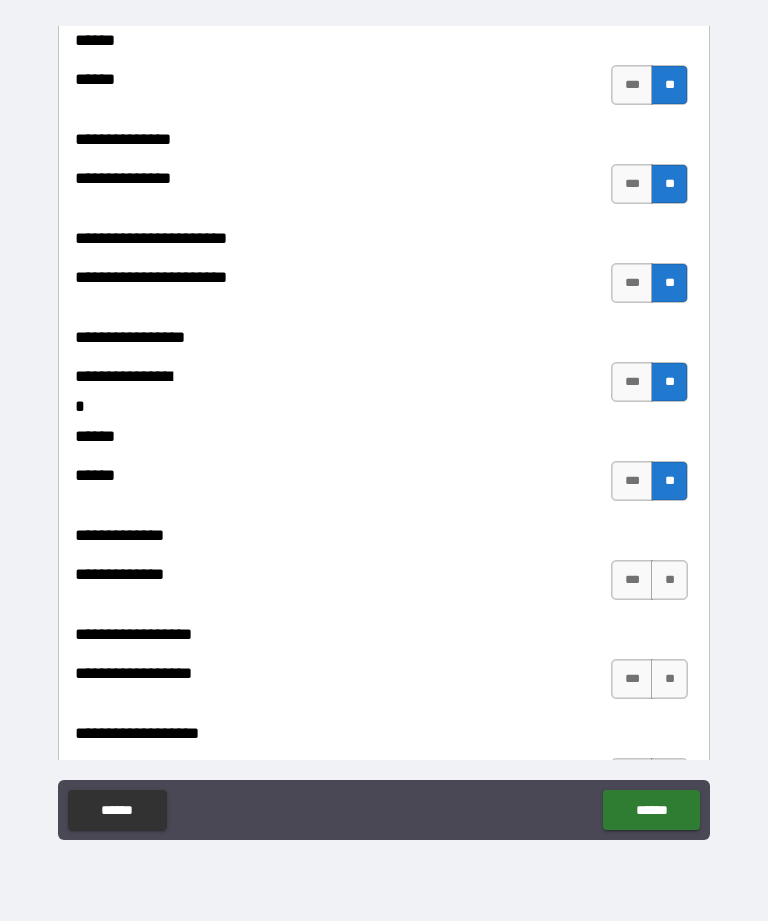click on "**" at bounding box center (669, 580) 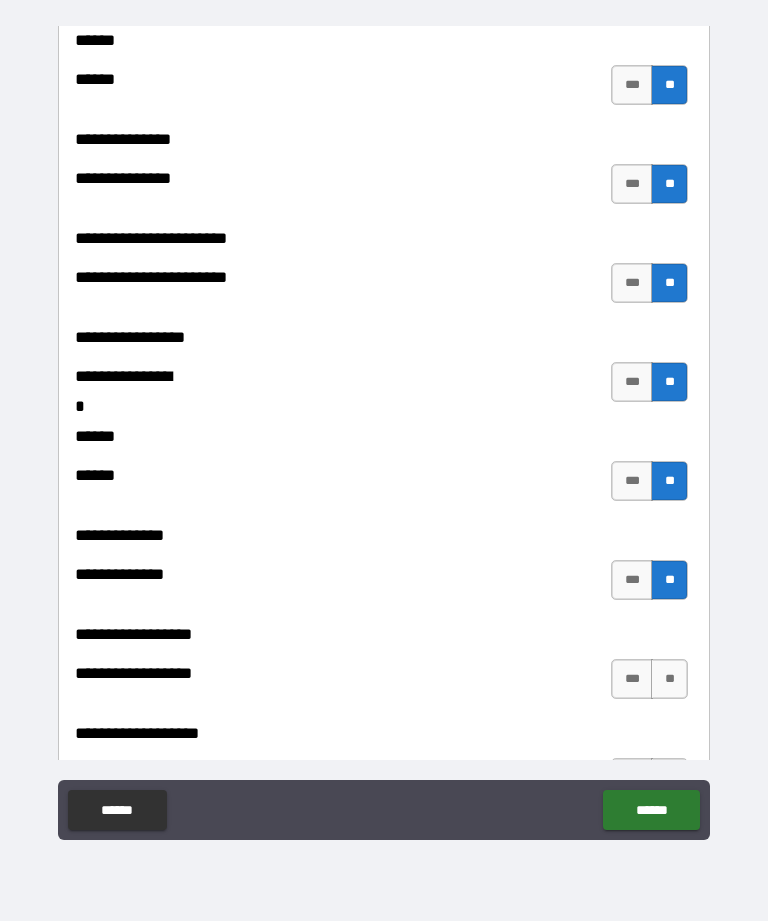 click on "**" at bounding box center (669, 679) 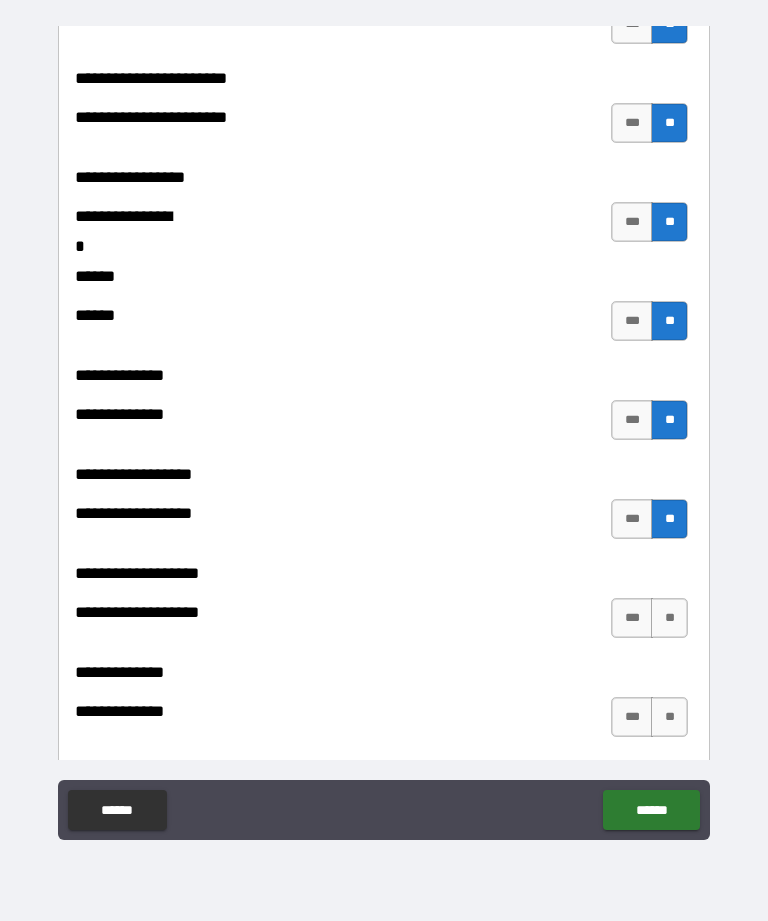 scroll, scrollTop: 3638, scrollLeft: 0, axis: vertical 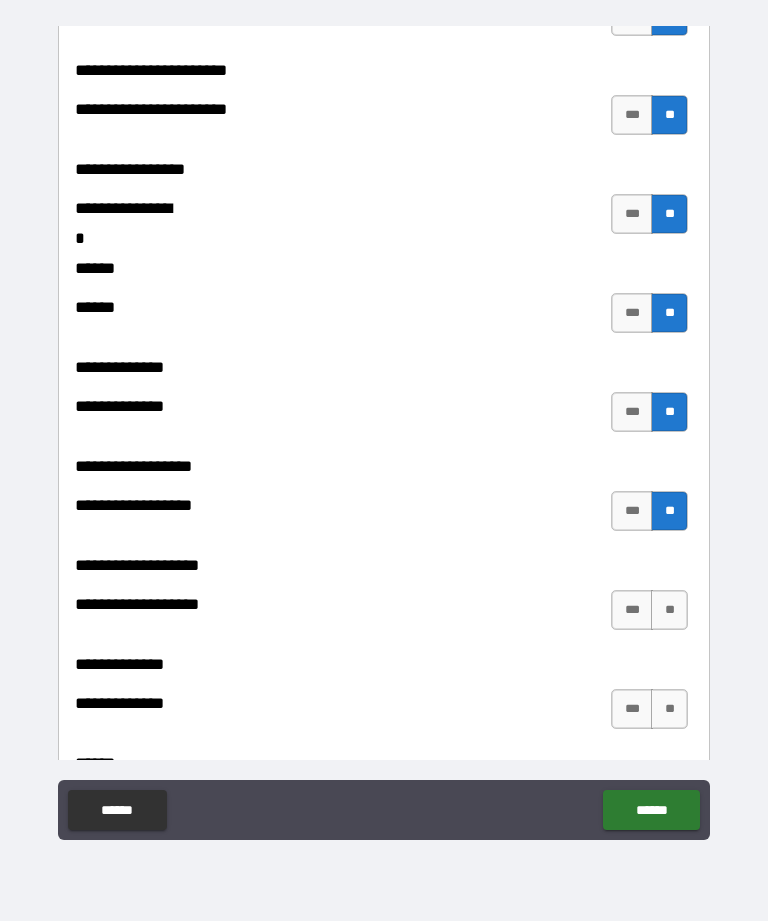 click on "**" at bounding box center [669, 610] 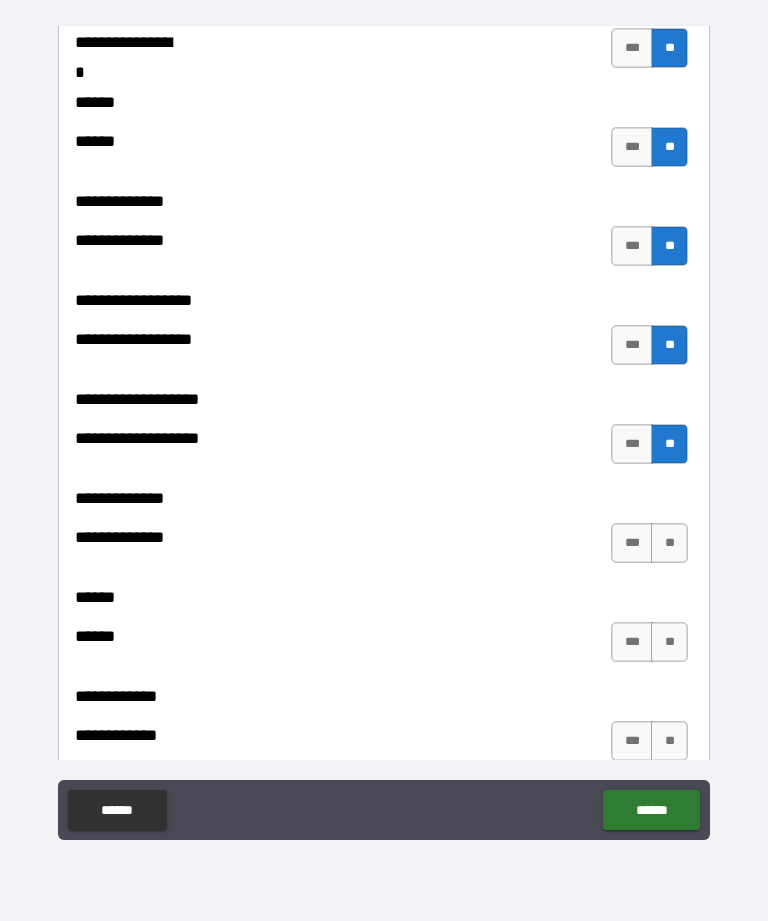 scroll, scrollTop: 3806, scrollLeft: 0, axis: vertical 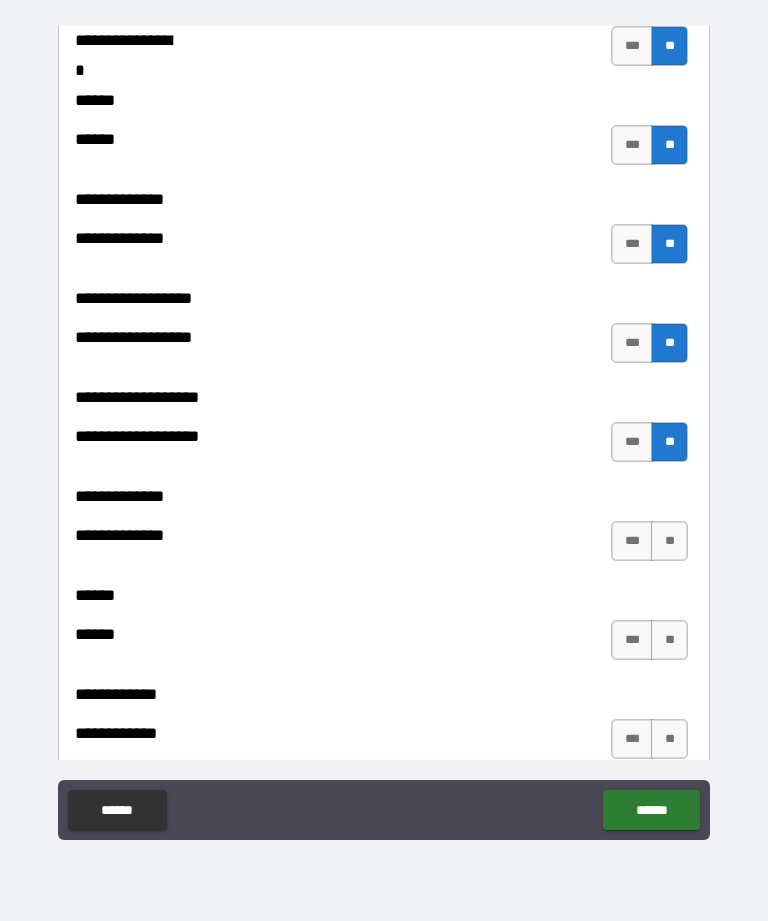 click on "**" at bounding box center [669, 541] 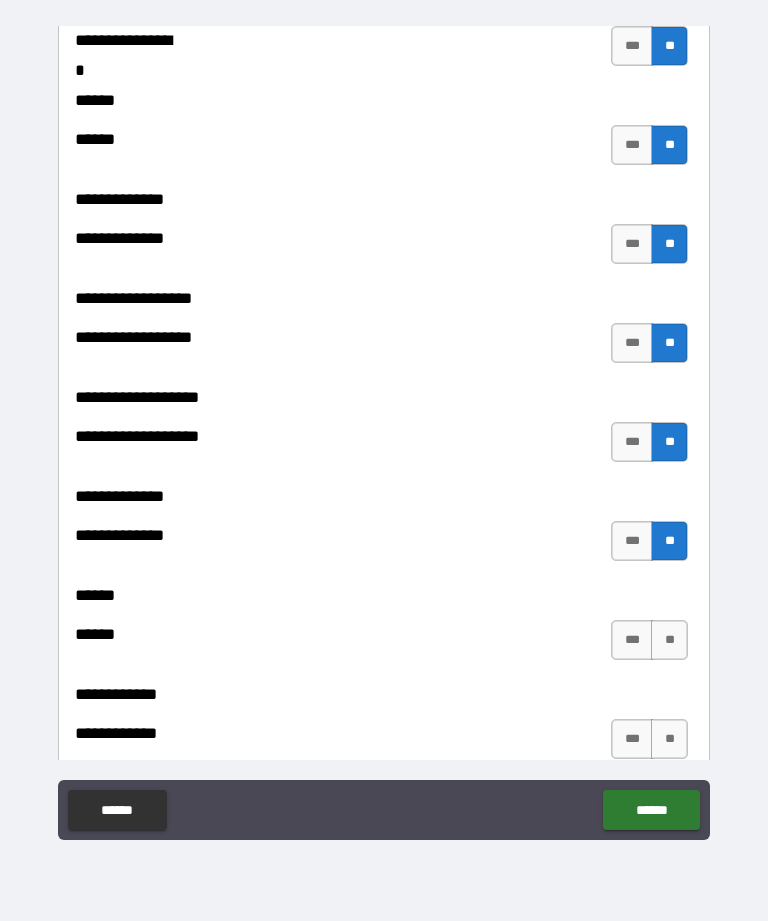 click on "**" at bounding box center (669, 640) 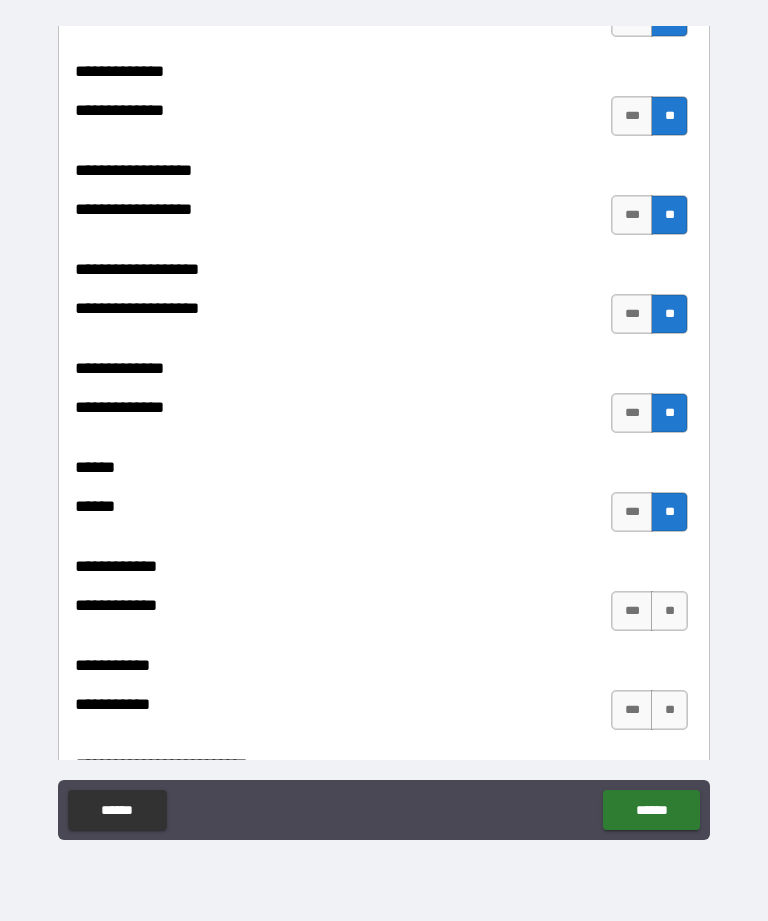 scroll, scrollTop: 3983, scrollLeft: 0, axis: vertical 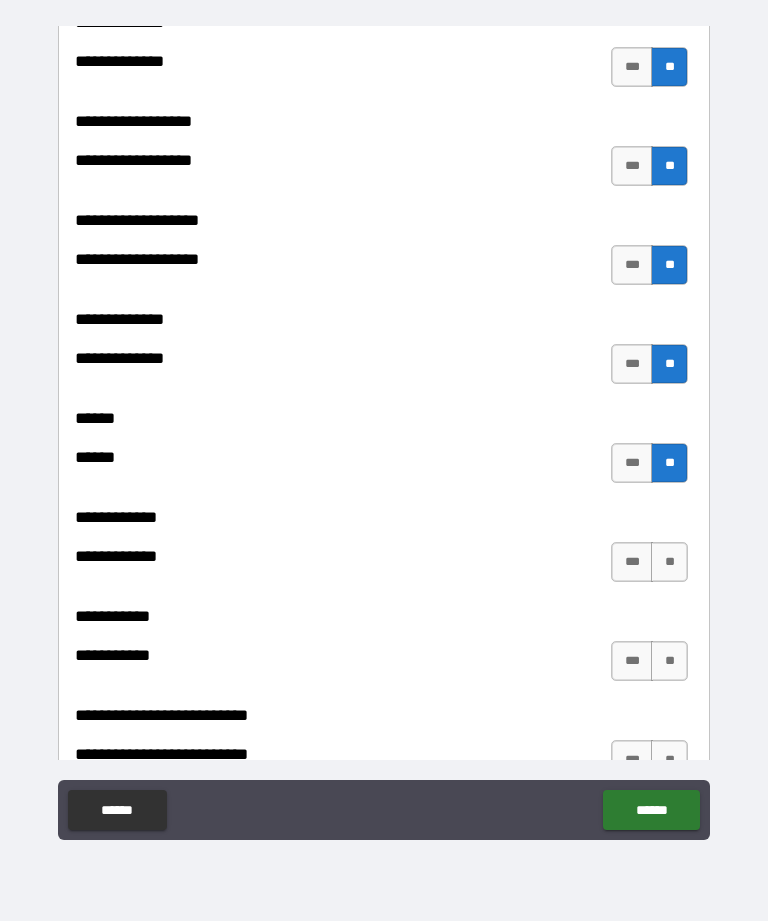 click on "**" at bounding box center (669, 562) 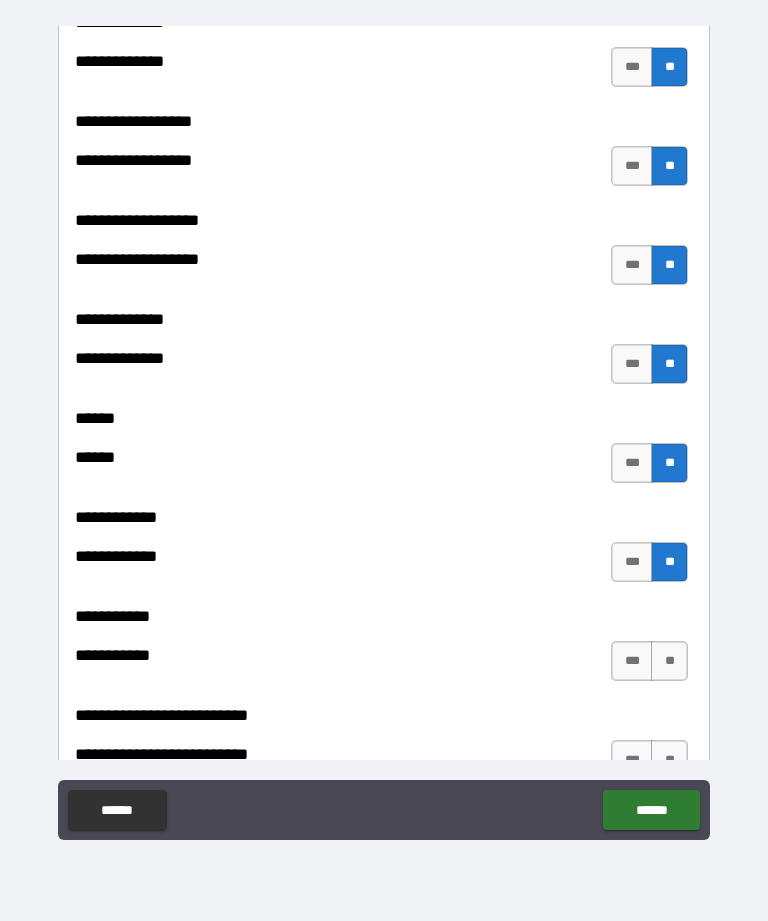 click on "**" at bounding box center [669, 661] 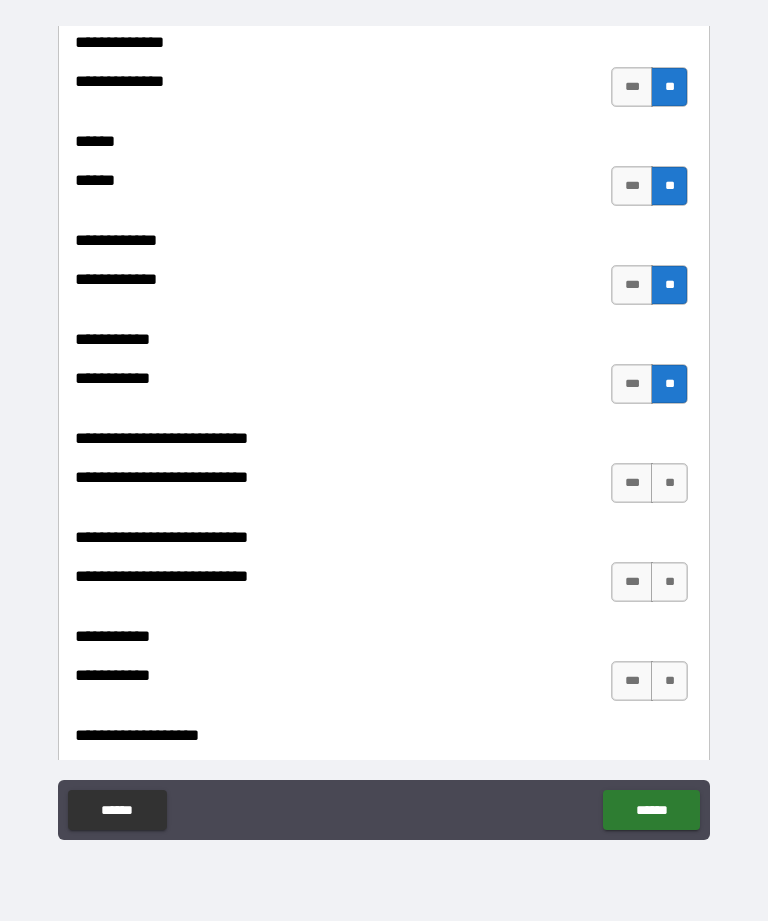 scroll, scrollTop: 4260, scrollLeft: 0, axis: vertical 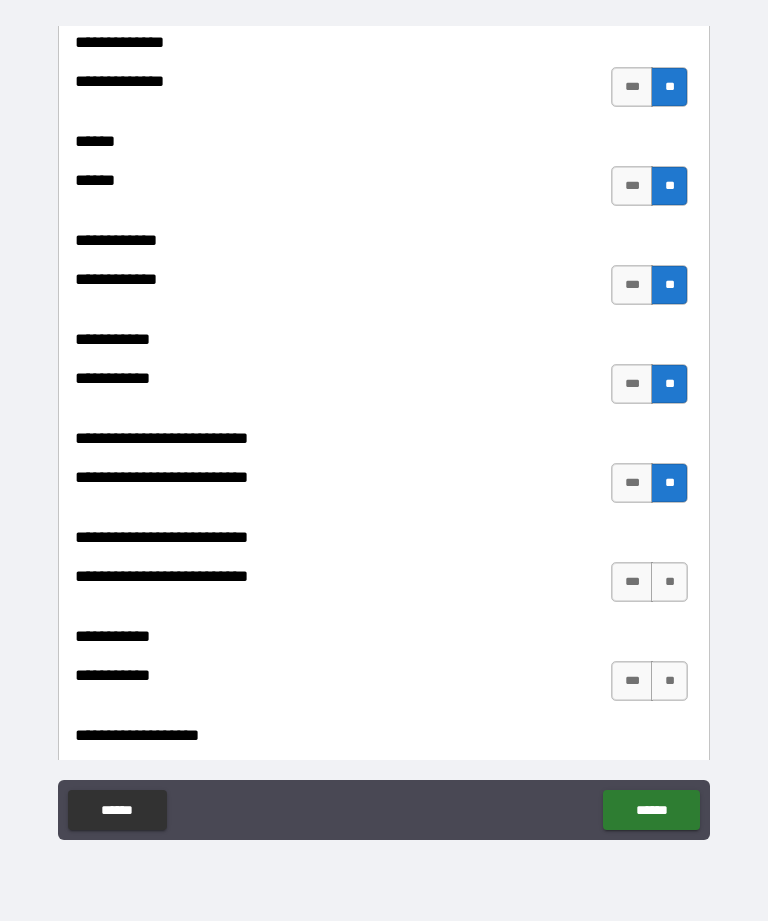 click on "**" at bounding box center [669, 582] 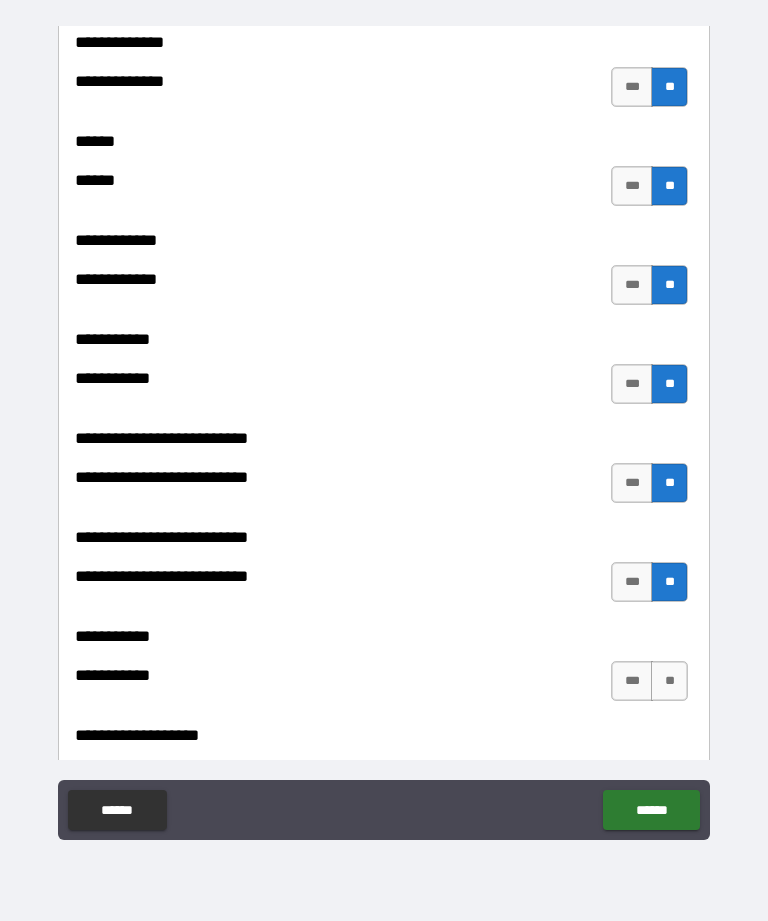 click on "**" at bounding box center [669, 681] 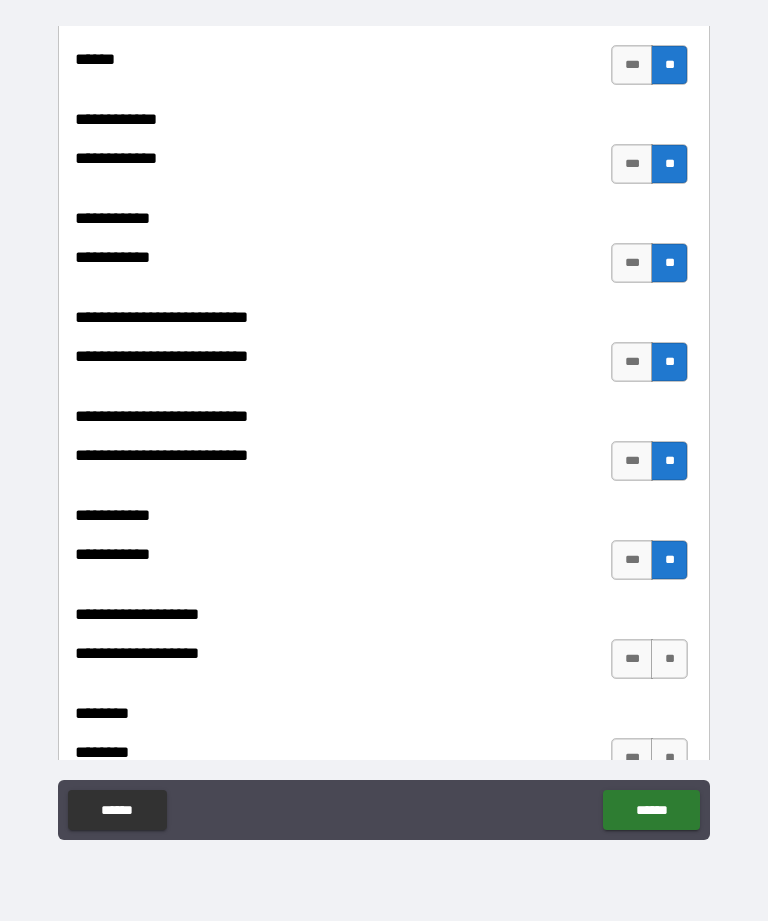 scroll, scrollTop: 4440, scrollLeft: 0, axis: vertical 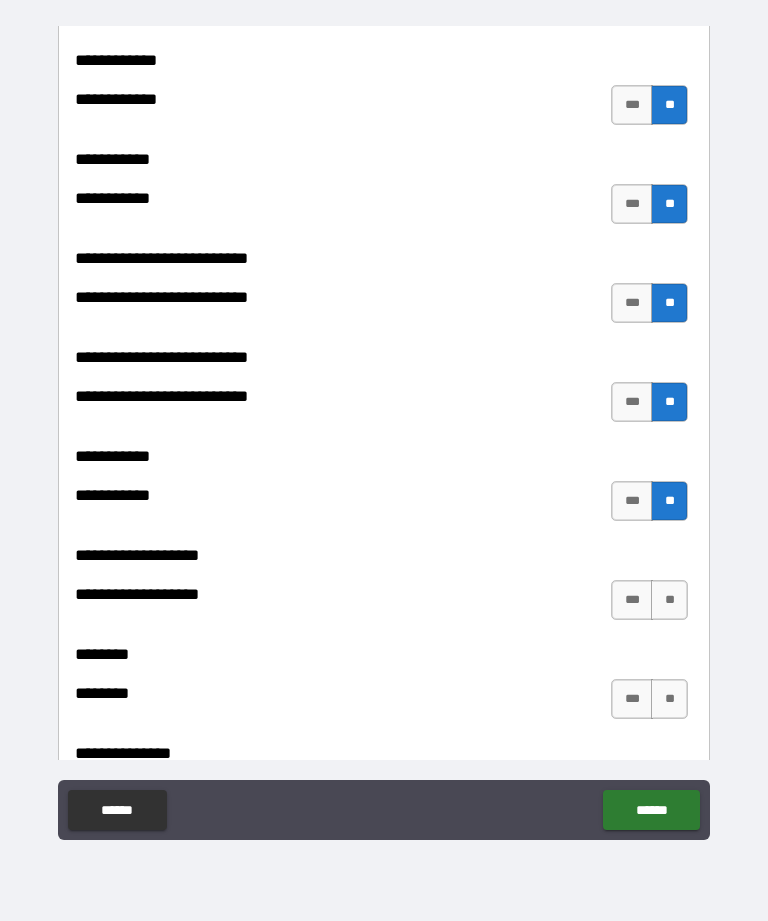 click on "***" at bounding box center [632, 600] 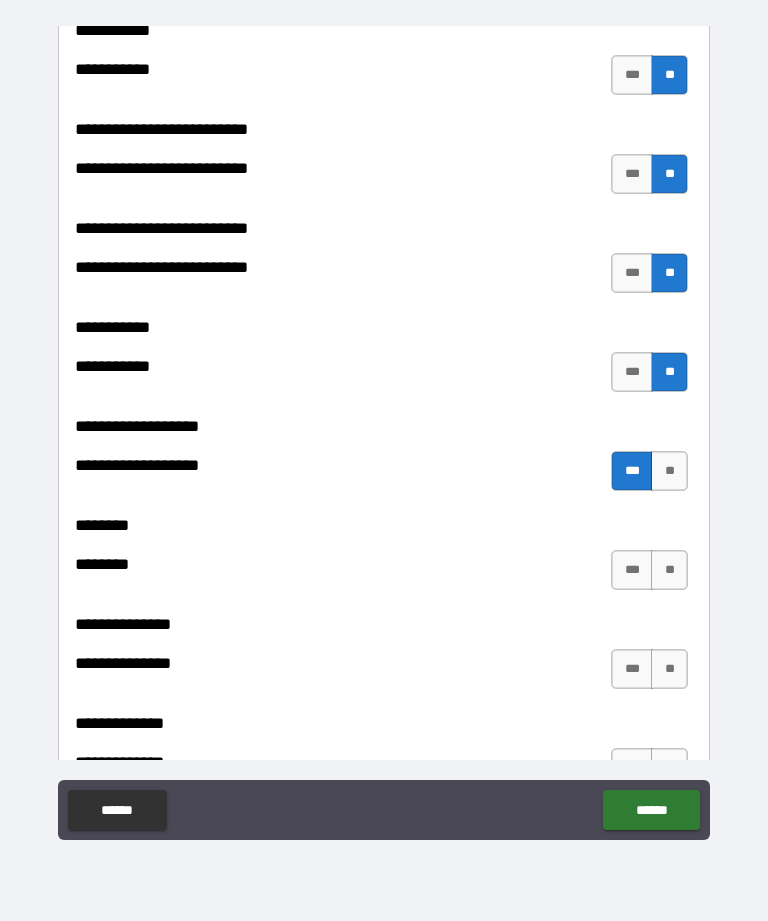 scroll, scrollTop: 4604, scrollLeft: 0, axis: vertical 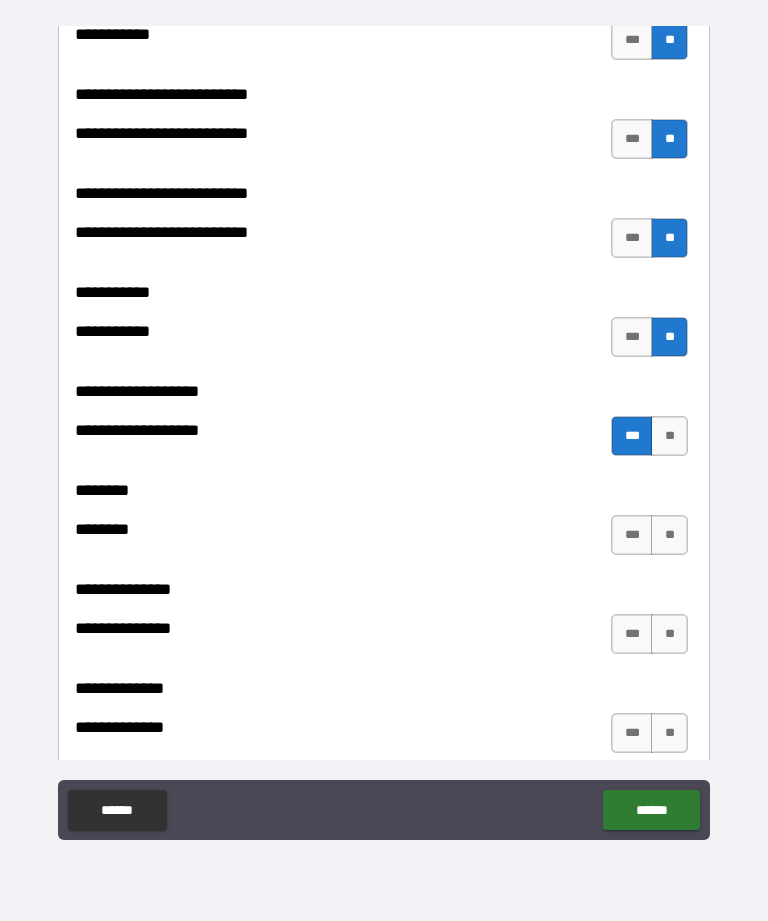 click on "***" at bounding box center (632, 535) 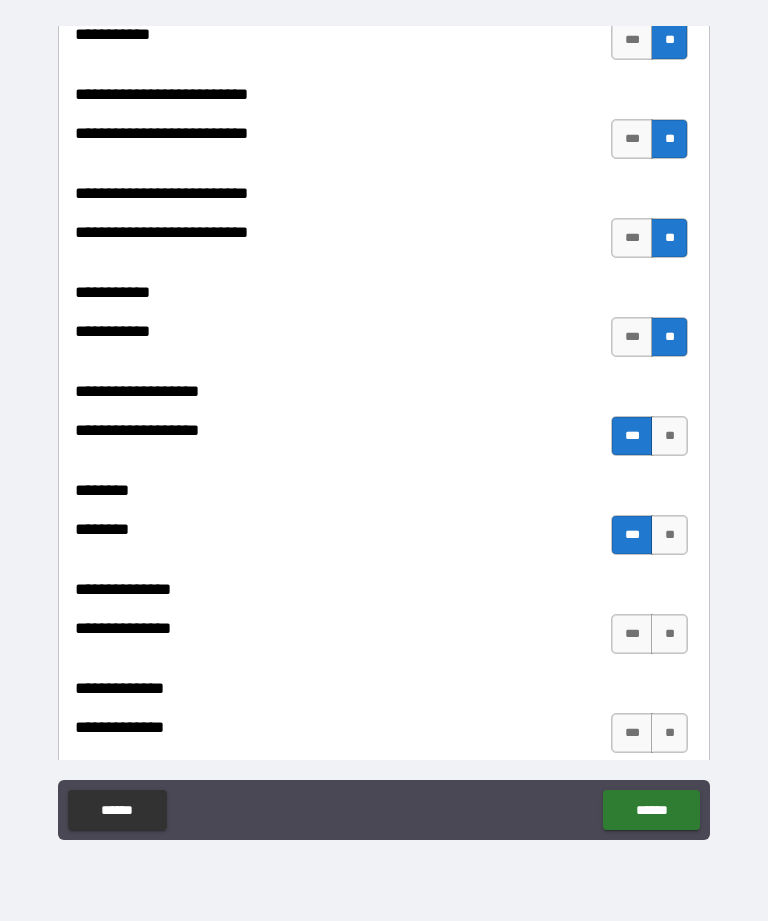 click on "**" at bounding box center (669, 634) 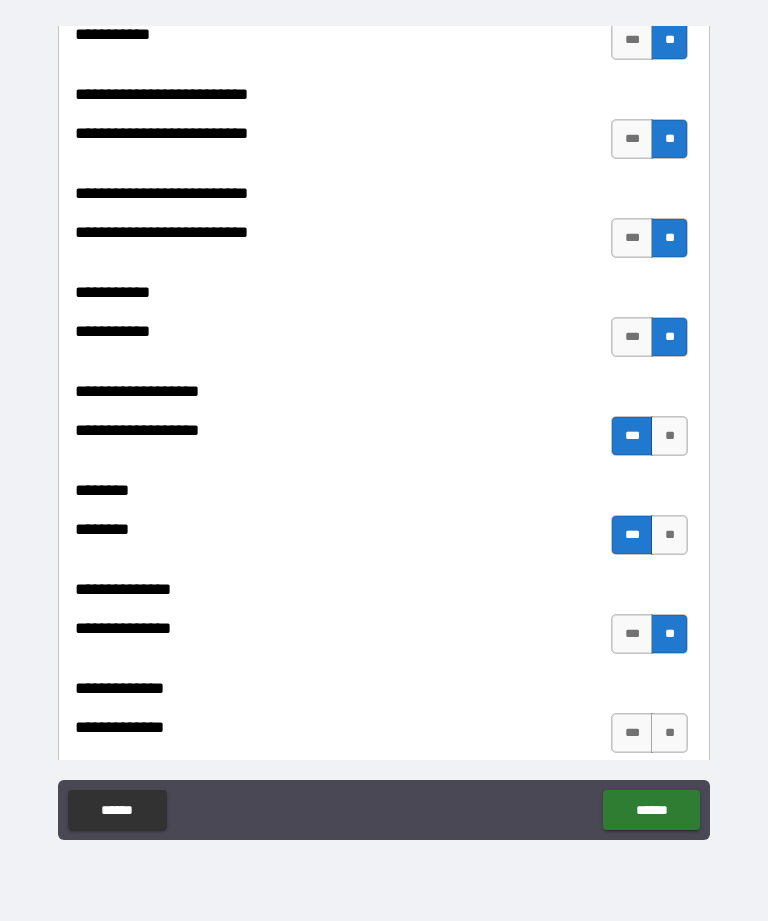 click on "**" at bounding box center (669, 733) 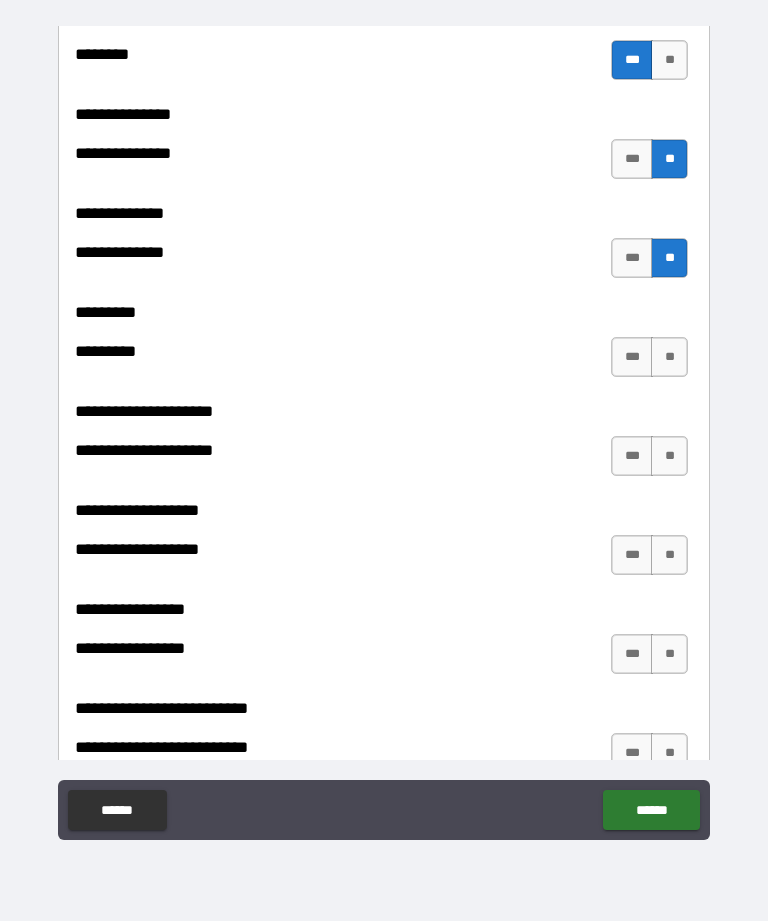 scroll, scrollTop: 5081, scrollLeft: 0, axis: vertical 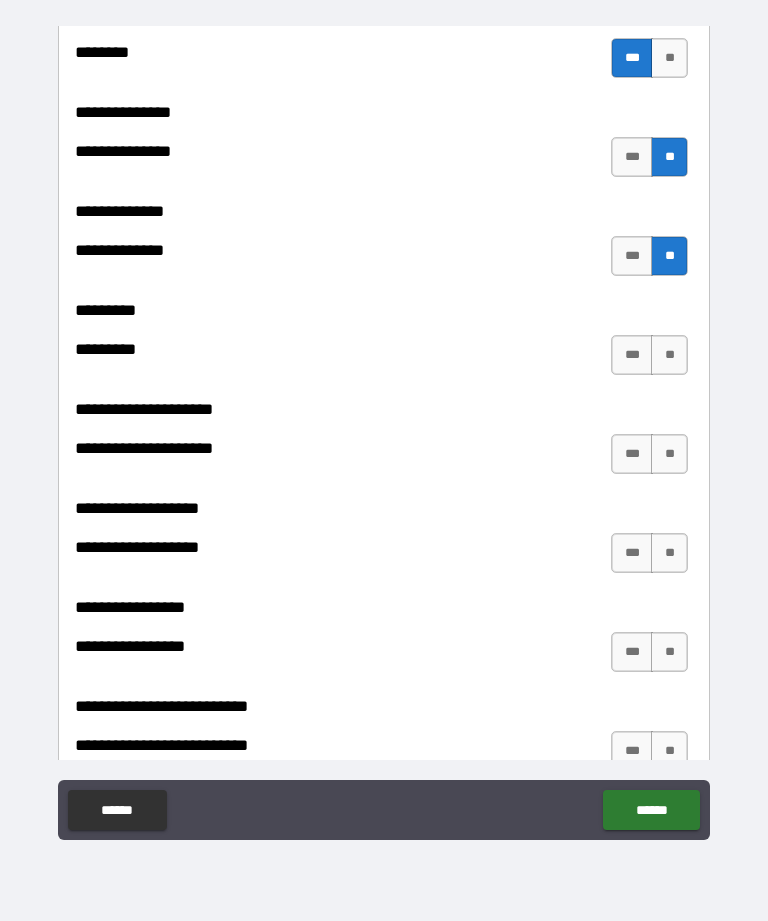 click on "**" at bounding box center [669, 355] 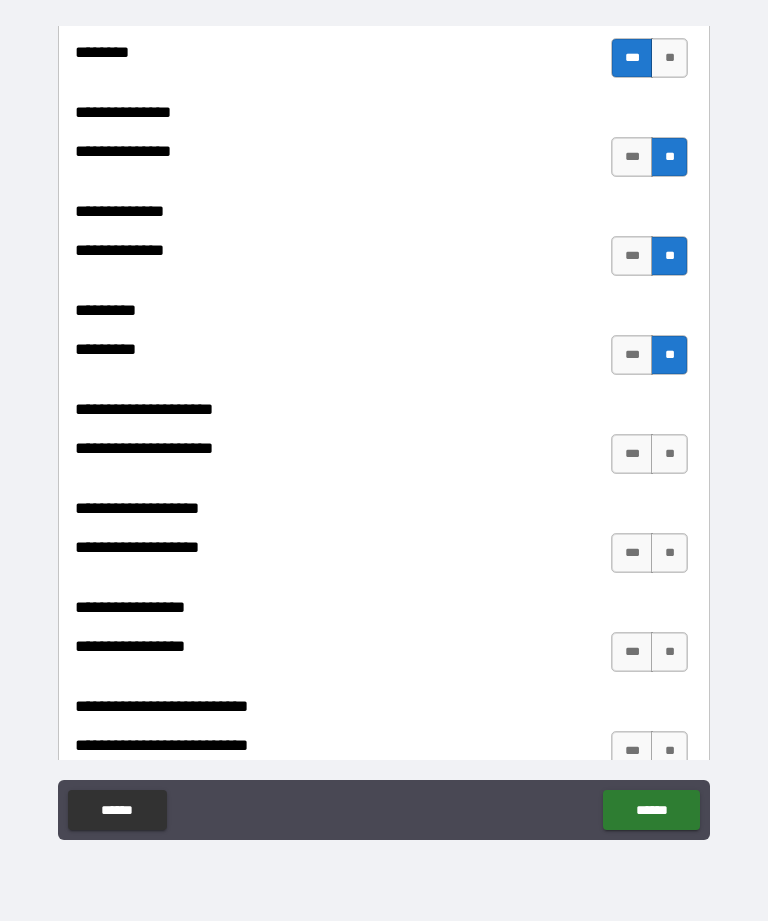 click on "**" at bounding box center (669, 454) 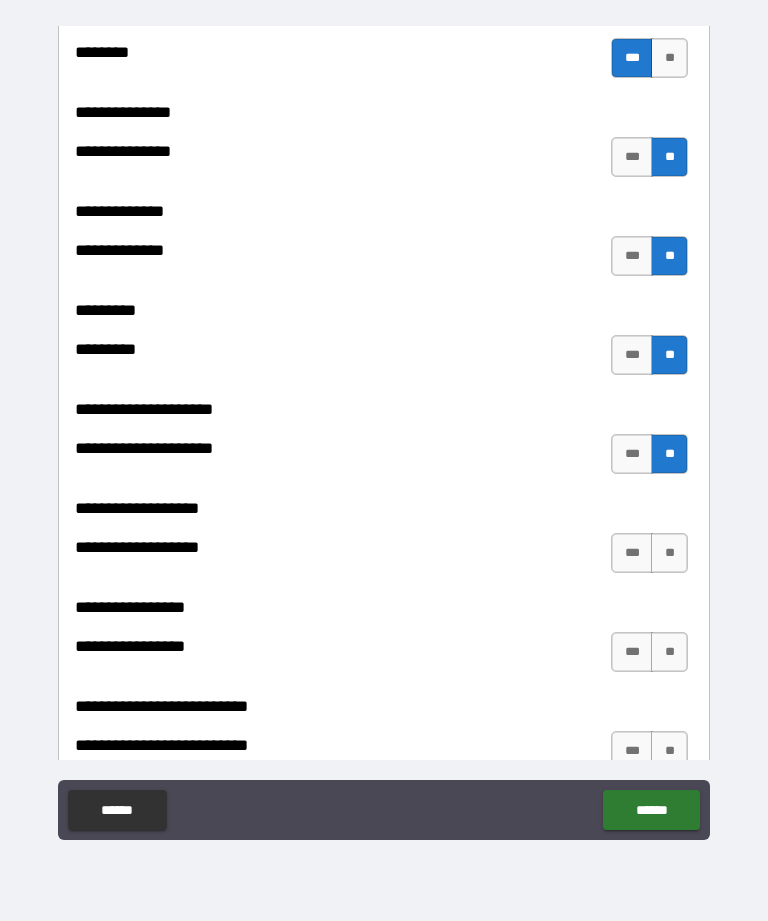 click on "**" at bounding box center (669, 553) 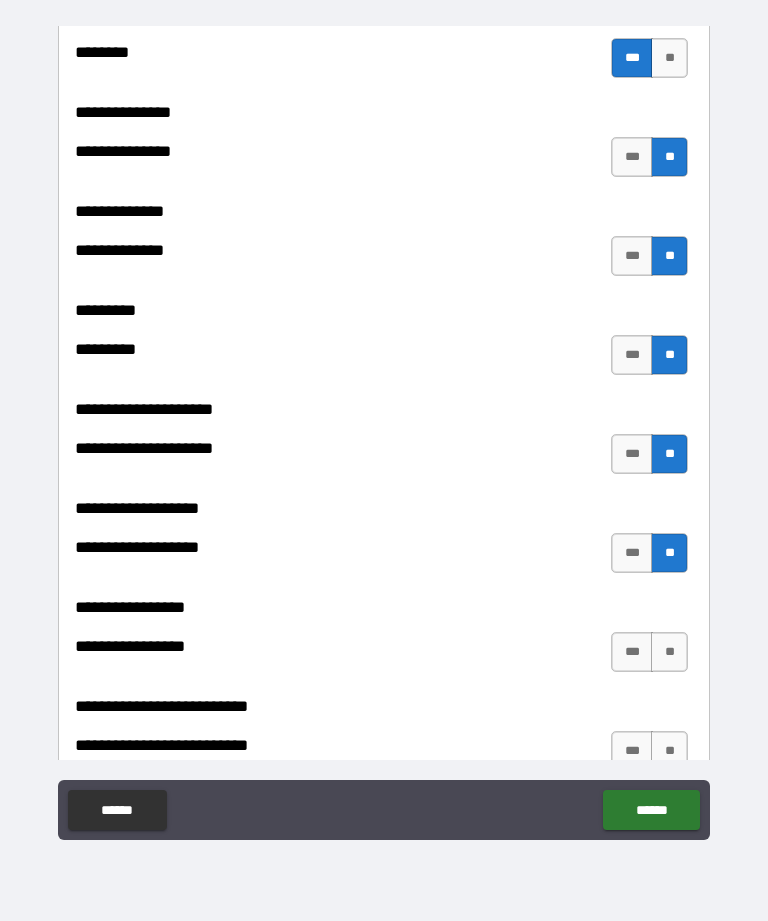click on "**********" at bounding box center [384, 692] 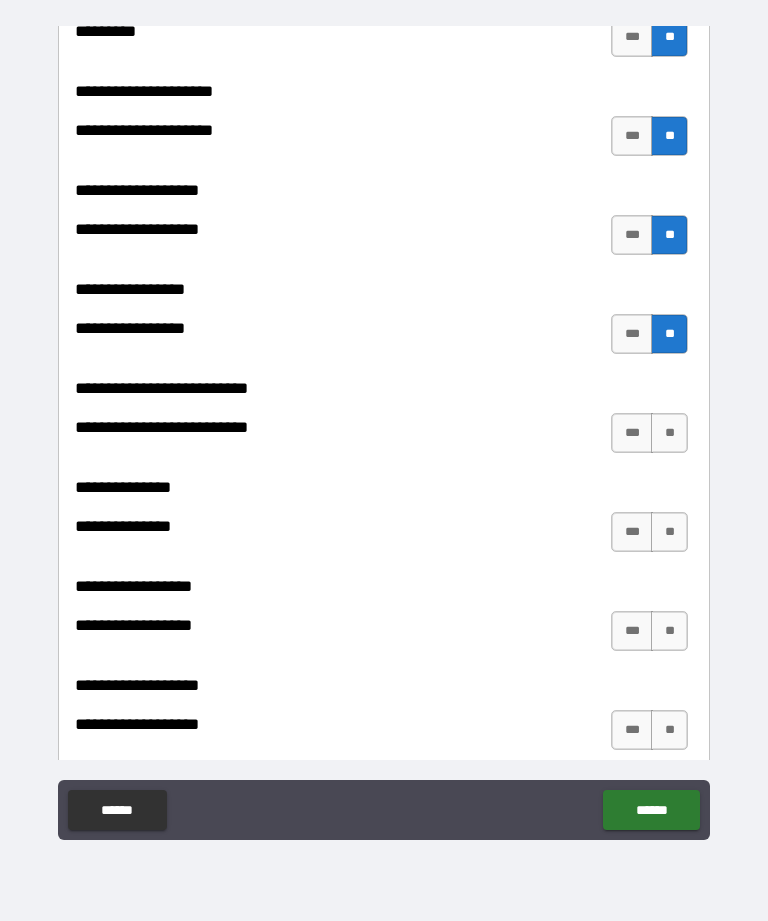 scroll, scrollTop: 5404, scrollLeft: 0, axis: vertical 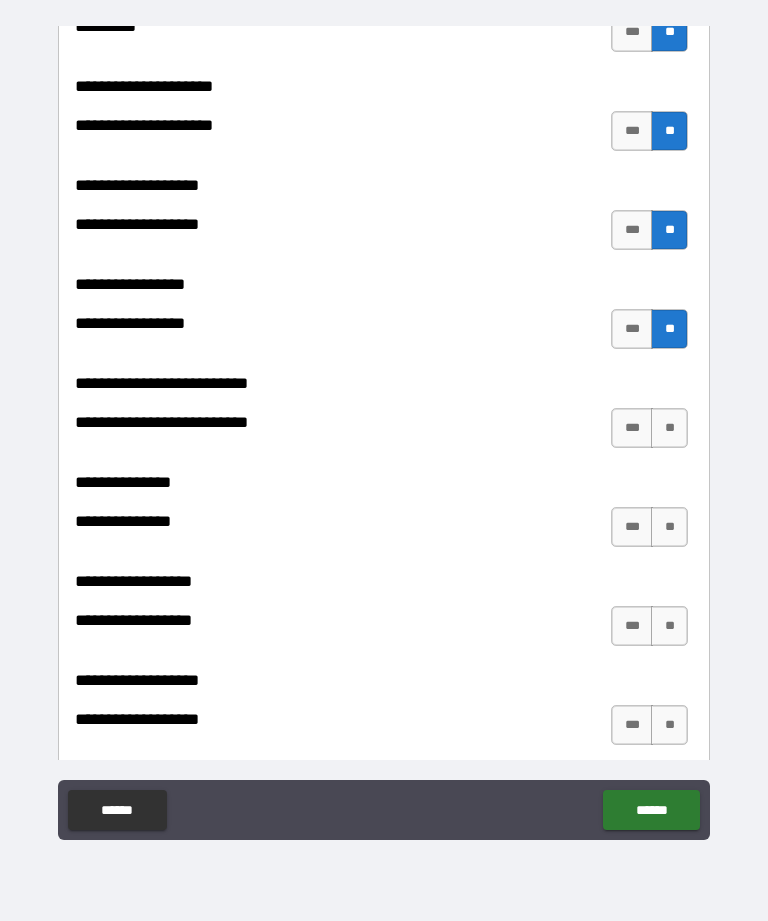 click on "**" at bounding box center [669, 428] 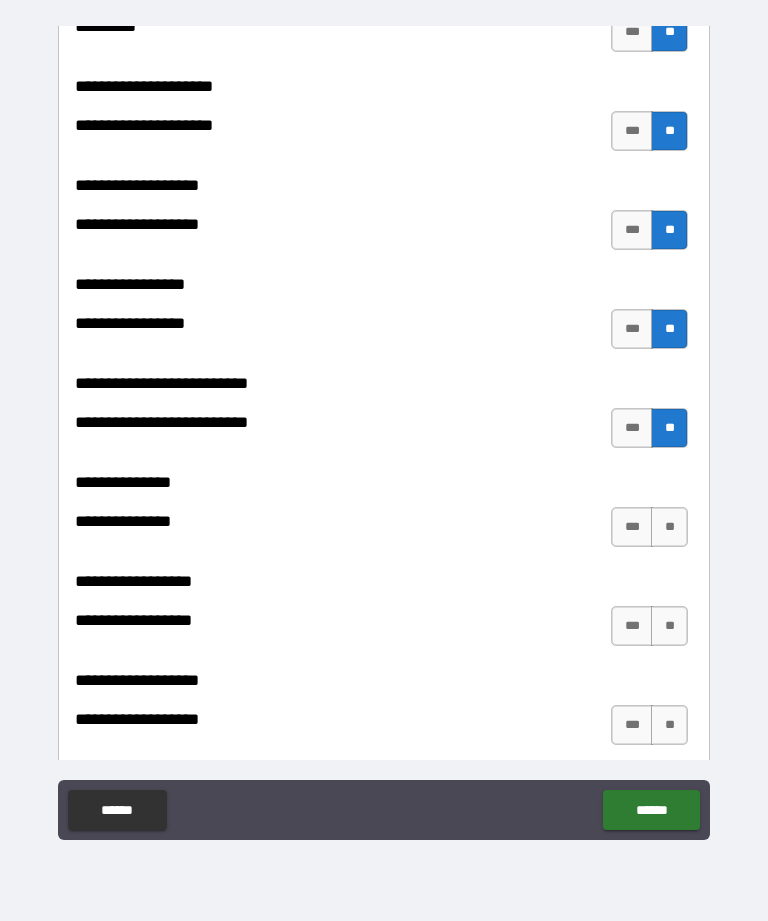 click on "**" at bounding box center [669, 527] 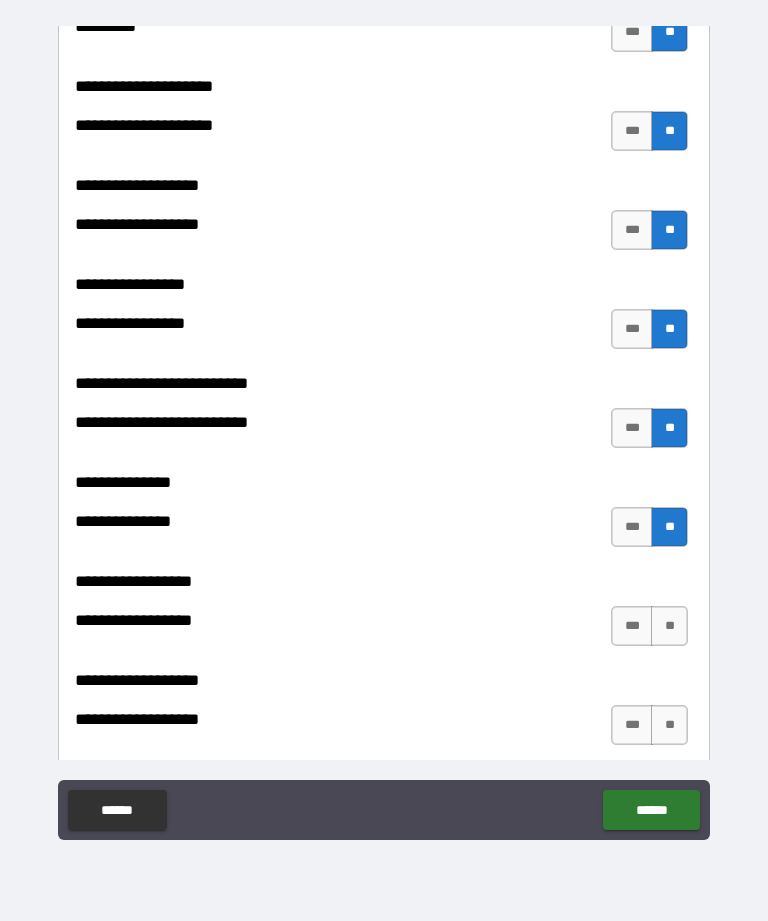 click on "**" at bounding box center [669, 626] 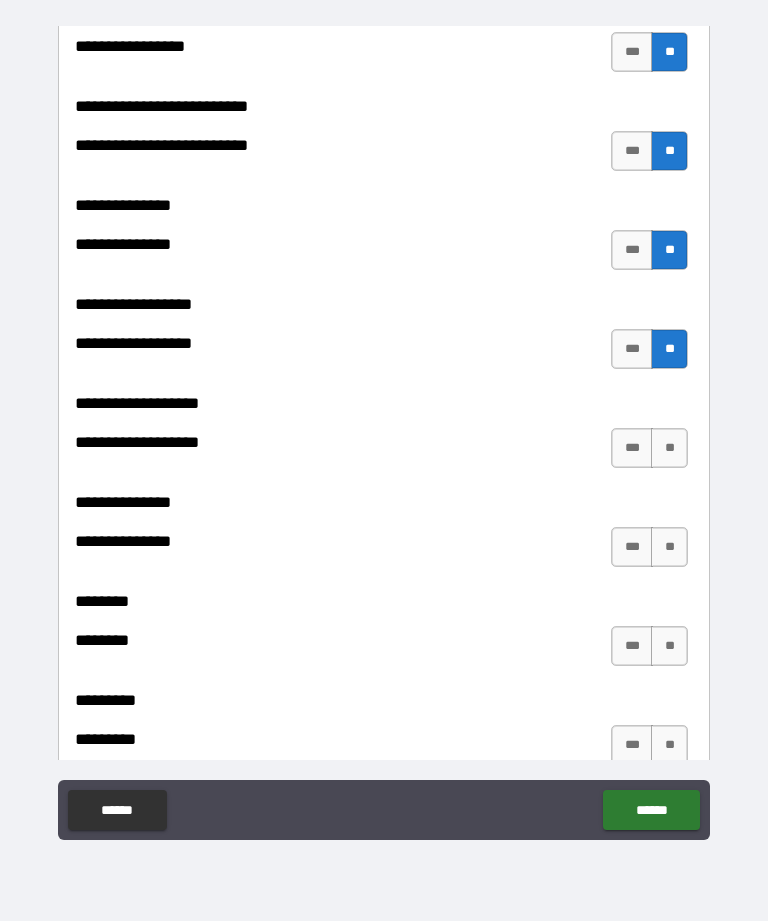 scroll, scrollTop: 5687, scrollLeft: 0, axis: vertical 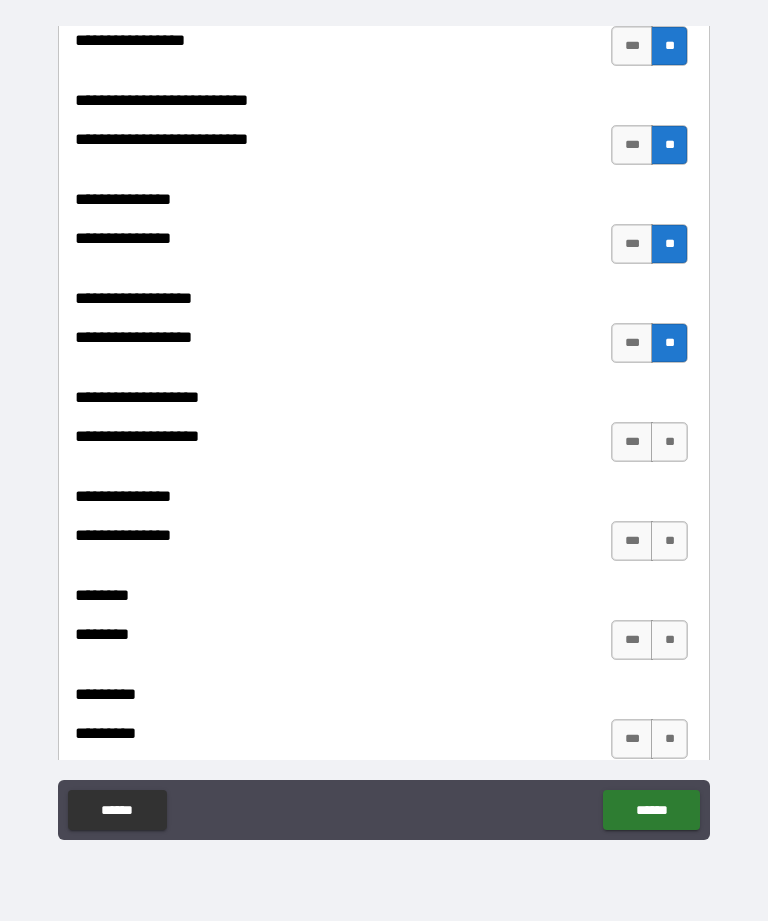 click on "**" at bounding box center [669, 442] 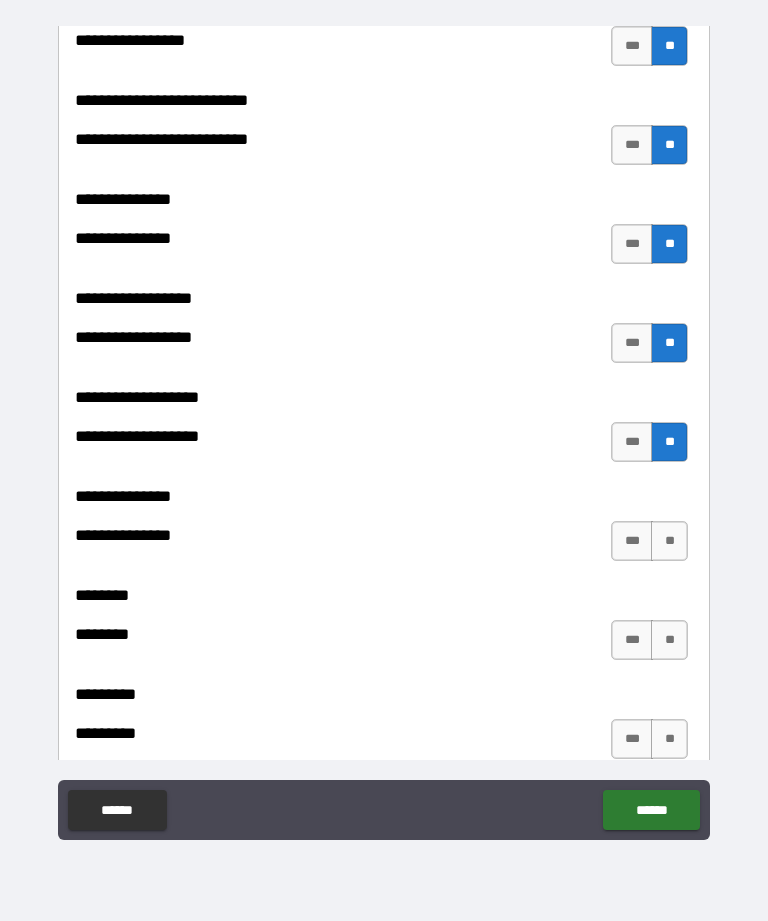 click on "**" at bounding box center (669, 541) 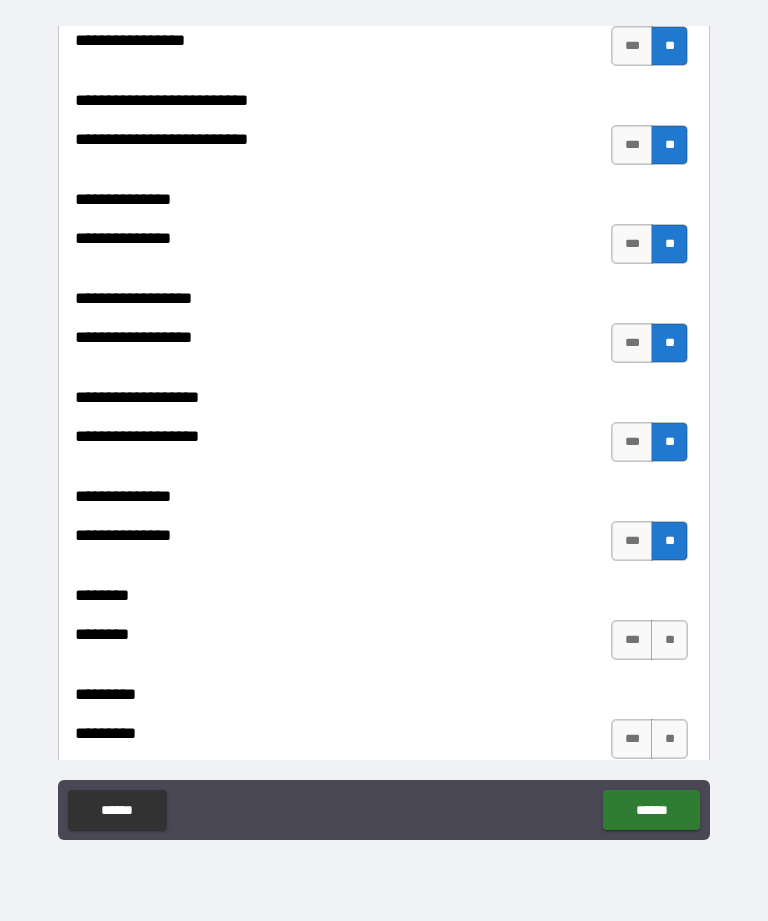 click on "**" at bounding box center (669, 640) 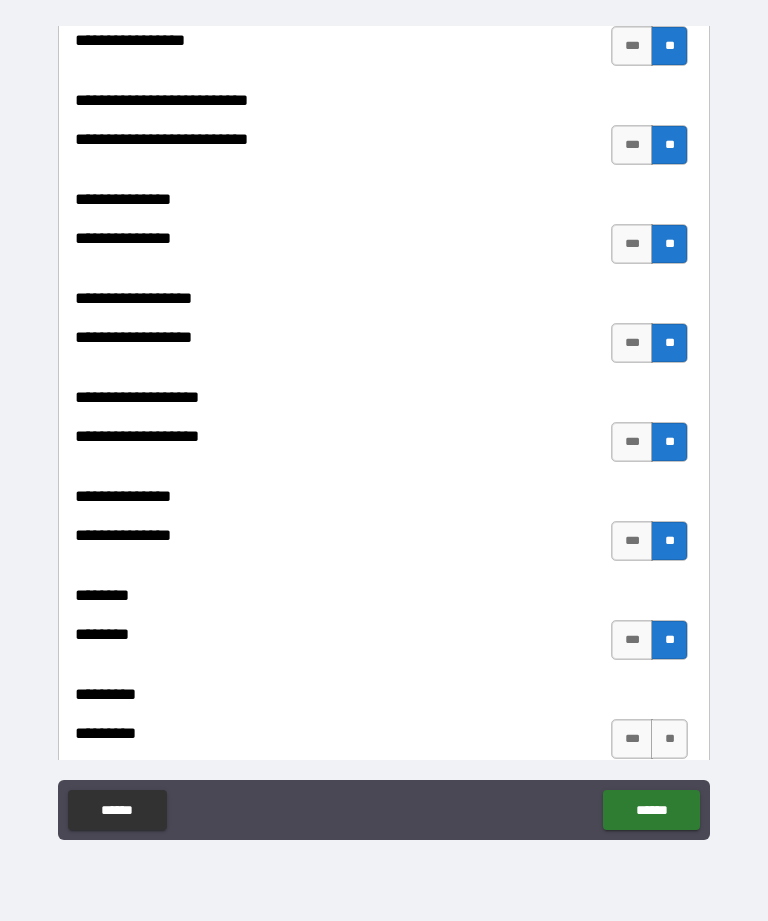 click on "**" at bounding box center (669, 739) 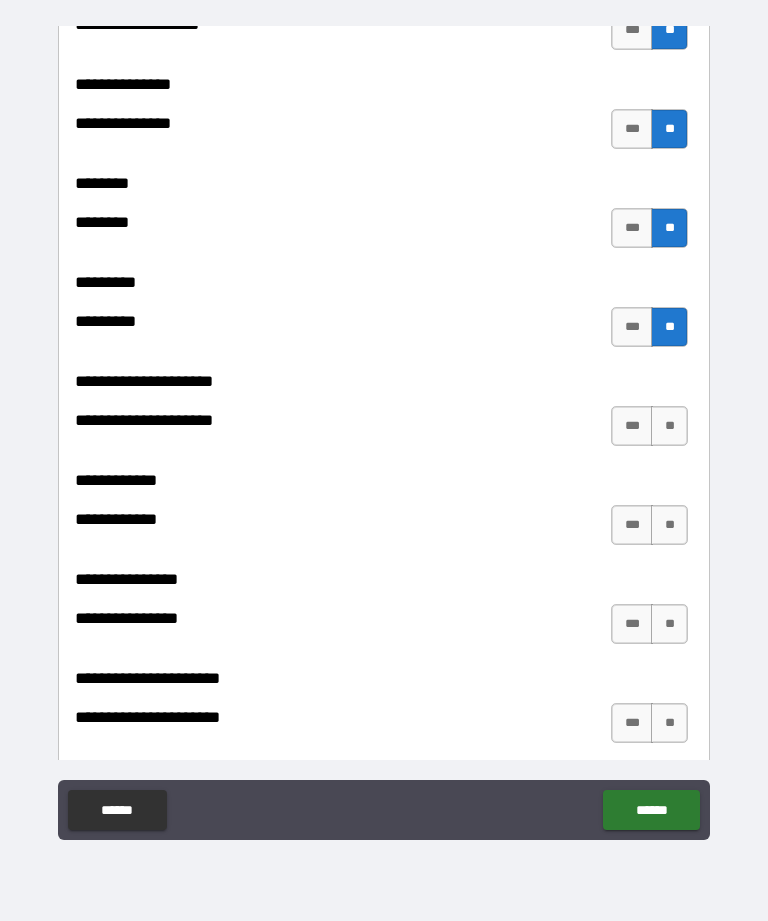 scroll, scrollTop: 6101, scrollLeft: 0, axis: vertical 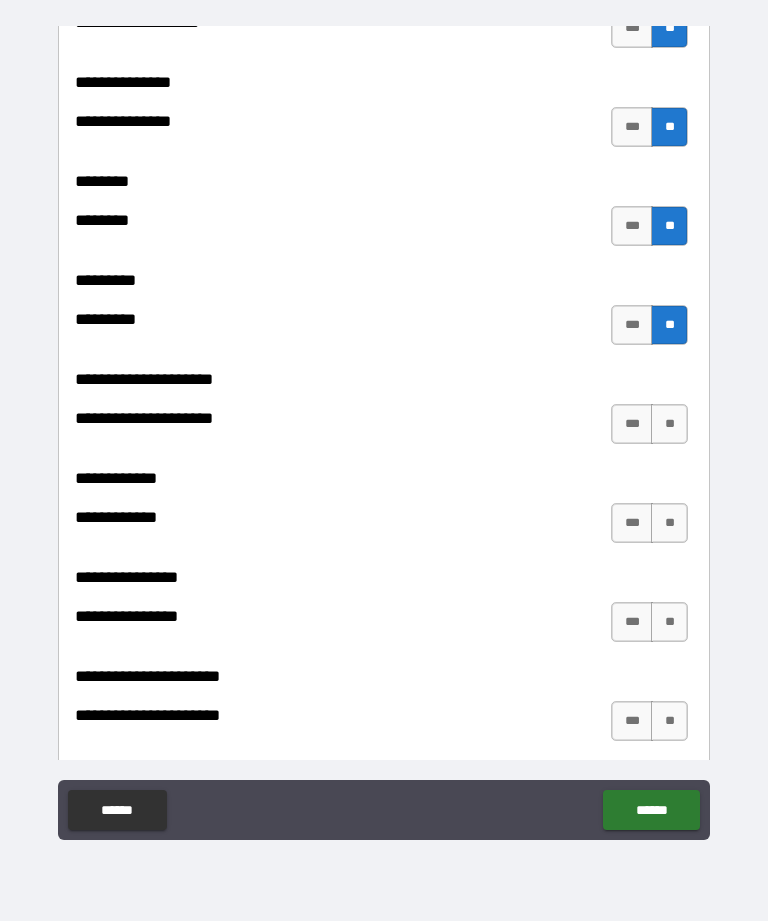 click on "***" at bounding box center [632, 523] 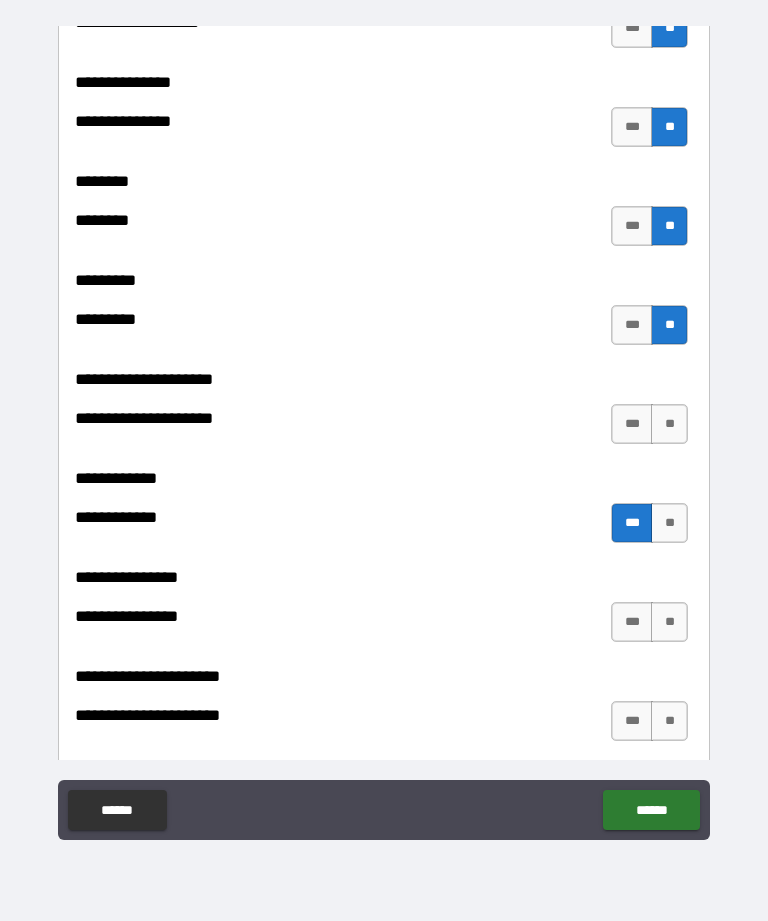click on "**" at bounding box center (669, 424) 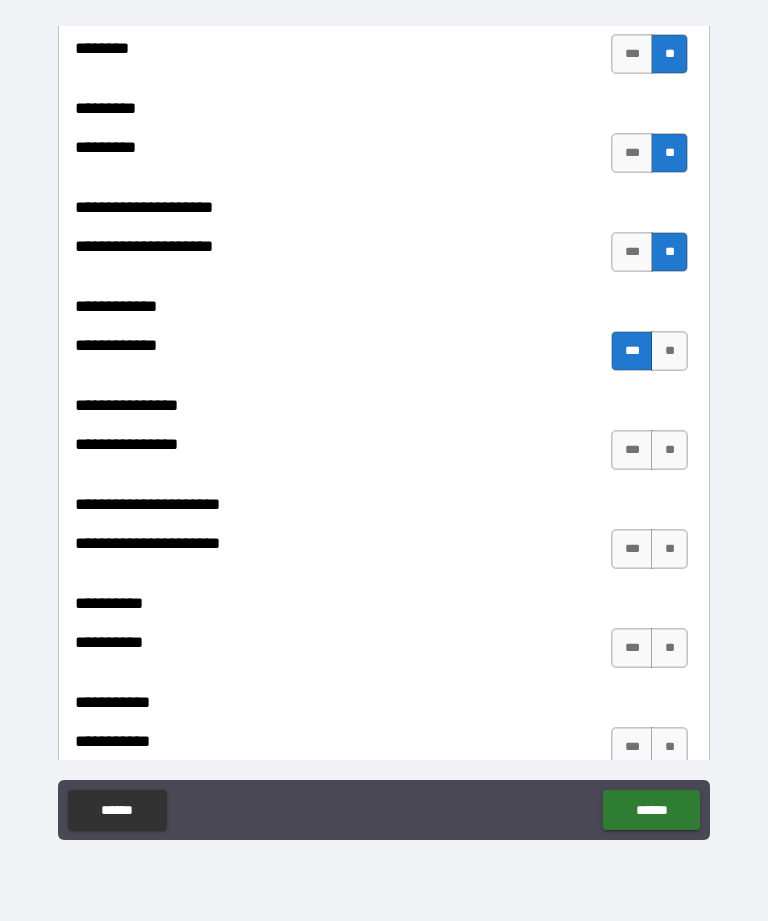 scroll, scrollTop: 6277, scrollLeft: 0, axis: vertical 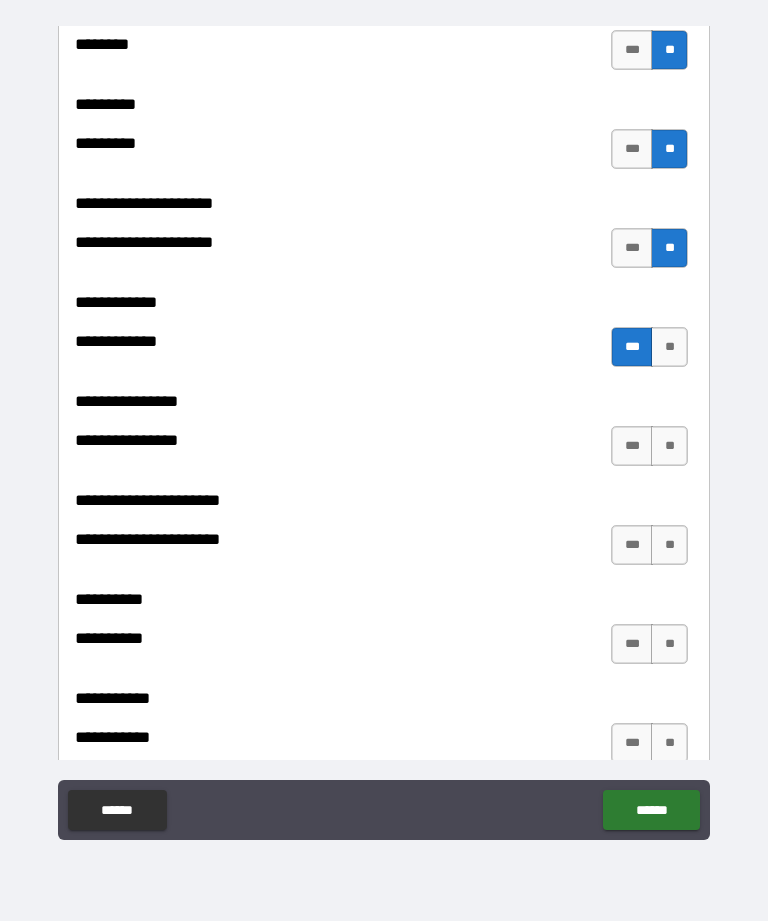 click on "**" at bounding box center (669, 446) 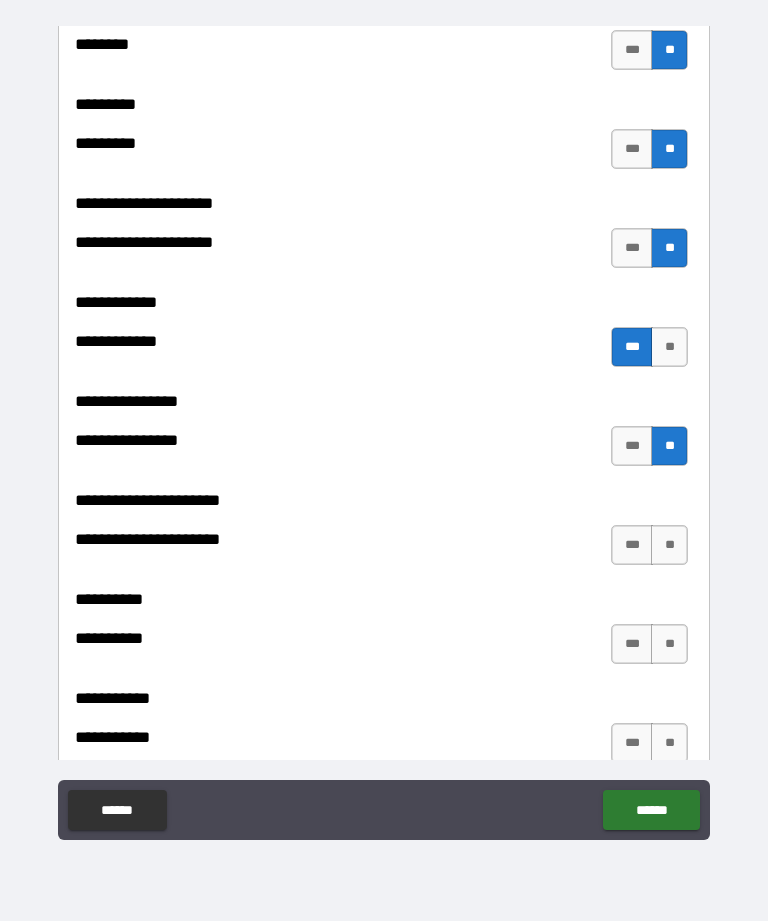 click on "**" at bounding box center (669, 545) 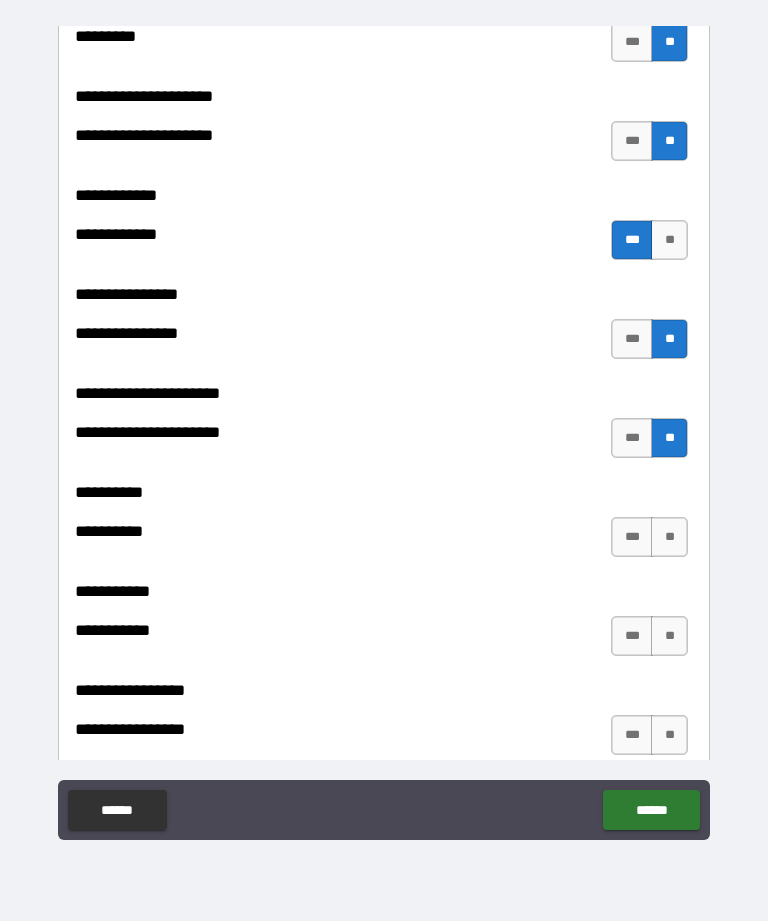 scroll, scrollTop: 6386, scrollLeft: 0, axis: vertical 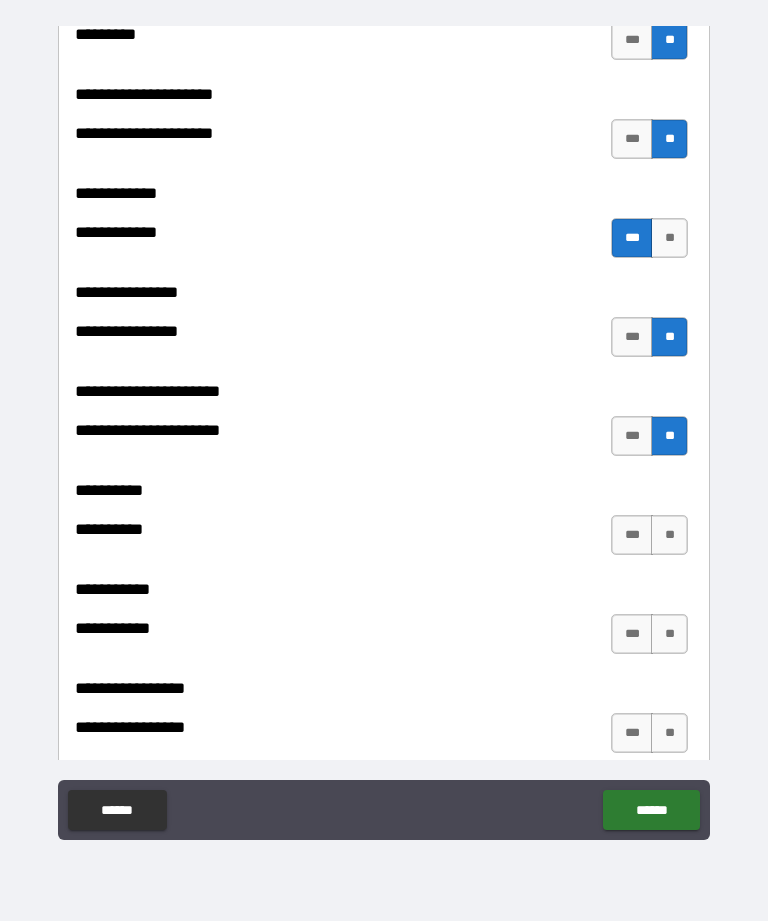 click on "**" at bounding box center (669, 535) 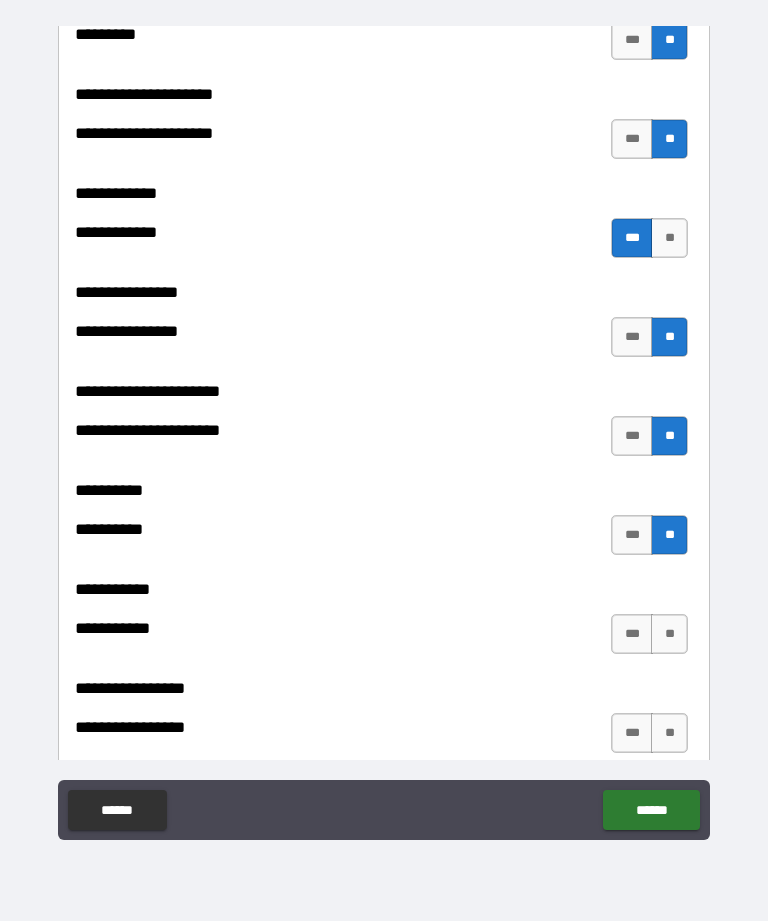 click on "**" at bounding box center [669, 634] 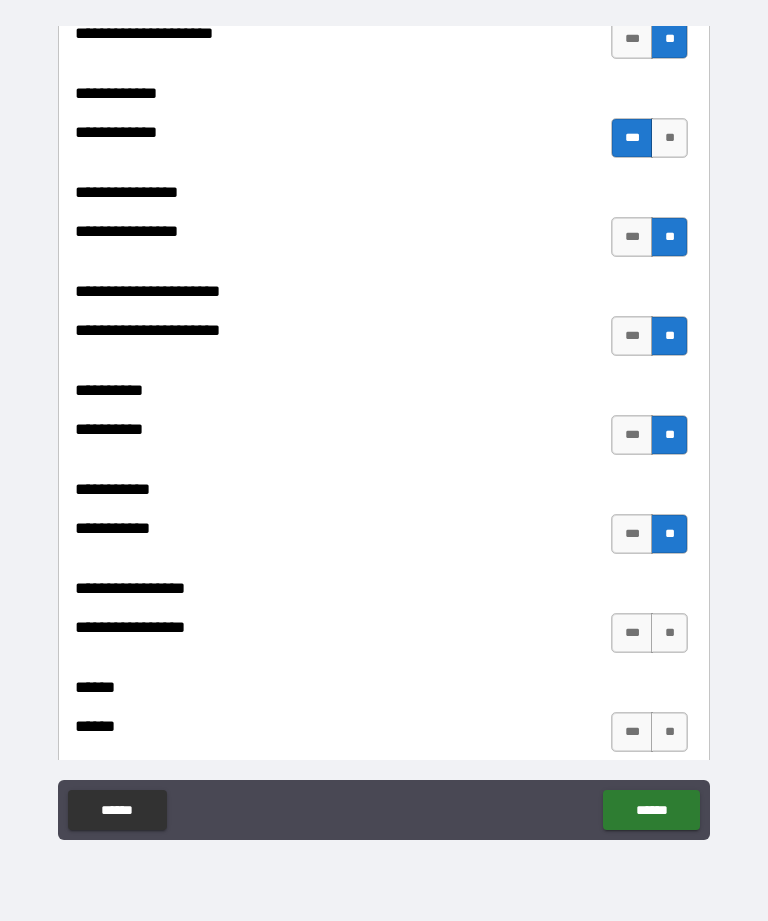scroll, scrollTop: 6566, scrollLeft: 0, axis: vertical 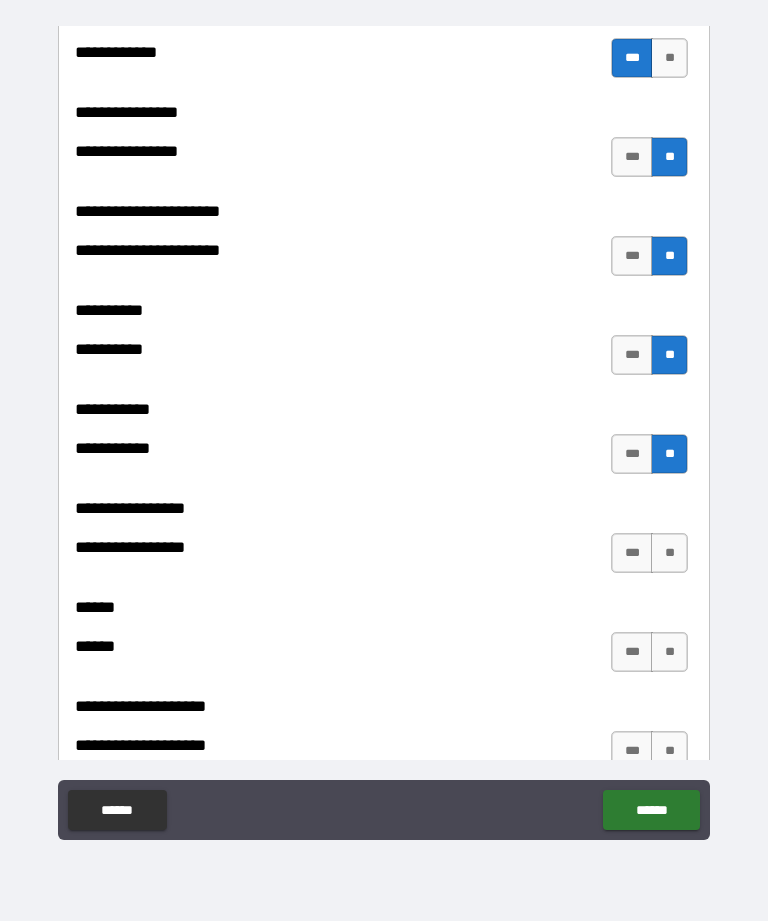 click on "**" at bounding box center (669, 553) 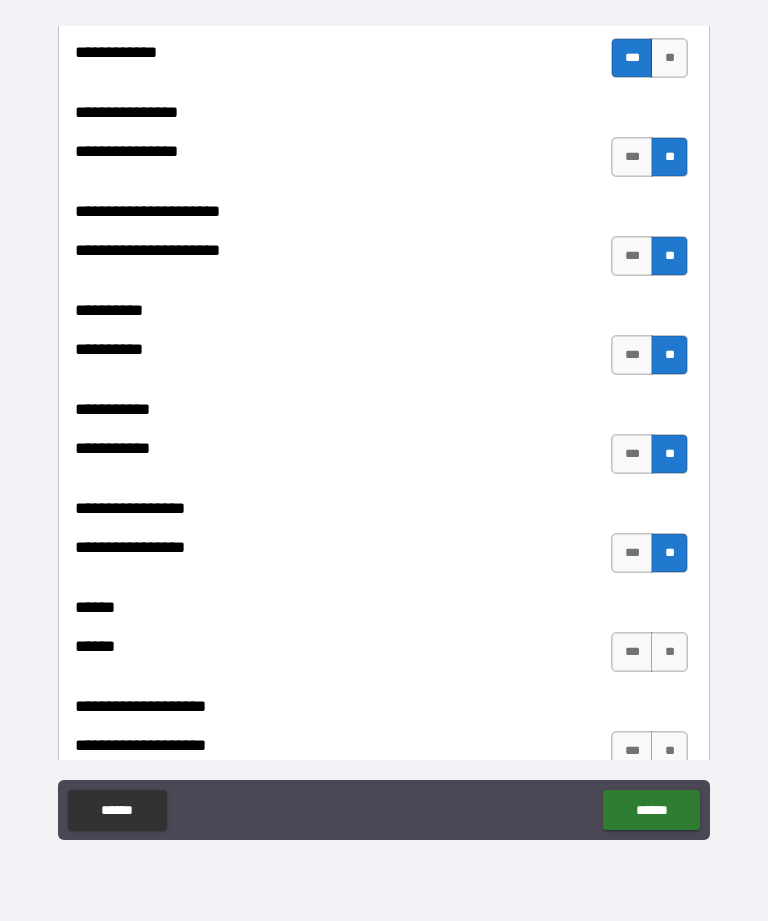 click on "**" at bounding box center (669, 652) 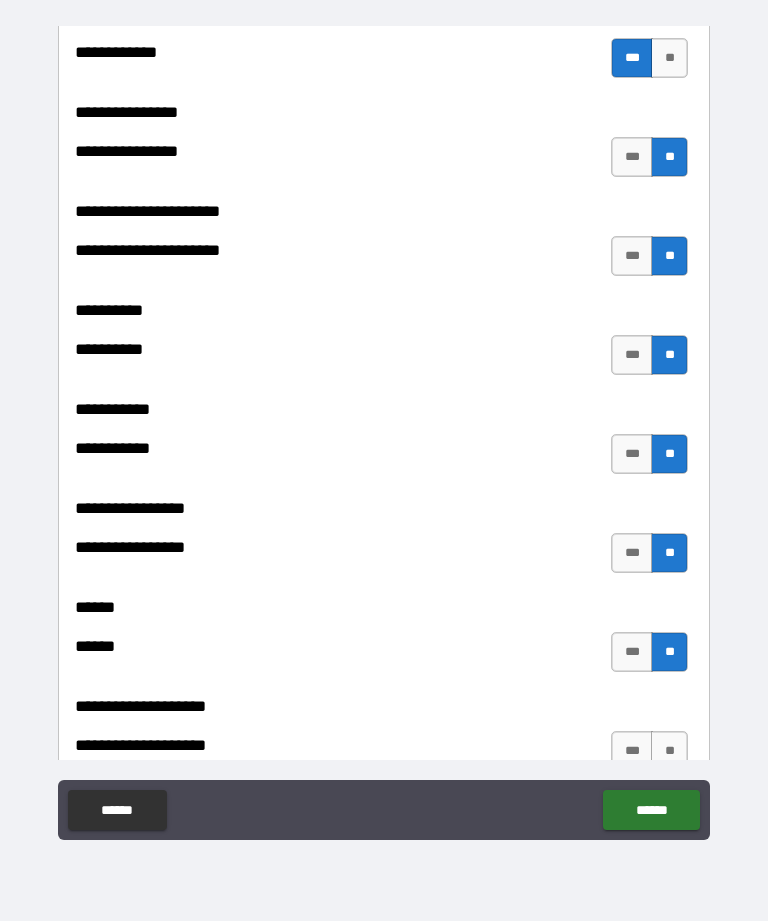 click on "***" at bounding box center (632, 751) 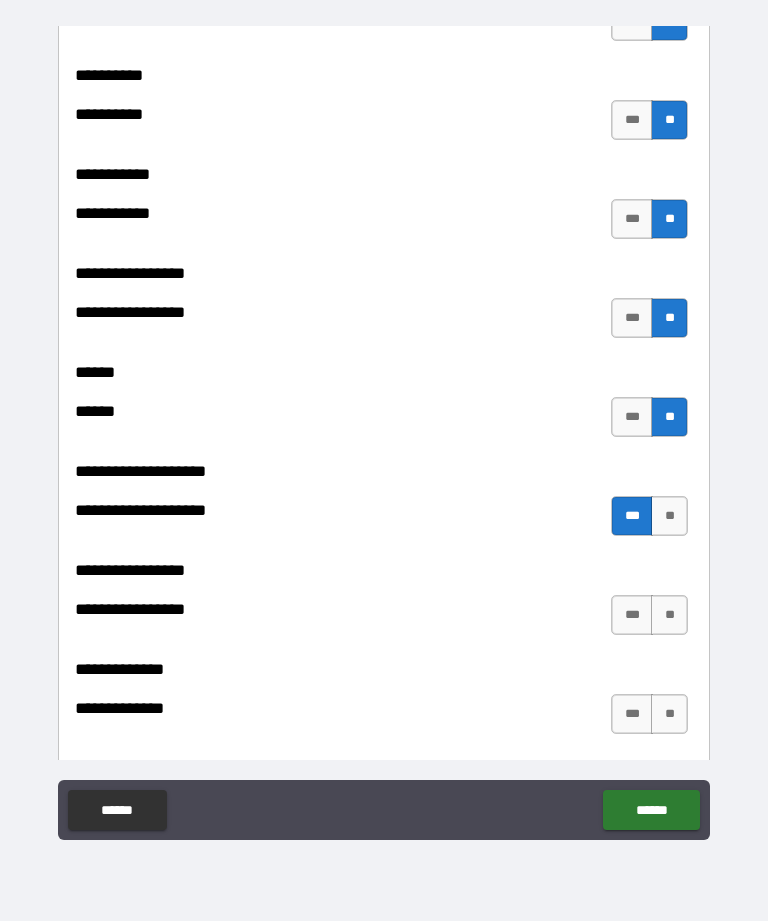 scroll, scrollTop: 6801, scrollLeft: 0, axis: vertical 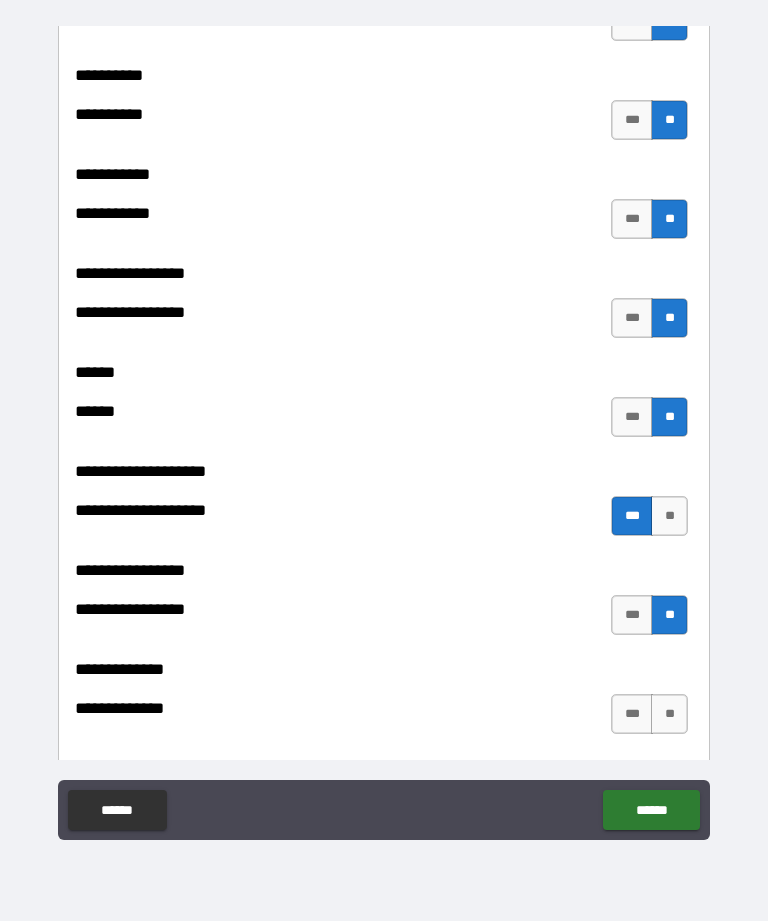 click on "**" at bounding box center (669, 714) 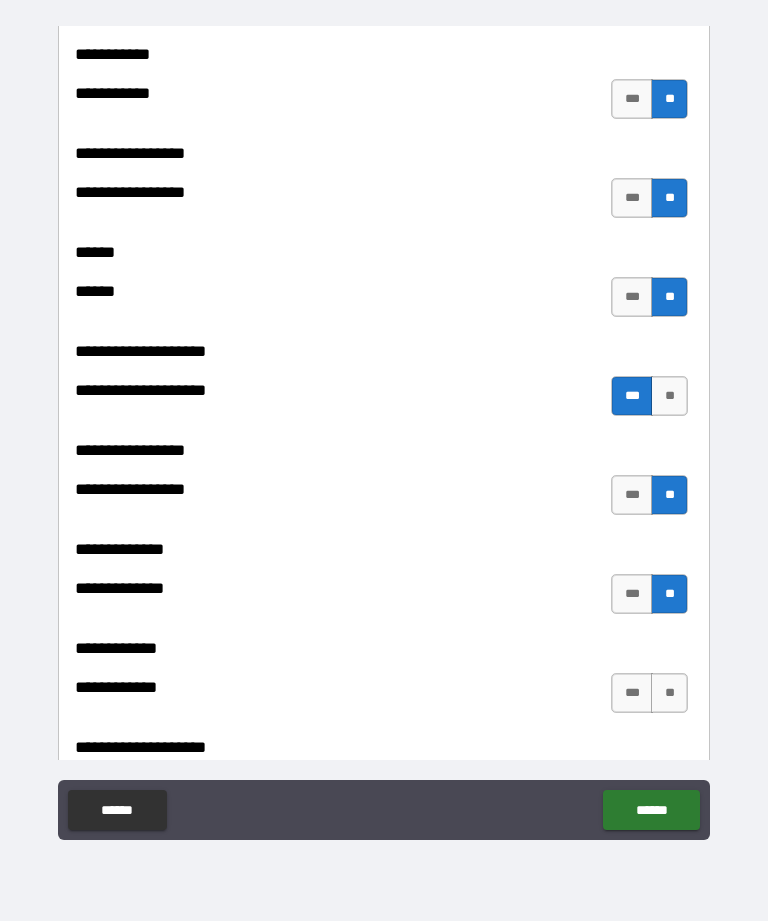 scroll, scrollTop: 7039, scrollLeft: 0, axis: vertical 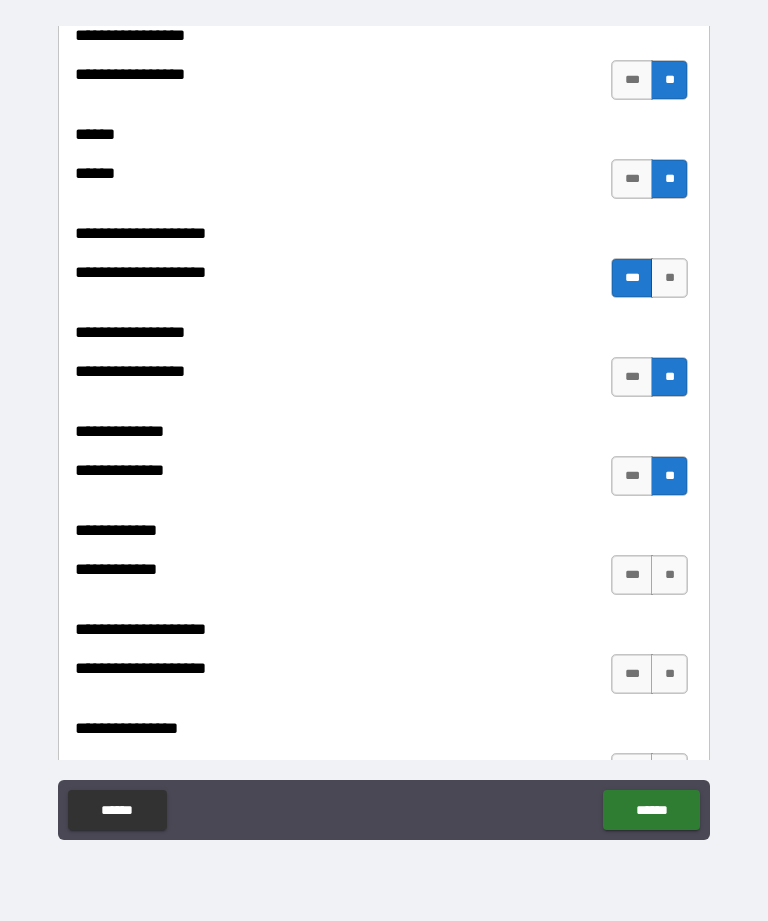 click on "**********" at bounding box center [384, 714] 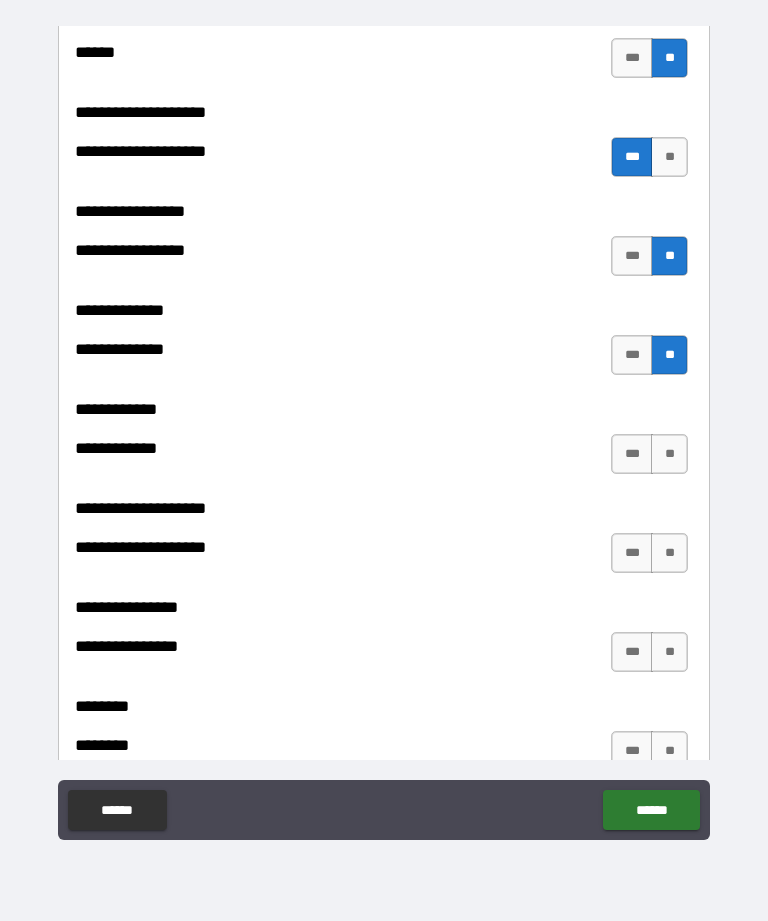 scroll, scrollTop: 7184, scrollLeft: 0, axis: vertical 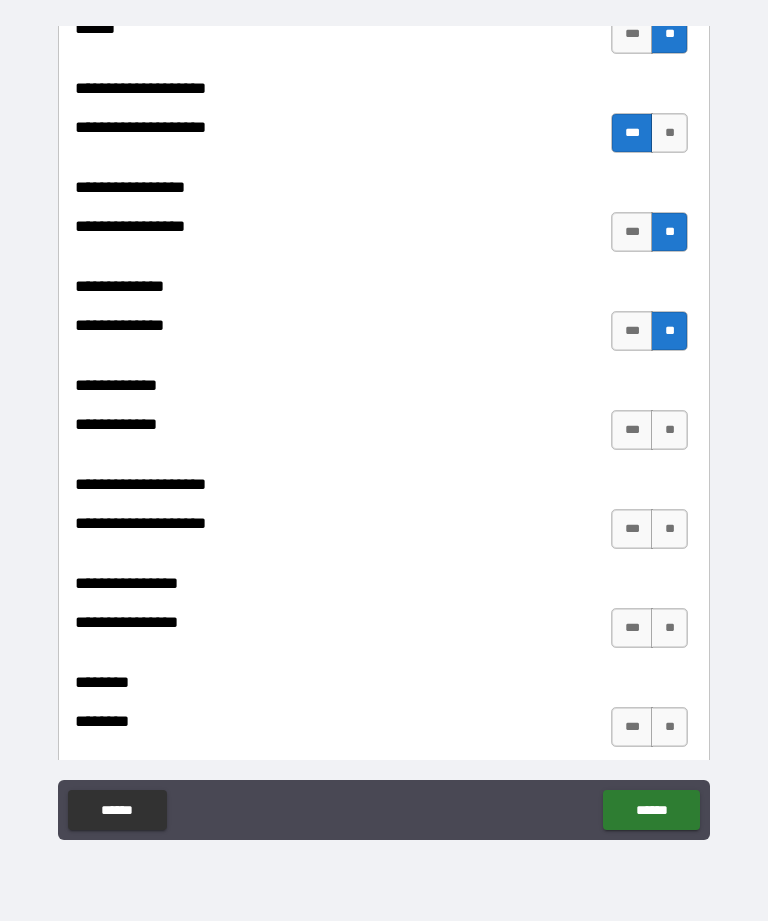 click on "***" at bounding box center [632, 529] 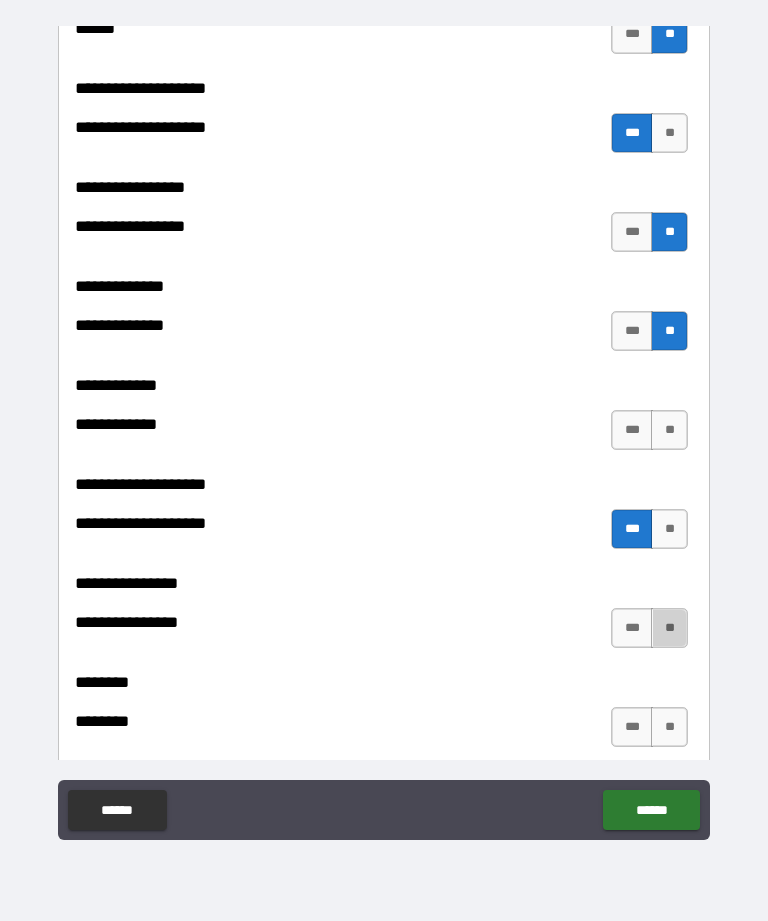 click on "**" at bounding box center [669, 628] 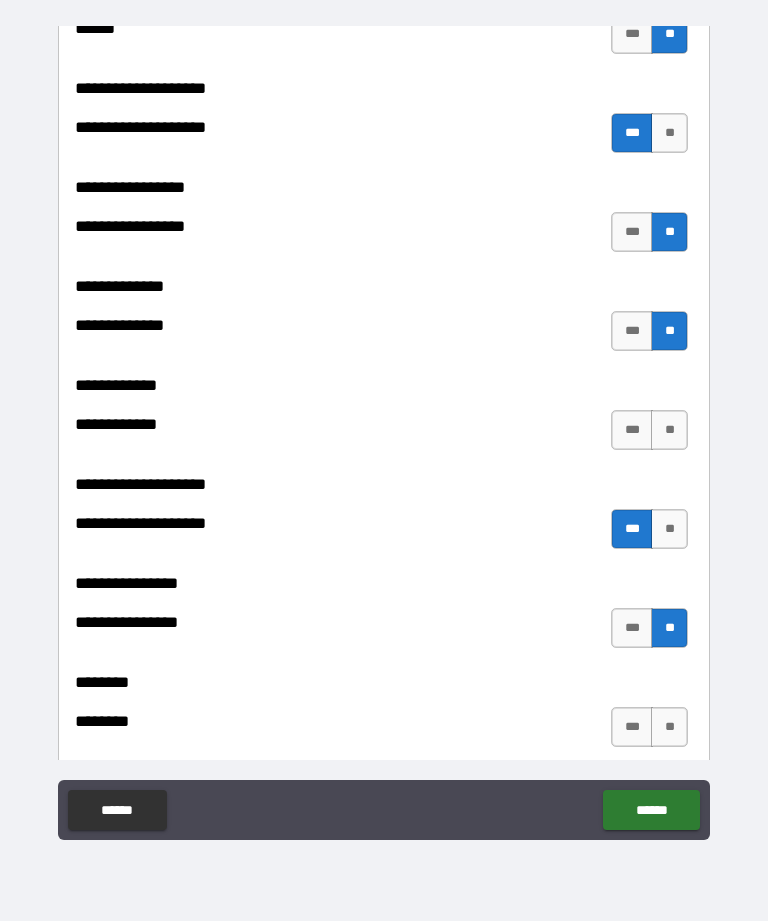 click on "**" at bounding box center (669, 727) 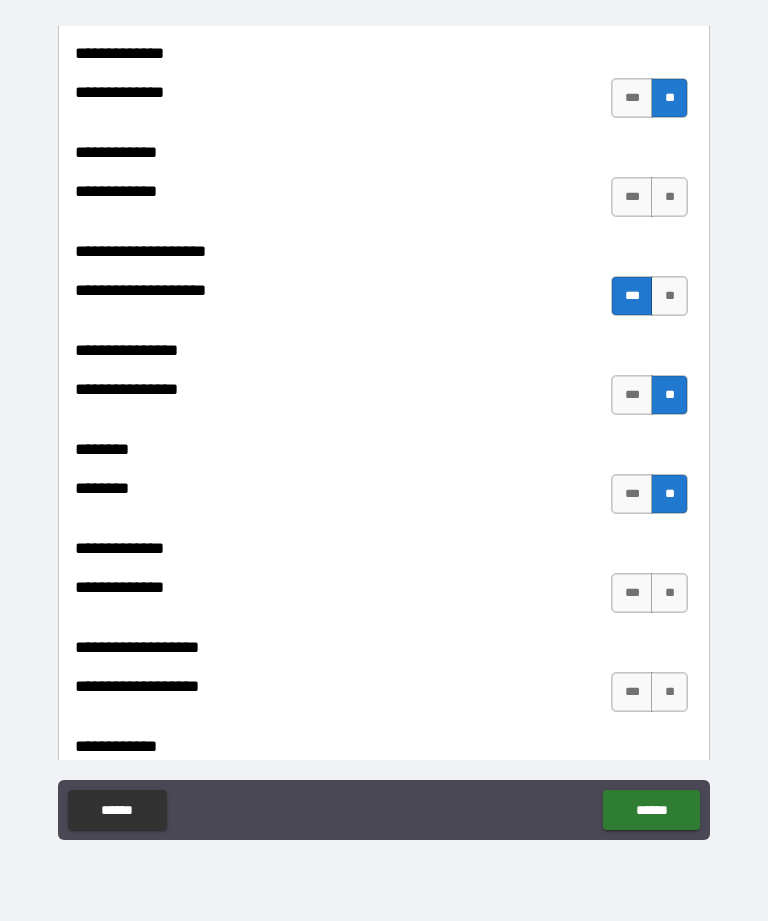 scroll, scrollTop: 7421, scrollLeft: 0, axis: vertical 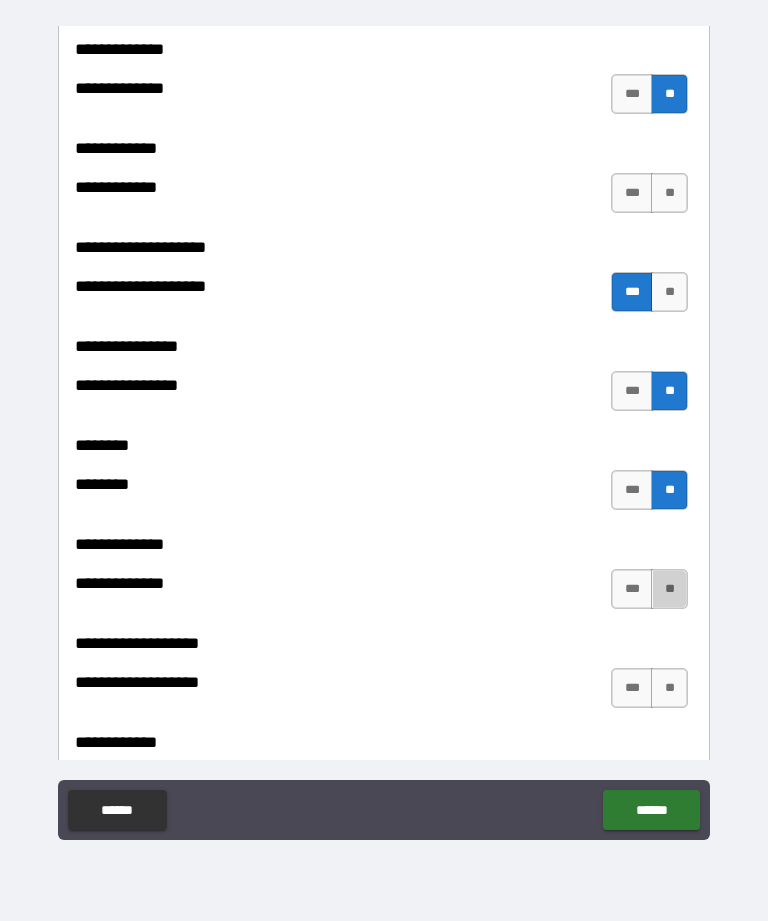 click on "**" at bounding box center [669, 589] 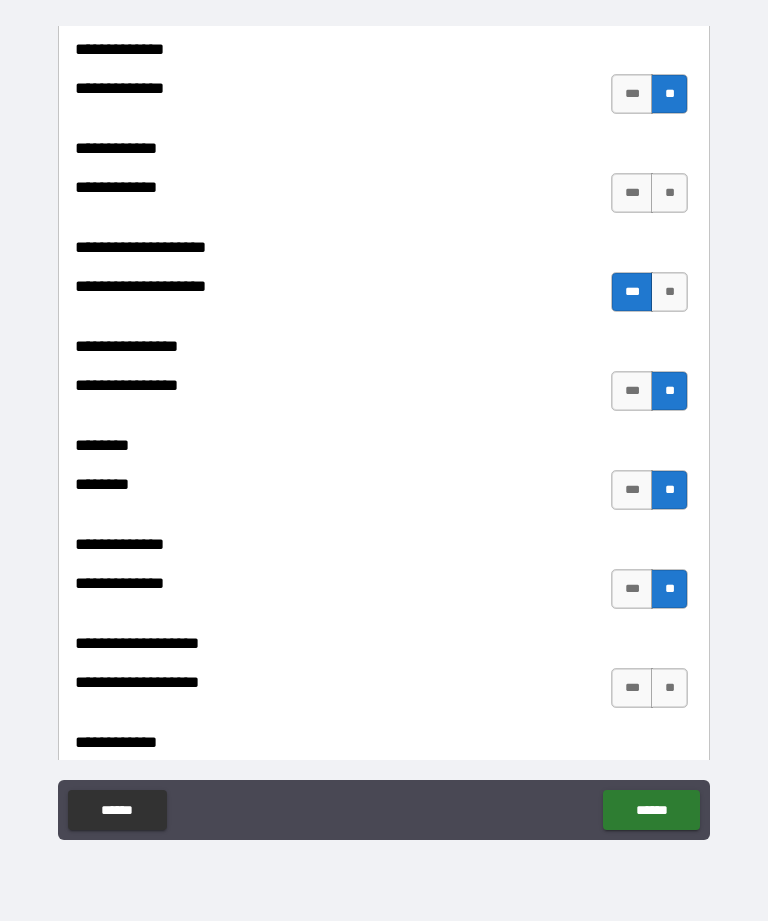 click on "**" at bounding box center (669, 688) 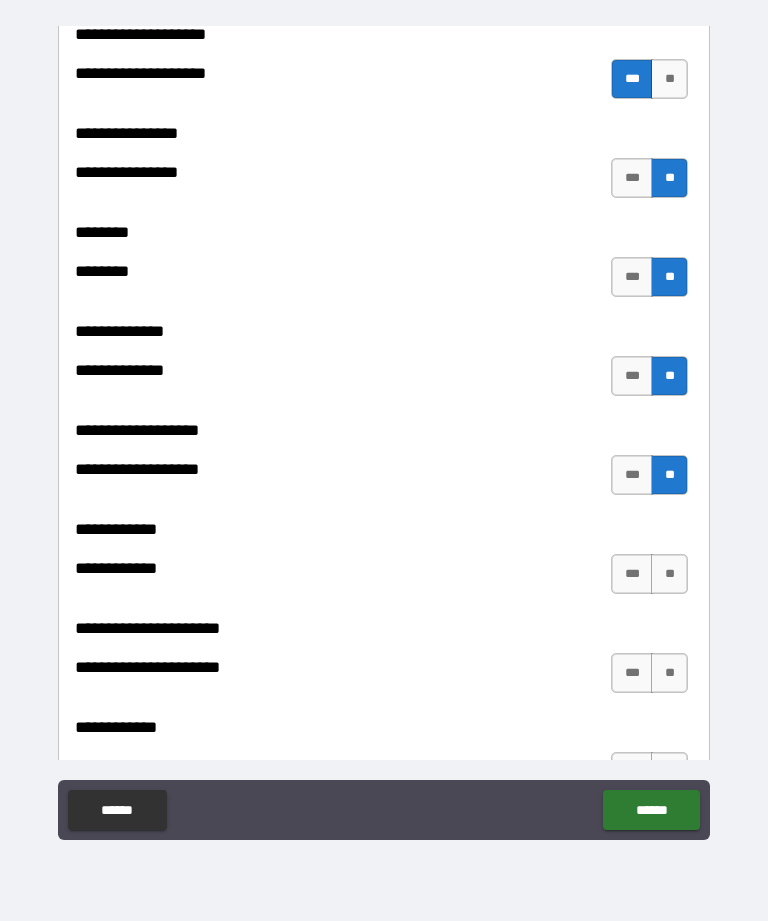 scroll, scrollTop: 7634, scrollLeft: 0, axis: vertical 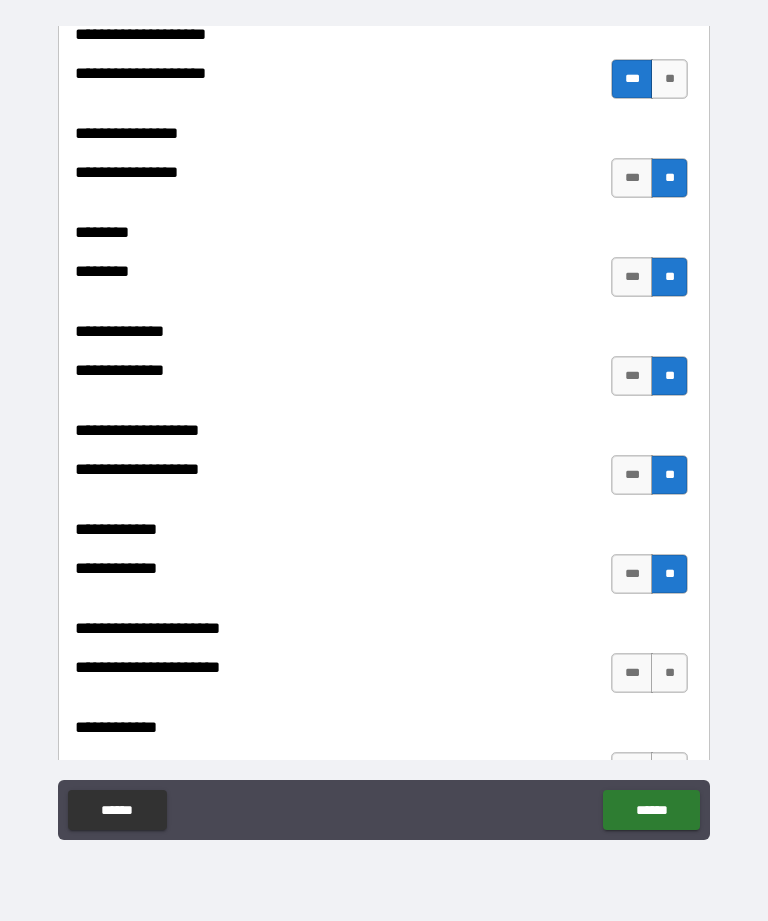 click on "**" at bounding box center [669, 673] 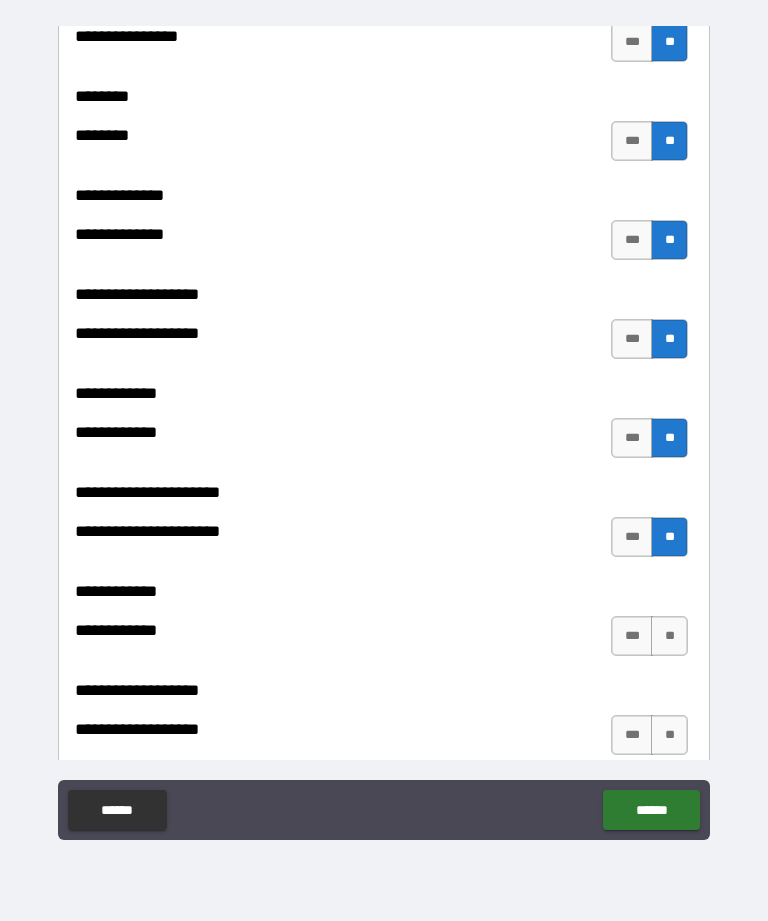 scroll, scrollTop: 7797, scrollLeft: 0, axis: vertical 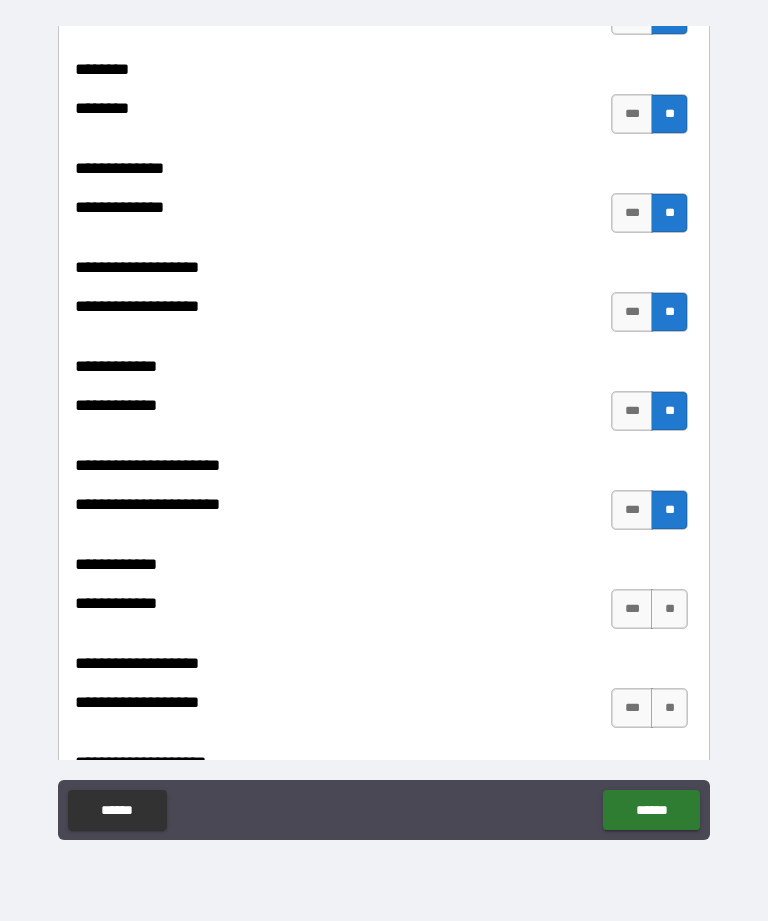click on "**" at bounding box center [669, 609] 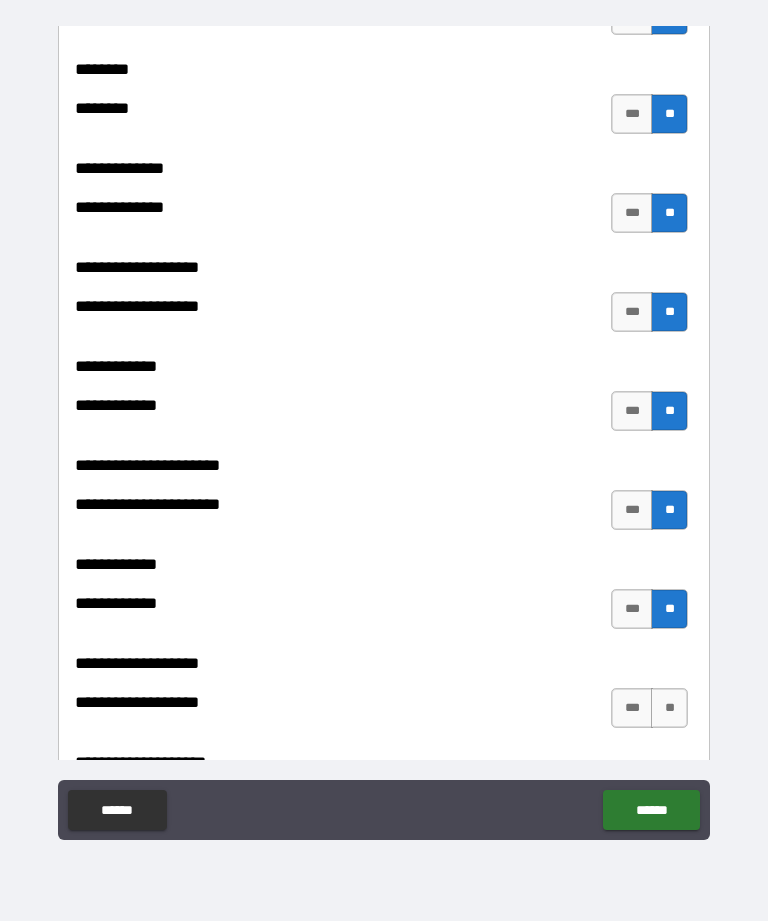 click on "**" at bounding box center (669, 708) 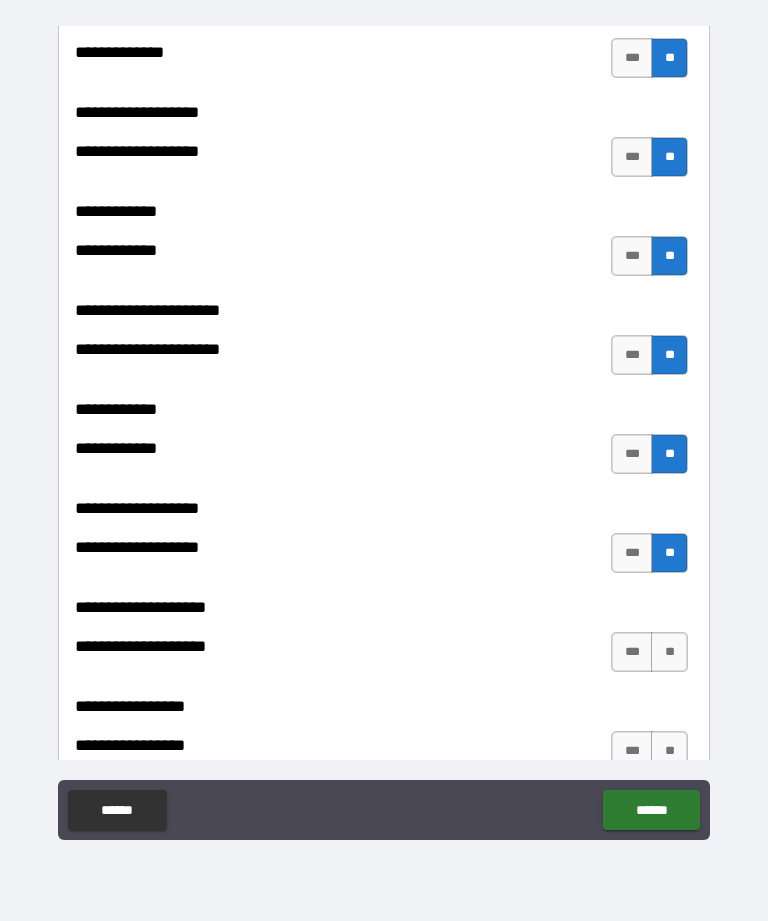 scroll, scrollTop: 7988, scrollLeft: 0, axis: vertical 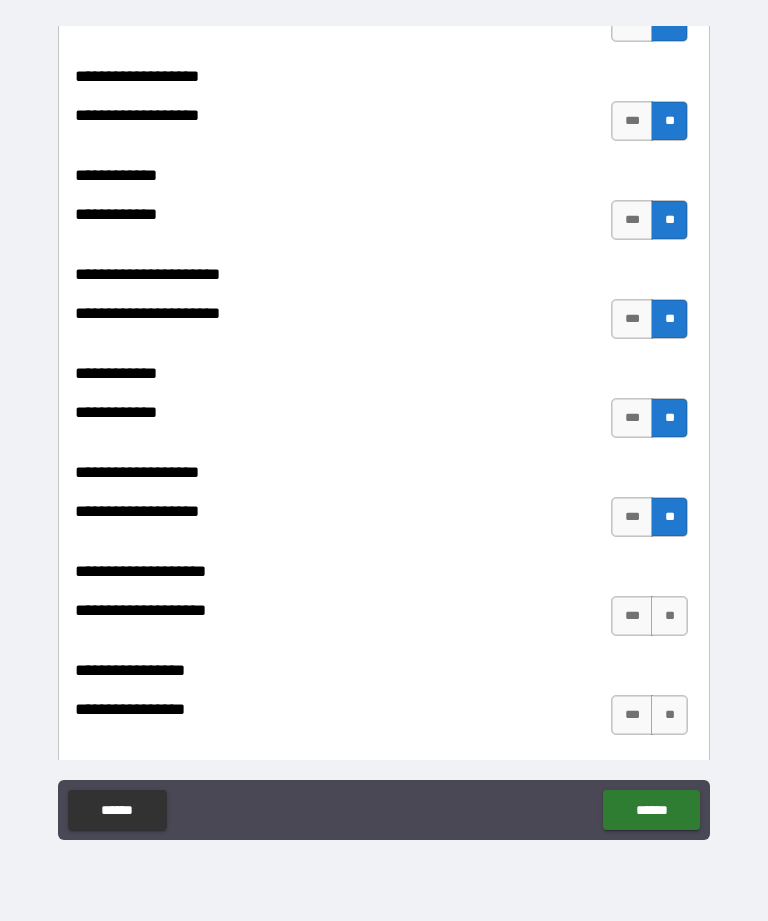 click on "**" at bounding box center (669, 616) 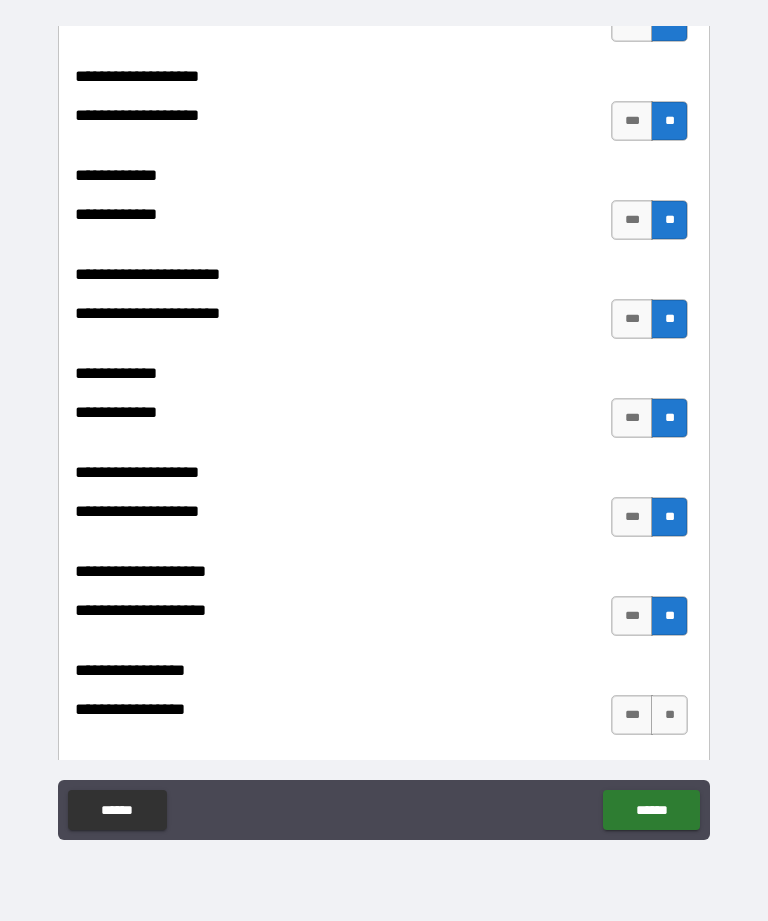 click on "**" at bounding box center [669, 715] 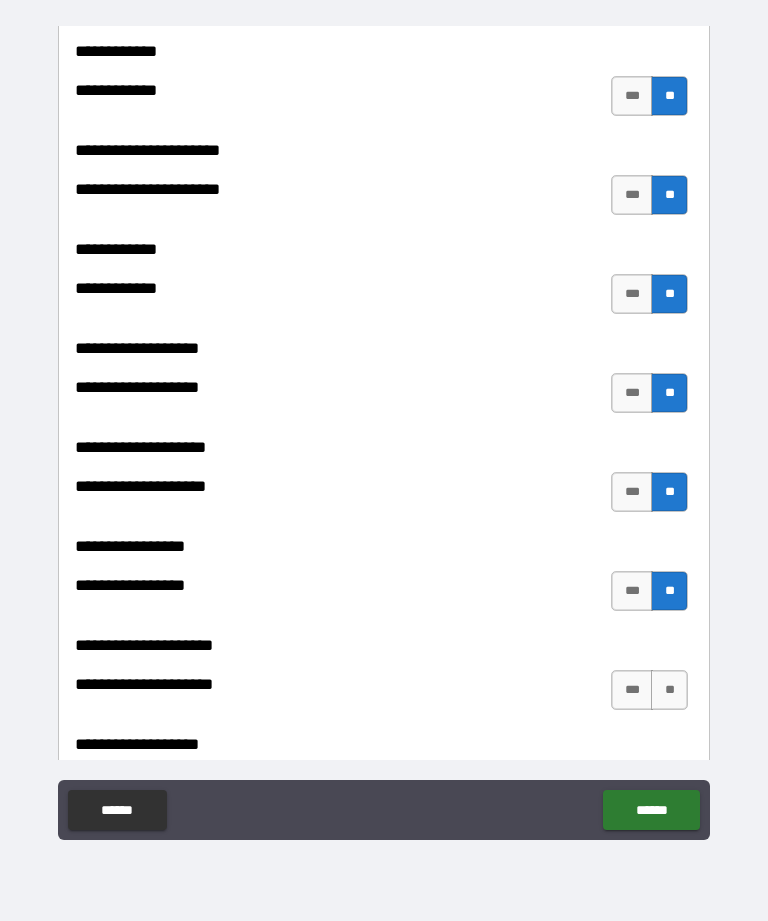 scroll, scrollTop: 8179, scrollLeft: 0, axis: vertical 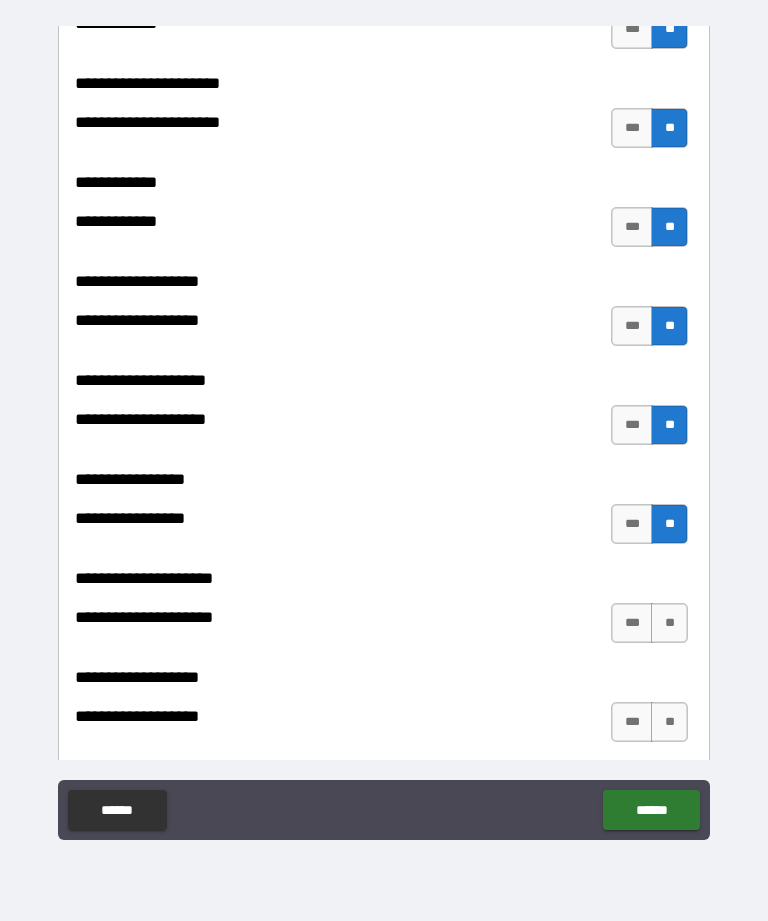 click on "**" at bounding box center [669, 623] 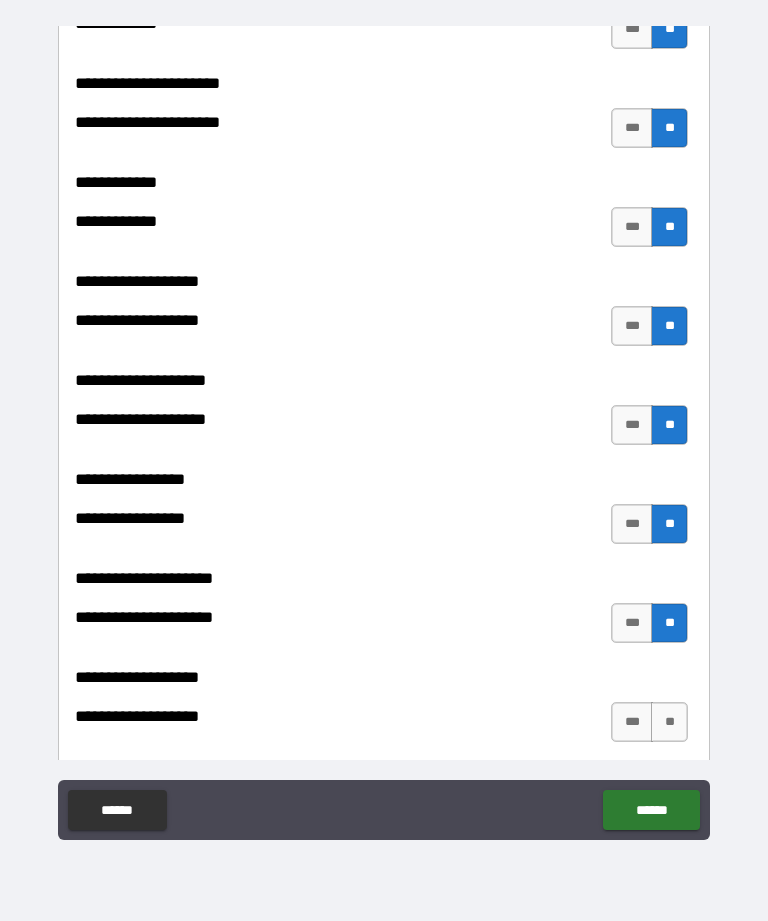 click on "**" at bounding box center (669, 722) 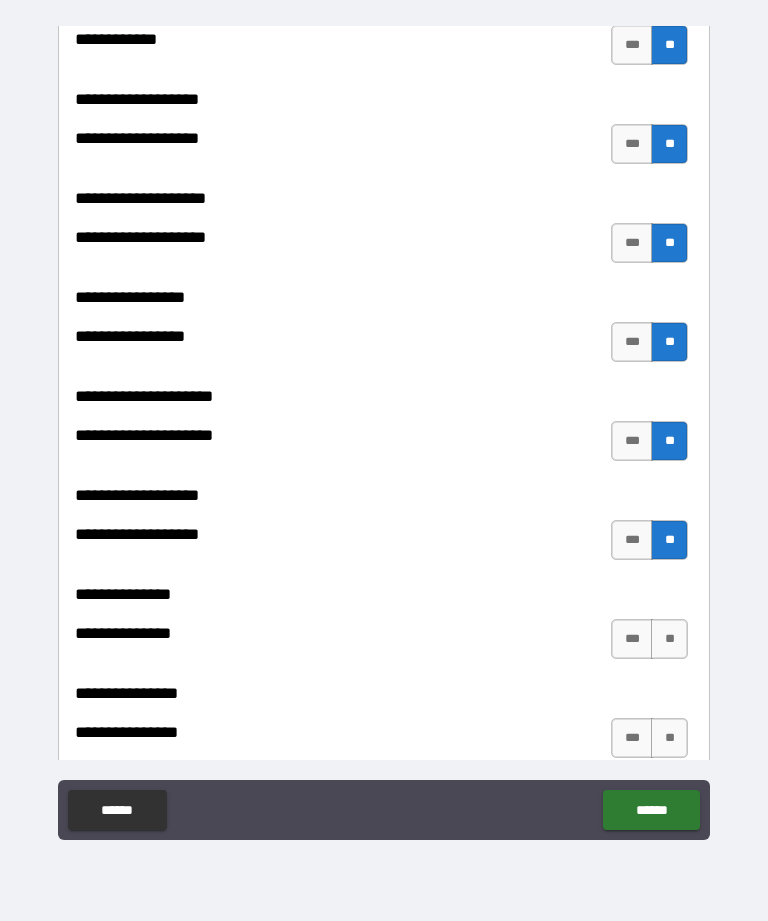 scroll, scrollTop: 8400, scrollLeft: 0, axis: vertical 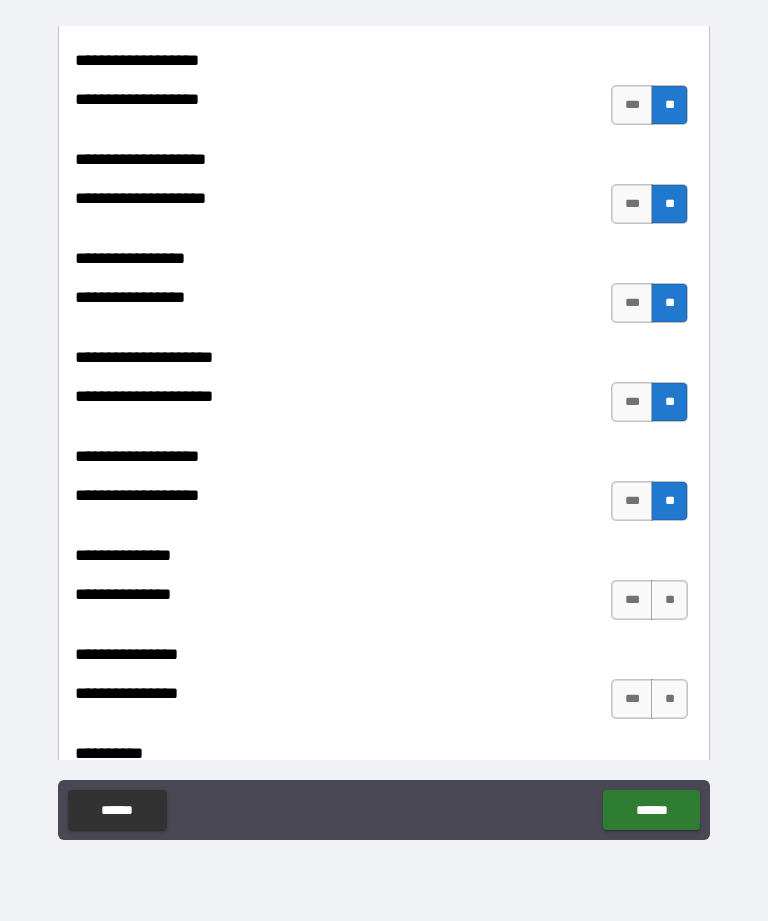 click on "**********" at bounding box center (384, 541) 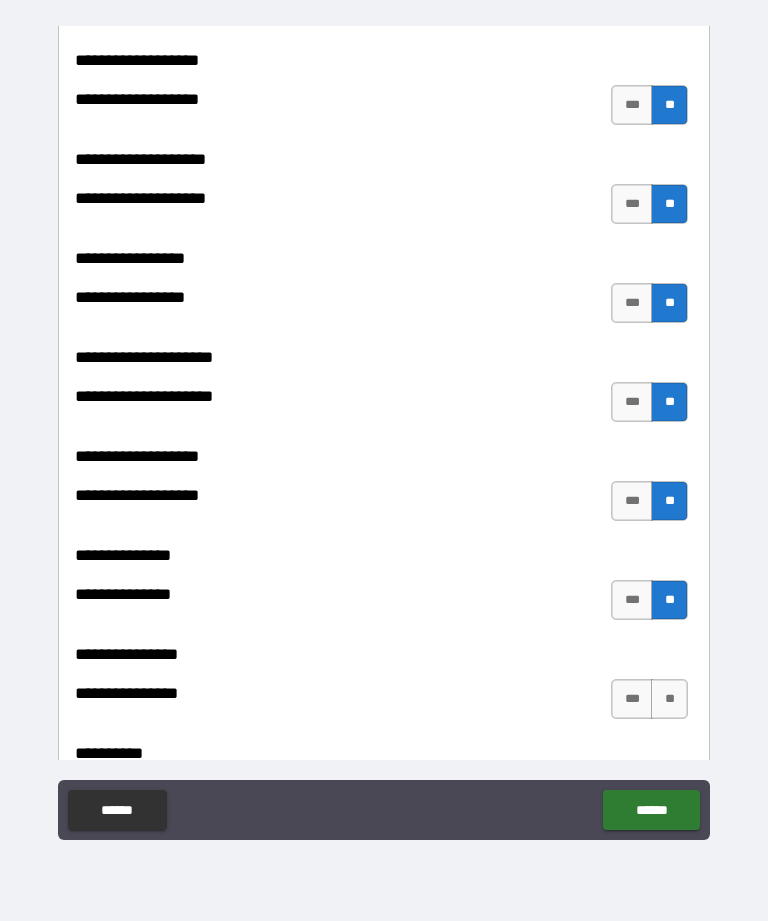click on "**" at bounding box center [669, 699] 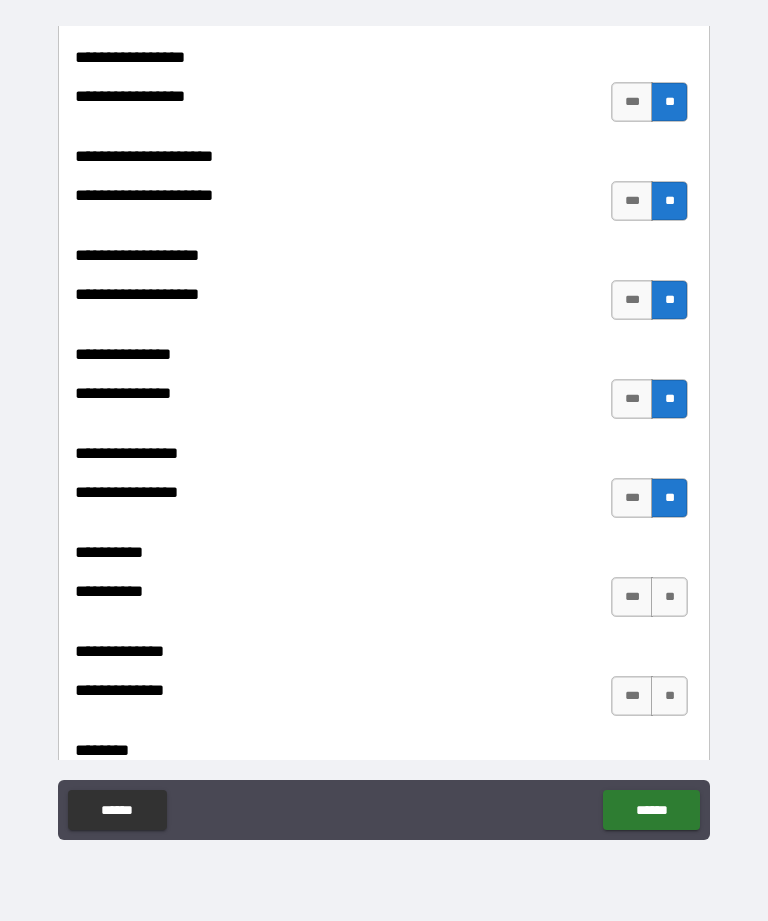 scroll, scrollTop: 8611, scrollLeft: 0, axis: vertical 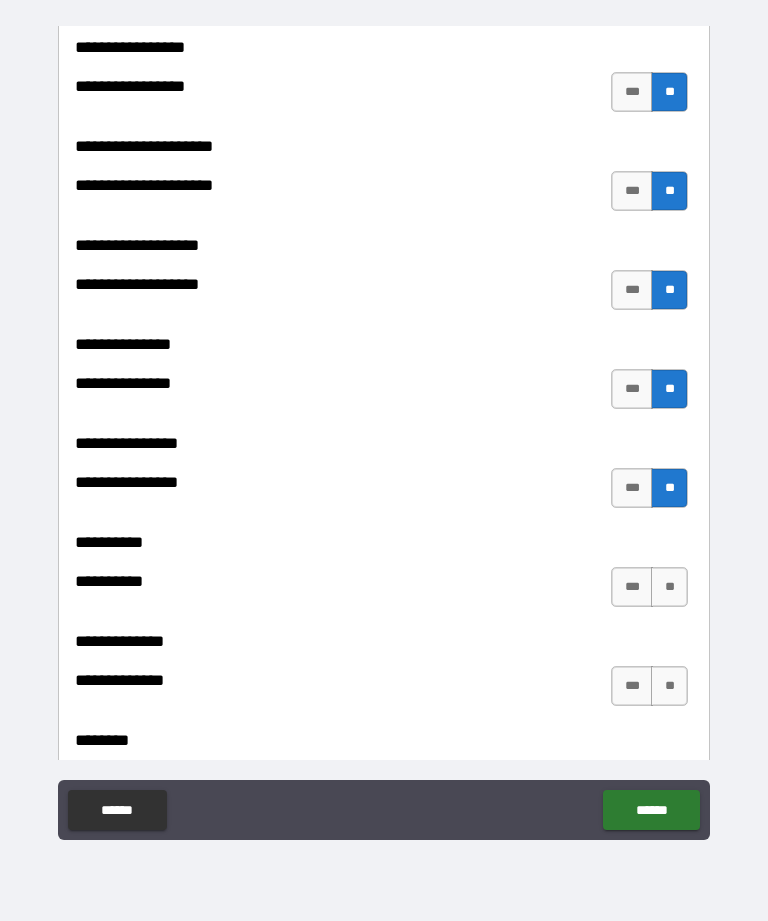 click on "**********" at bounding box center (384, 592) 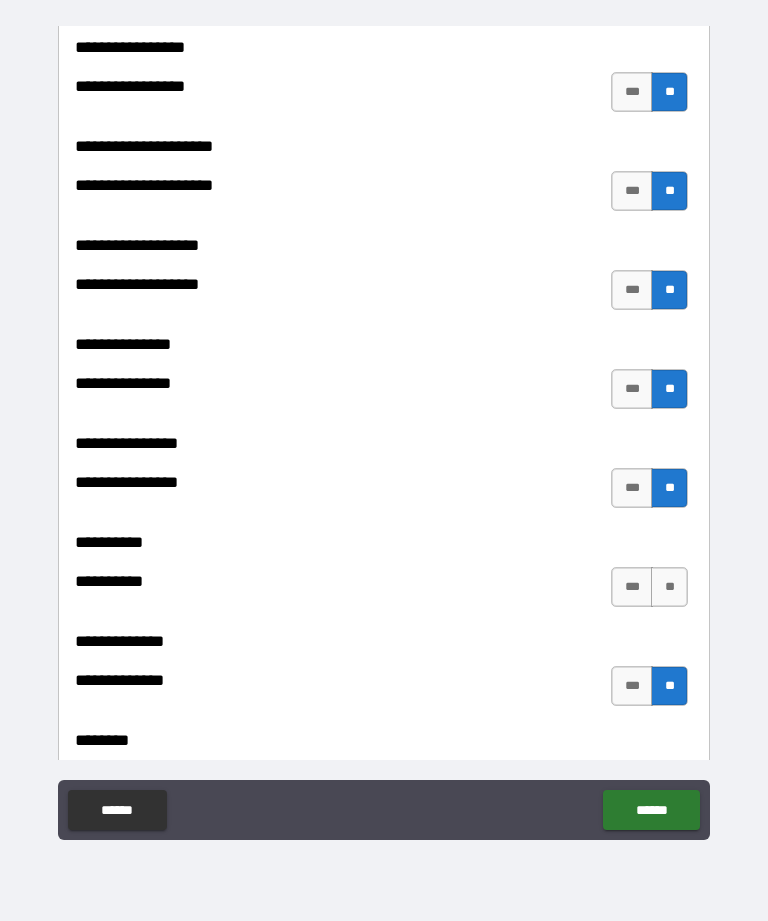 click on "**" at bounding box center (669, 587) 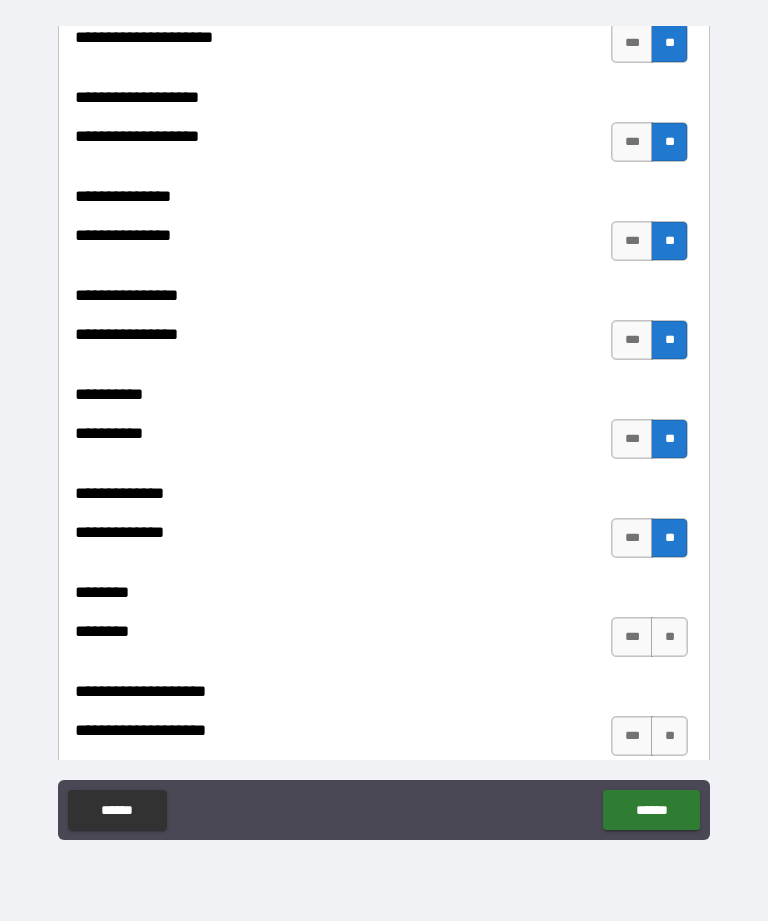 scroll, scrollTop: 8768, scrollLeft: 0, axis: vertical 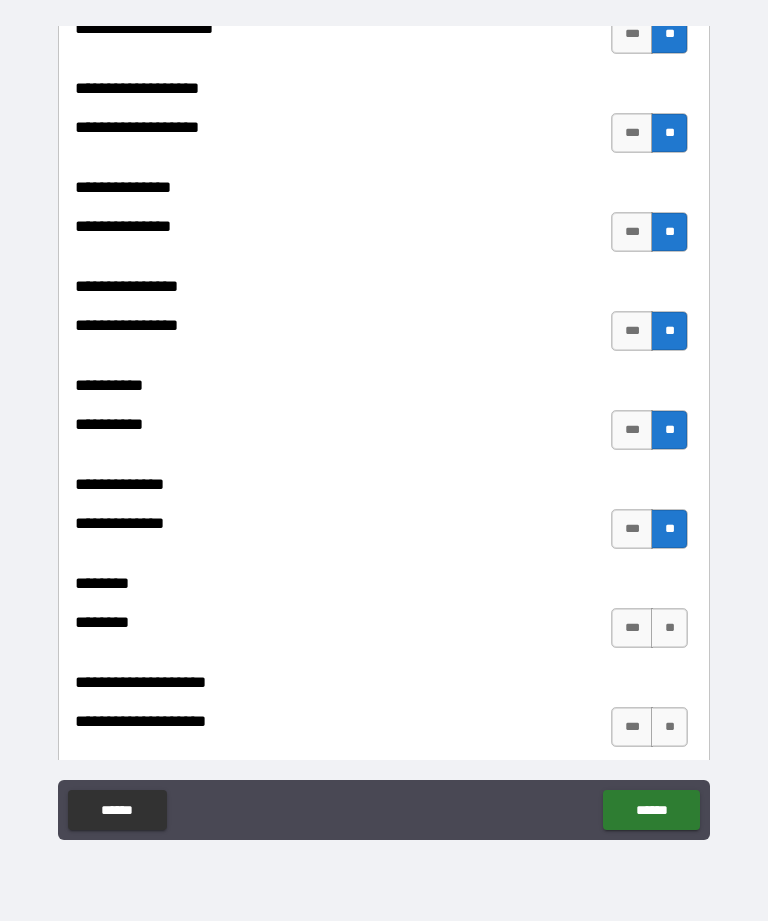 click on "**" at bounding box center (669, 628) 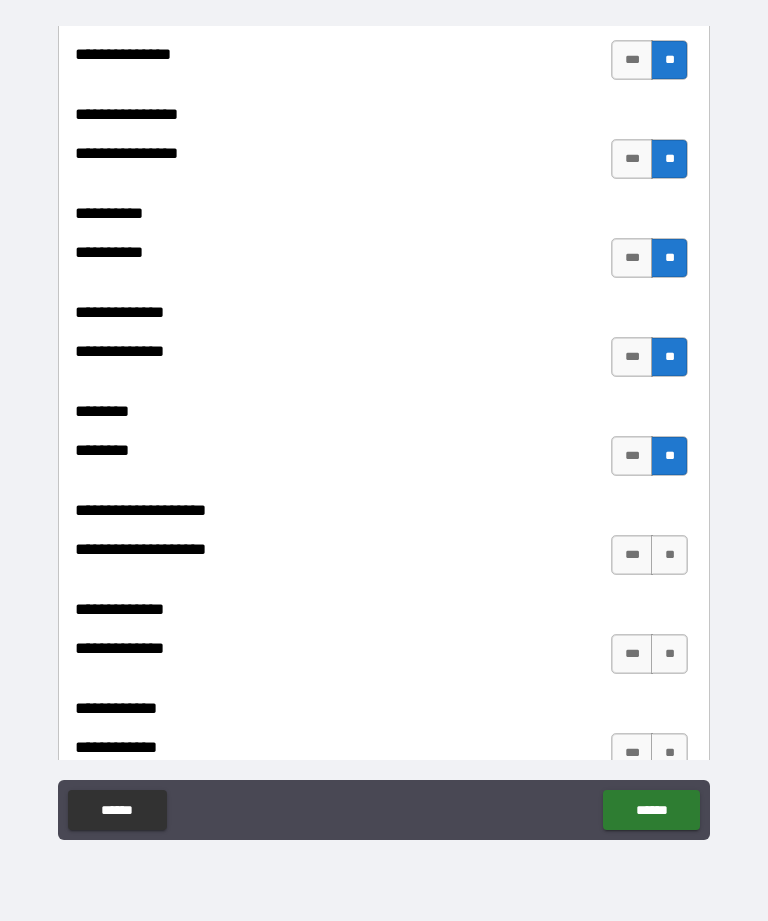 scroll, scrollTop: 8949, scrollLeft: 0, axis: vertical 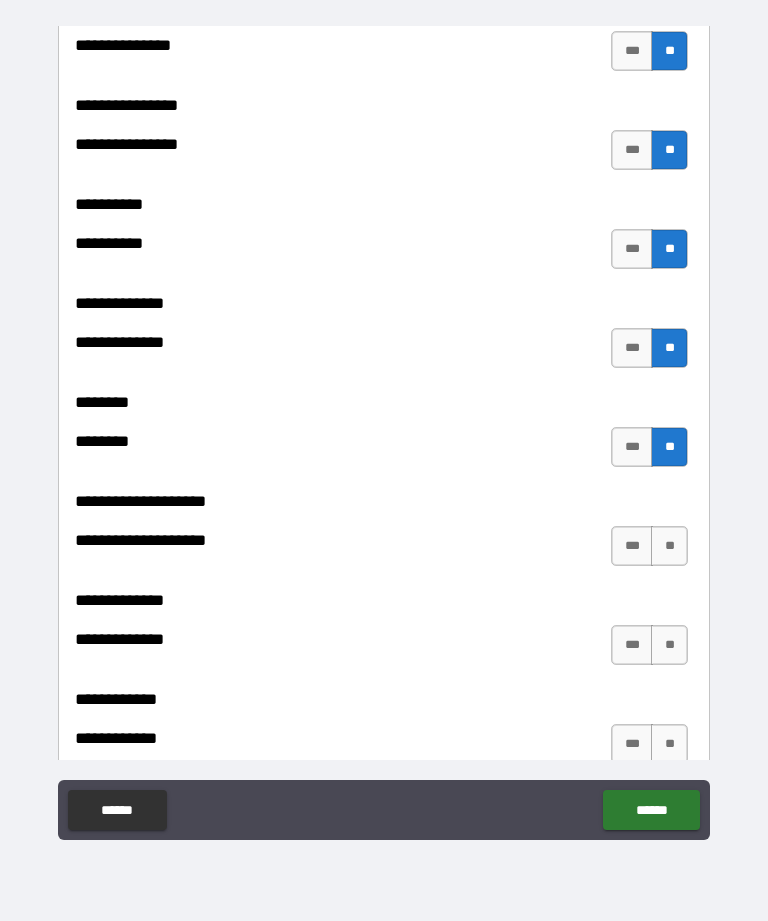 click on "**" at bounding box center (669, 546) 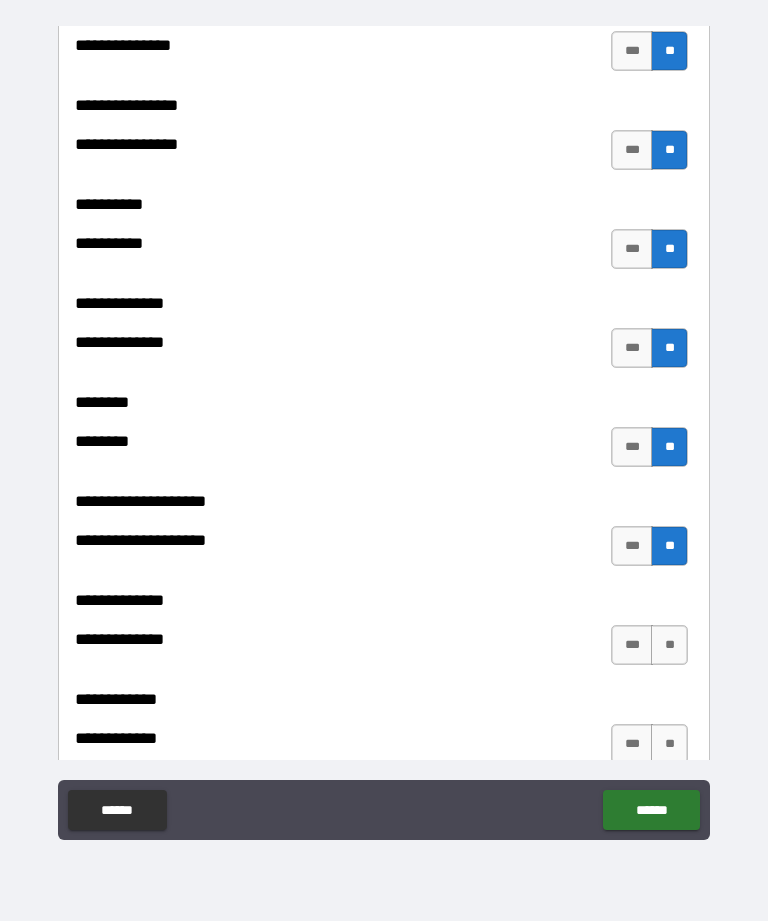 click on "**" at bounding box center (669, 645) 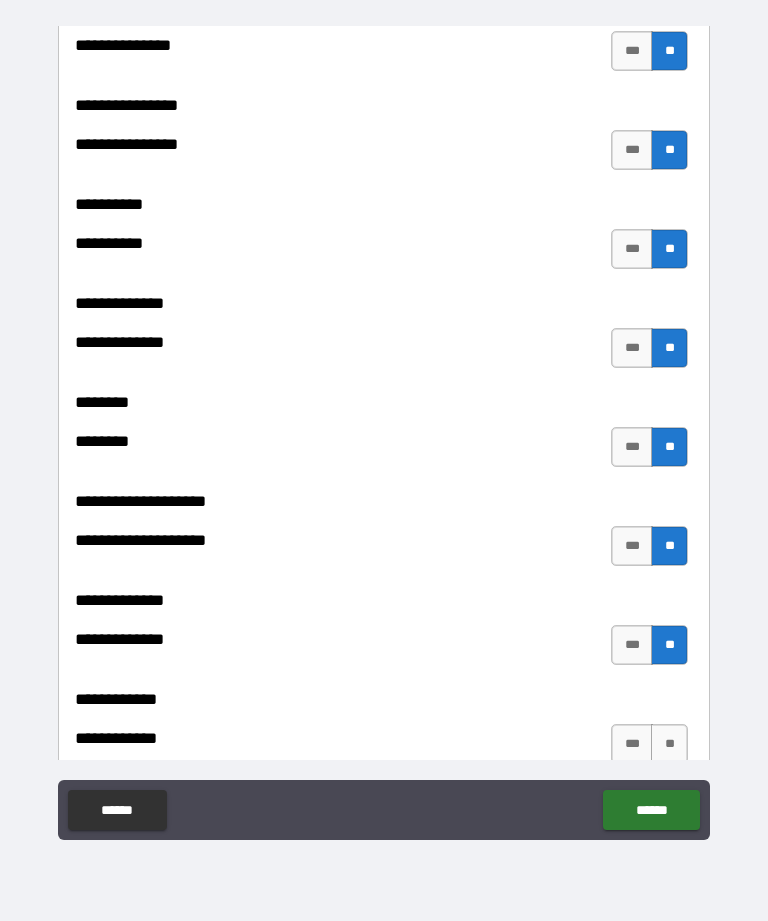 click on "**" at bounding box center (669, 744) 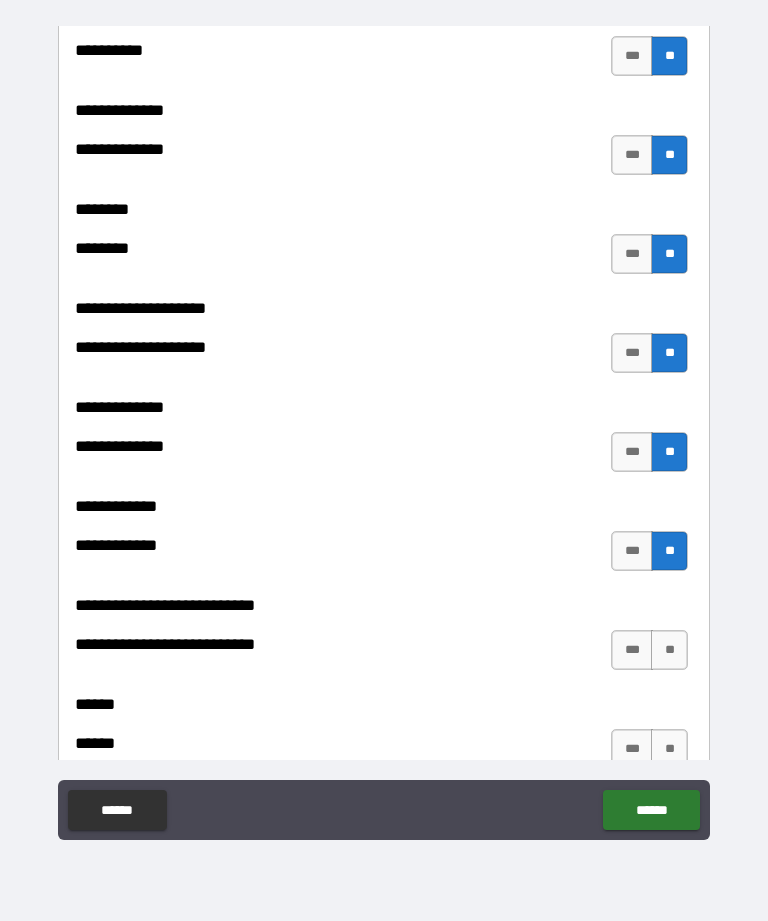scroll, scrollTop: 9175, scrollLeft: 0, axis: vertical 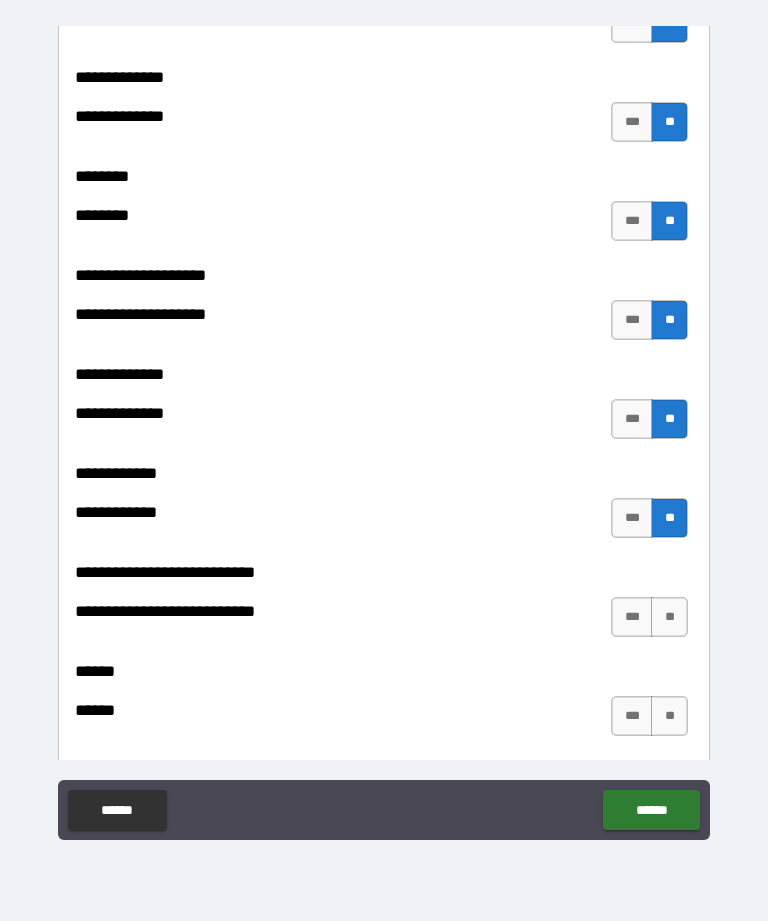 click on "**" at bounding box center [669, 617] 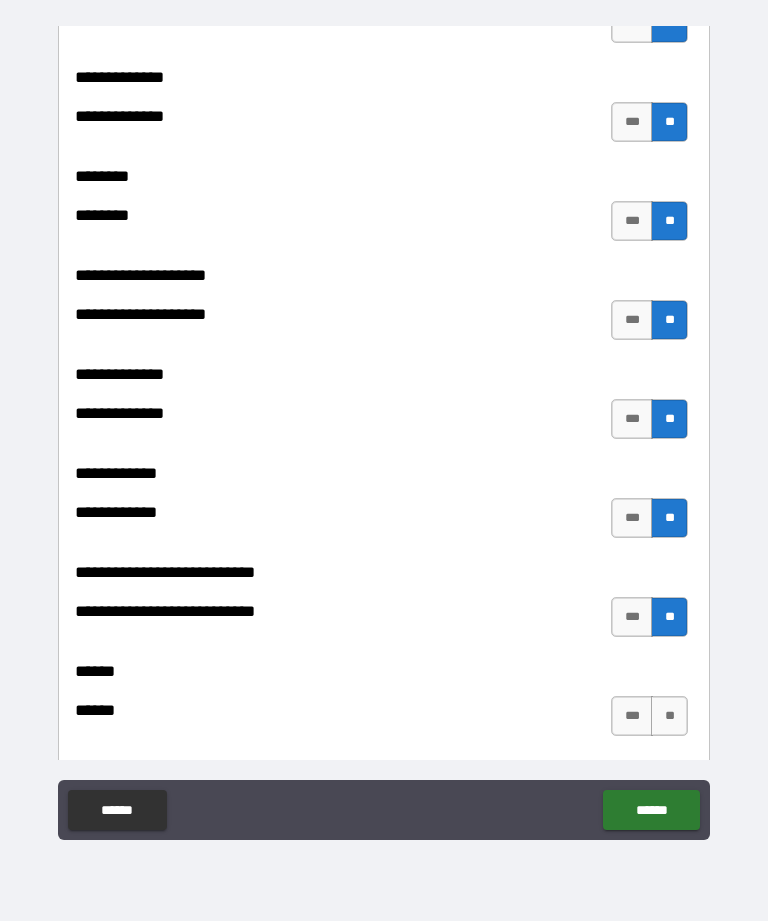 click on "***" at bounding box center (632, 716) 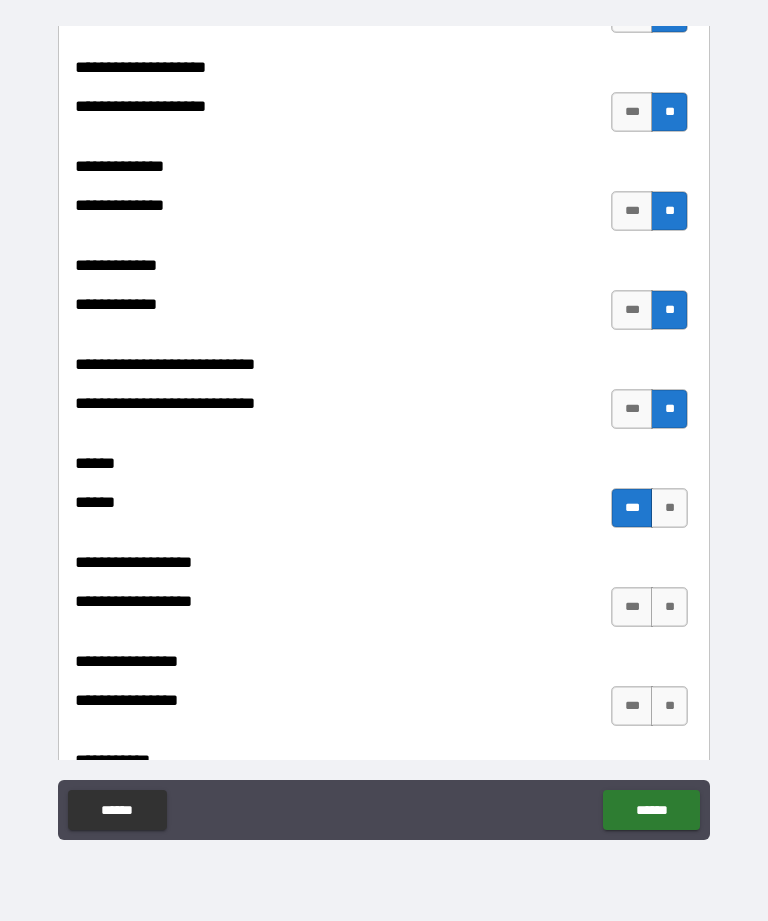 scroll, scrollTop: 9389, scrollLeft: 0, axis: vertical 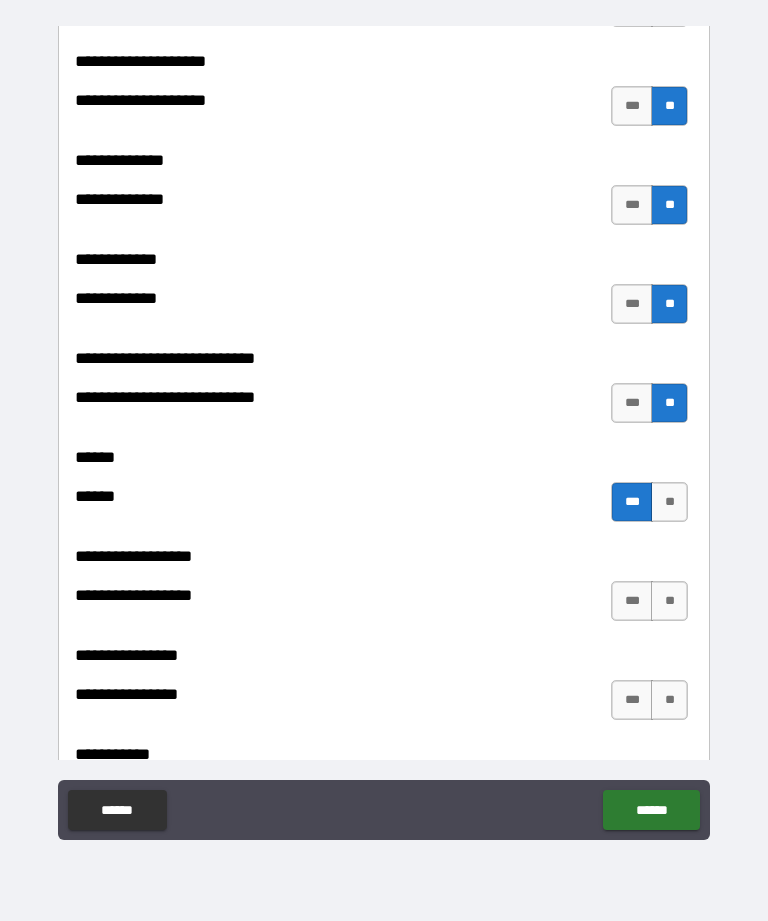 click on "**********" at bounding box center (381, 601) 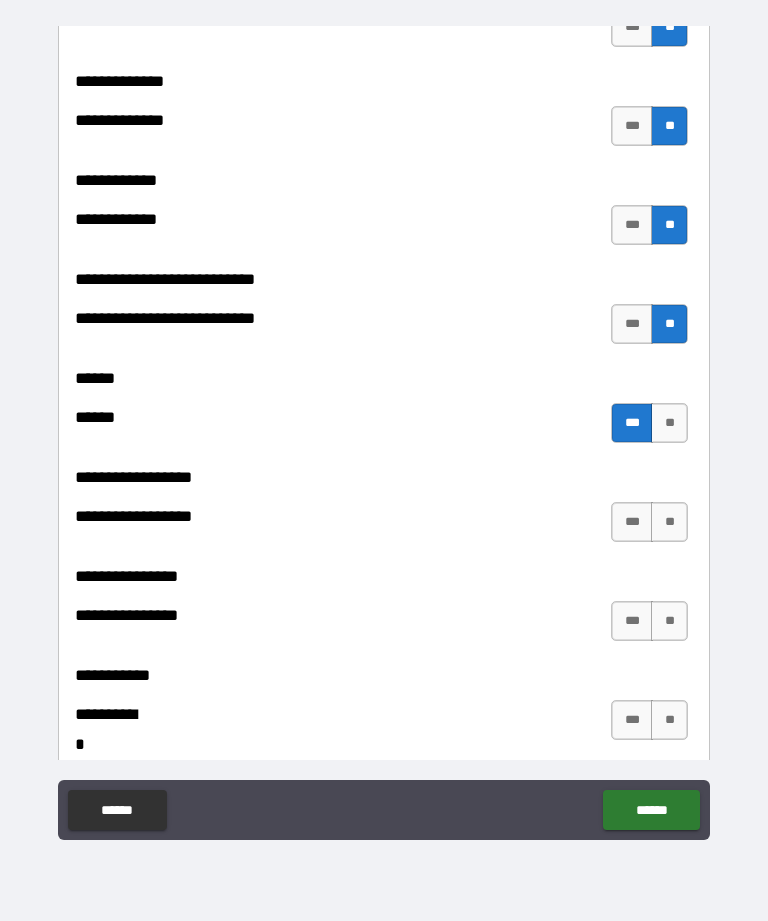 scroll, scrollTop: 9472, scrollLeft: 0, axis: vertical 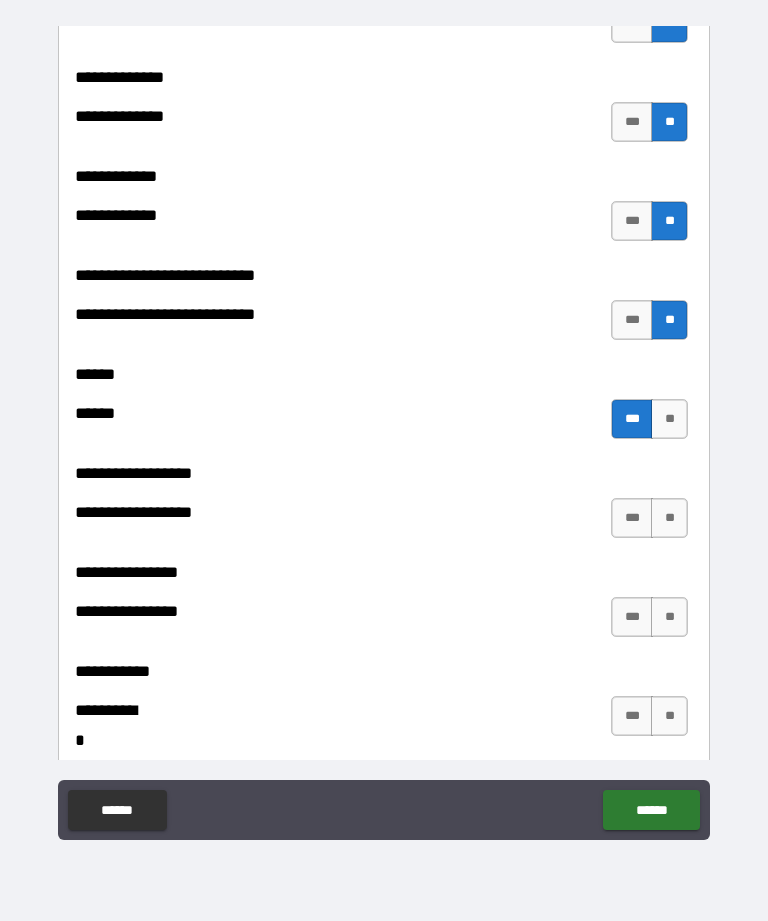 click on "***" at bounding box center [632, 518] 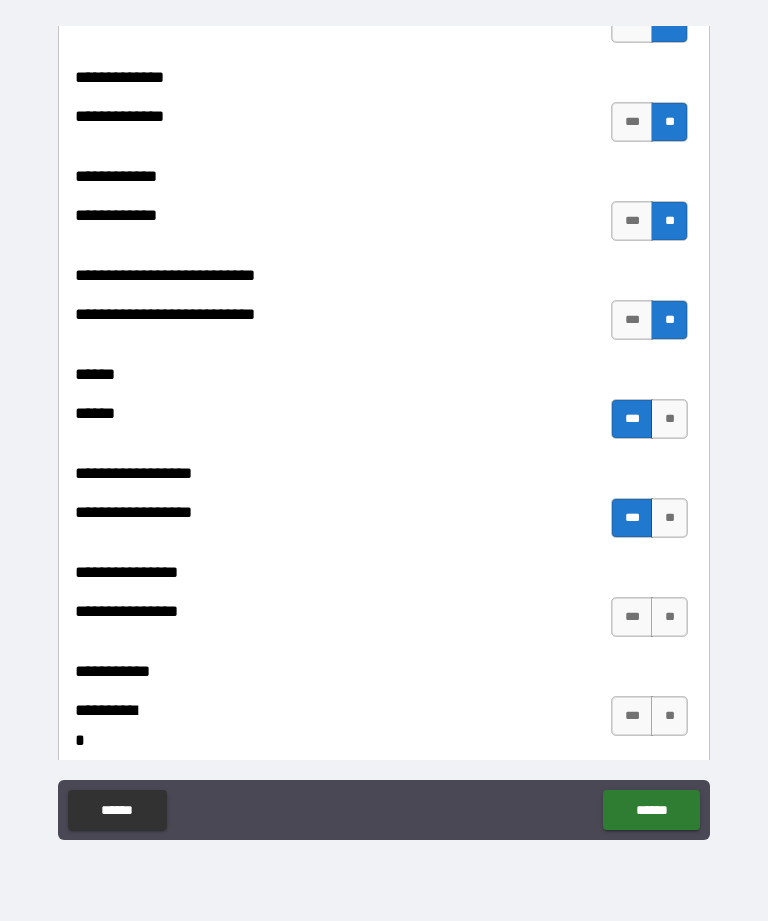click on "**" at bounding box center [669, 617] 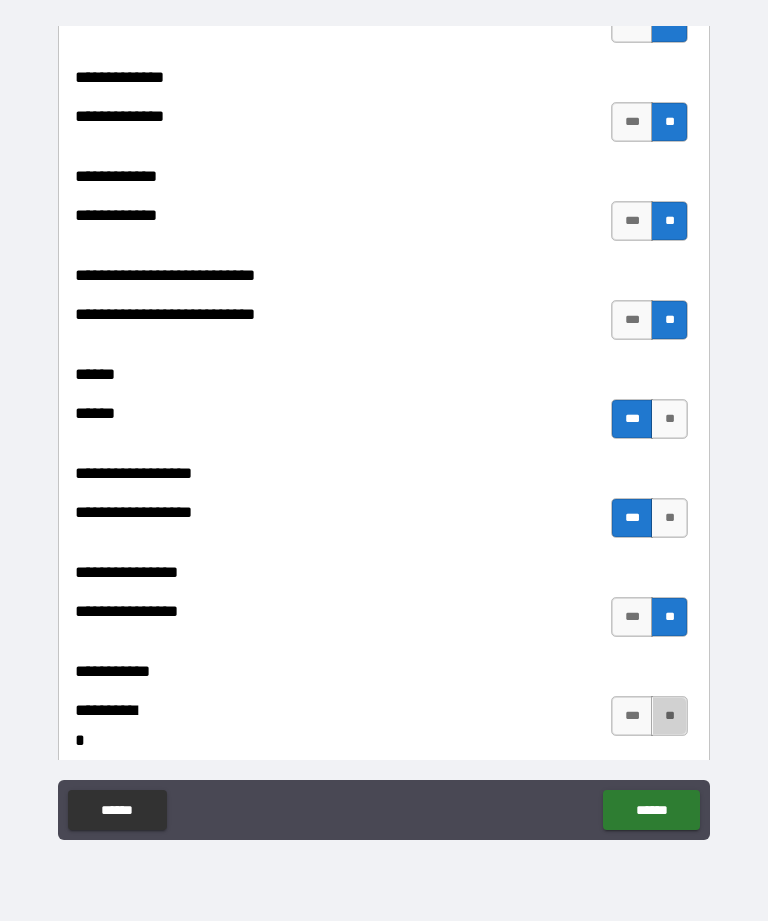 click on "**" at bounding box center [669, 716] 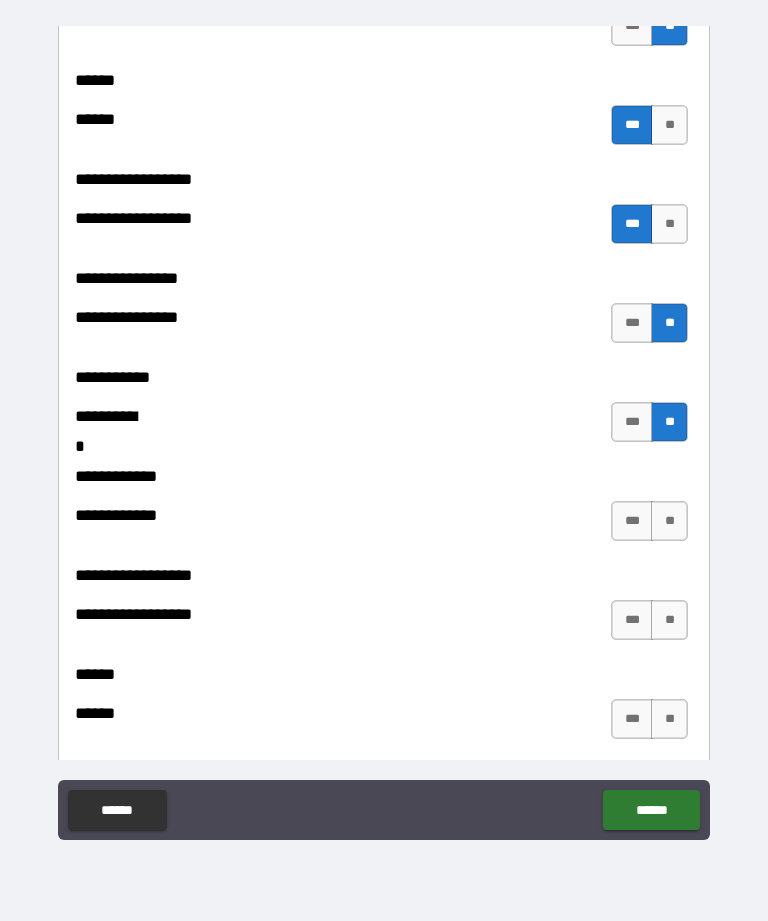 scroll, scrollTop: 9772, scrollLeft: 0, axis: vertical 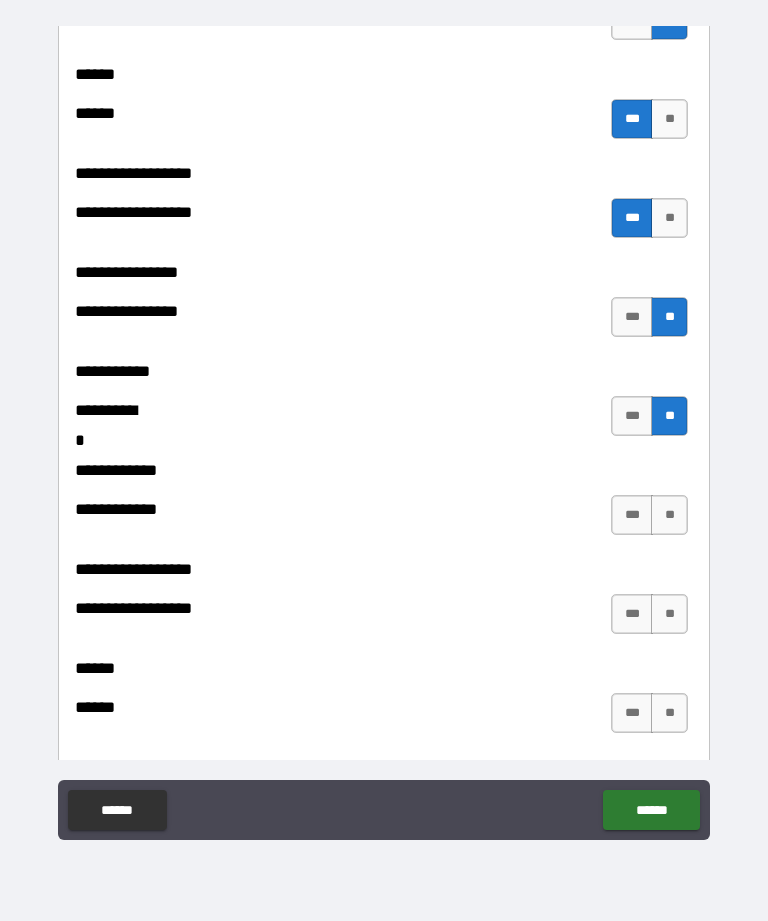 click on "**" at bounding box center [669, 515] 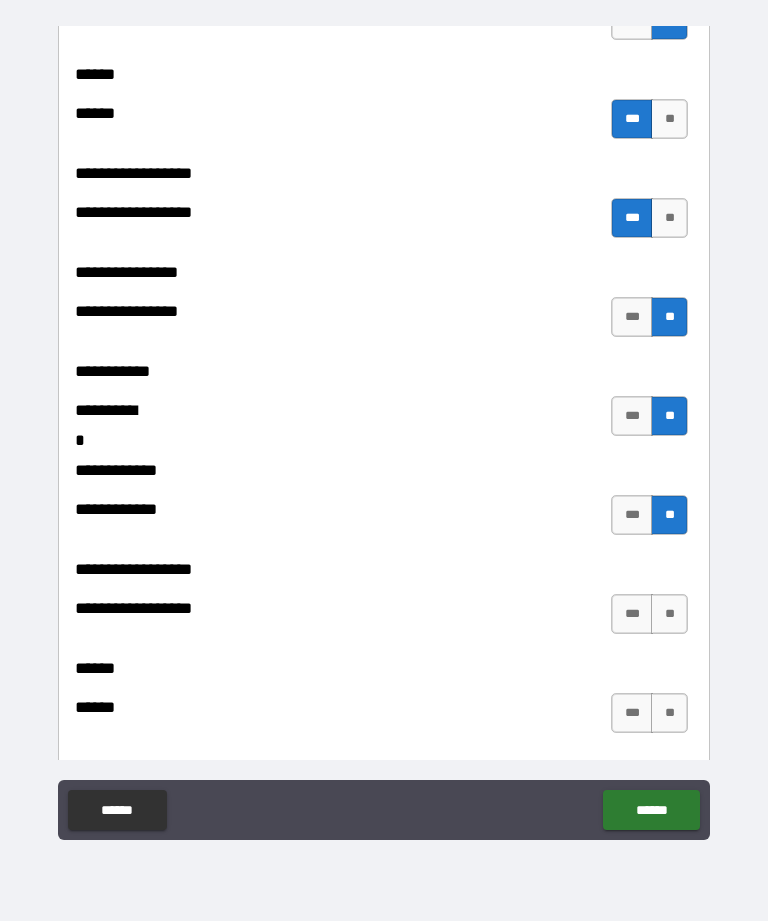 click on "**" at bounding box center [669, 614] 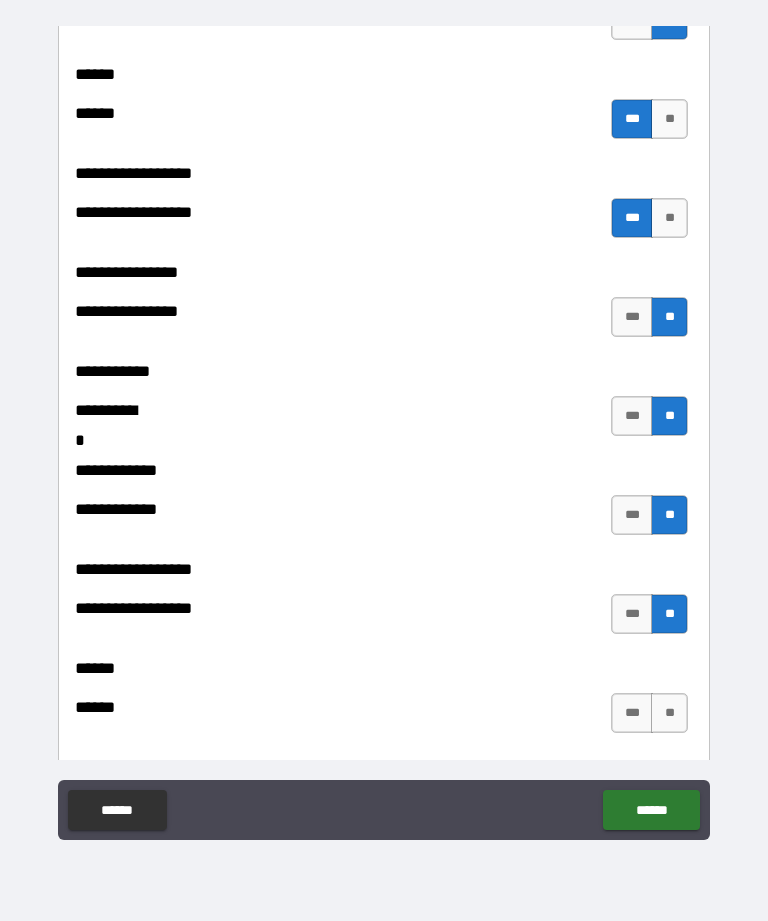 click on "**" at bounding box center [669, 713] 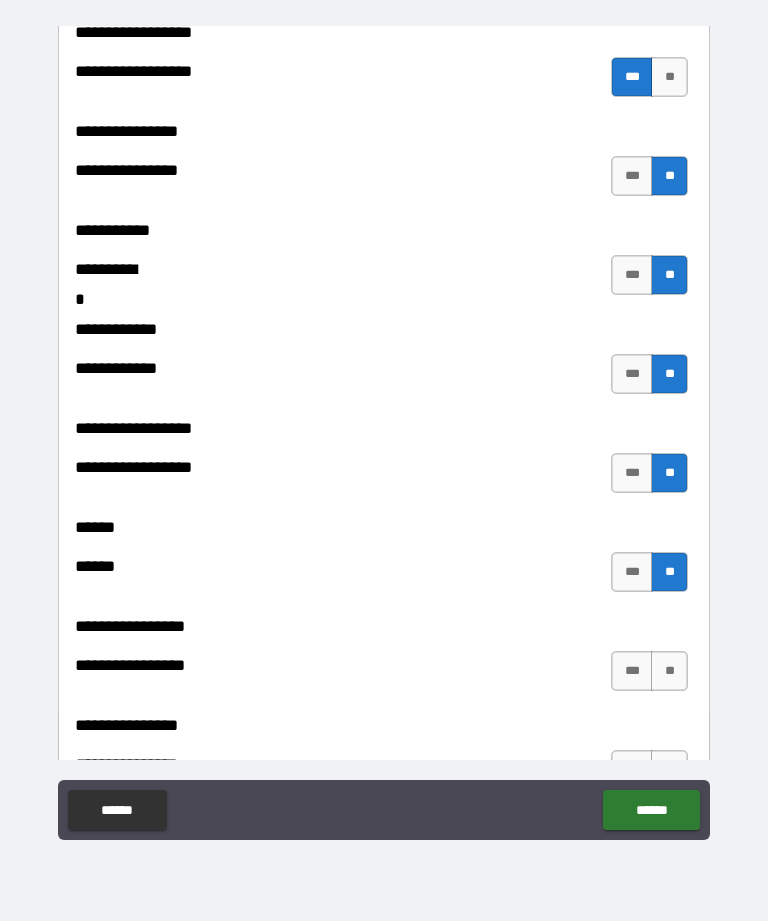scroll, scrollTop: 9970, scrollLeft: 0, axis: vertical 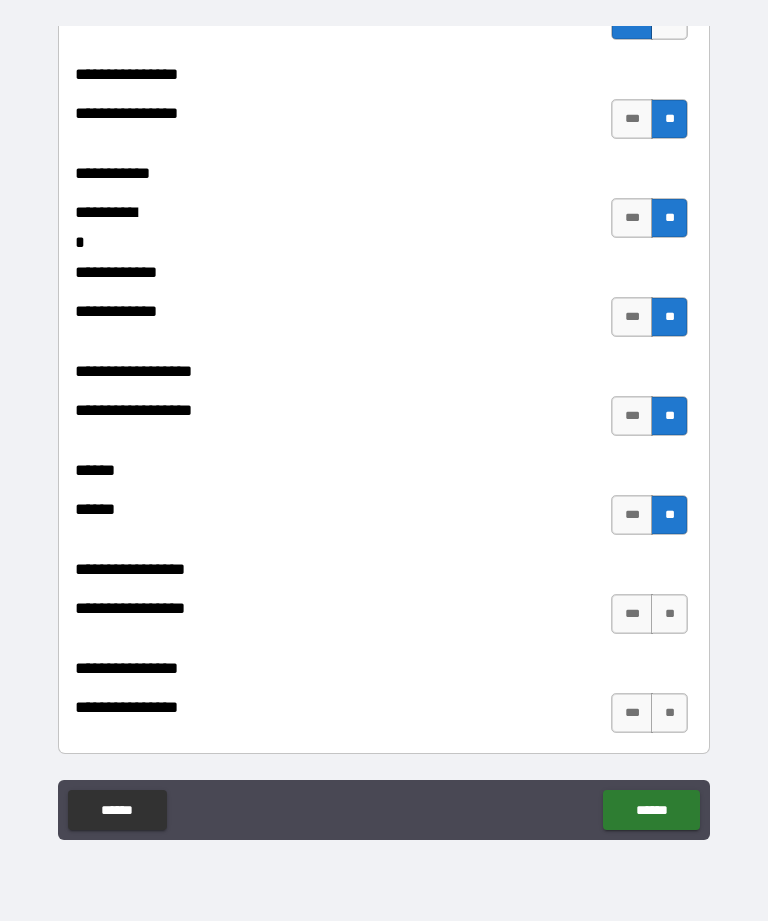 click on "**********" at bounding box center [384, 569] 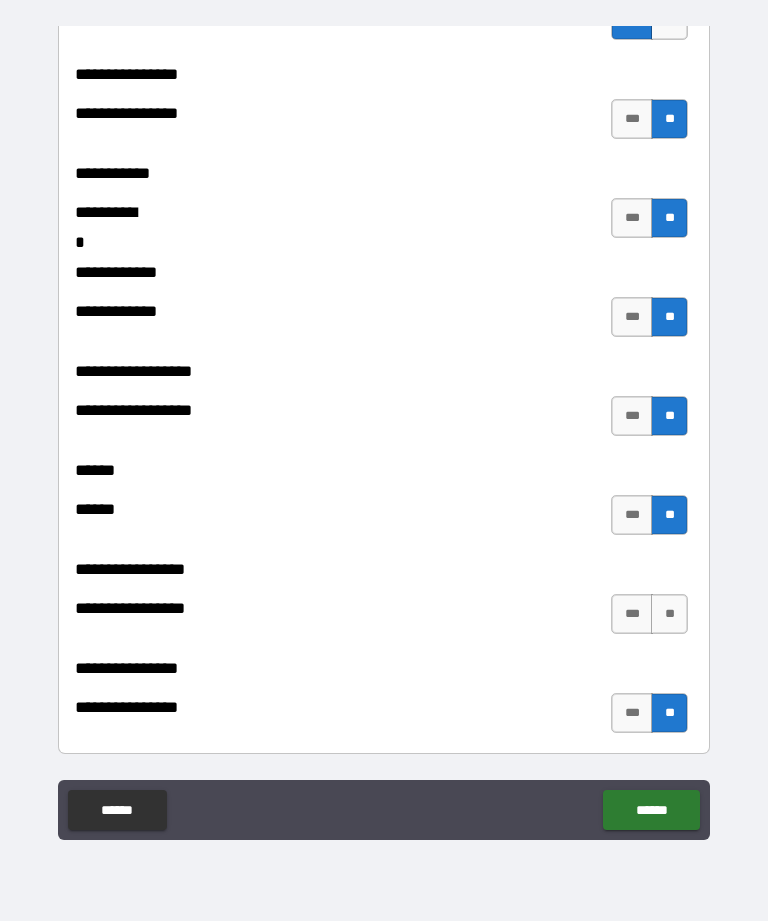 click on "**" at bounding box center (669, 614) 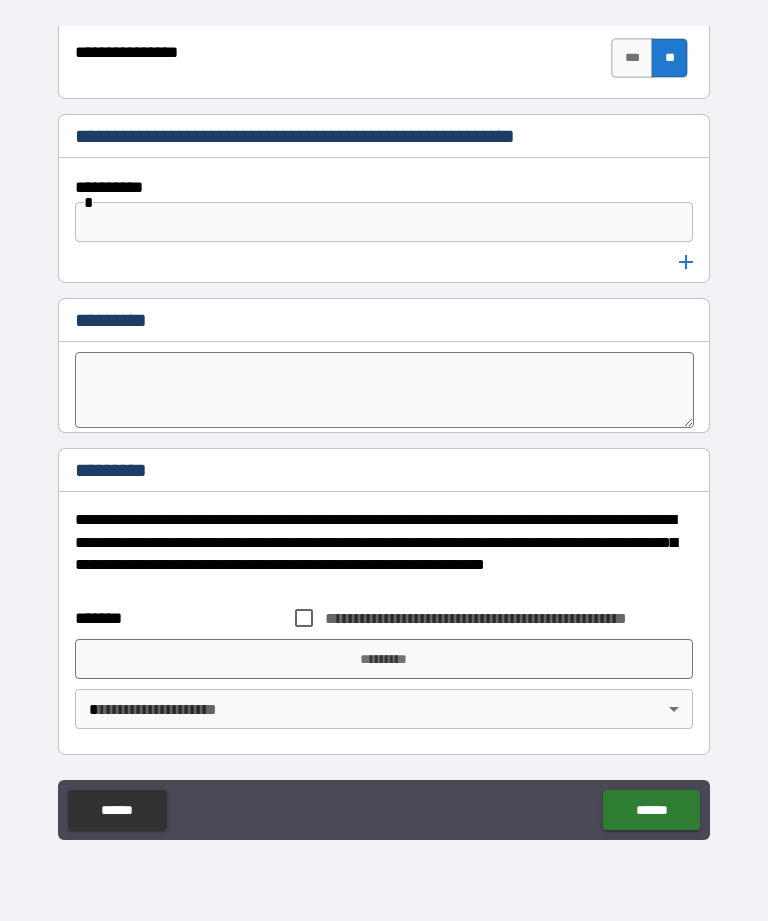 scroll, scrollTop: 10625, scrollLeft: 0, axis: vertical 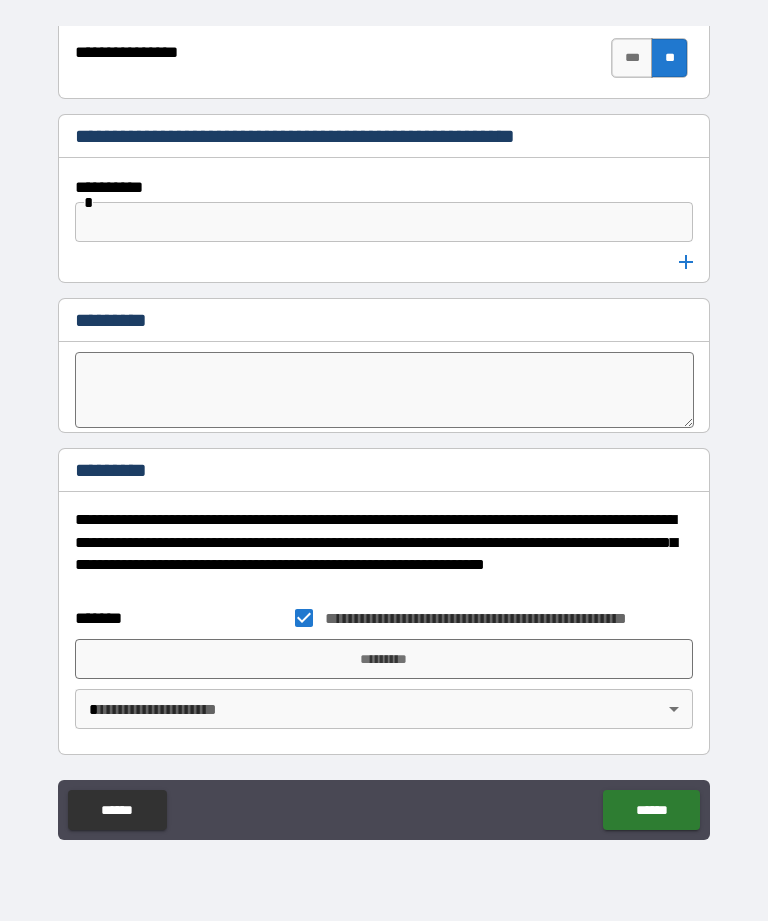 click on "*********" at bounding box center (384, 659) 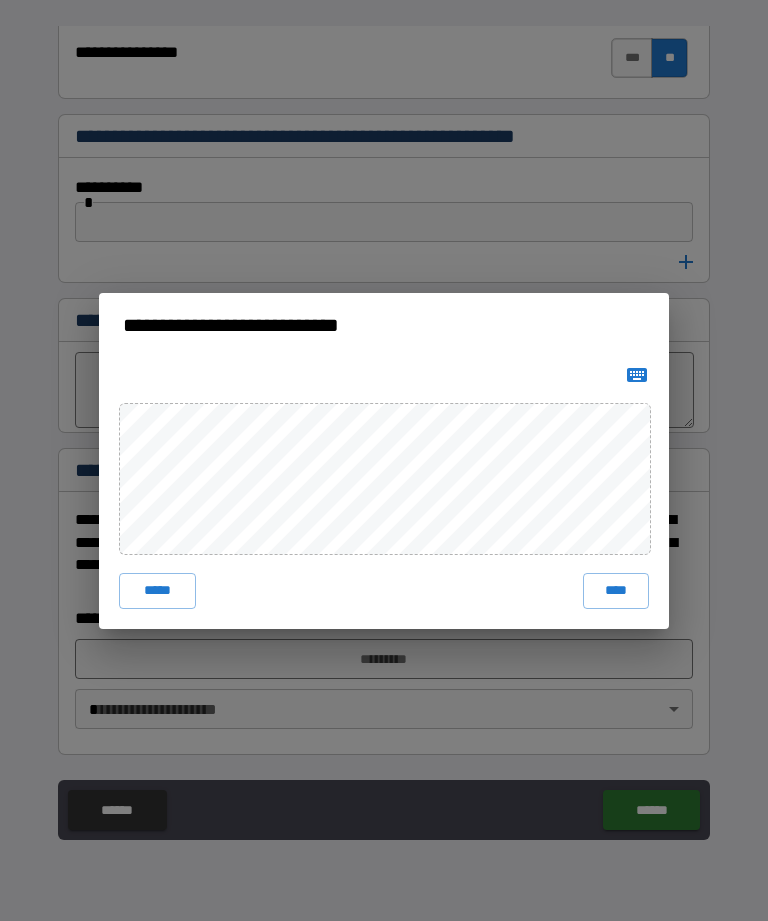 click 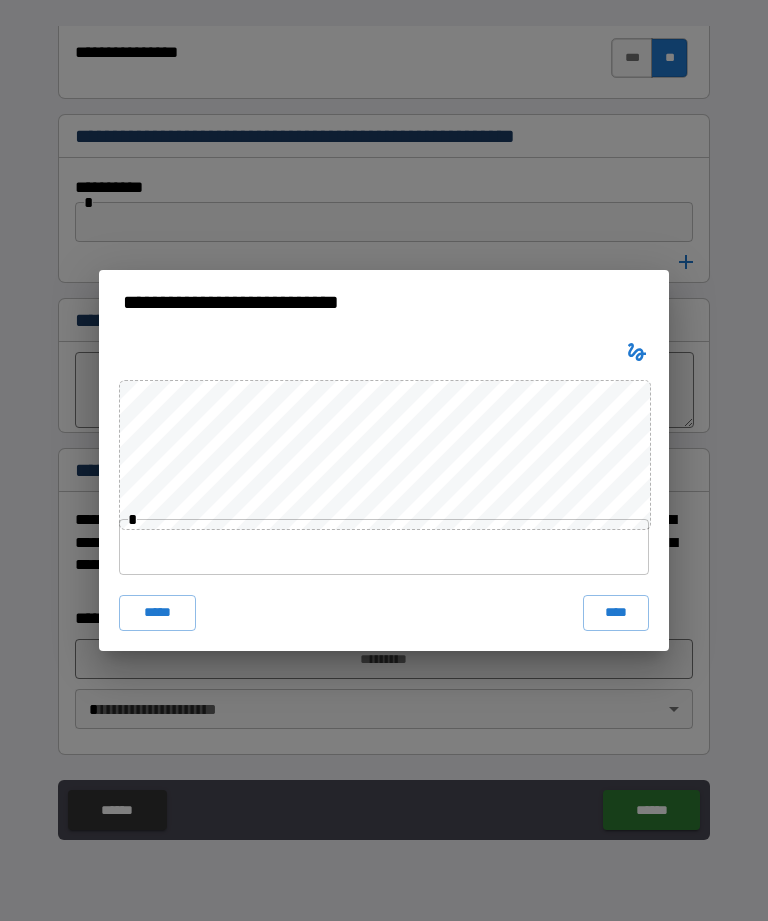 click on "*****" at bounding box center (157, 613) 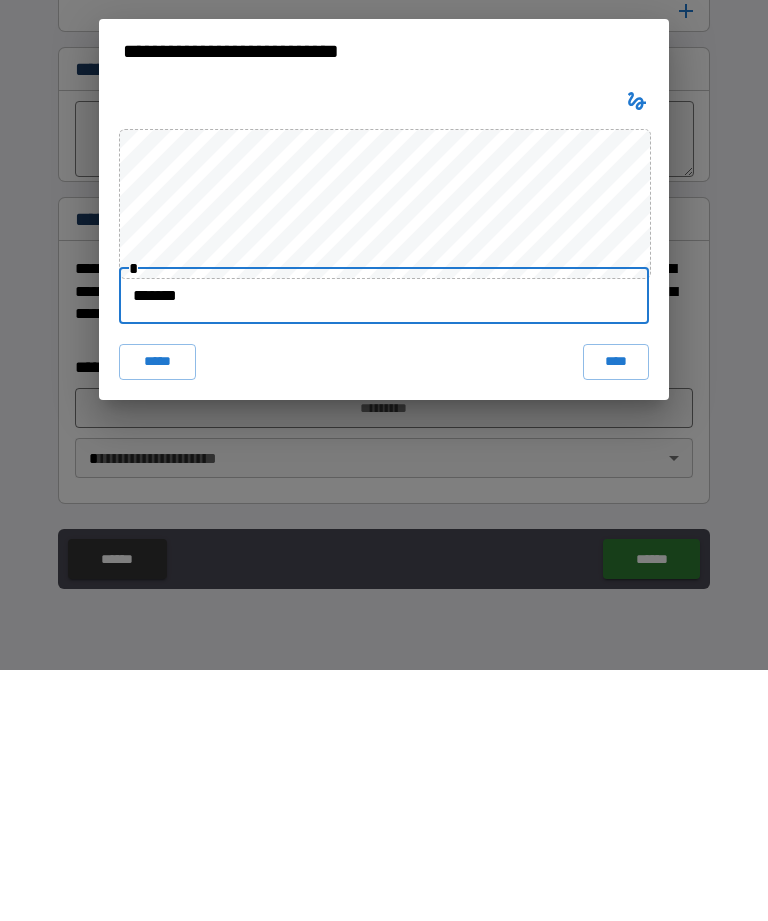 type on "********" 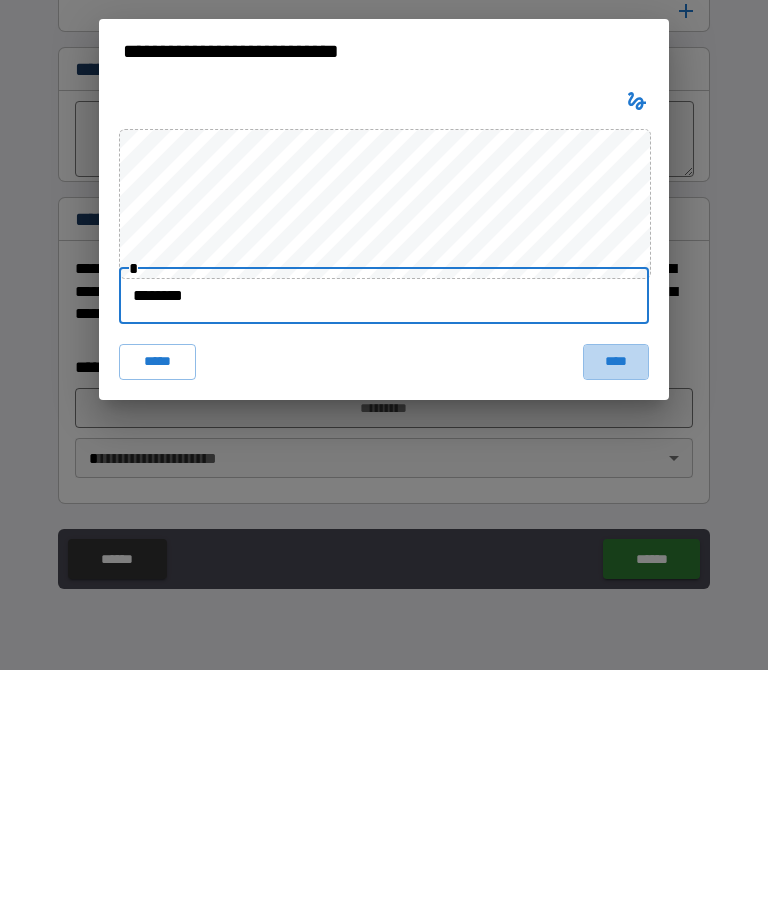 click on "****" at bounding box center [616, 613] 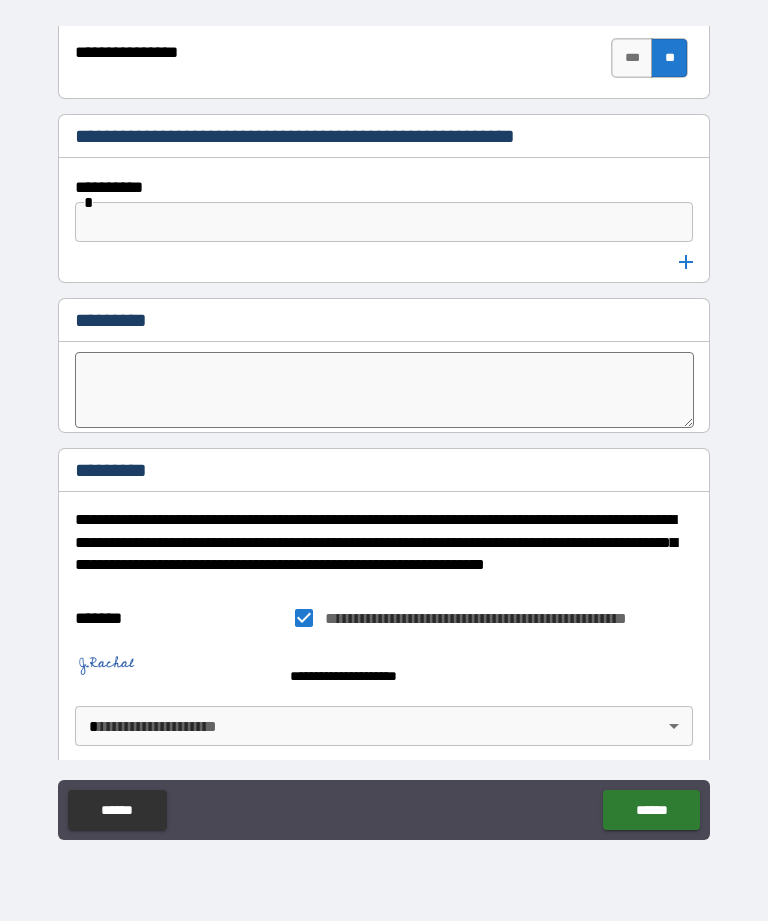 click on "**********" at bounding box center (384, 428) 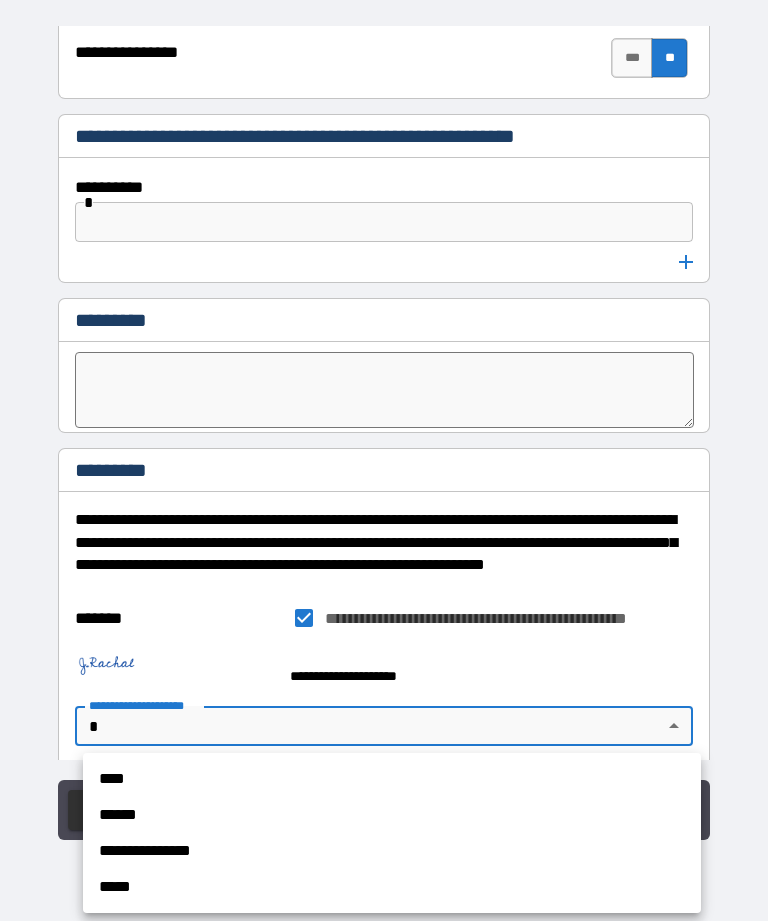 click on "****" at bounding box center (392, 779) 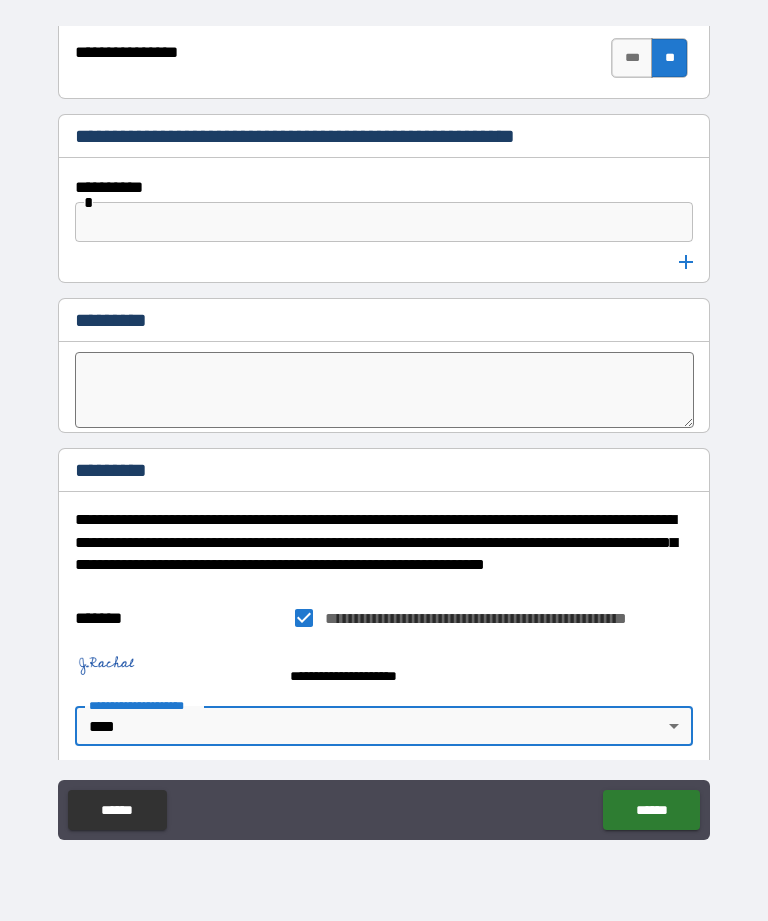 click on "******" at bounding box center (651, 810) 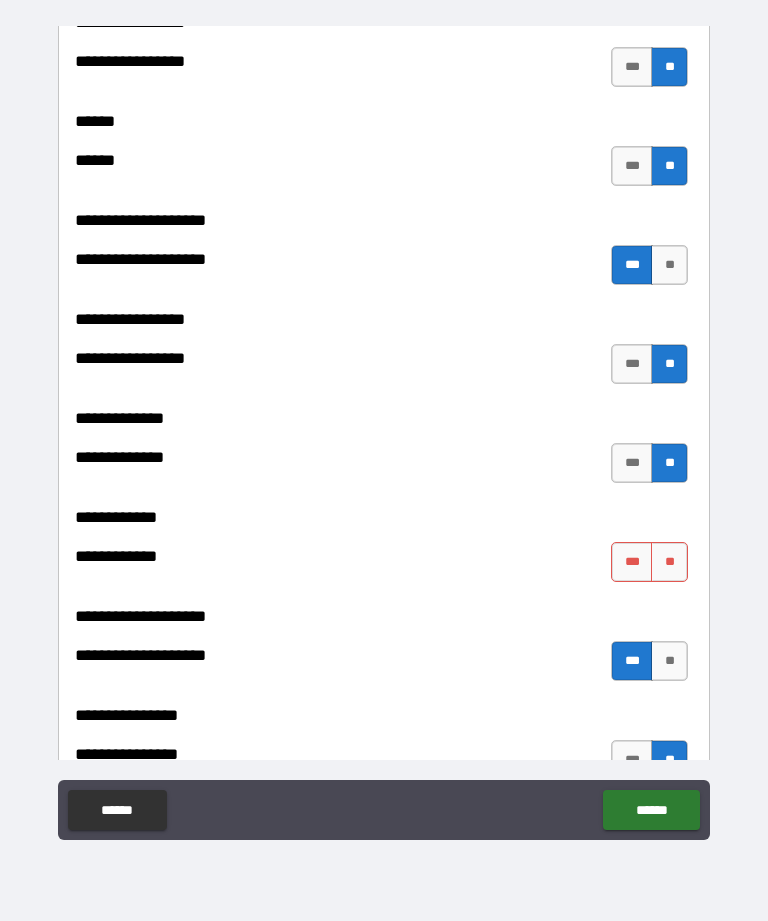 scroll, scrollTop: 7051, scrollLeft: 0, axis: vertical 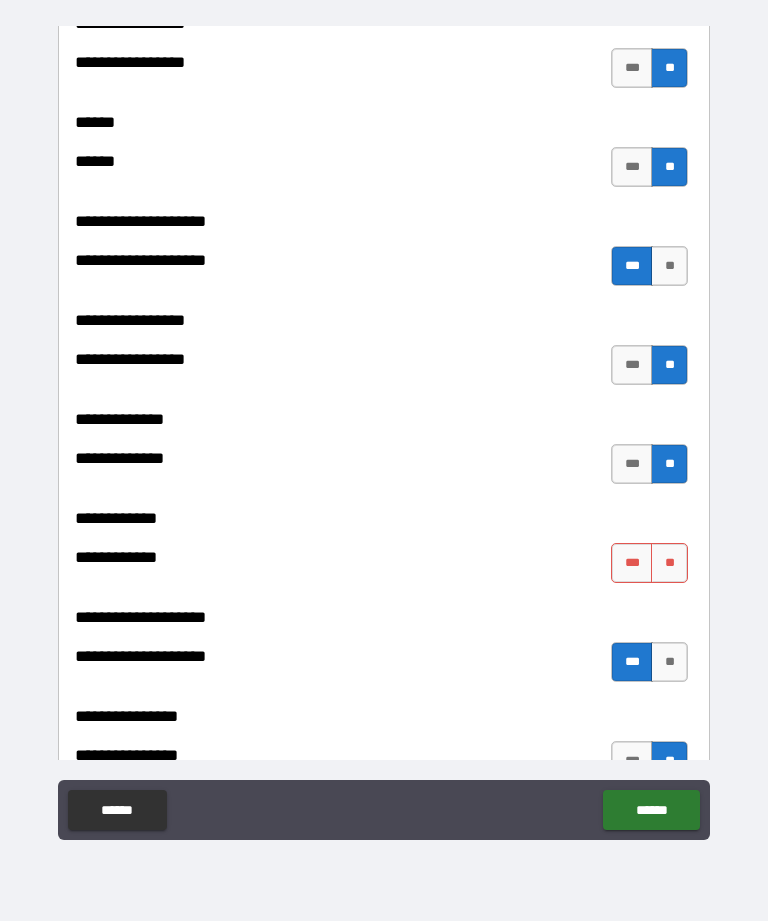 click on "**" at bounding box center [669, 563] 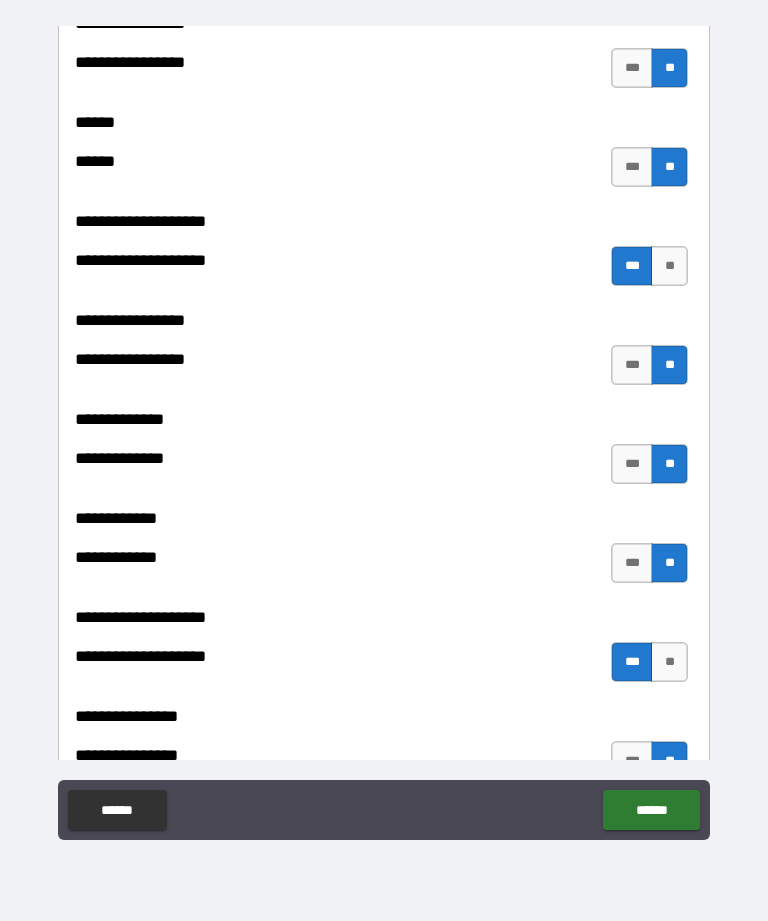 click on "******" at bounding box center [651, 810] 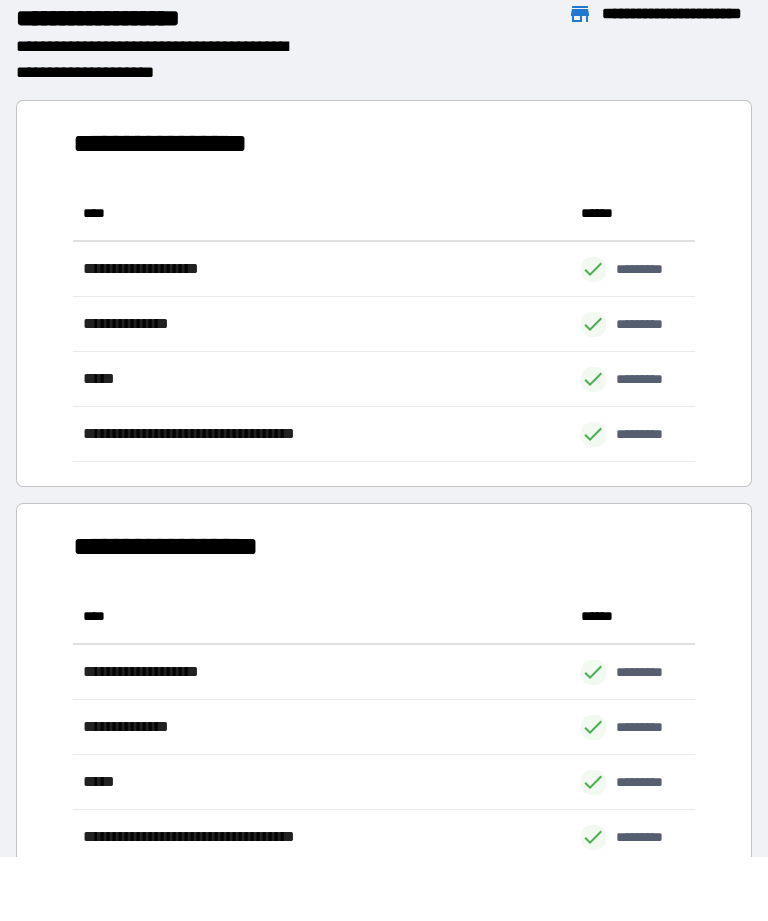 scroll, scrollTop: 1, scrollLeft: 1, axis: both 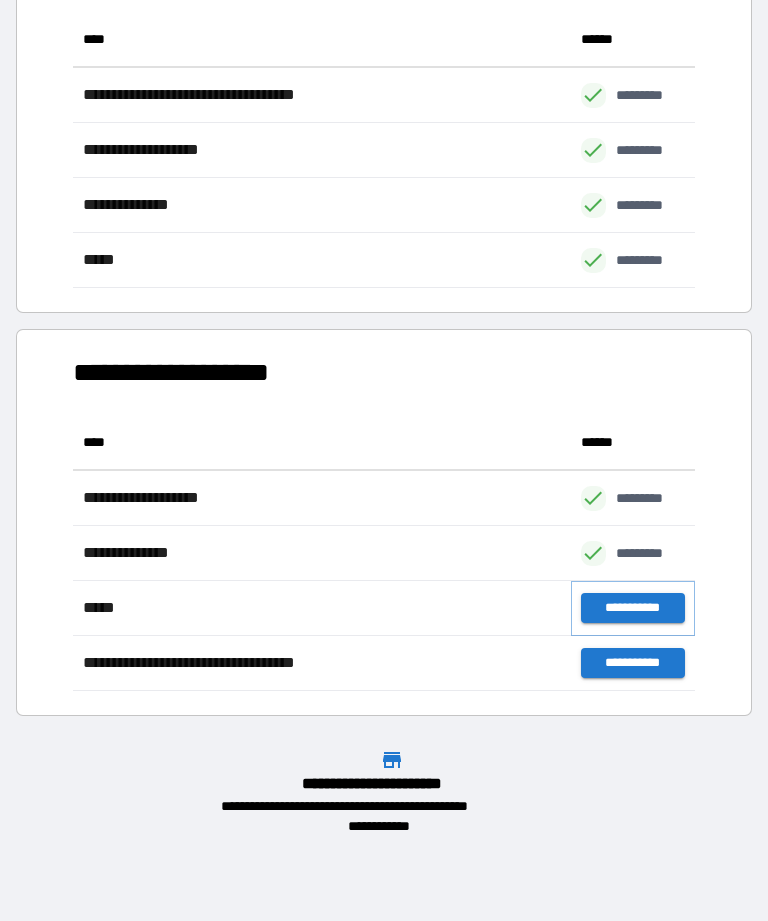 click on "**********" at bounding box center (633, 608) 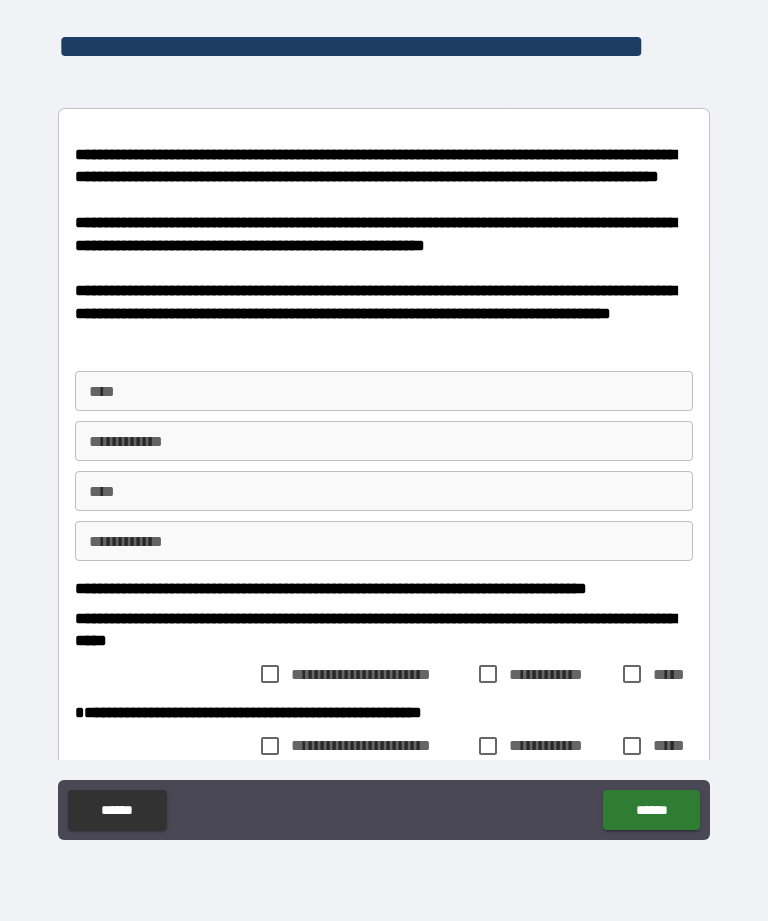 click on "****" at bounding box center [384, 391] 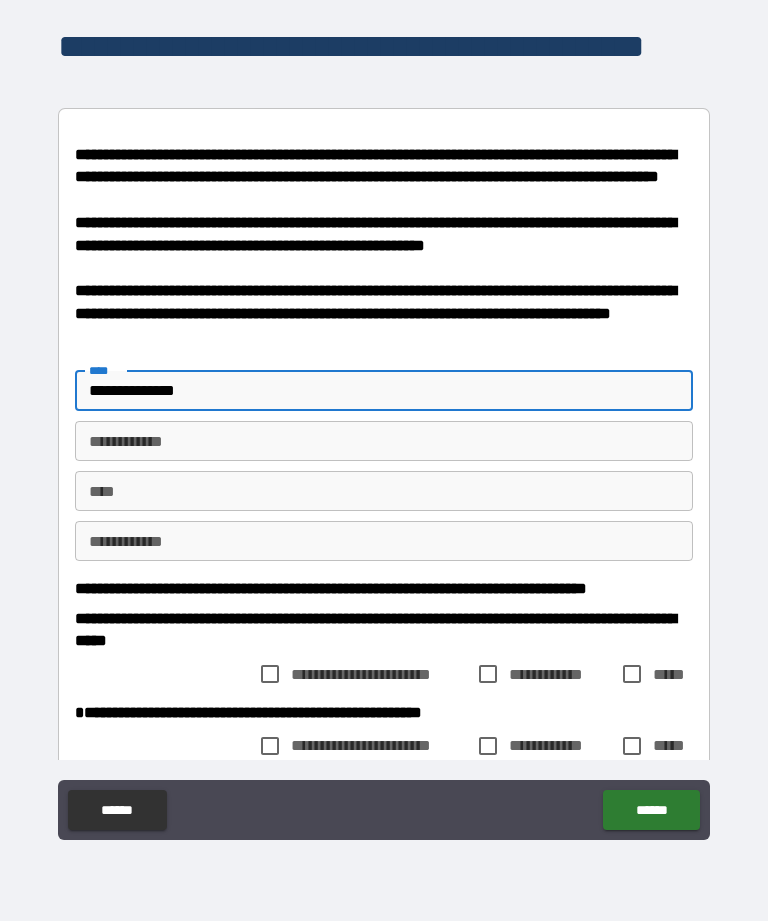 type on "**********" 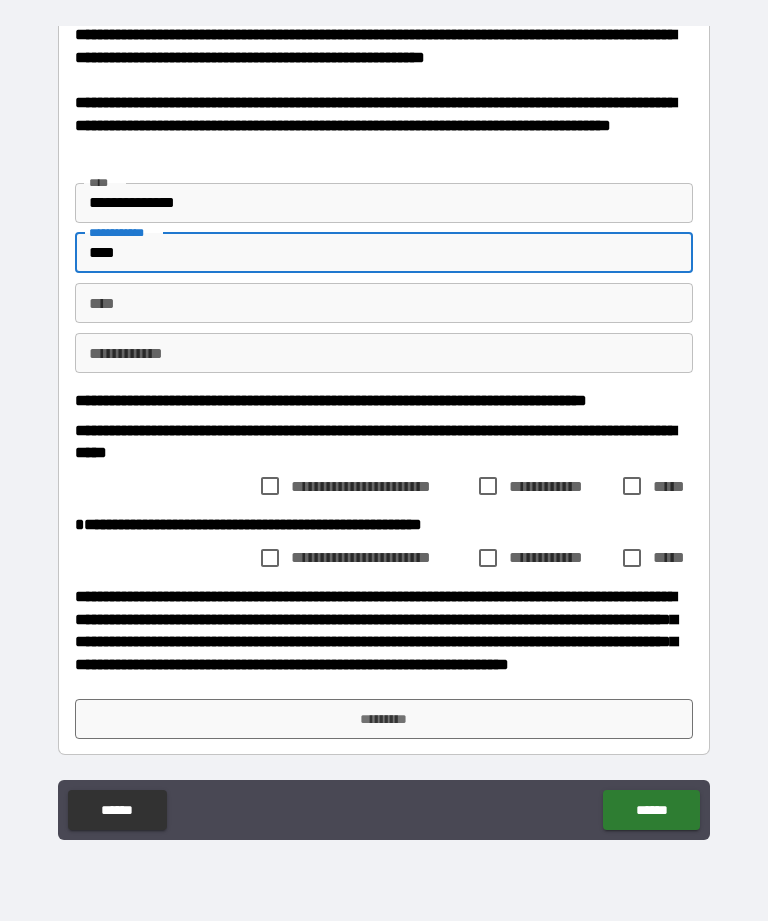 scroll, scrollTop: 226, scrollLeft: 0, axis: vertical 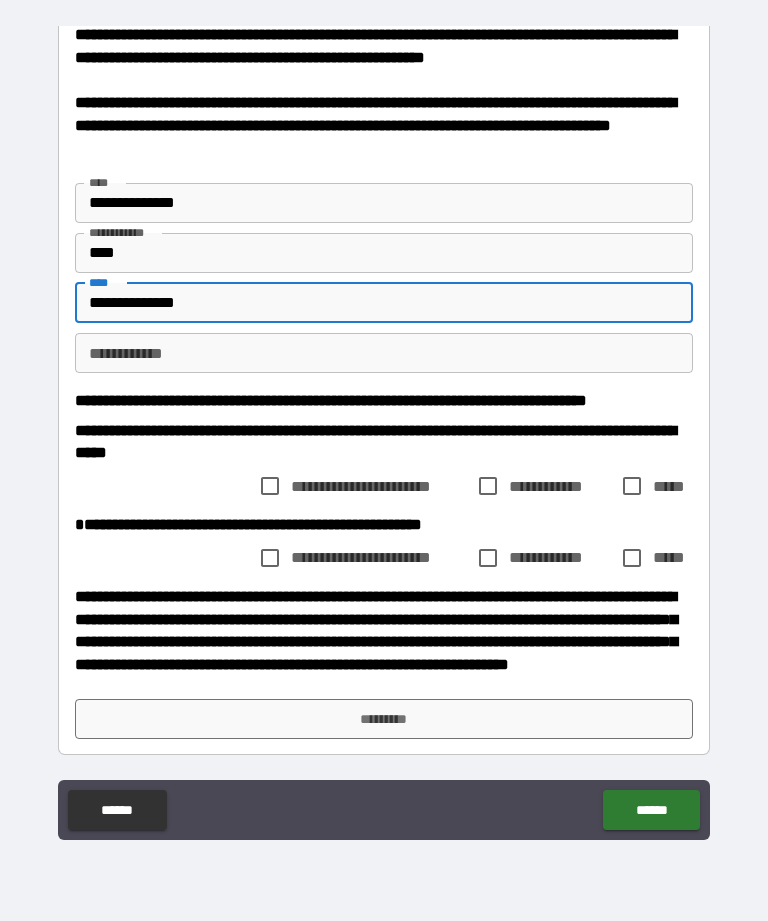 type on "**********" 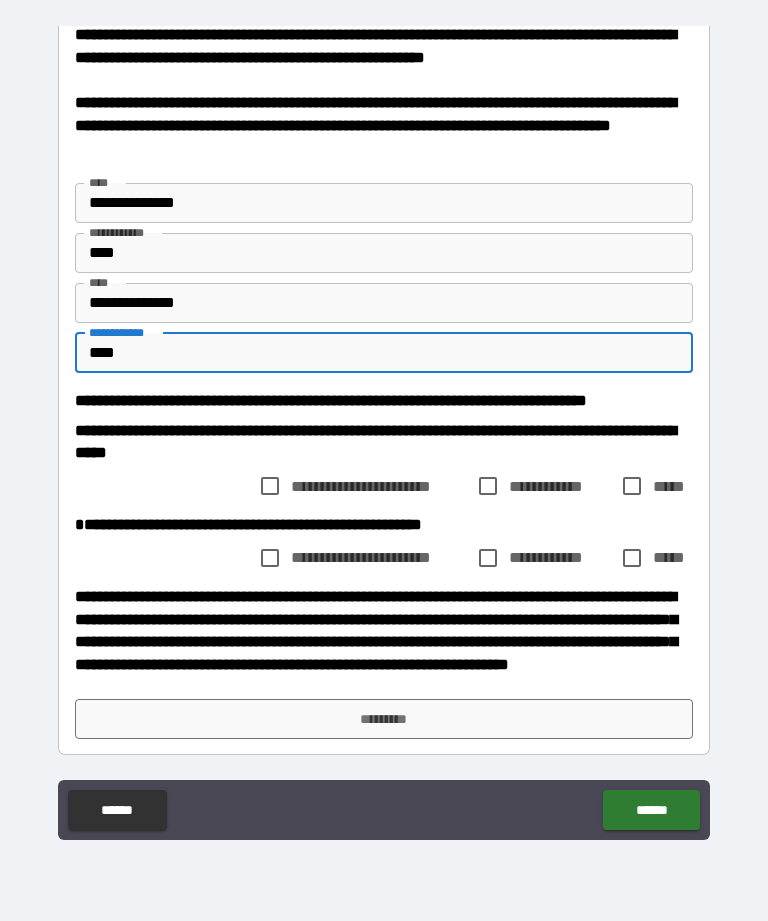 type on "****" 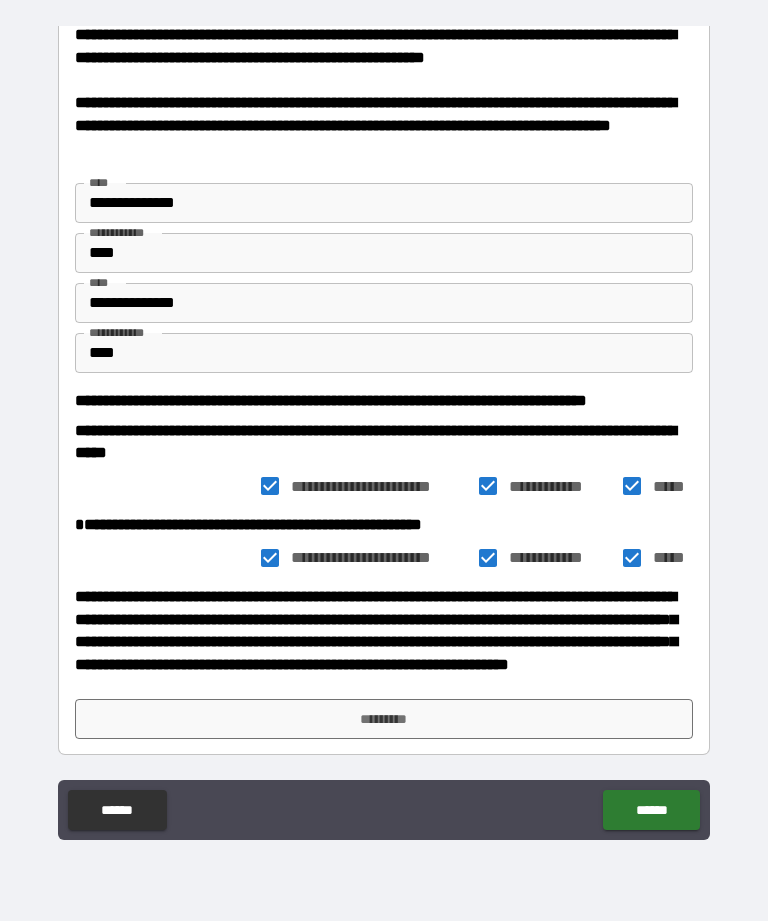 scroll, scrollTop: 240, scrollLeft: 0, axis: vertical 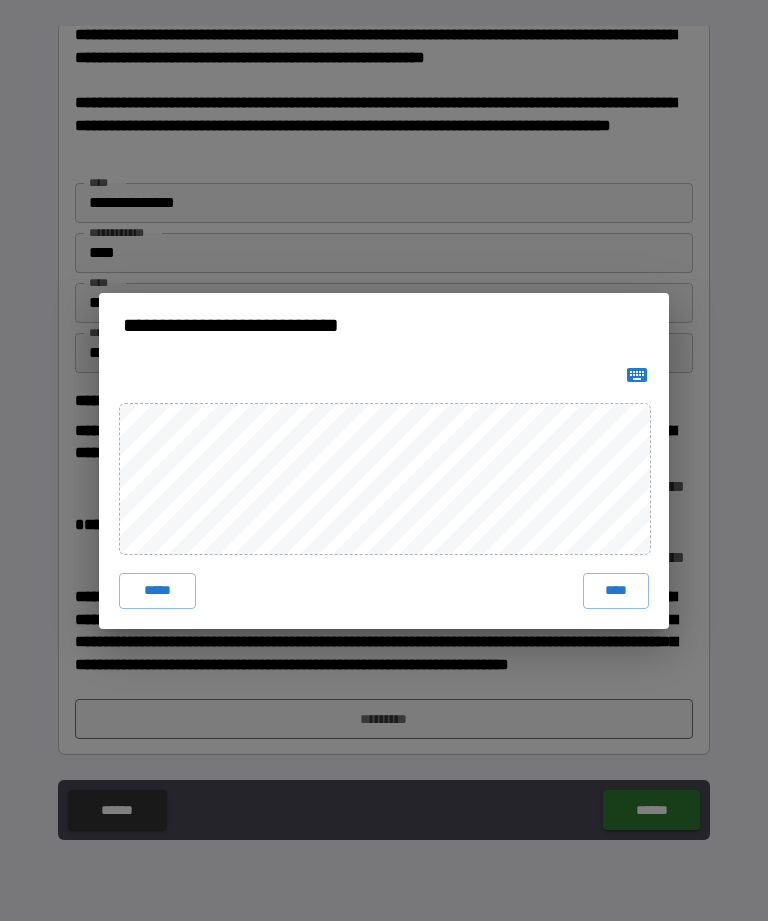 click 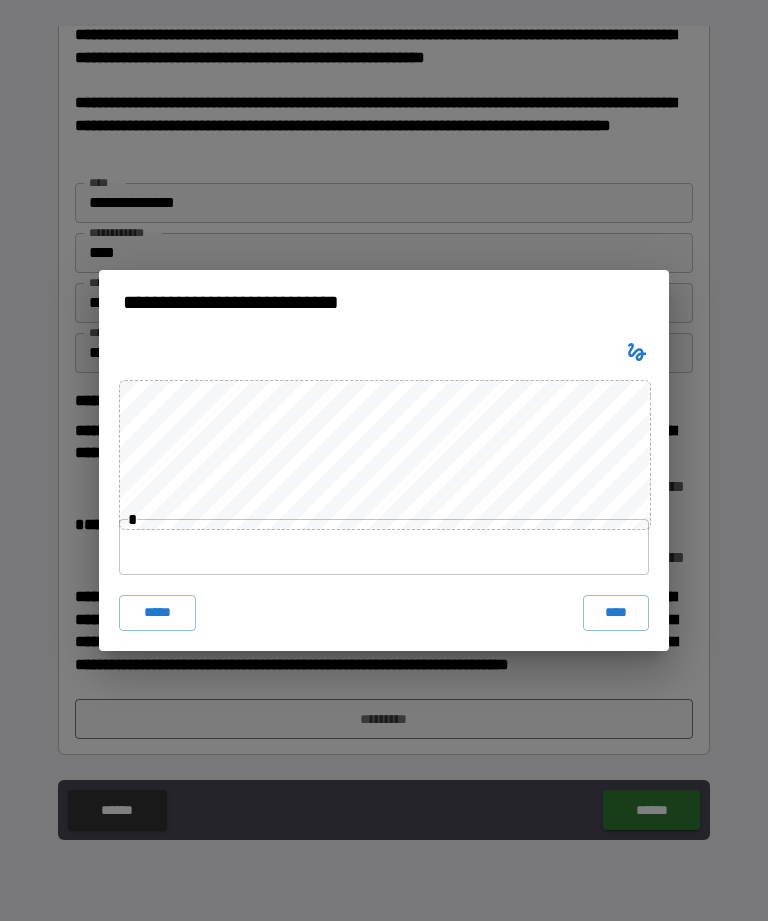 click at bounding box center (384, 547) 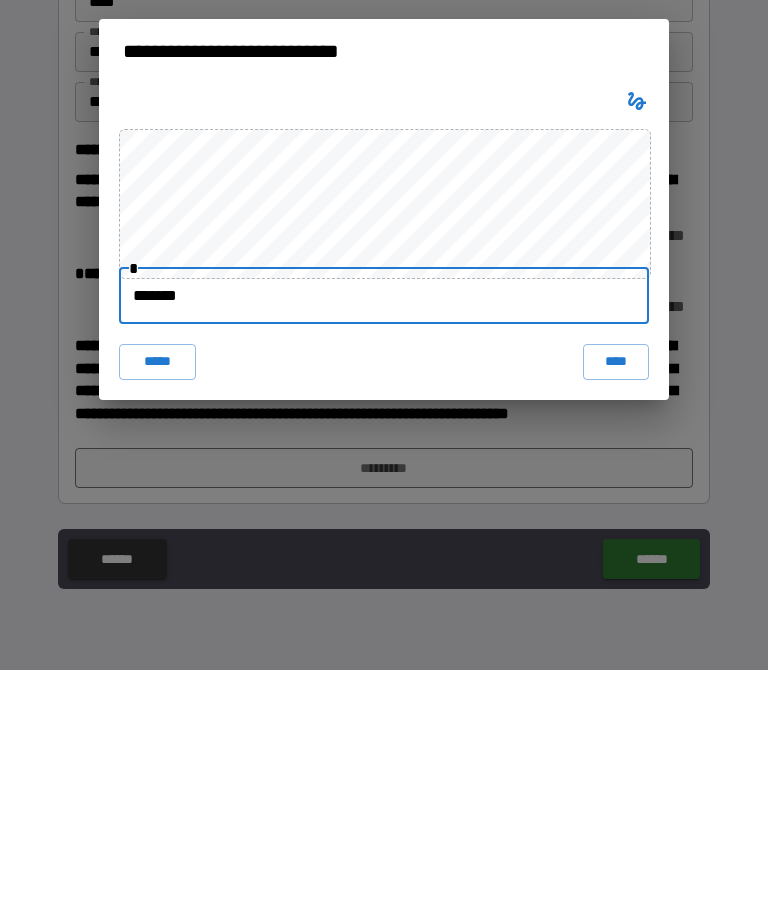 type on "********" 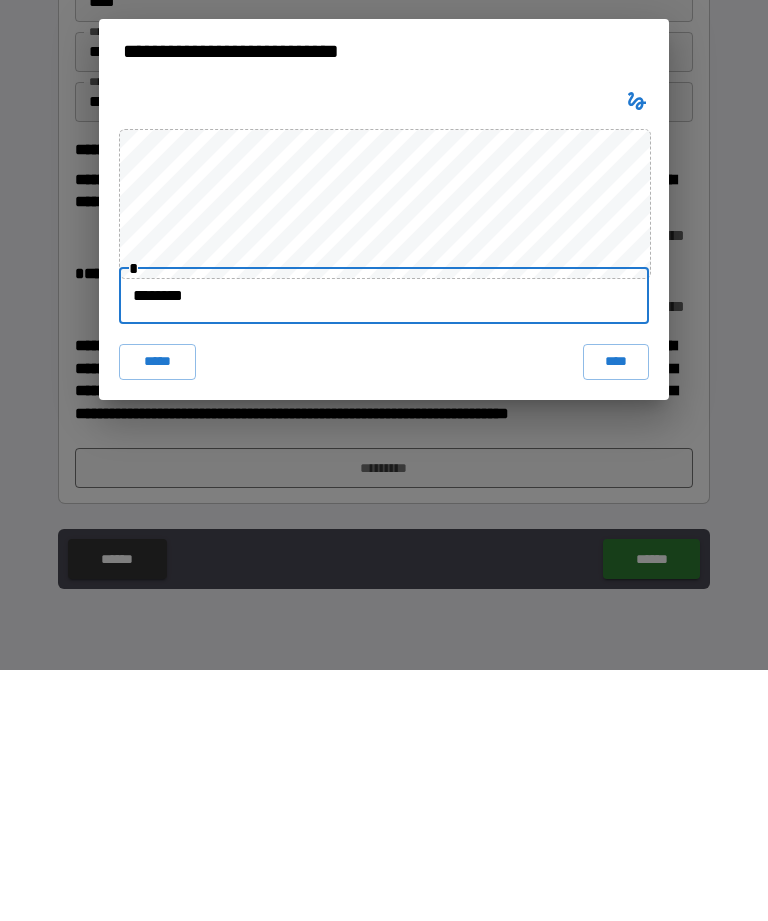 click on "****" at bounding box center [616, 613] 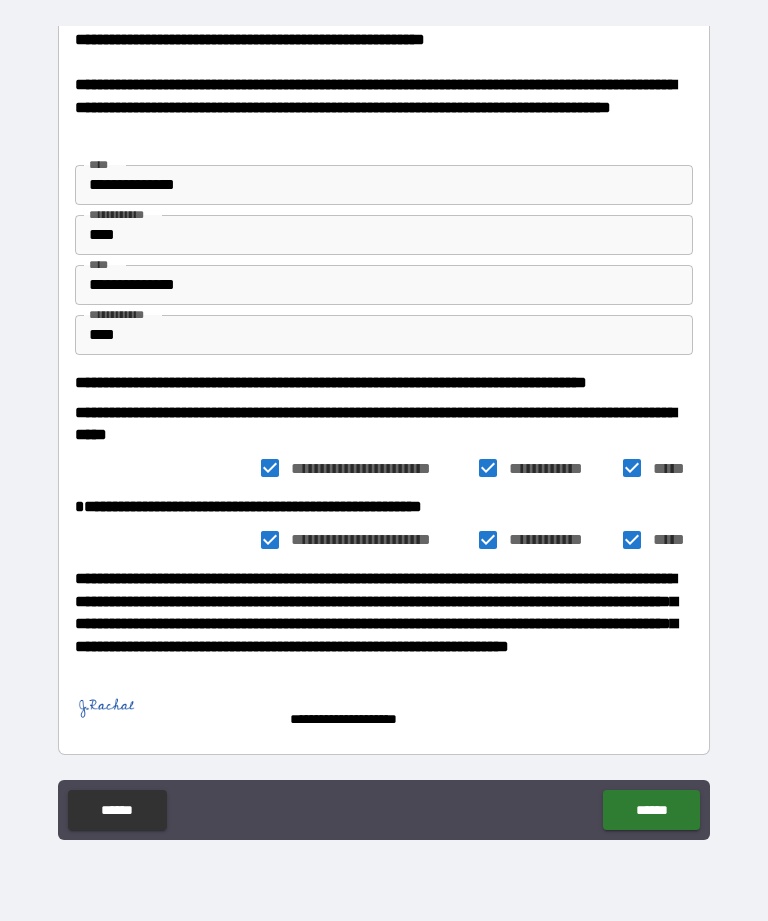 click on "******" at bounding box center [651, 810] 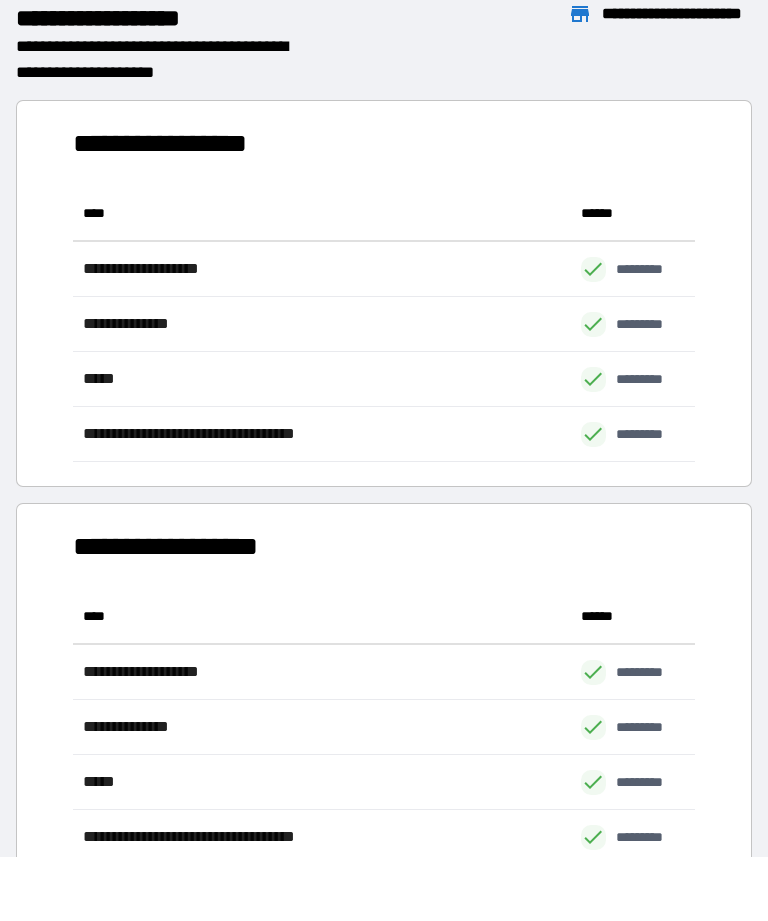 scroll, scrollTop: 1, scrollLeft: 1, axis: both 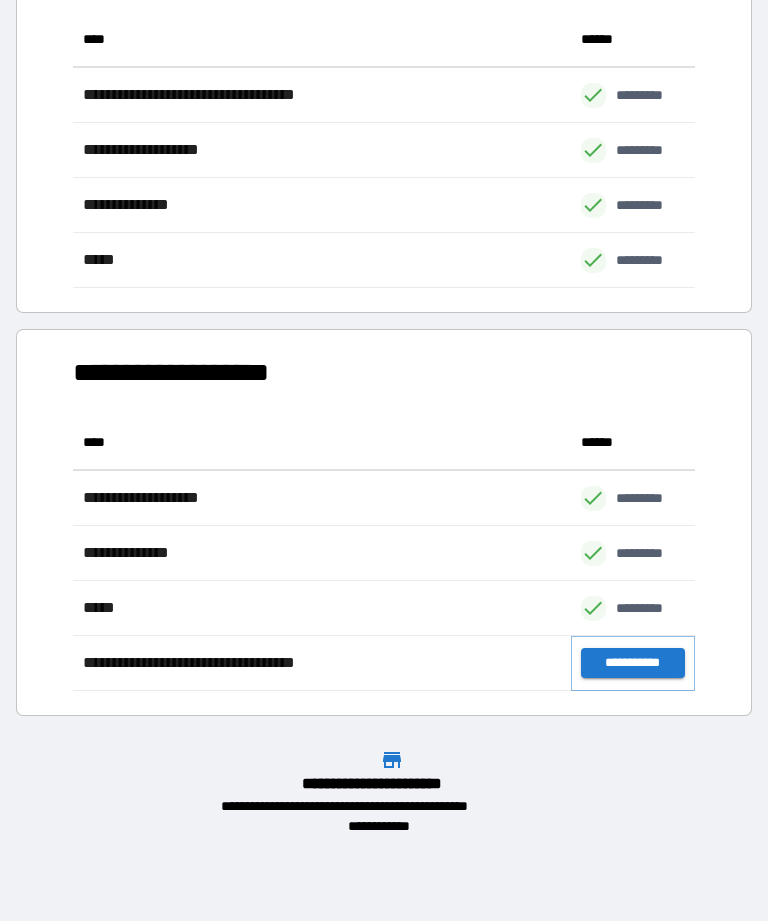 click on "**********" at bounding box center (633, 663) 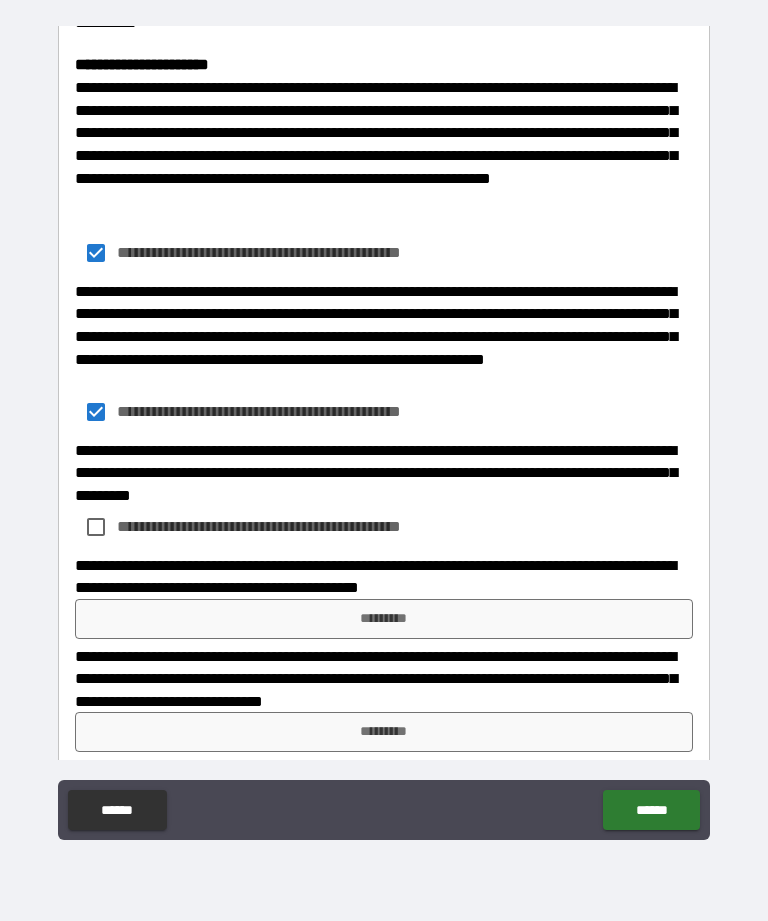 scroll, scrollTop: 1785, scrollLeft: 0, axis: vertical 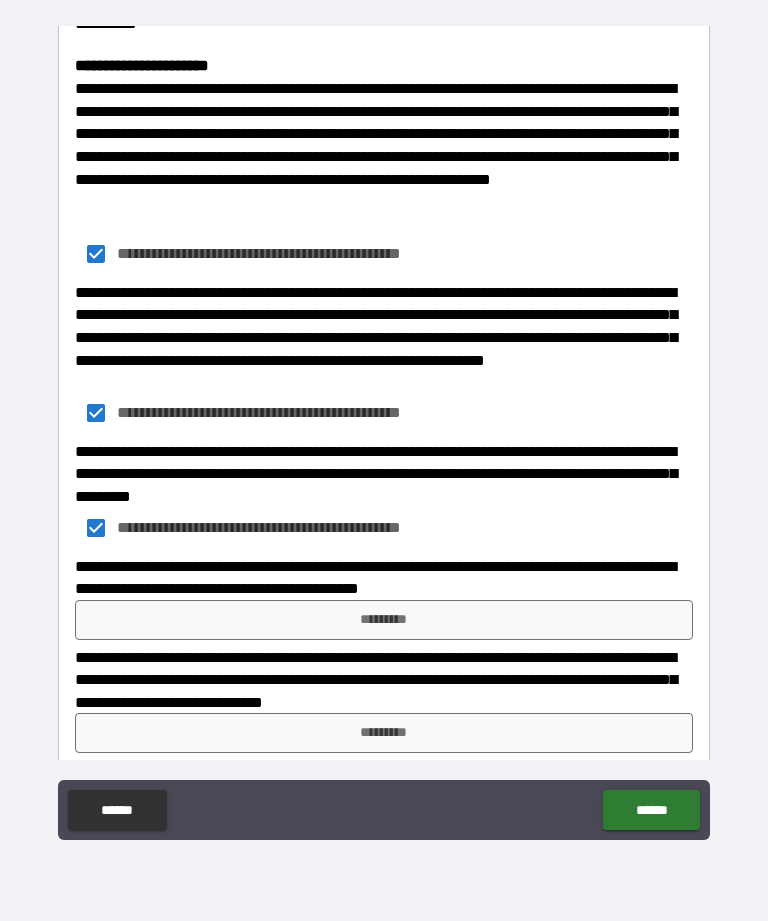 click on "*********" at bounding box center (384, 620) 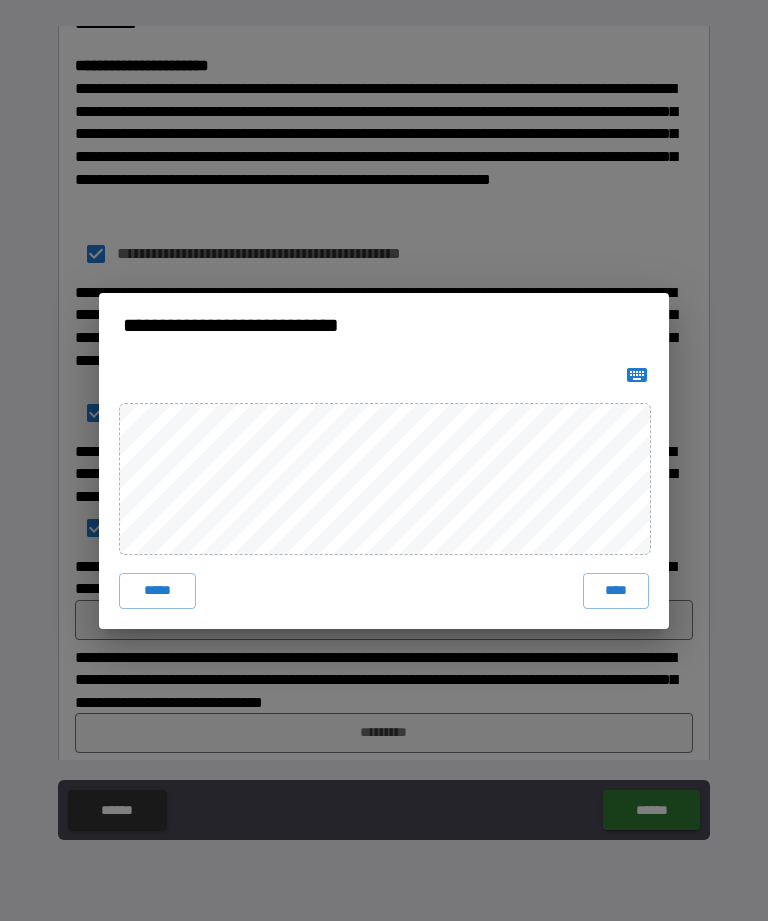 click at bounding box center [637, 375] 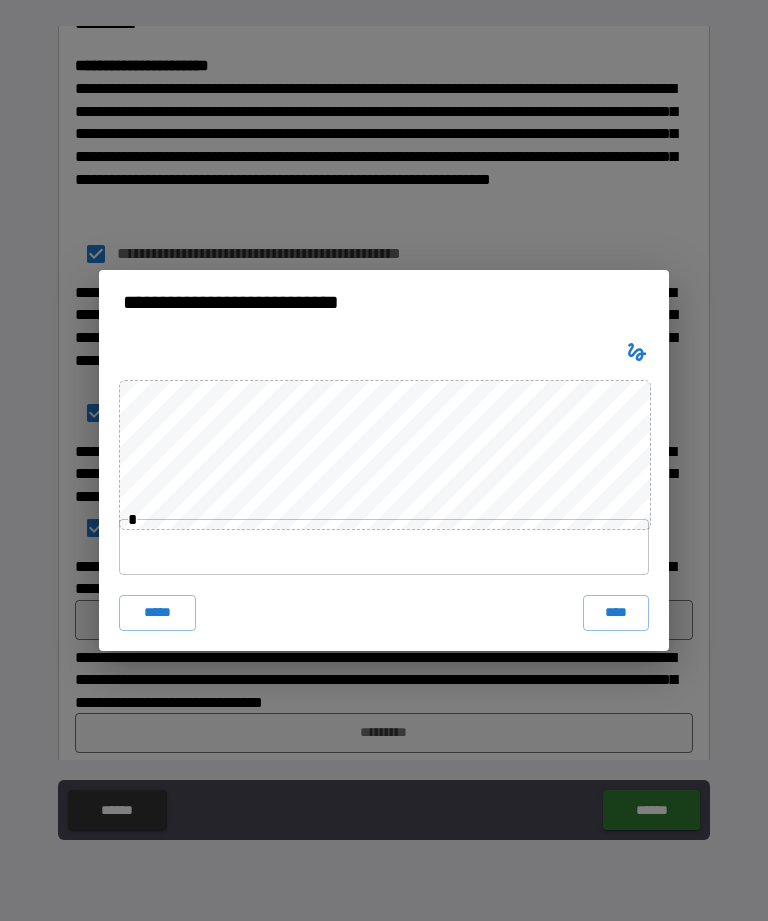 click at bounding box center [384, 547] 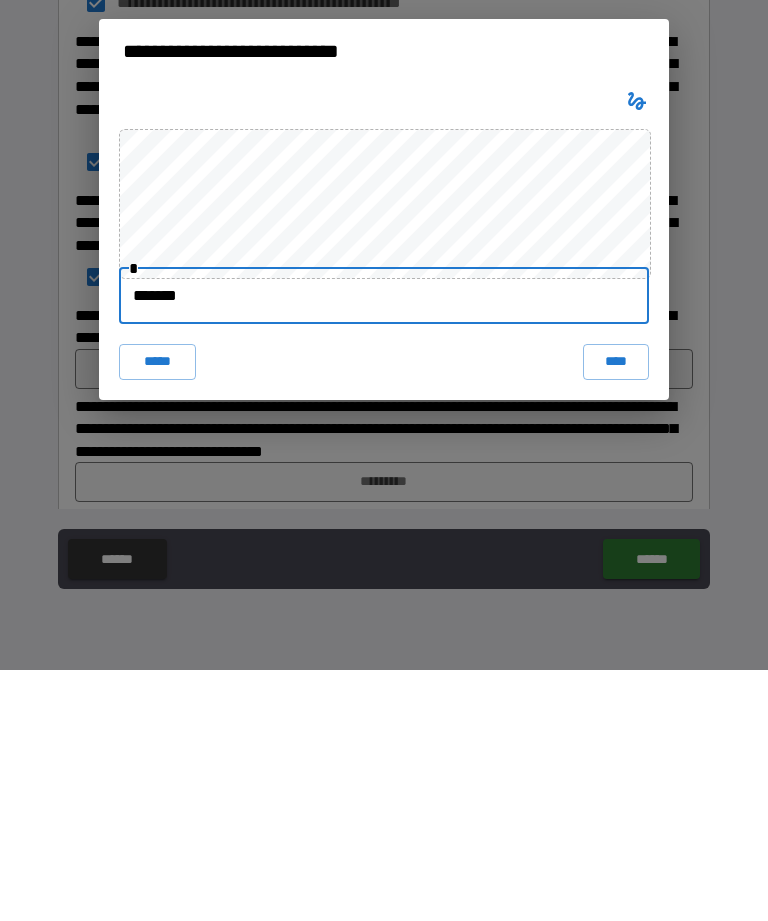 type on "********" 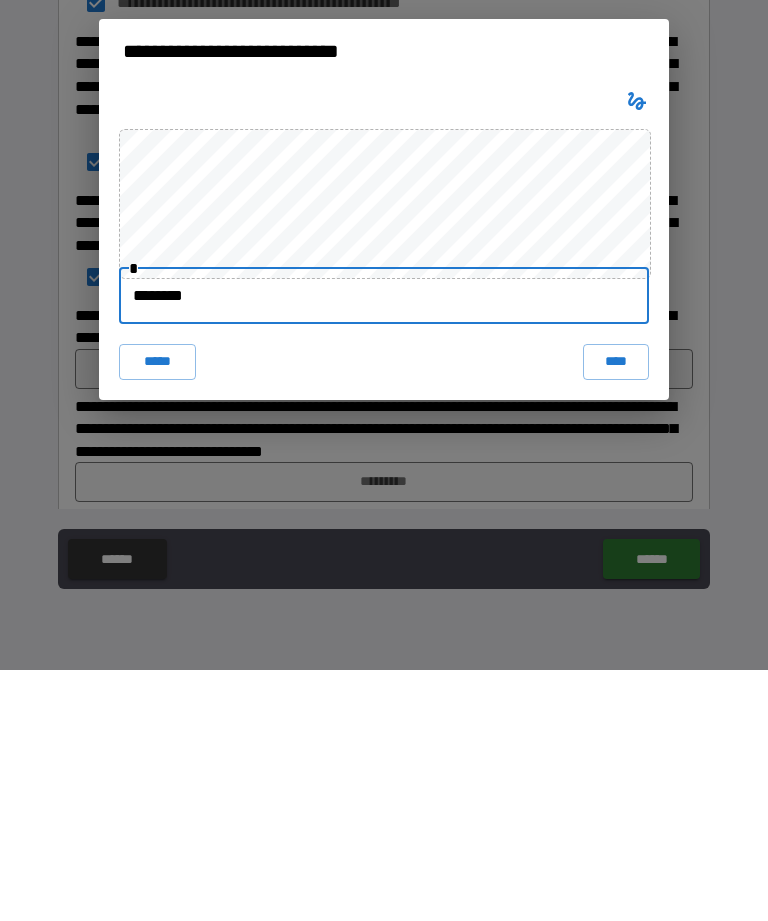 click on "****" at bounding box center (616, 613) 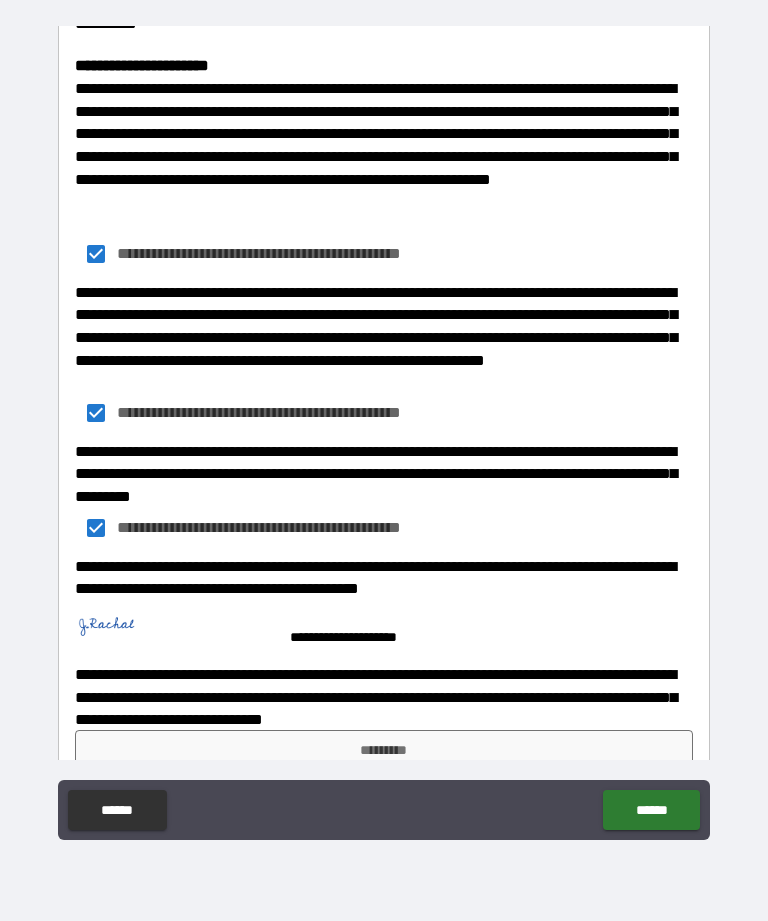 click on "*********" at bounding box center (384, 750) 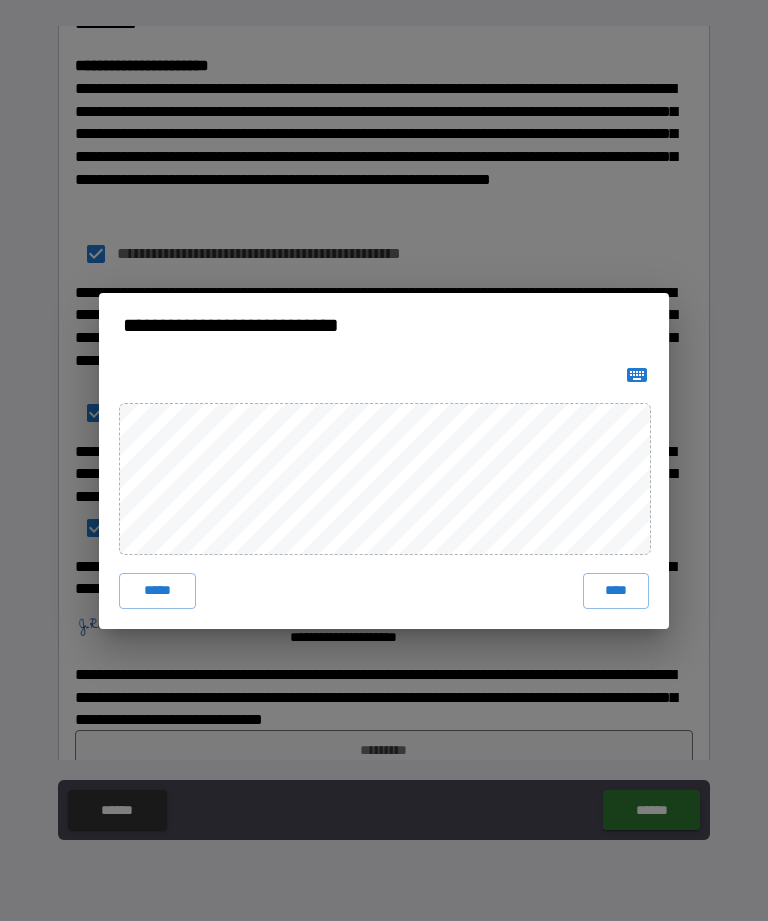 click 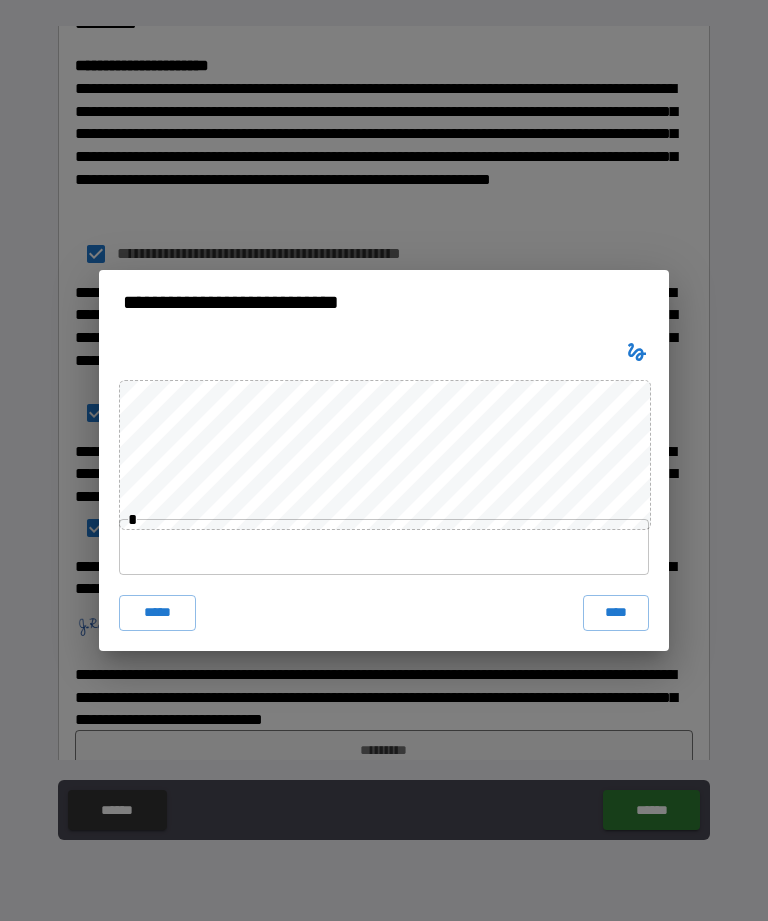 click at bounding box center [384, 547] 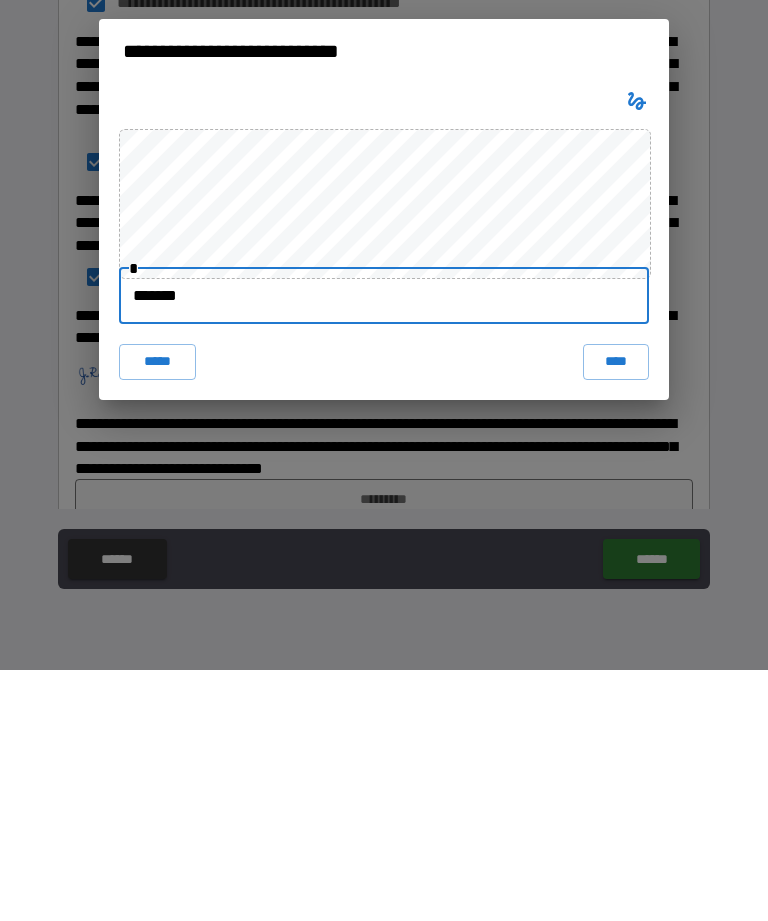 type on "********" 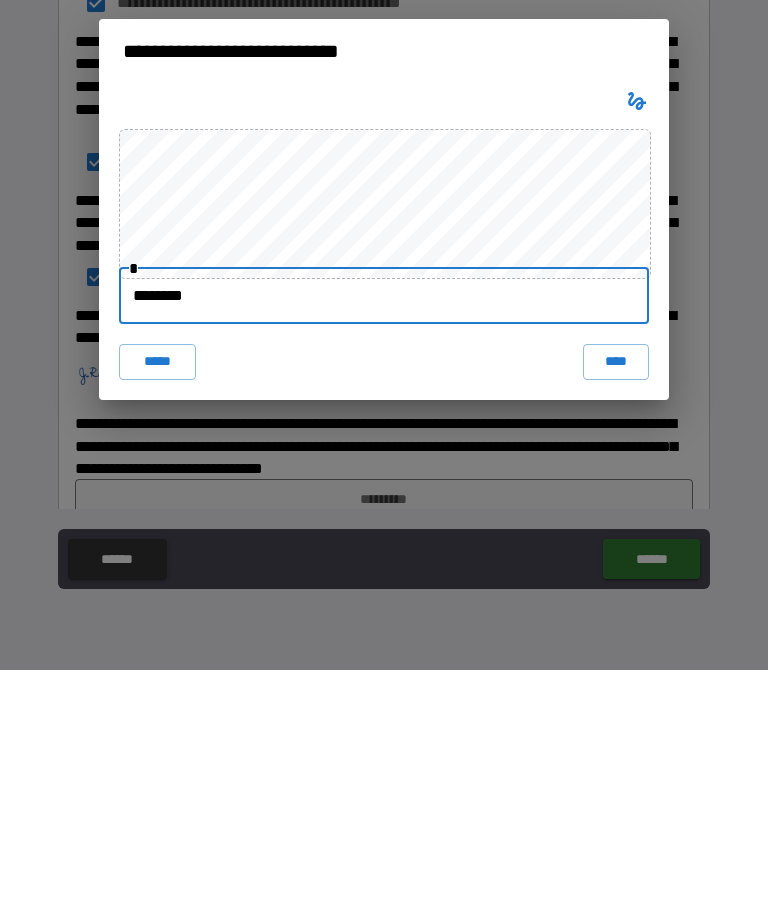 click on "****" at bounding box center [616, 613] 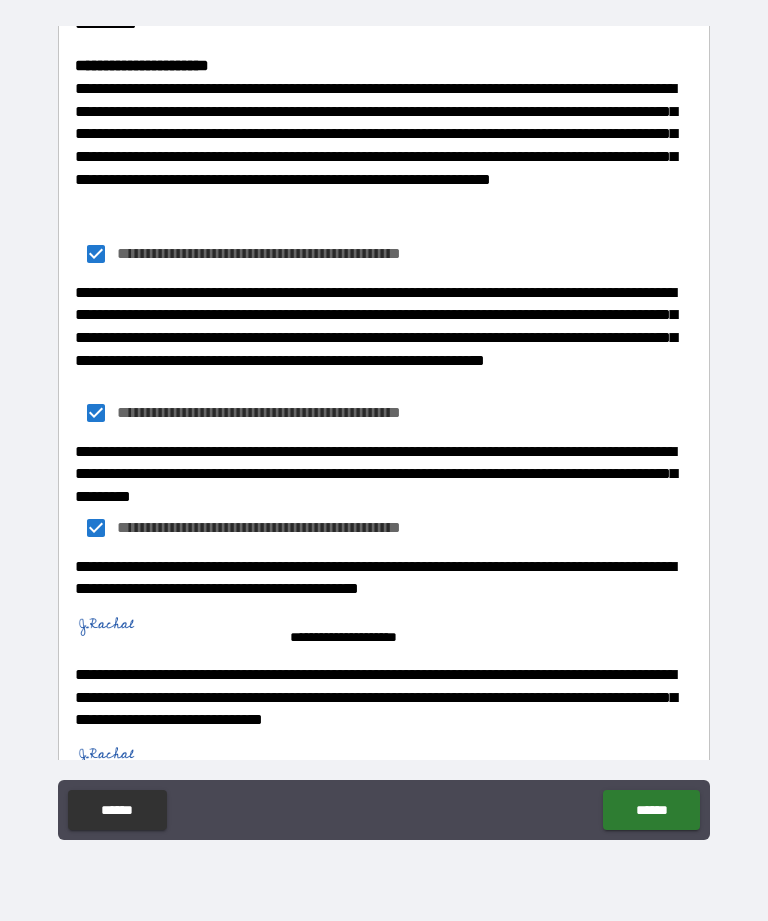click on "******" at bounding box center (651, 810) 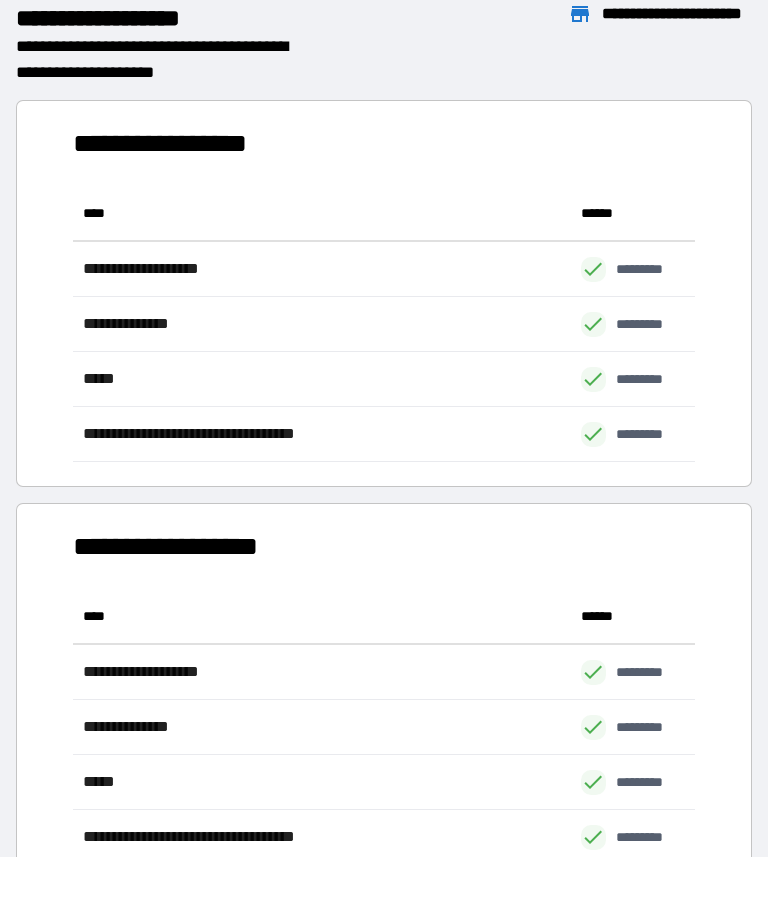 scroll, scrollTop: 276, scrollLeft: 622, axis: both 